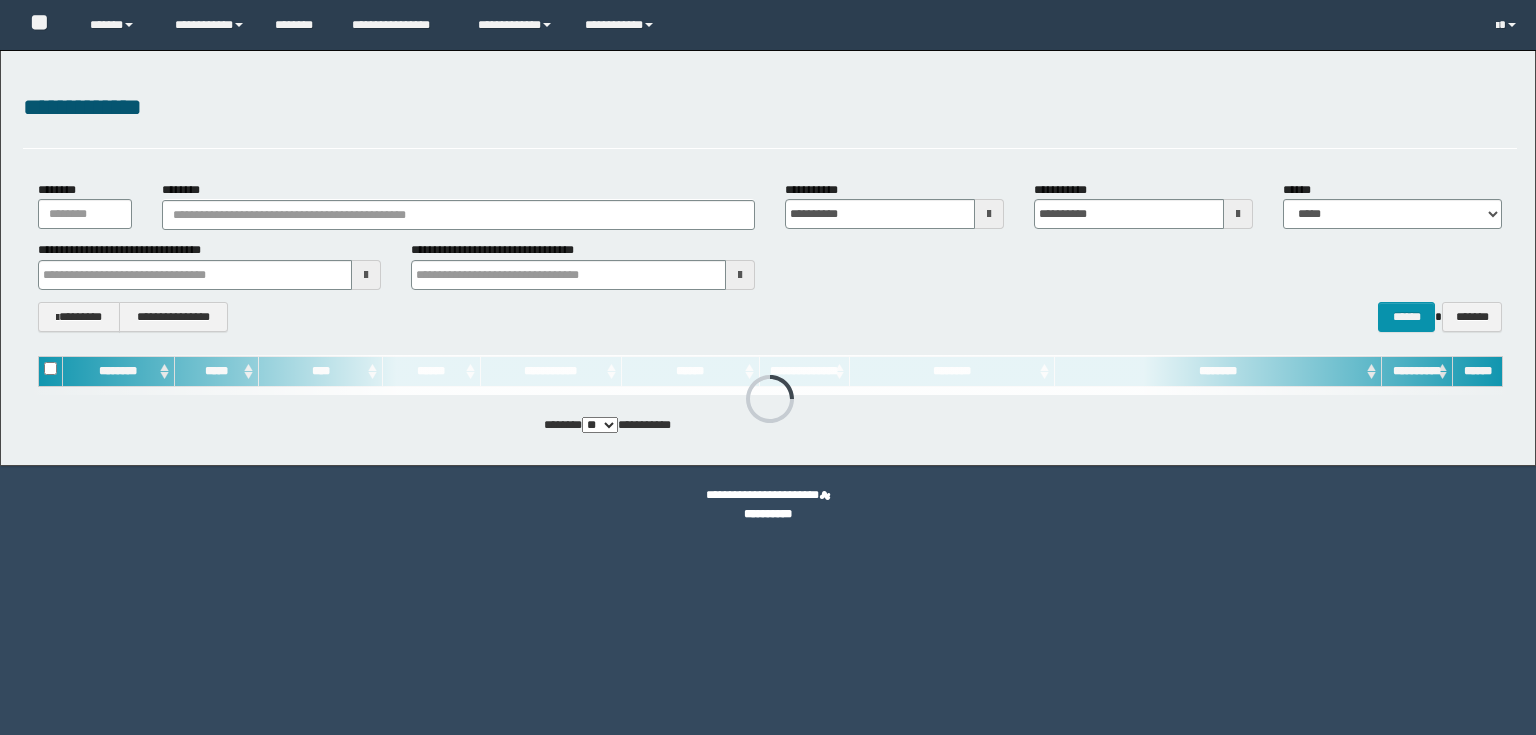 scroll, scrollTop: 0, scrollLeft: 0, axis: both 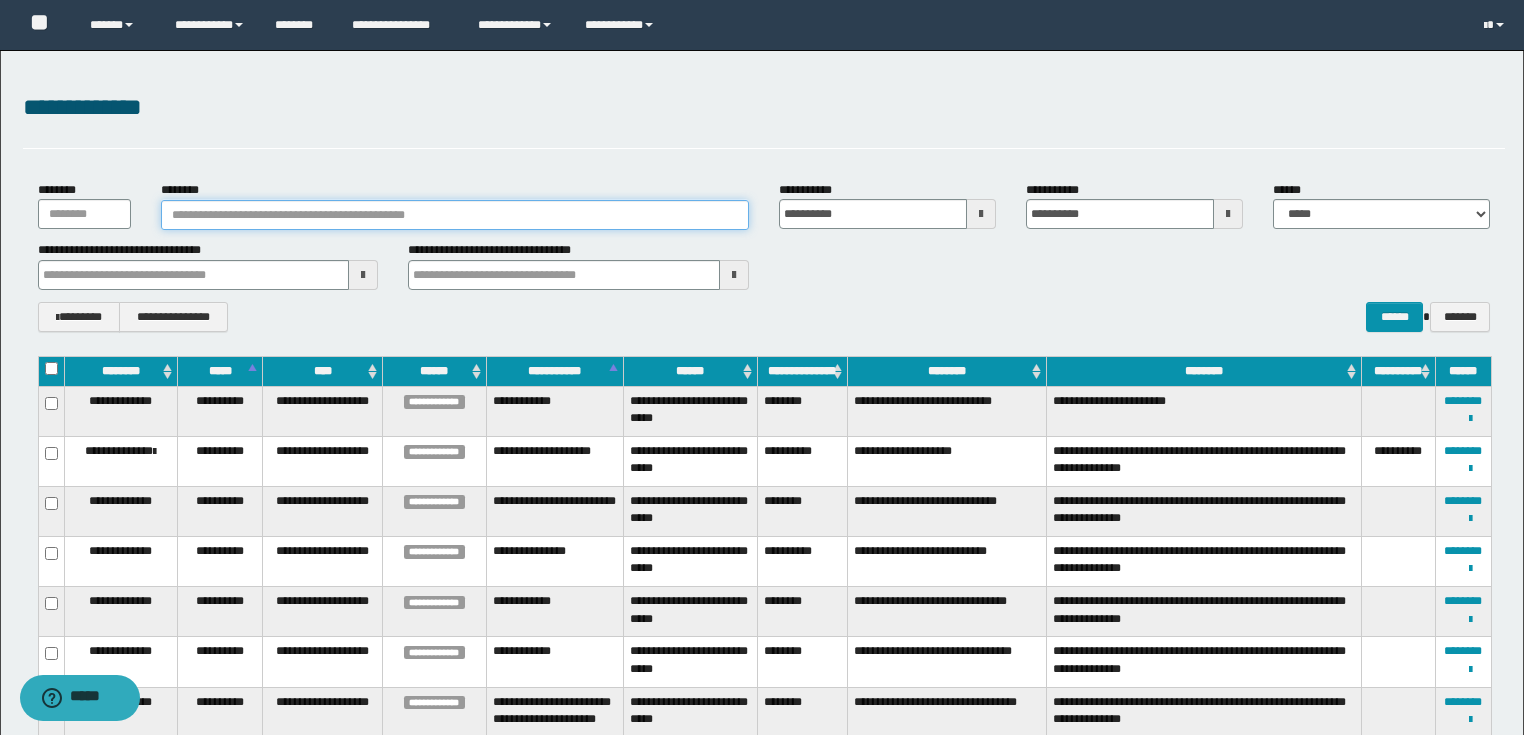 click on "********" at bounding box center (455, 215) 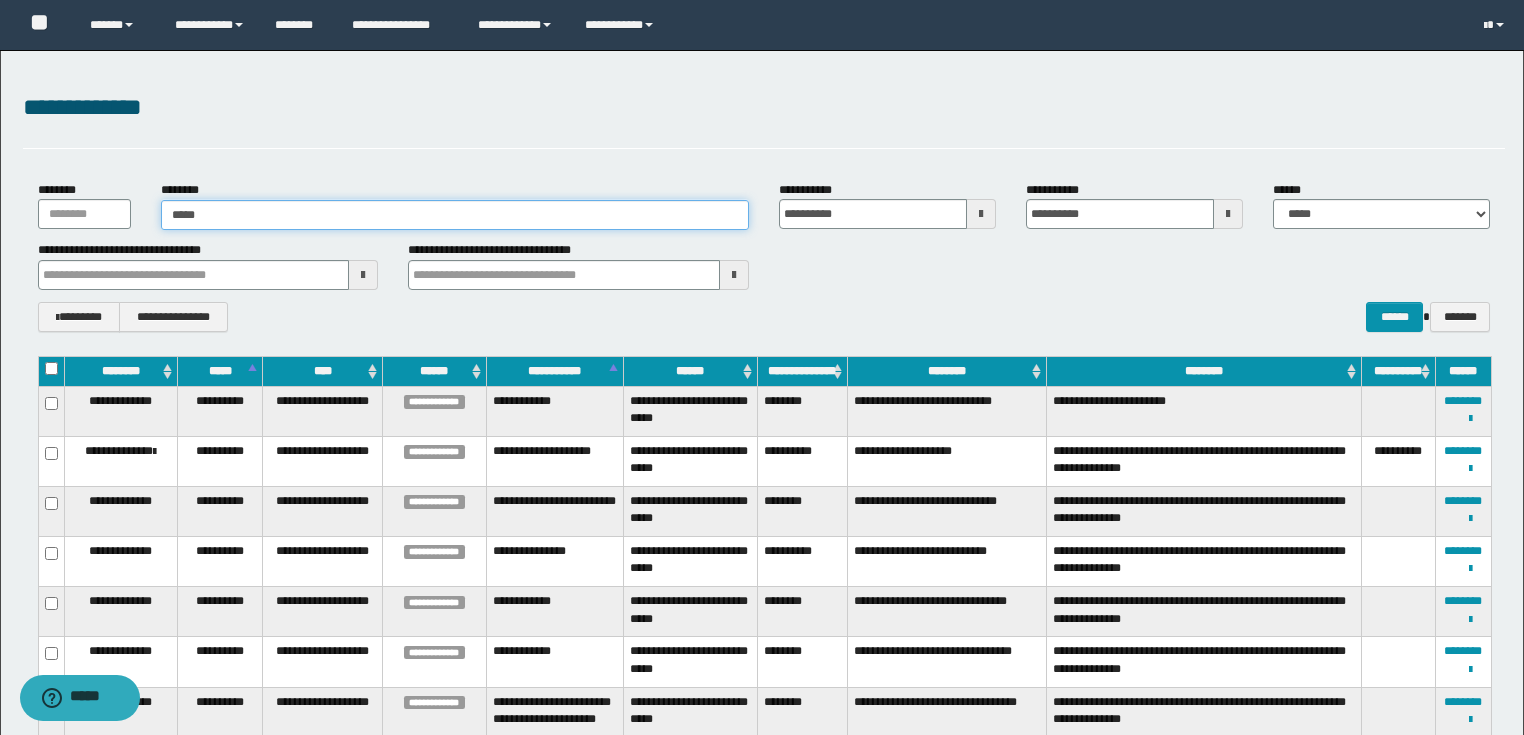 type on "******" 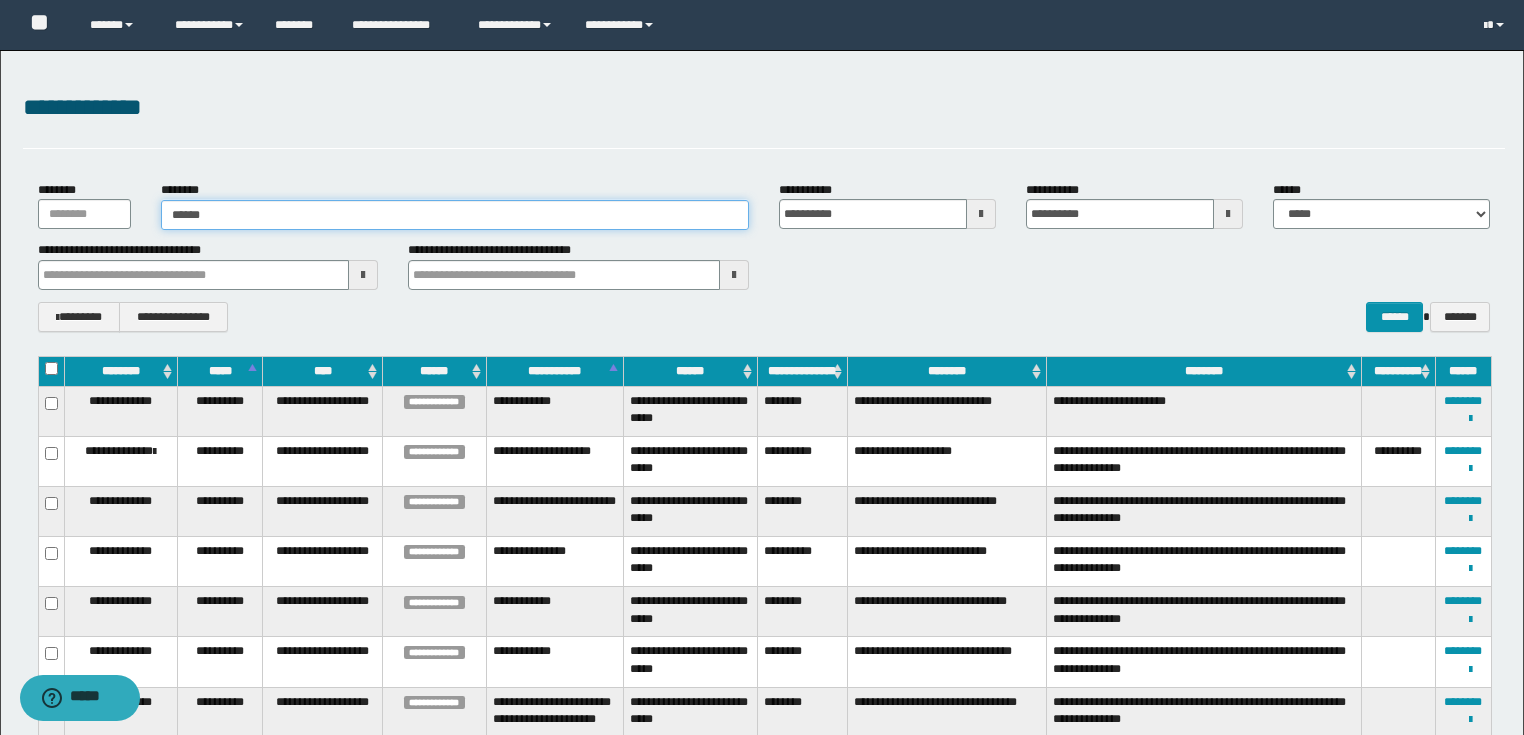 type on "******" 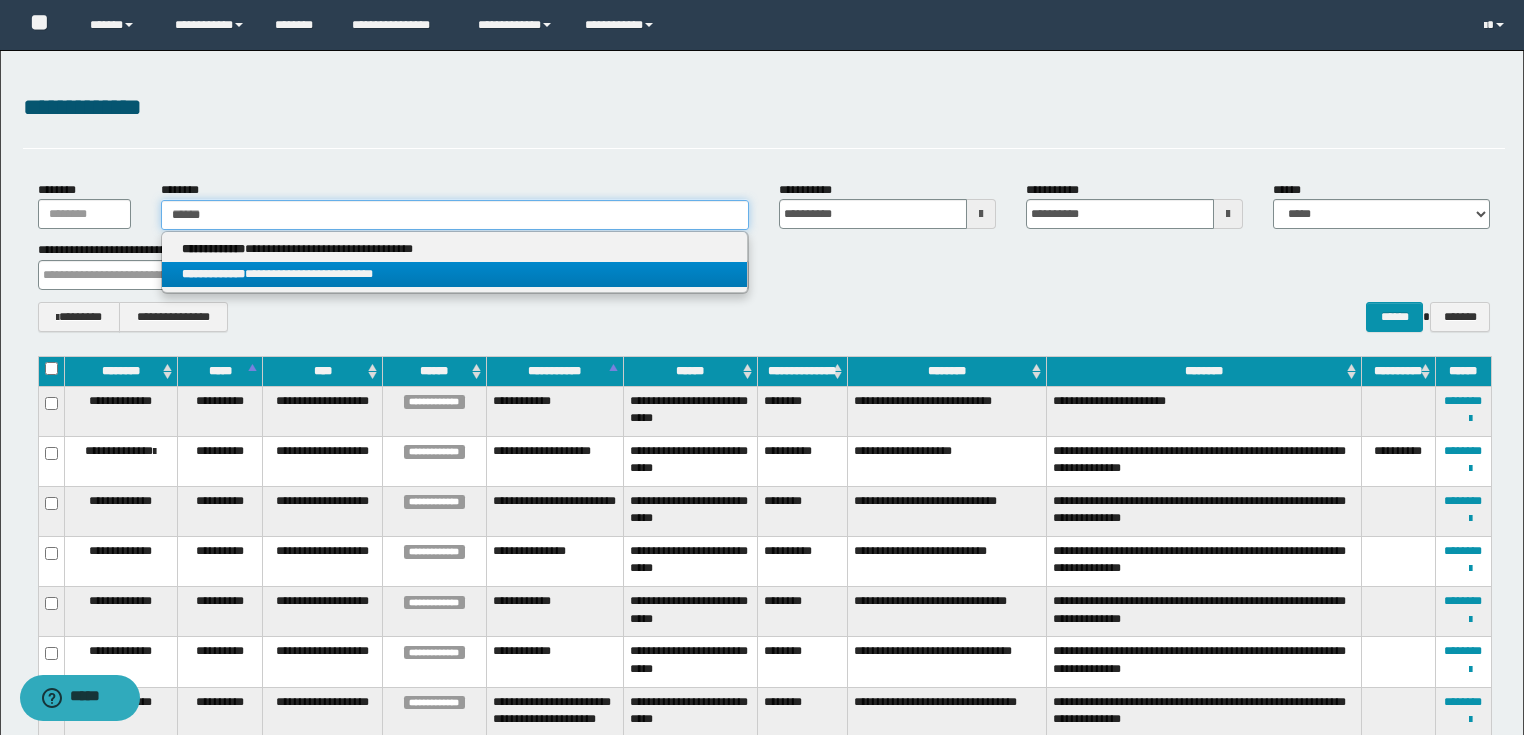 type on "******" 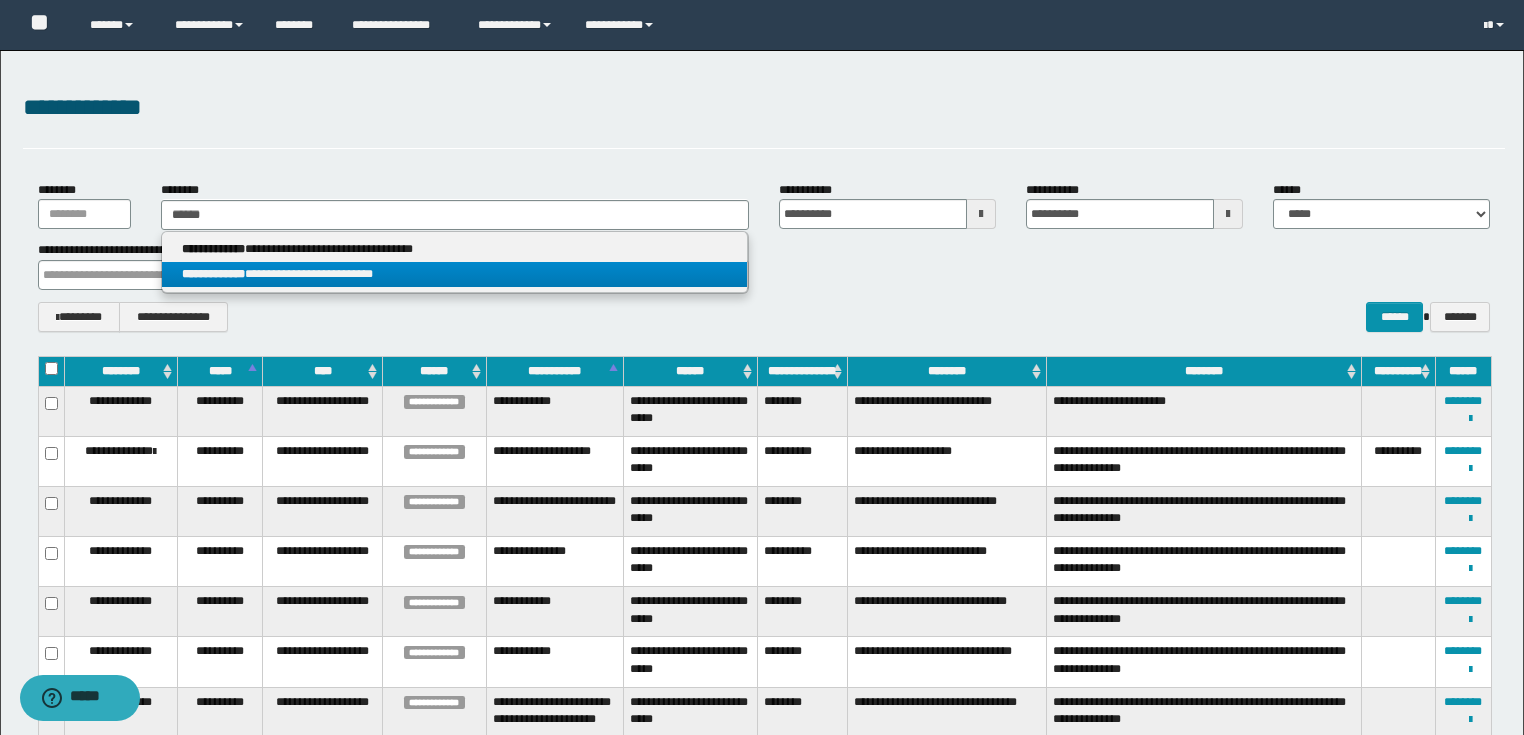 click on "**********" at bounding box center (454, 274) 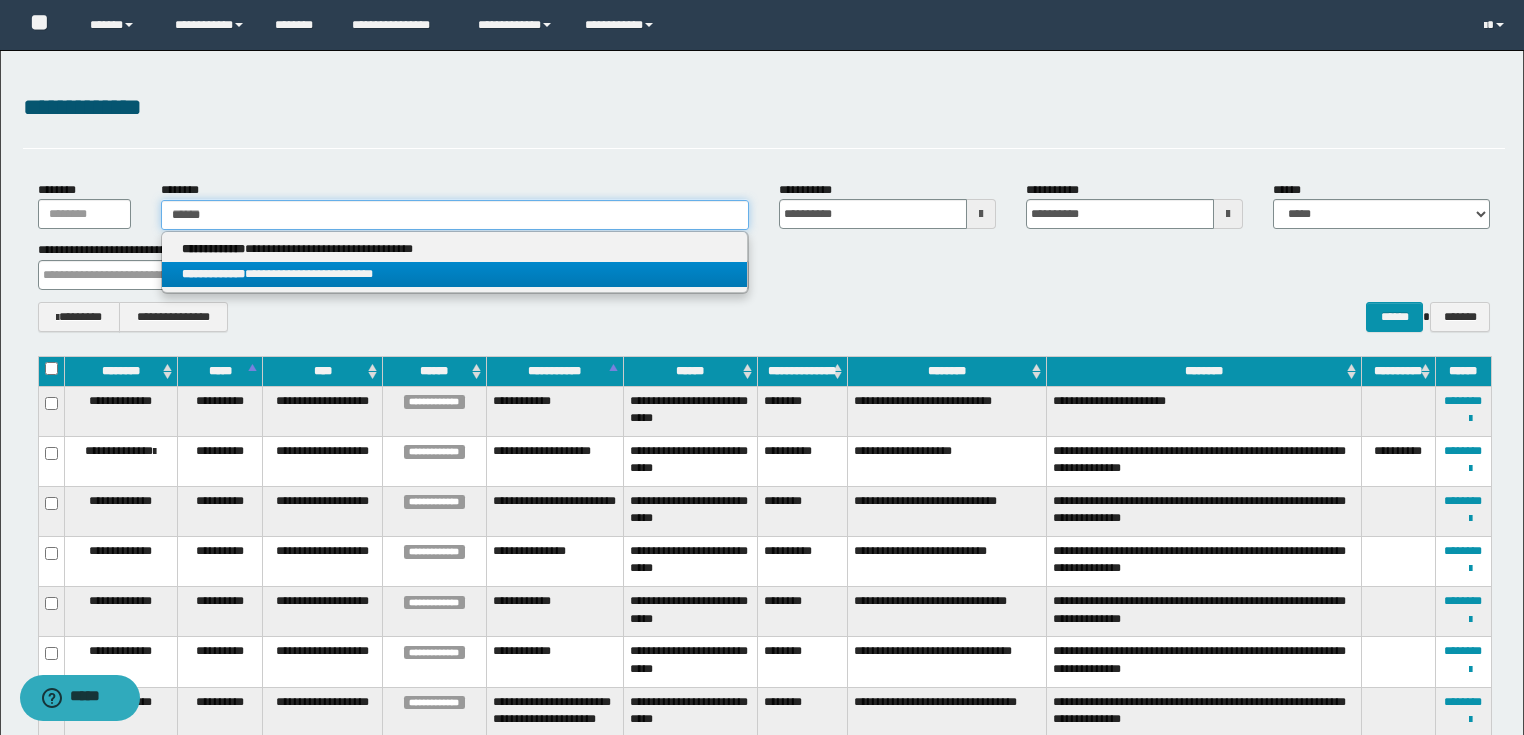 type 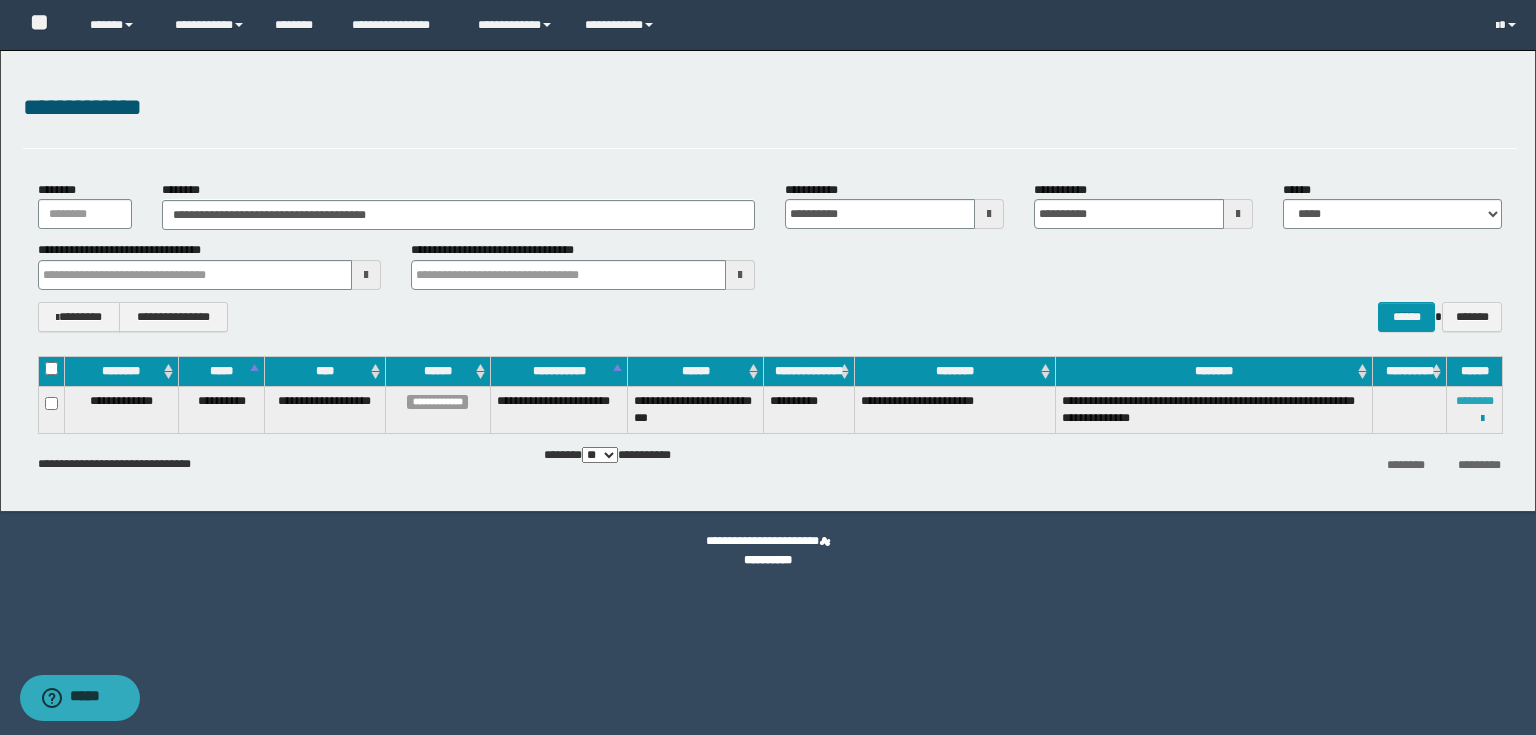 click on "********" at bounding box center (1475, 401) 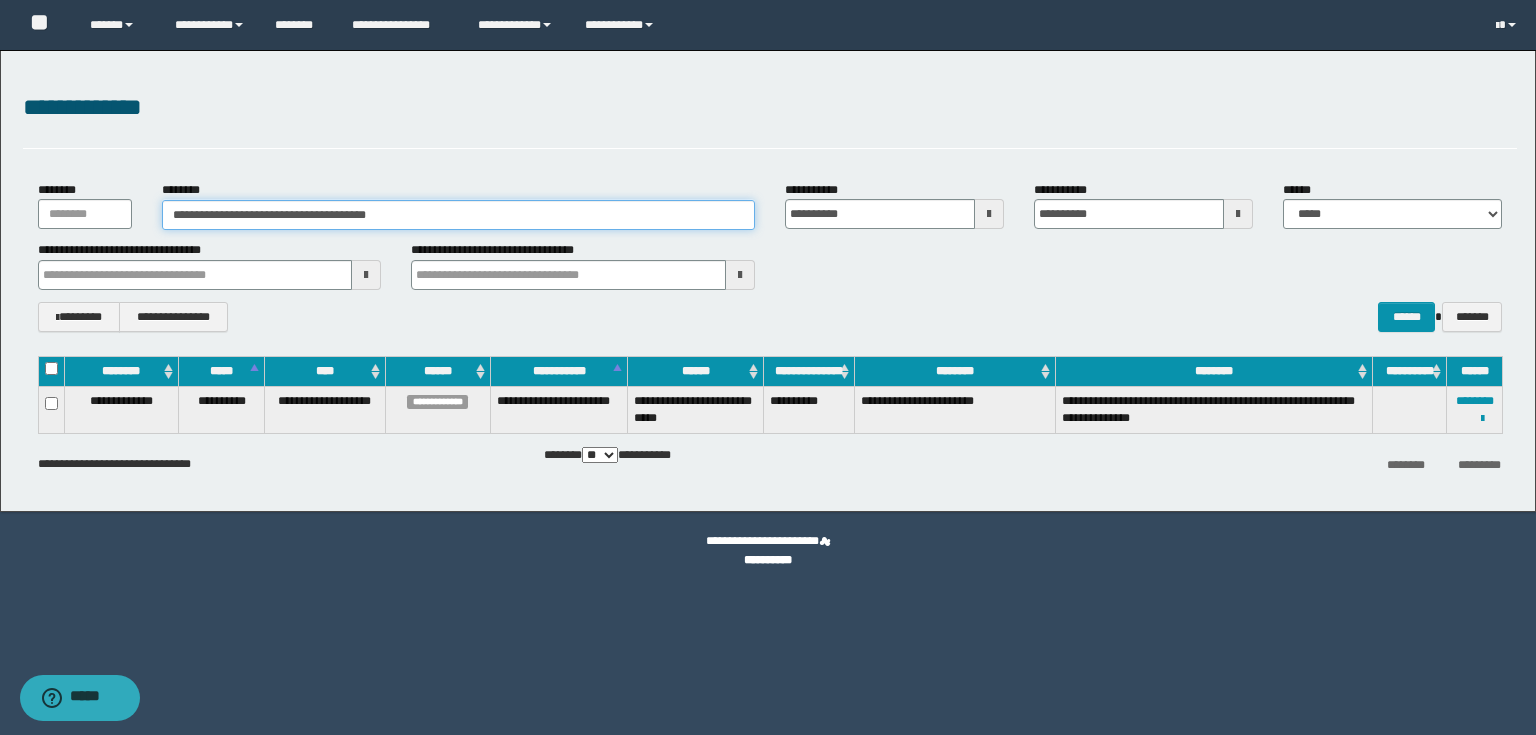 drag, startPoint x: 528, startPoint y: 224, endPoint x: 0, endPoint y: 242, distance: 528.3067 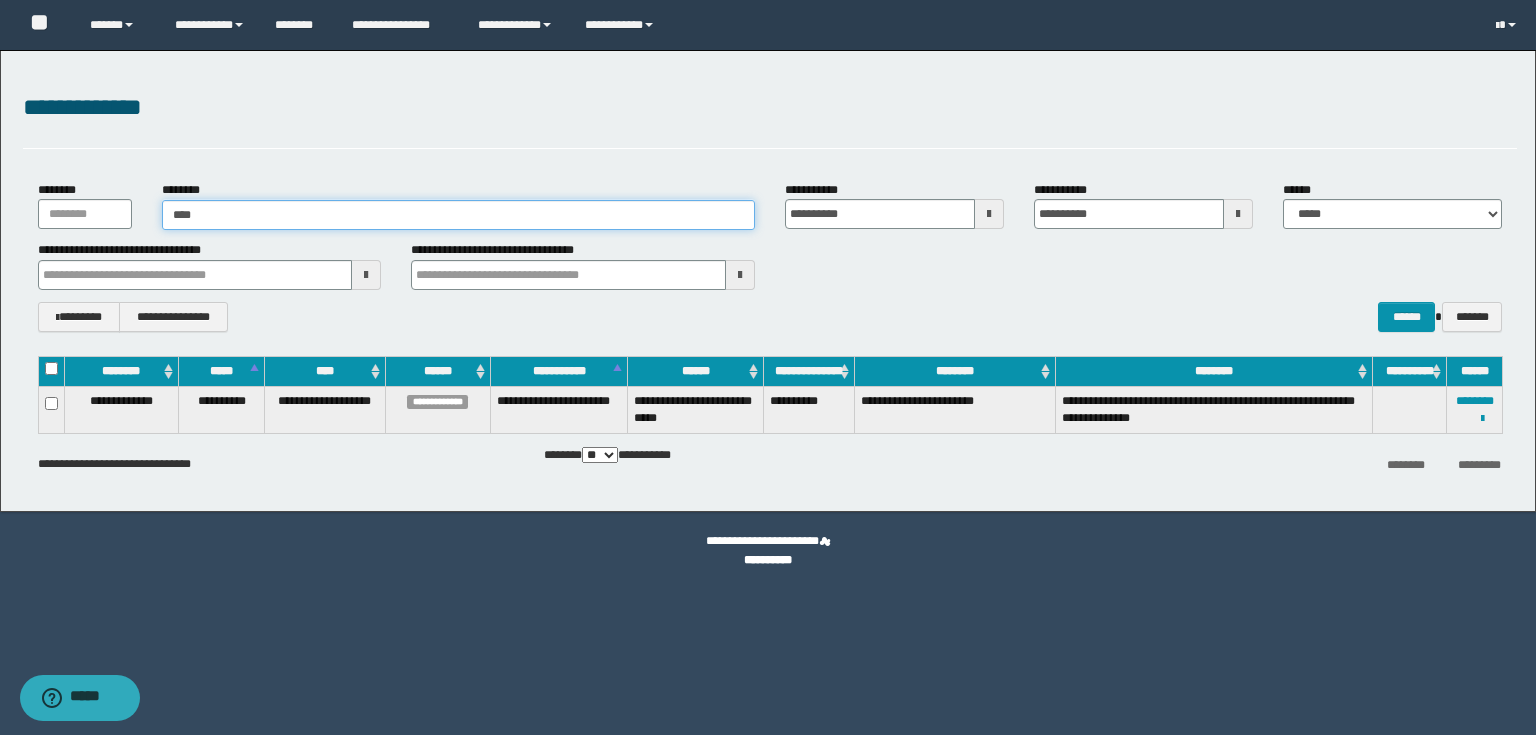 type on "*****" 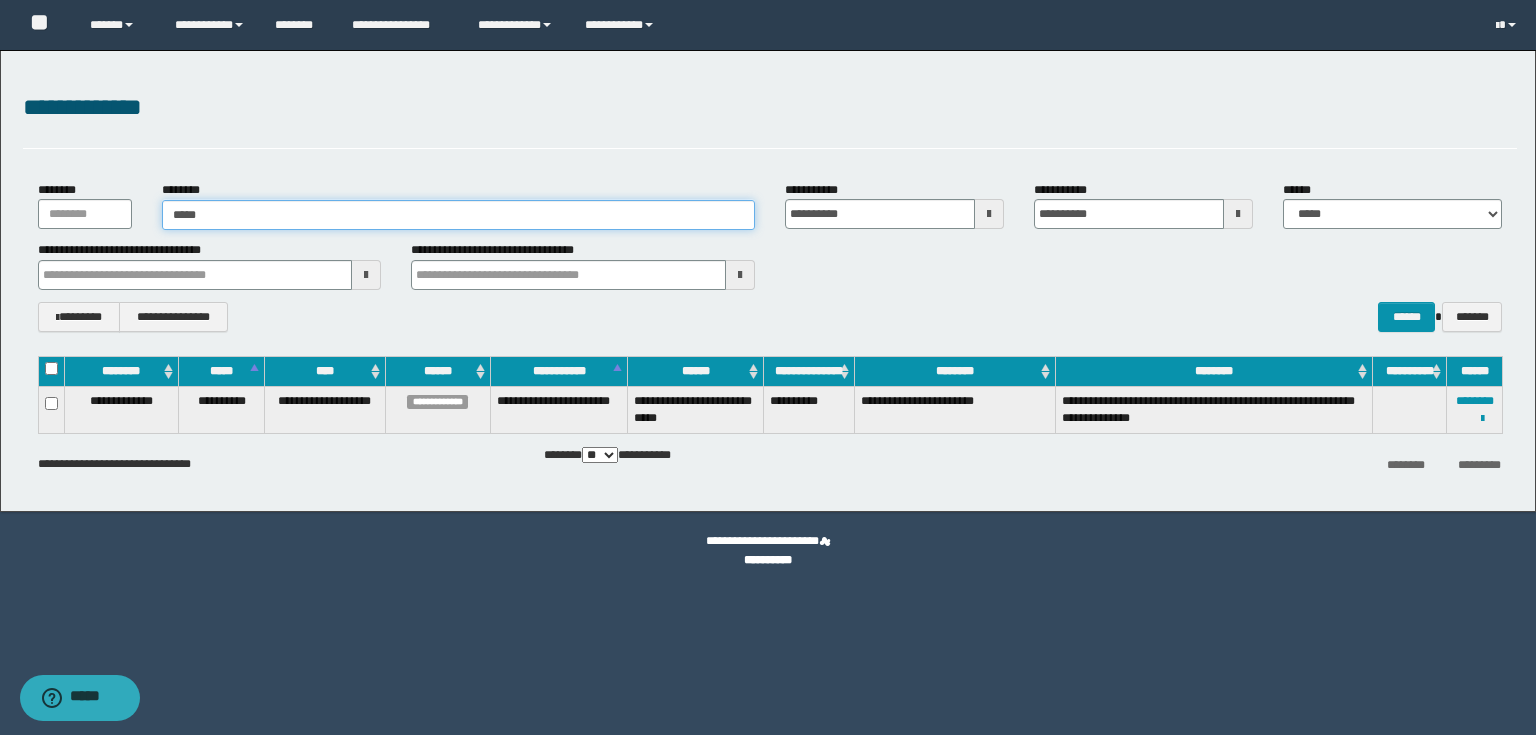 type on "*****" 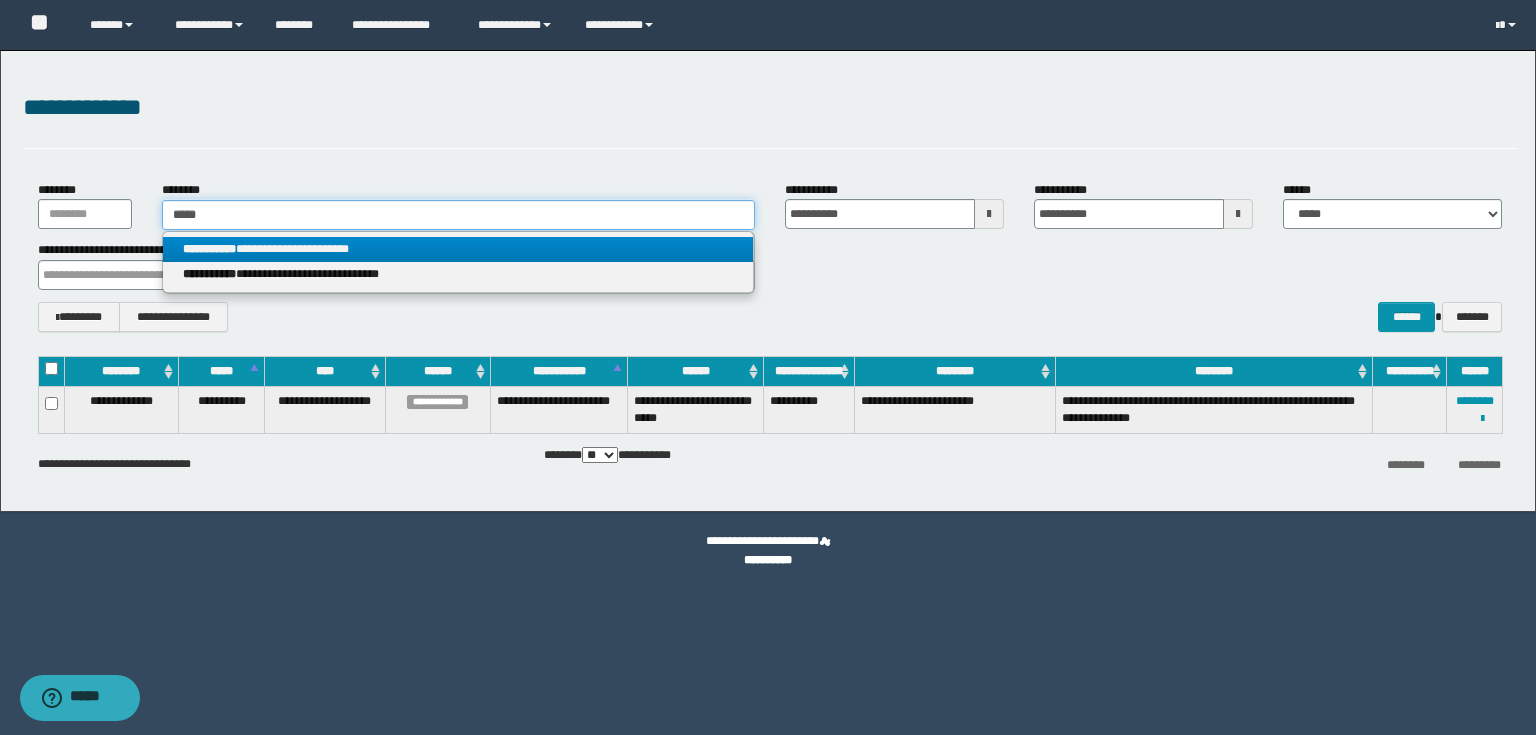 type on "*****" 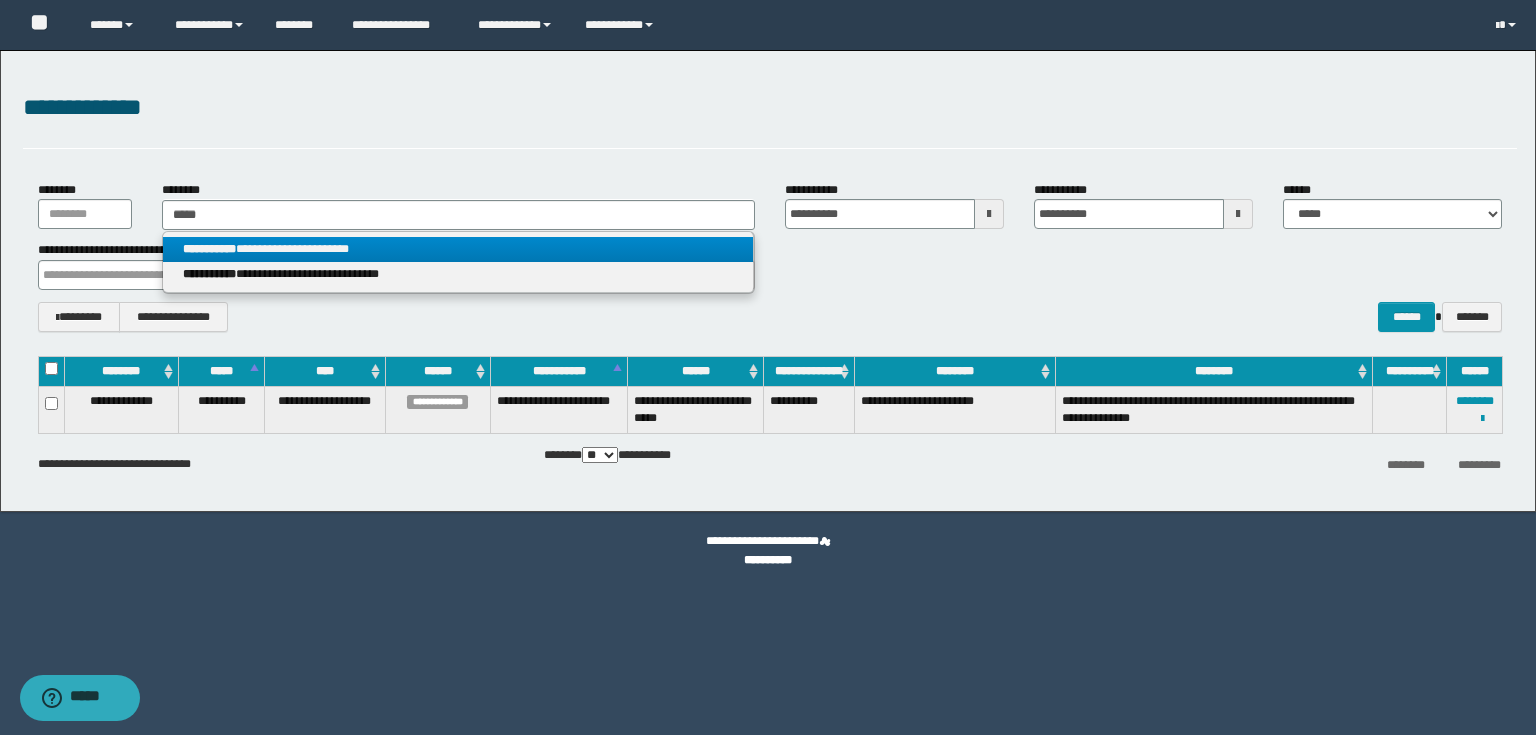 click on "**********" at bounding box center [209, 249] 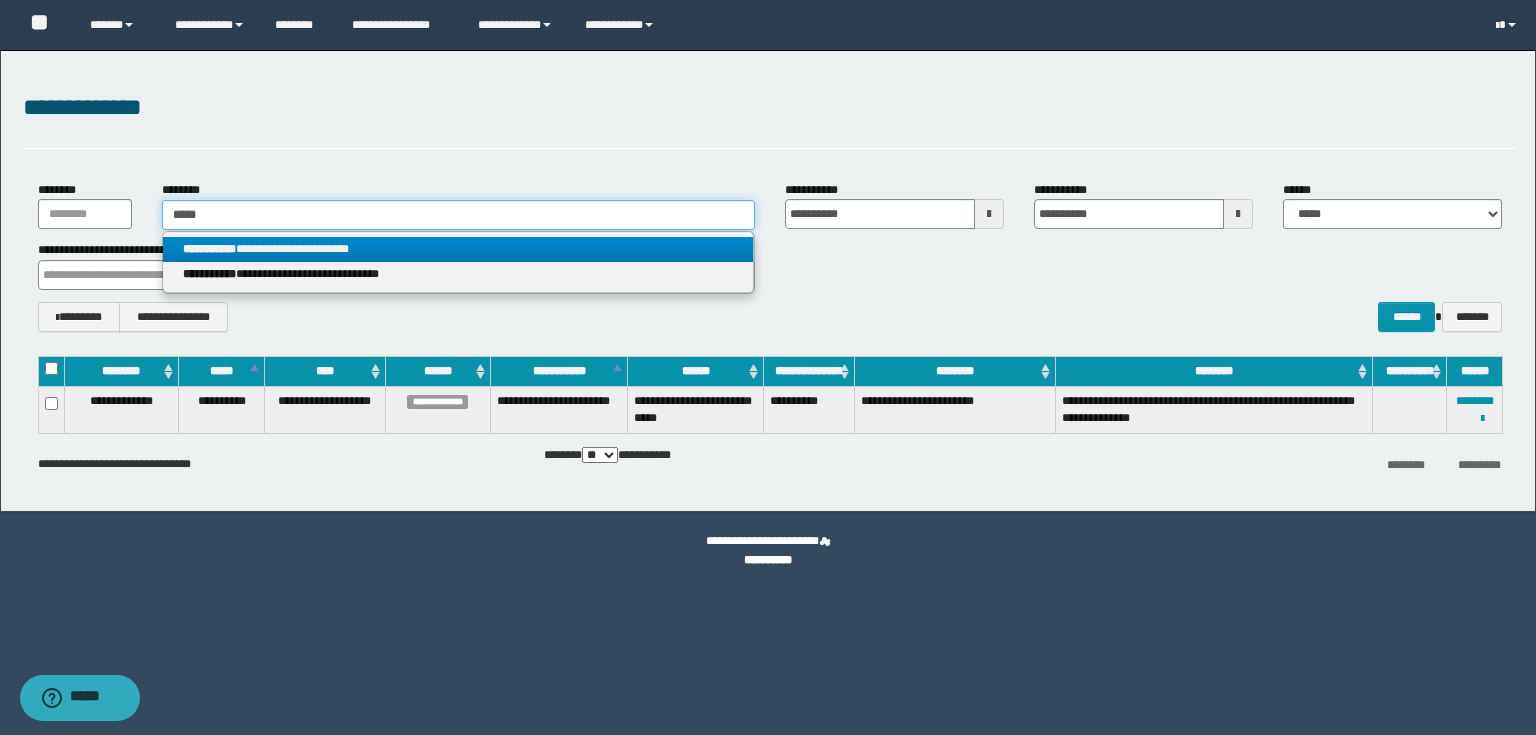type 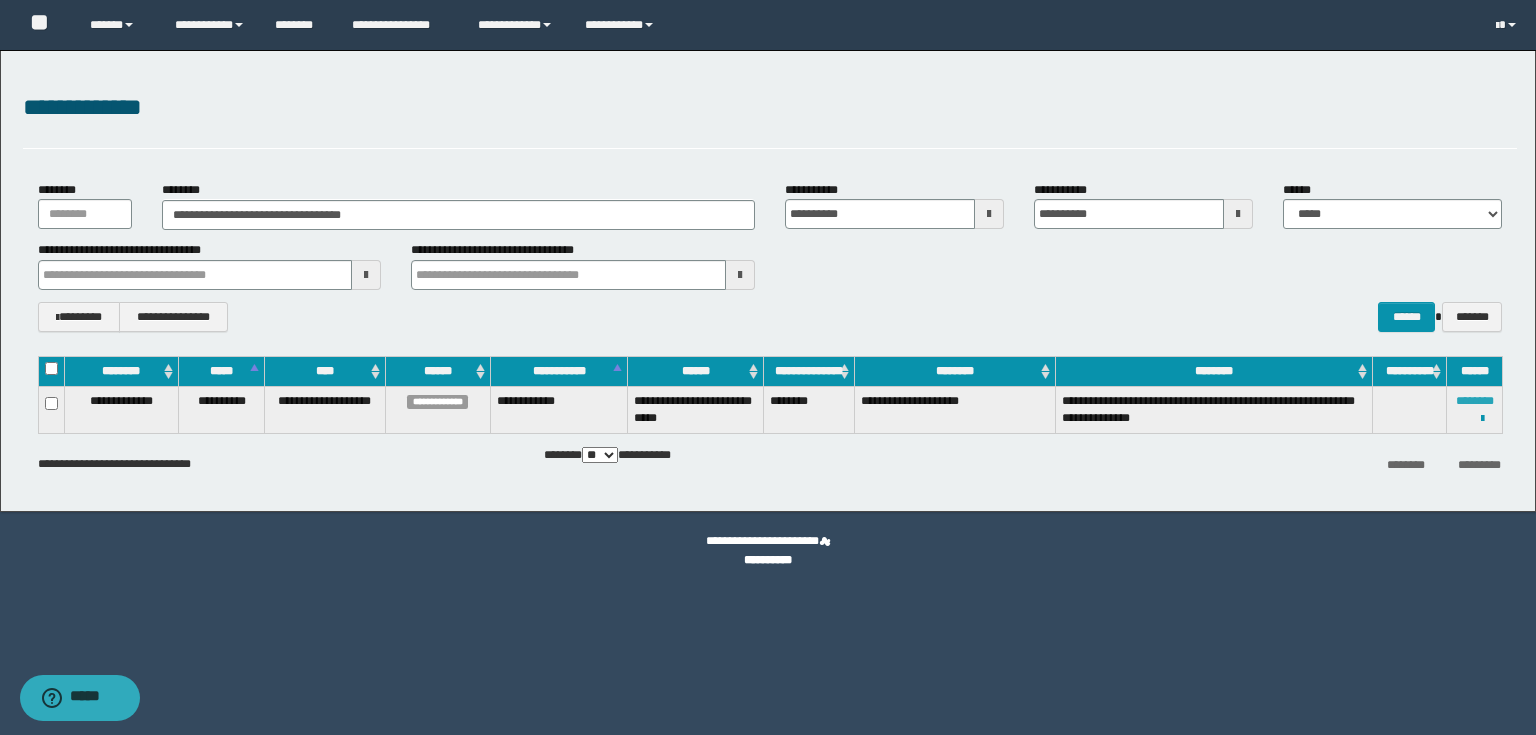 click on "********" at bounding box center [1475, 401] 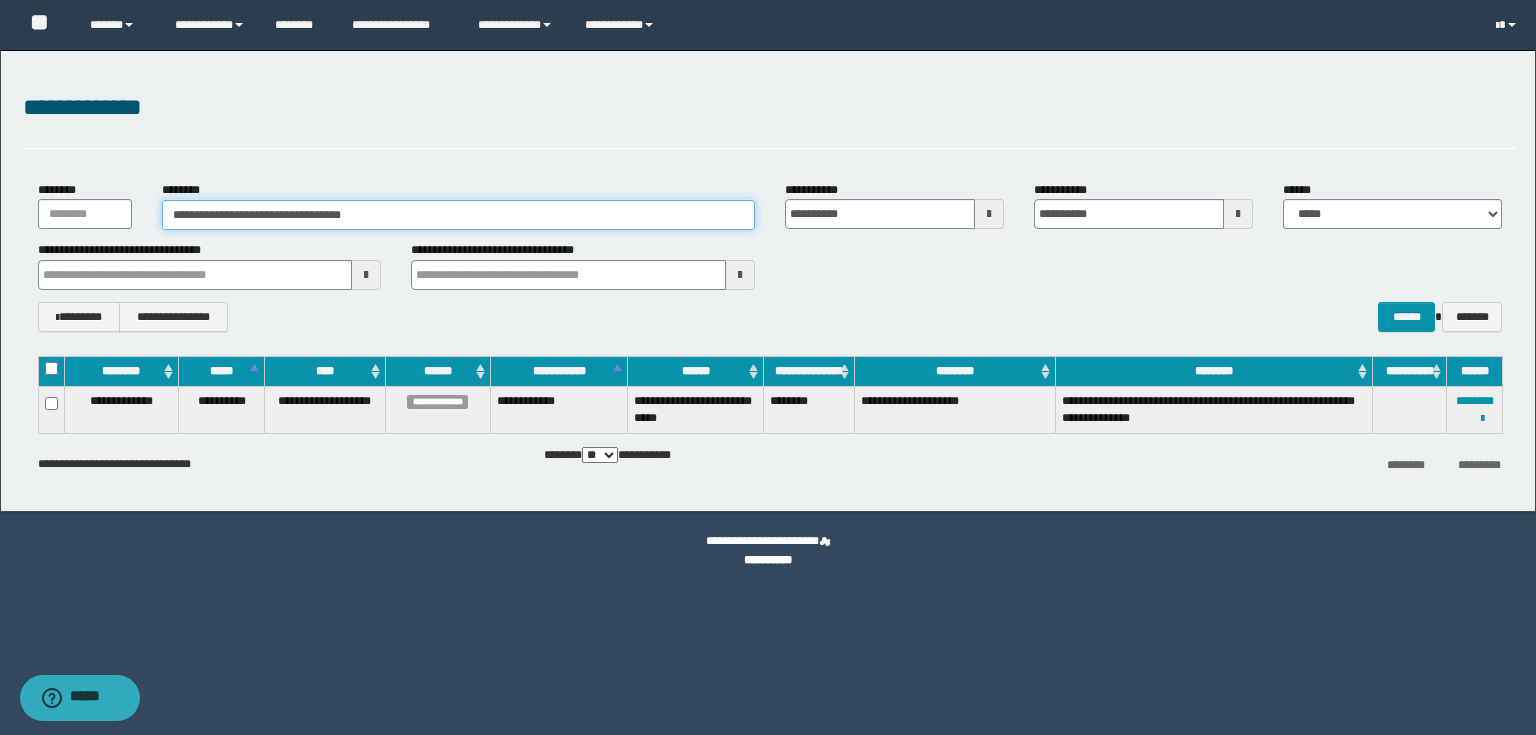 drag, startPoint x: 407, startPoint y: 219, endPoint x: 0, endPoint y: 116, distance: 419.83093 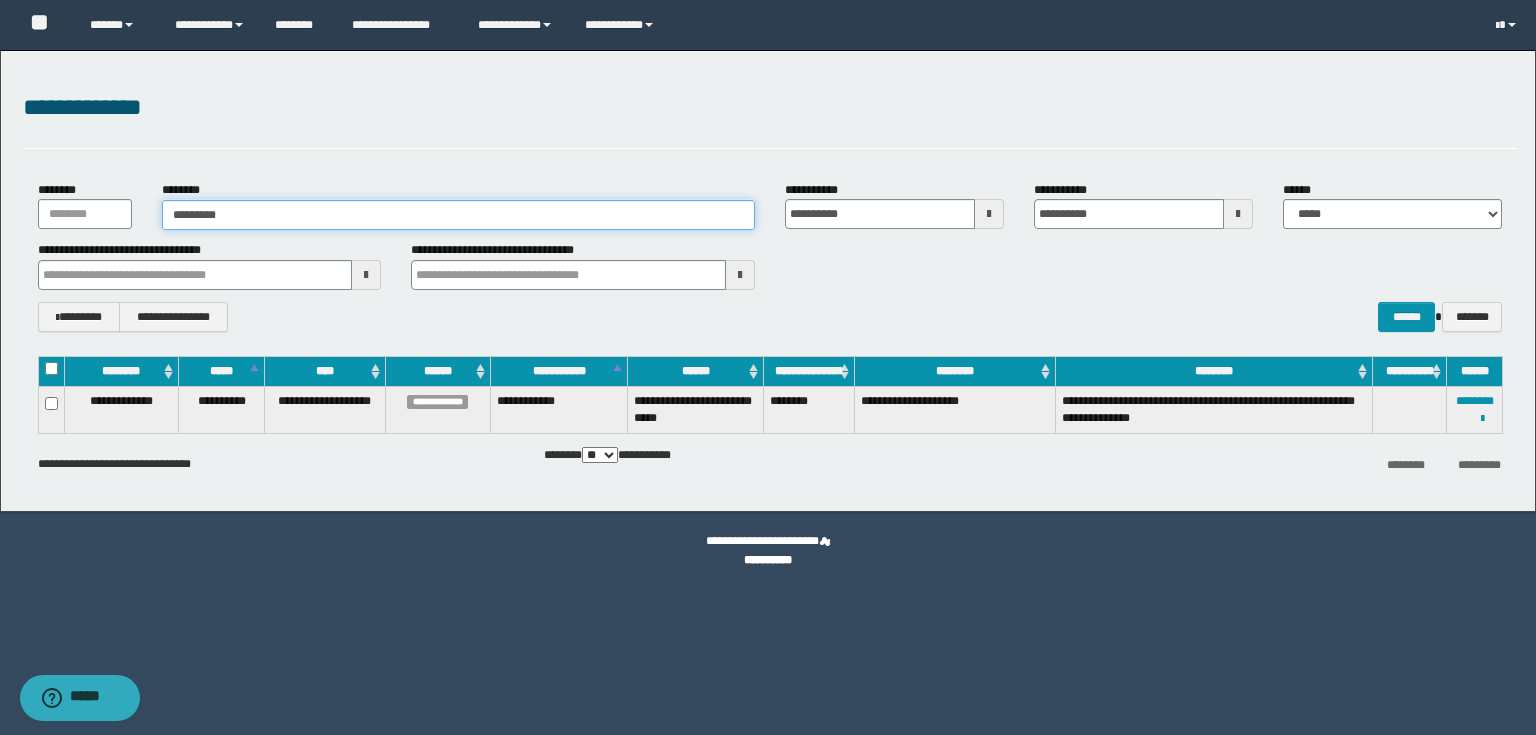 type on "**********" 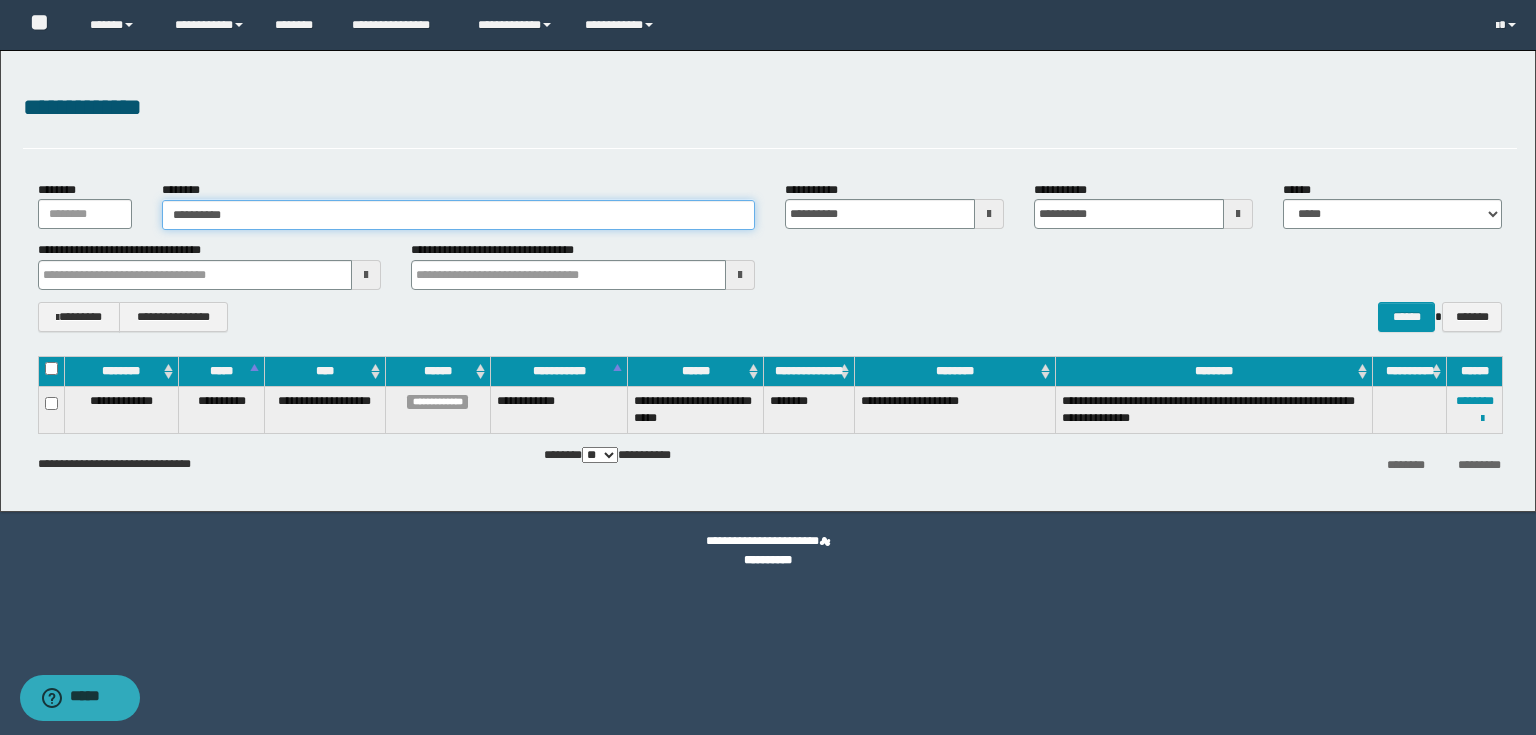 type on "**********" 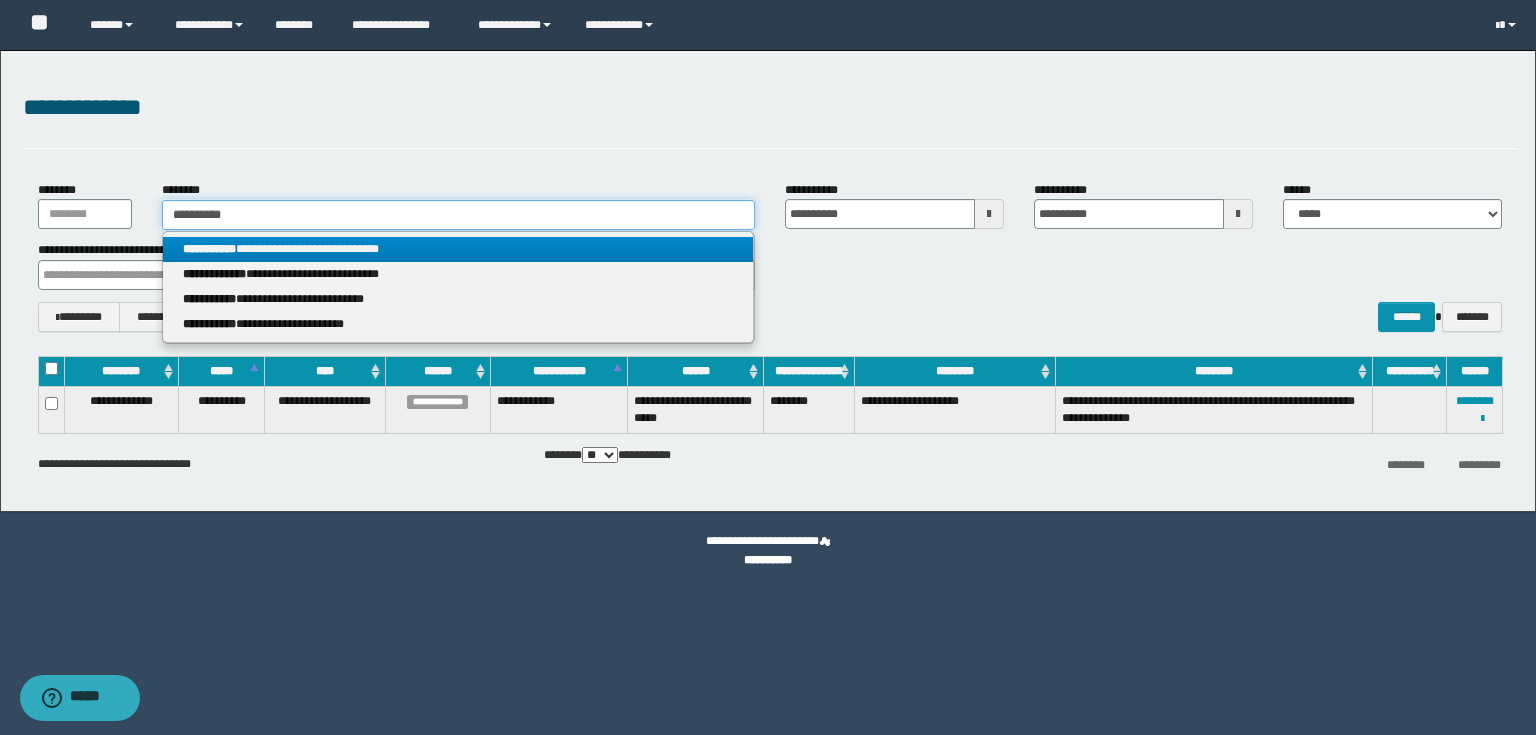 type on "**********" 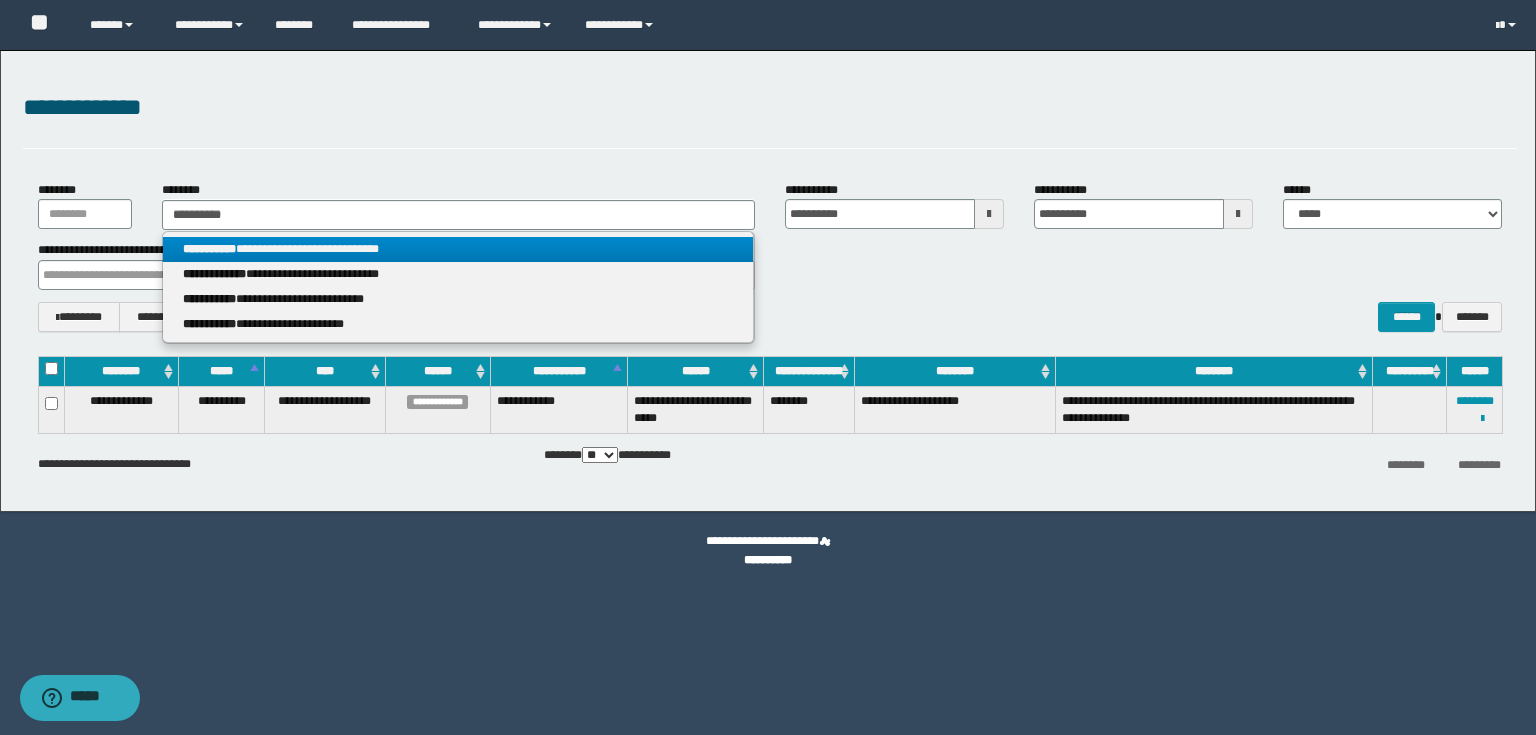 click on "**********" at bounding box center (209, 249) 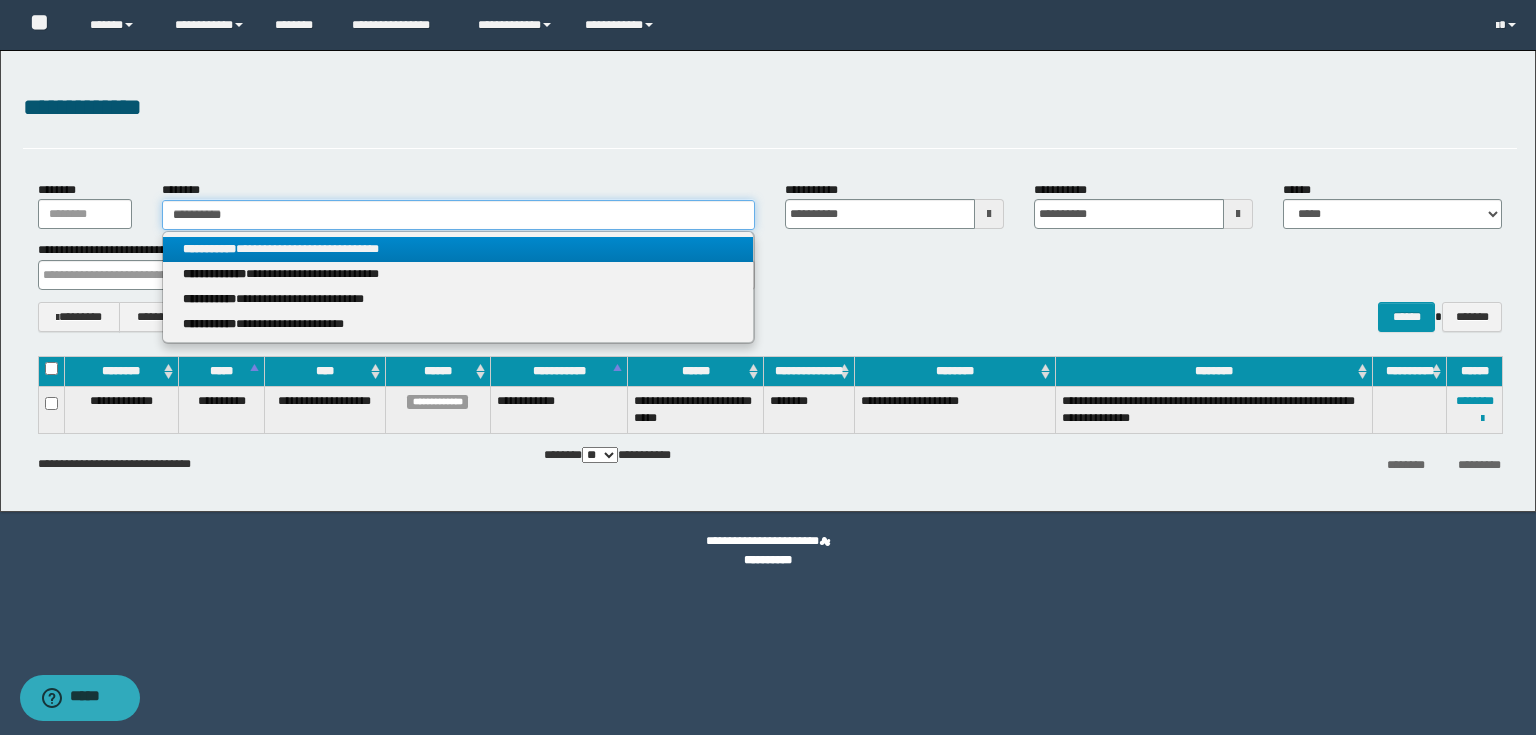 type 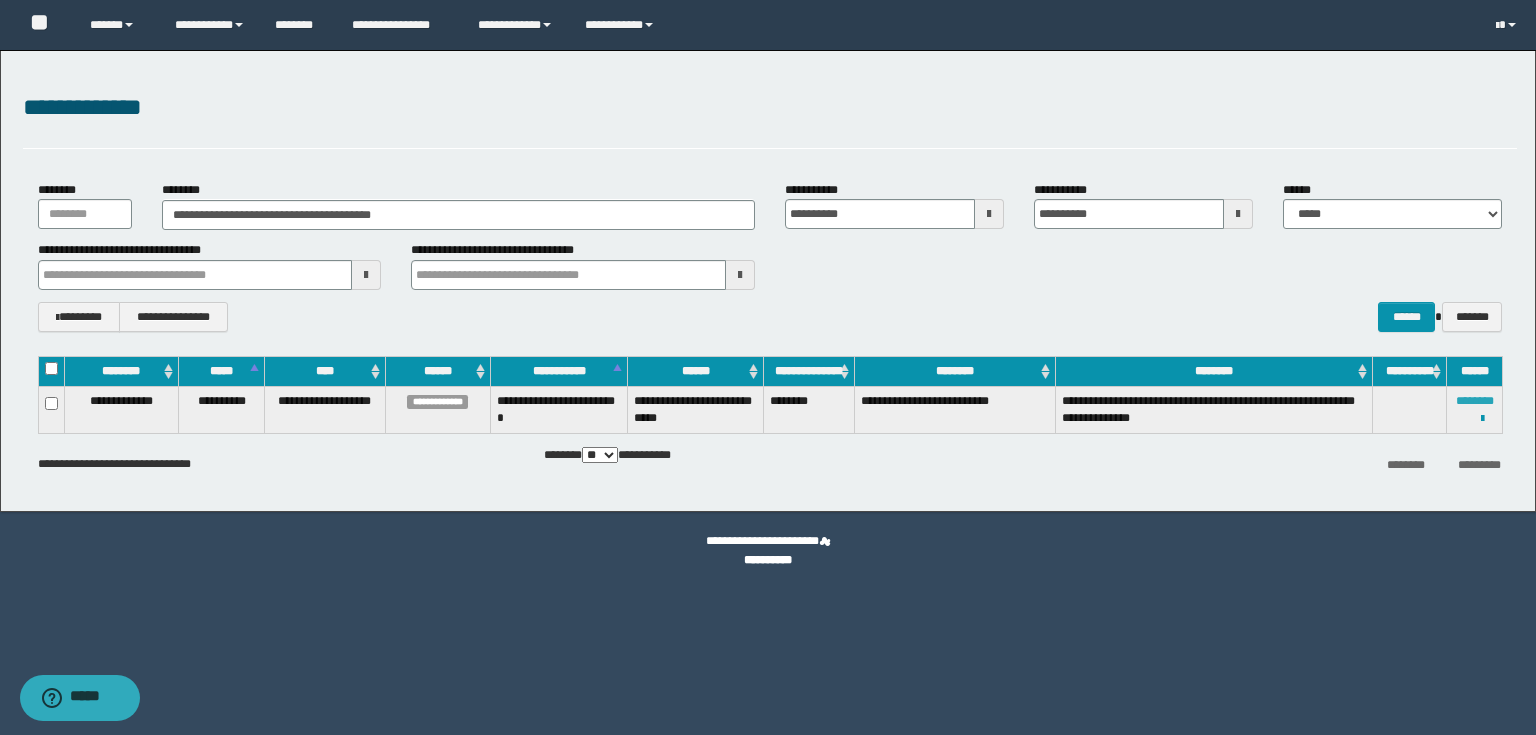 click on "********" at bounding box center (1475, 401) 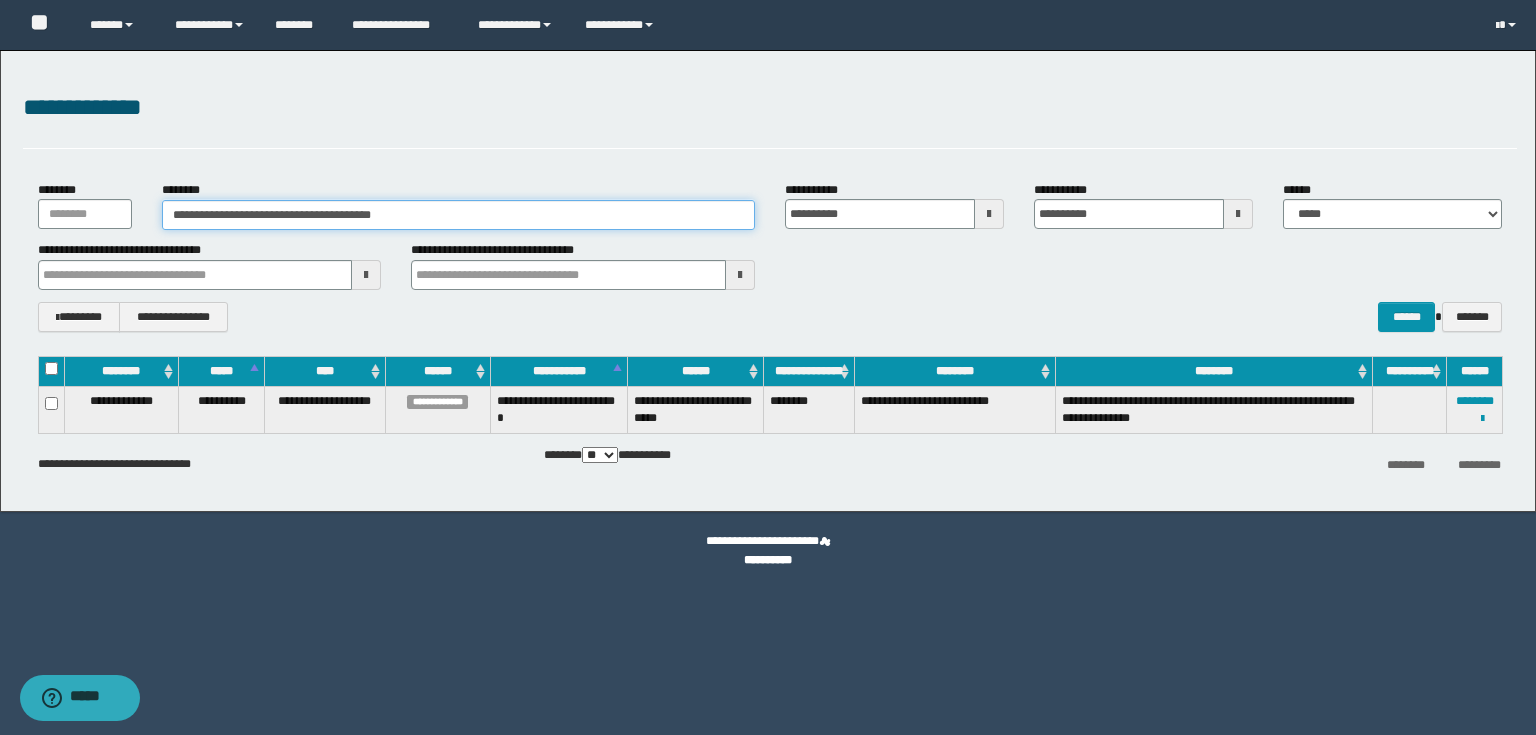 drag, startPoint x: 434, startPoint y: 213, endPoint x: 0, endPoint y: 181, distance: 435.17813 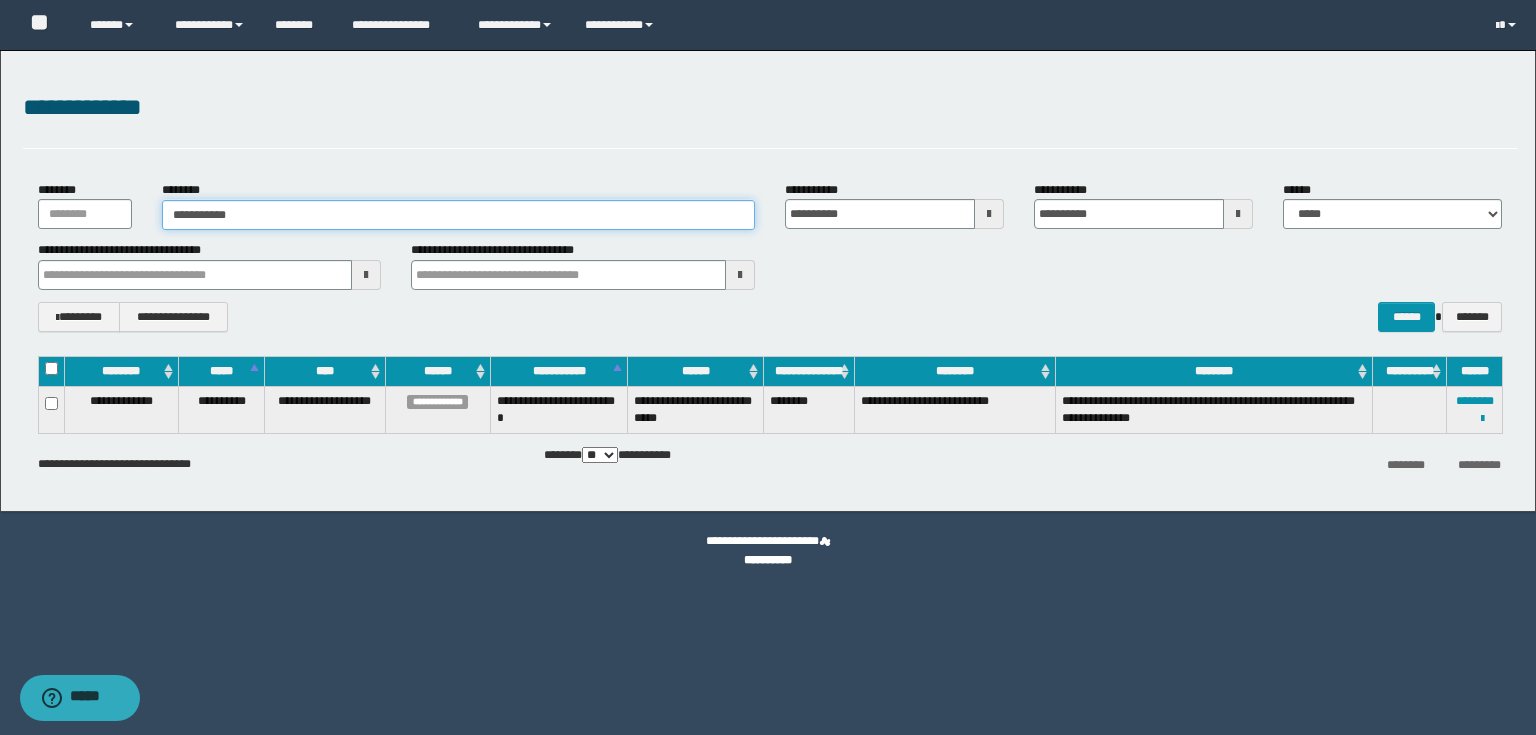 type on "**********" 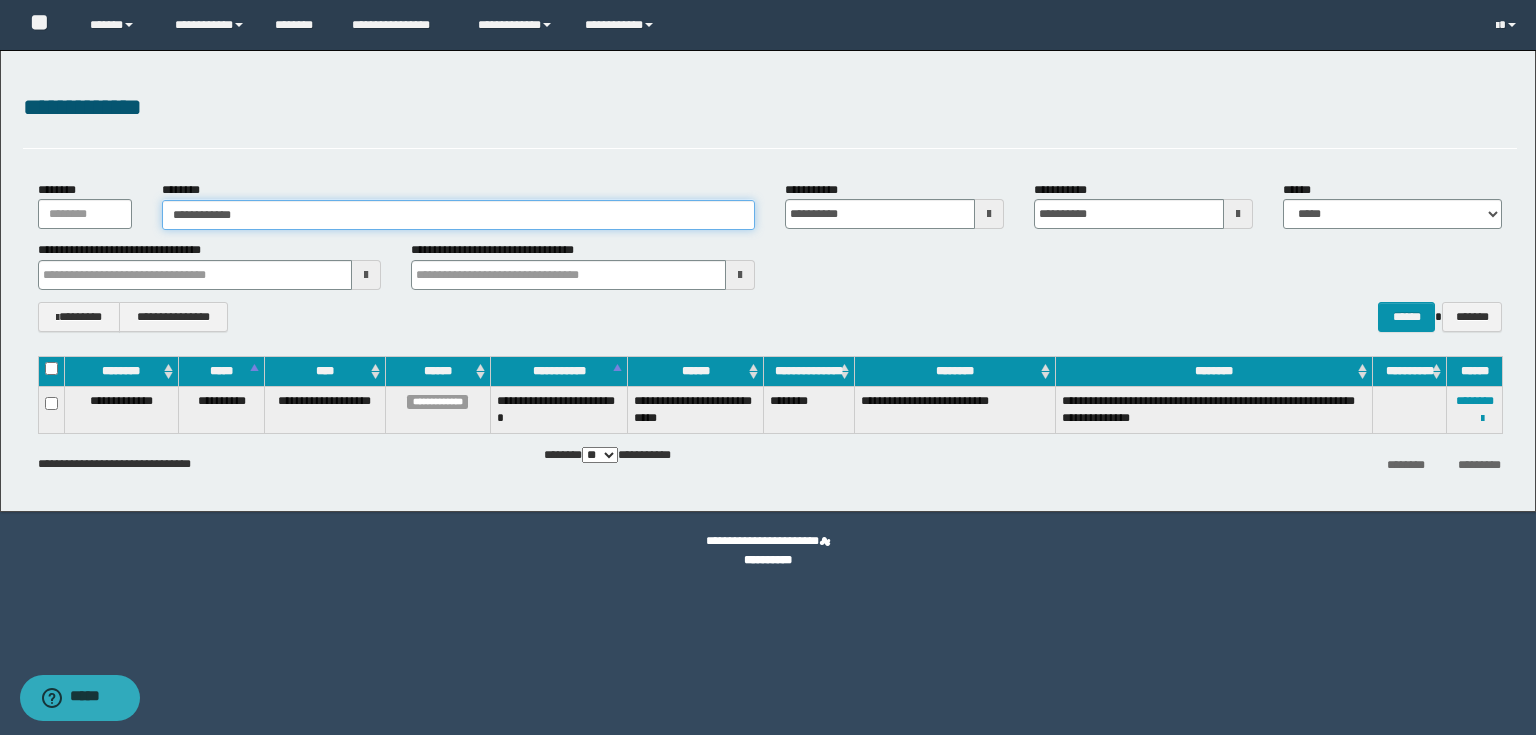 type on "**********" 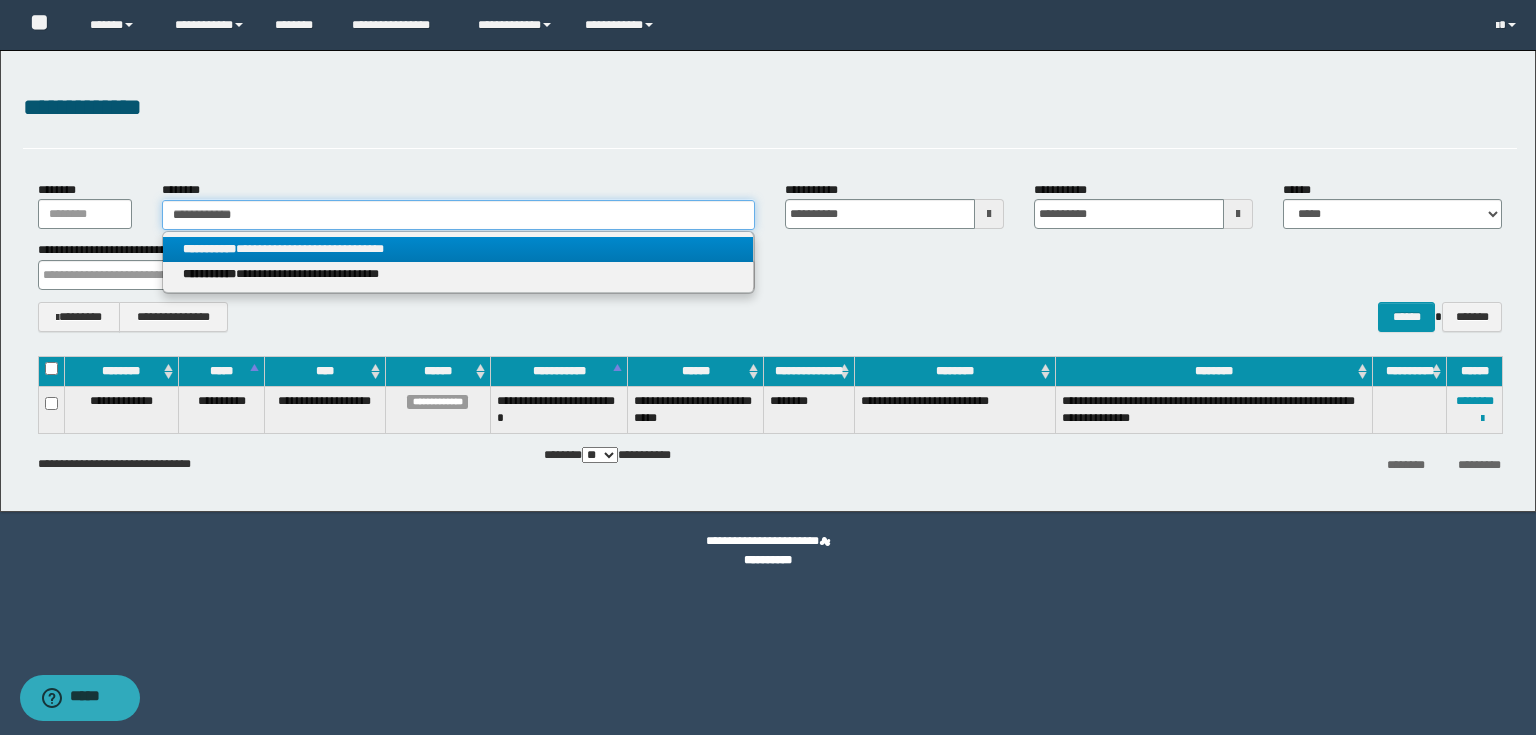 type on "**********" 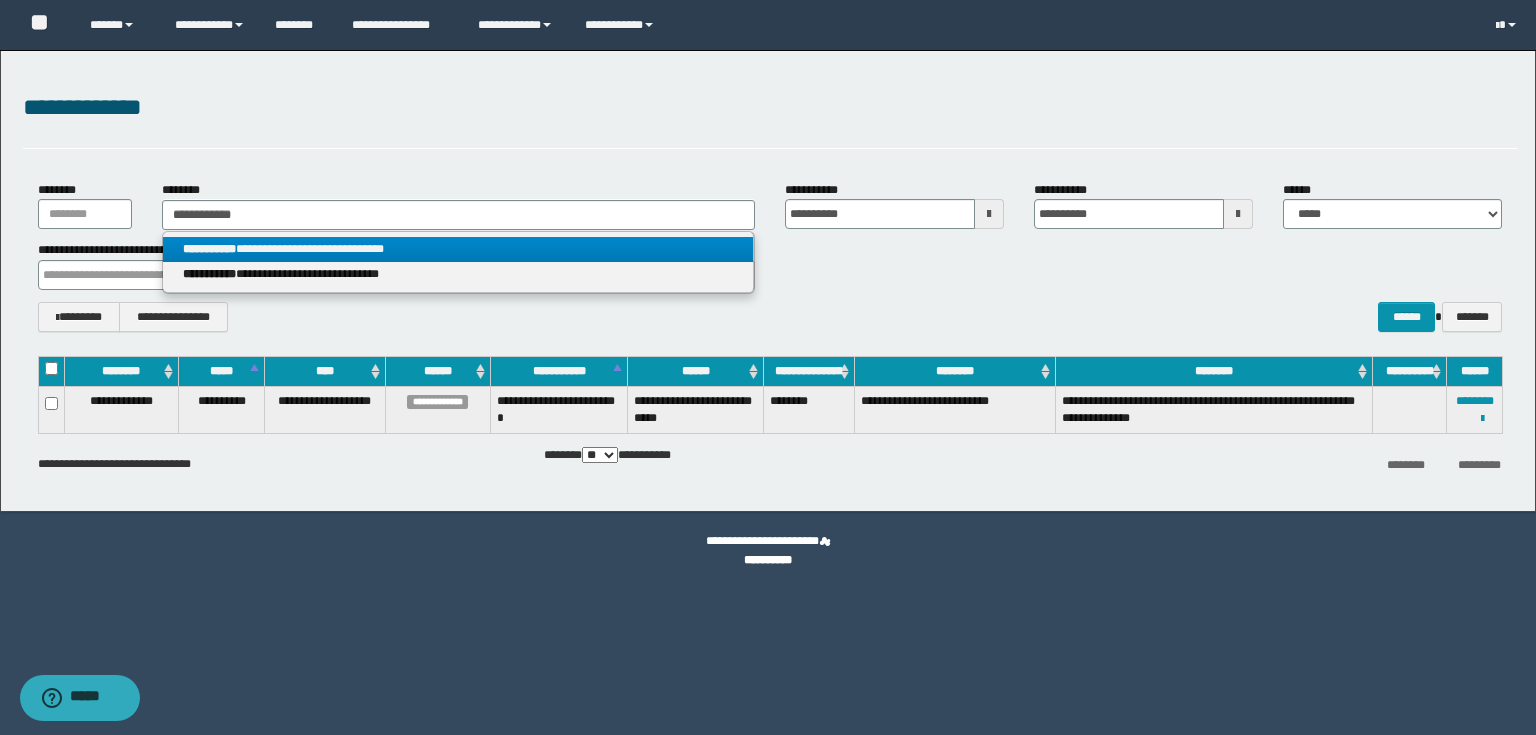 click on "**********" at bounding box center [458, 249] 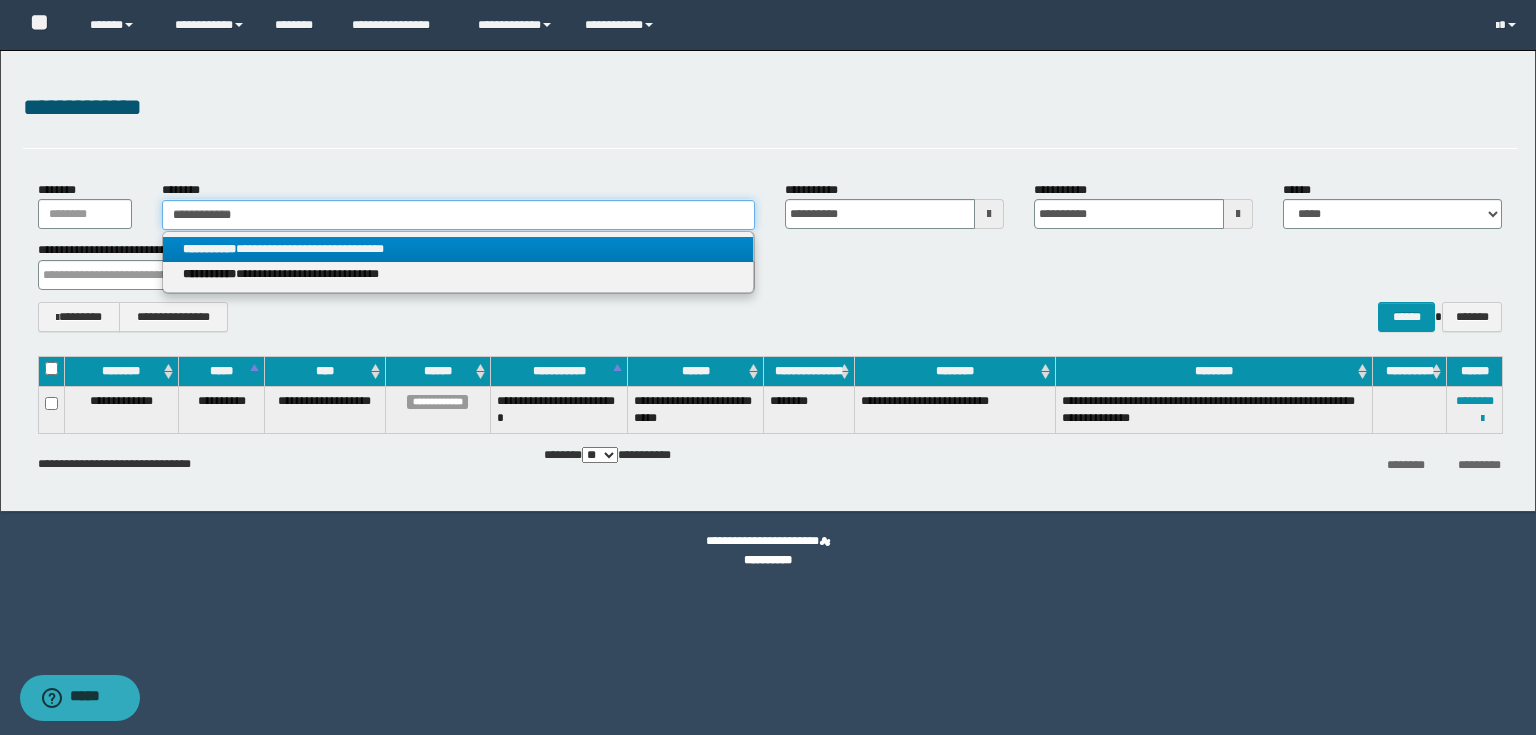 type 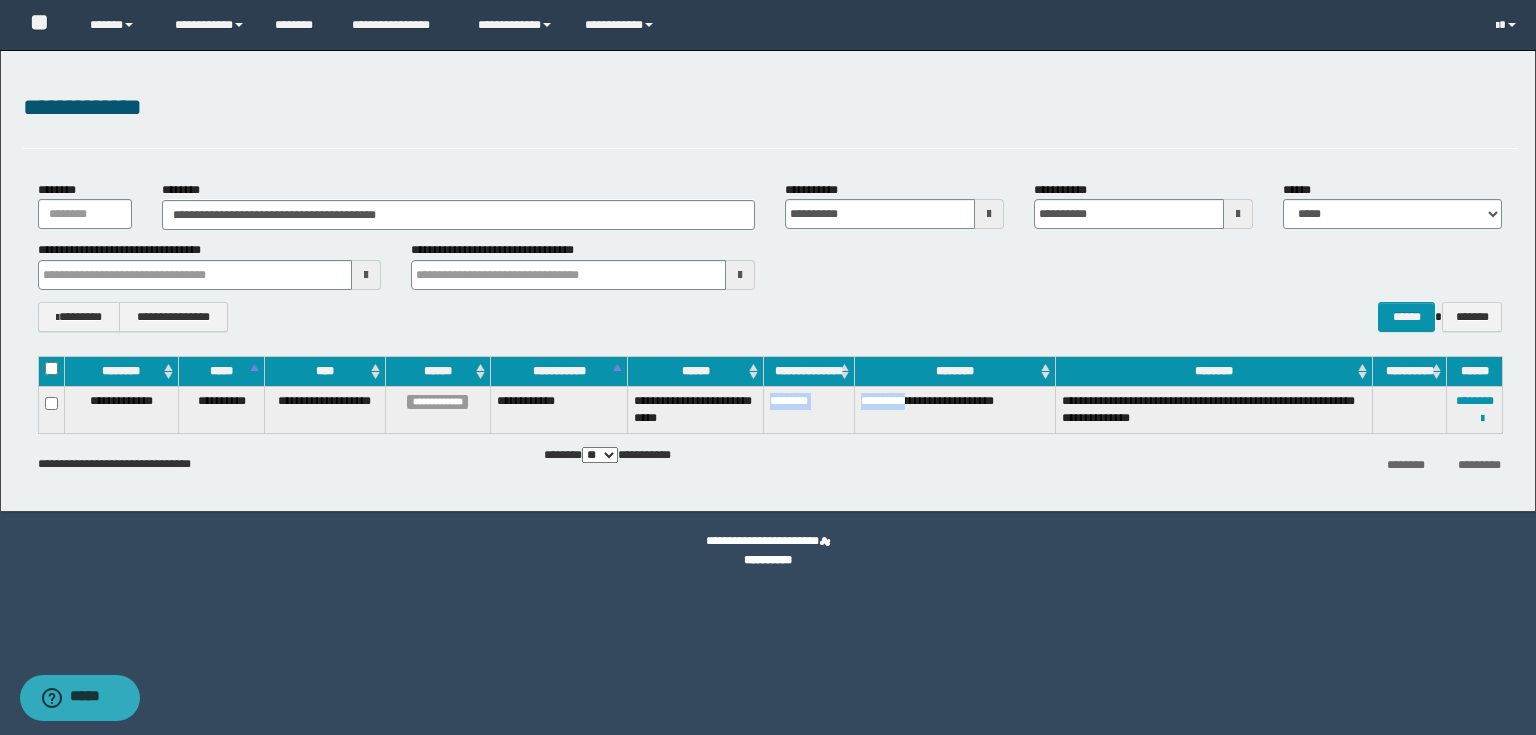 drag, startPoint x: 768, startPoint y: 407, endPoint x: 910, endPoint y: 407, distance: 142 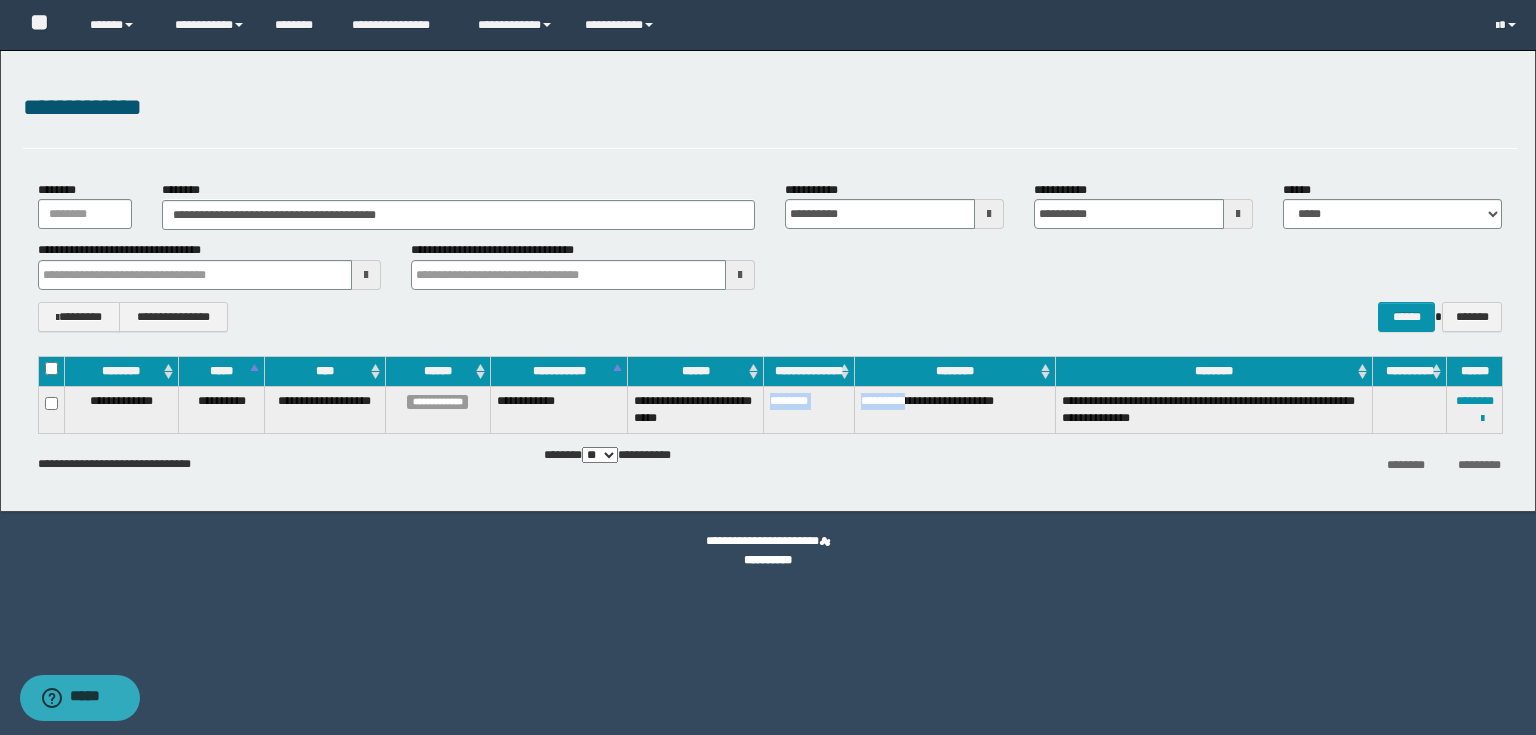 click on "**********" at bounding box center (770, 409) 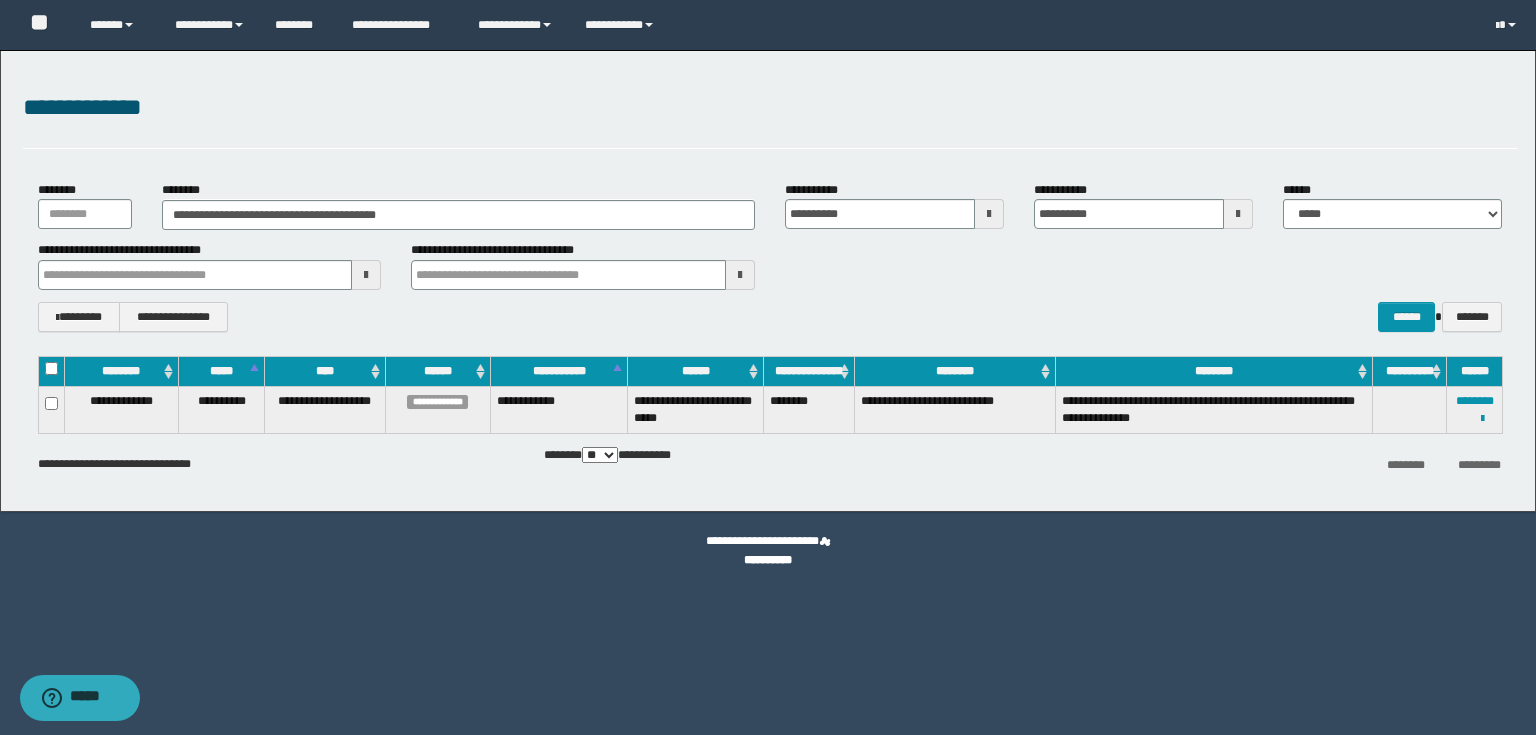 click on "**********" at bounding box center (770, 265) 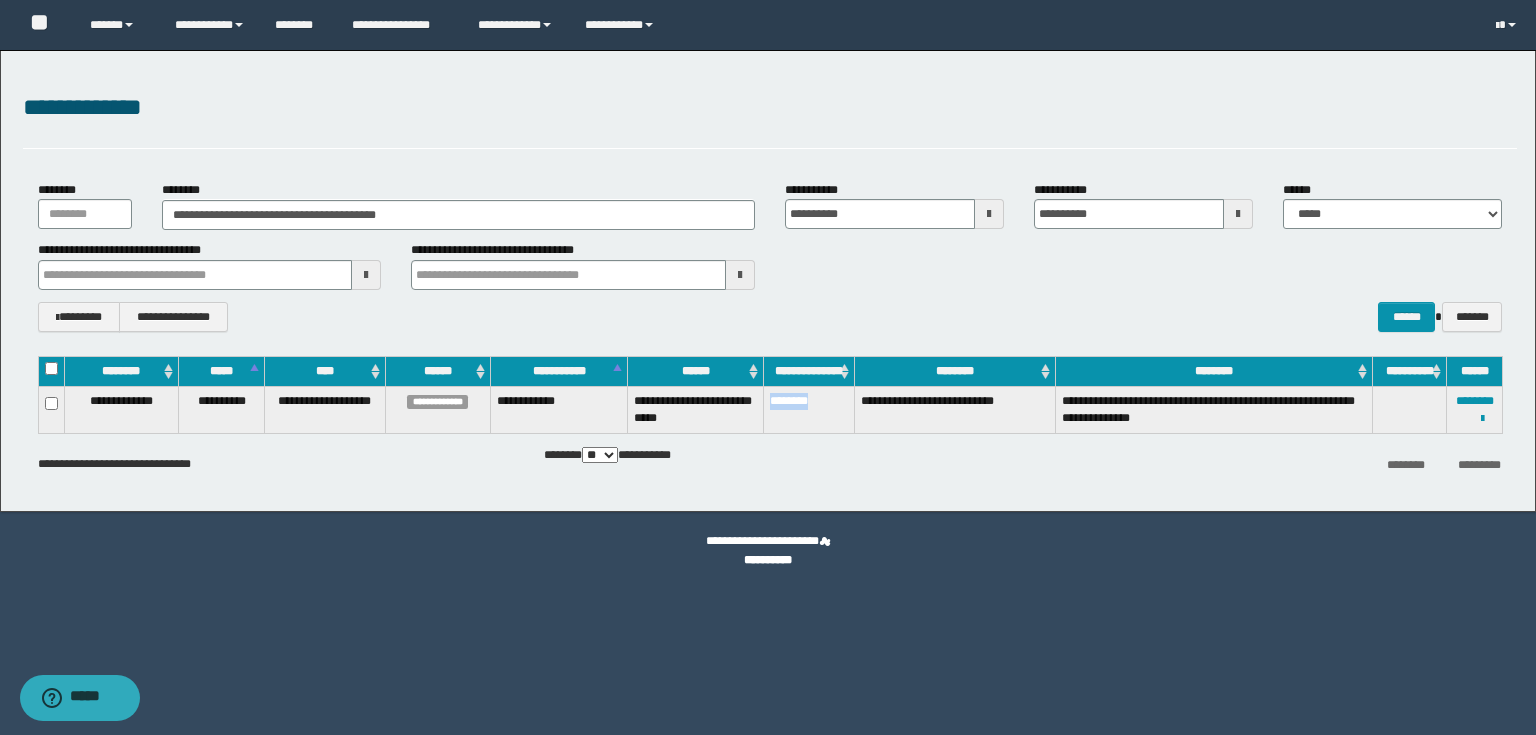 drag, startPoint x: 768, startPoint y: 397, endPoint x: 827, endPoint y: 413, distance: 61.13101 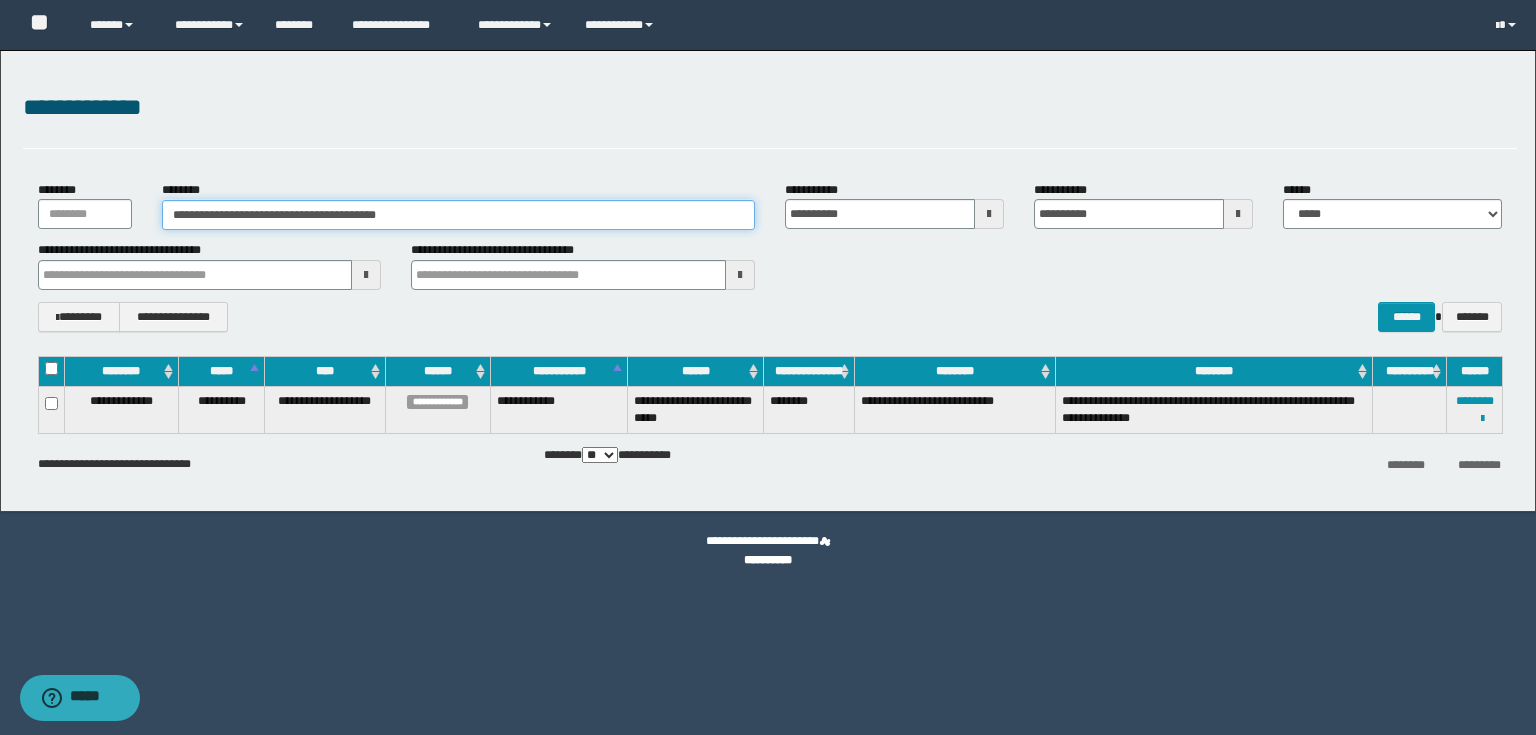 drag, startPoint x: 472, startPoint y: 222, endPoint x: 0, endPoint y: 179, distance: 473.95465 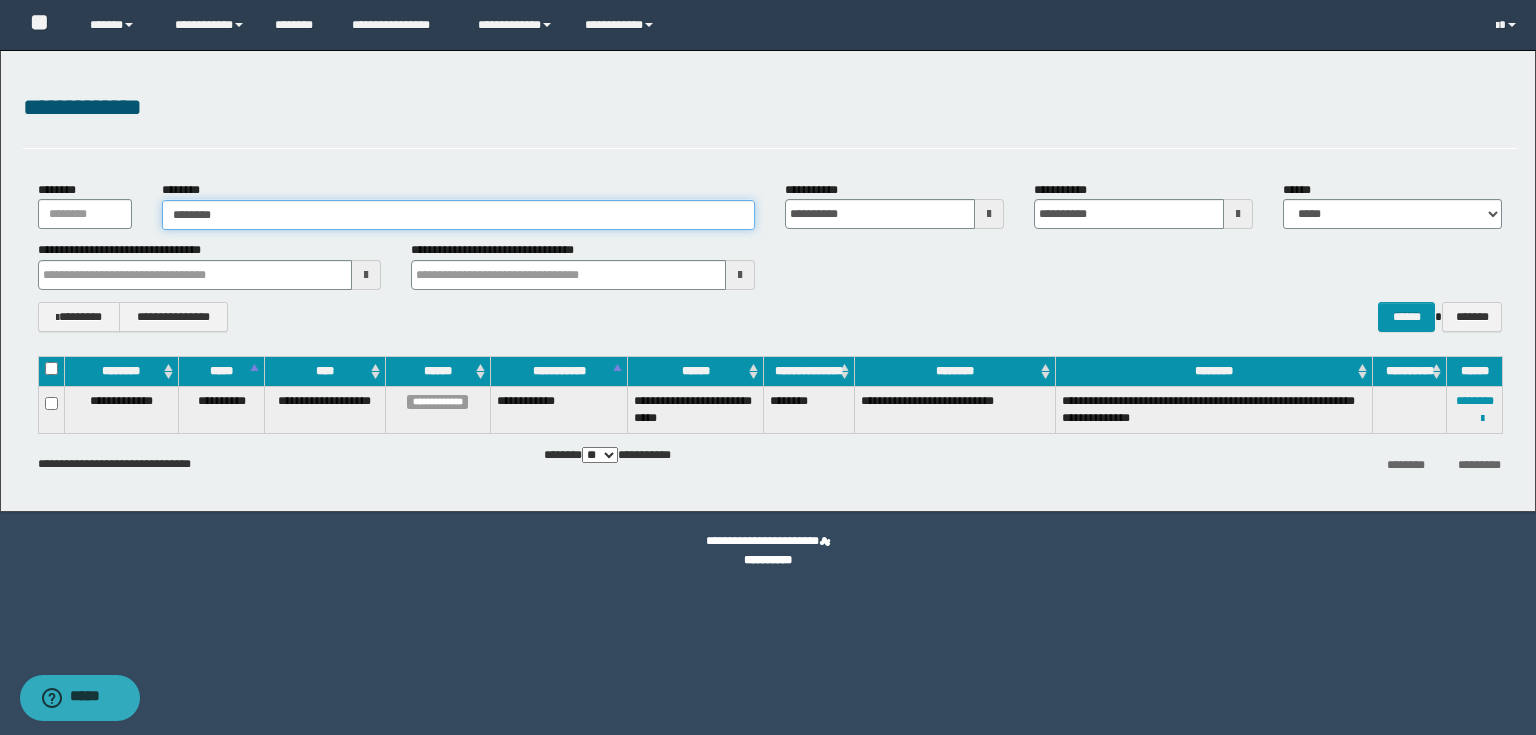 type on "********" 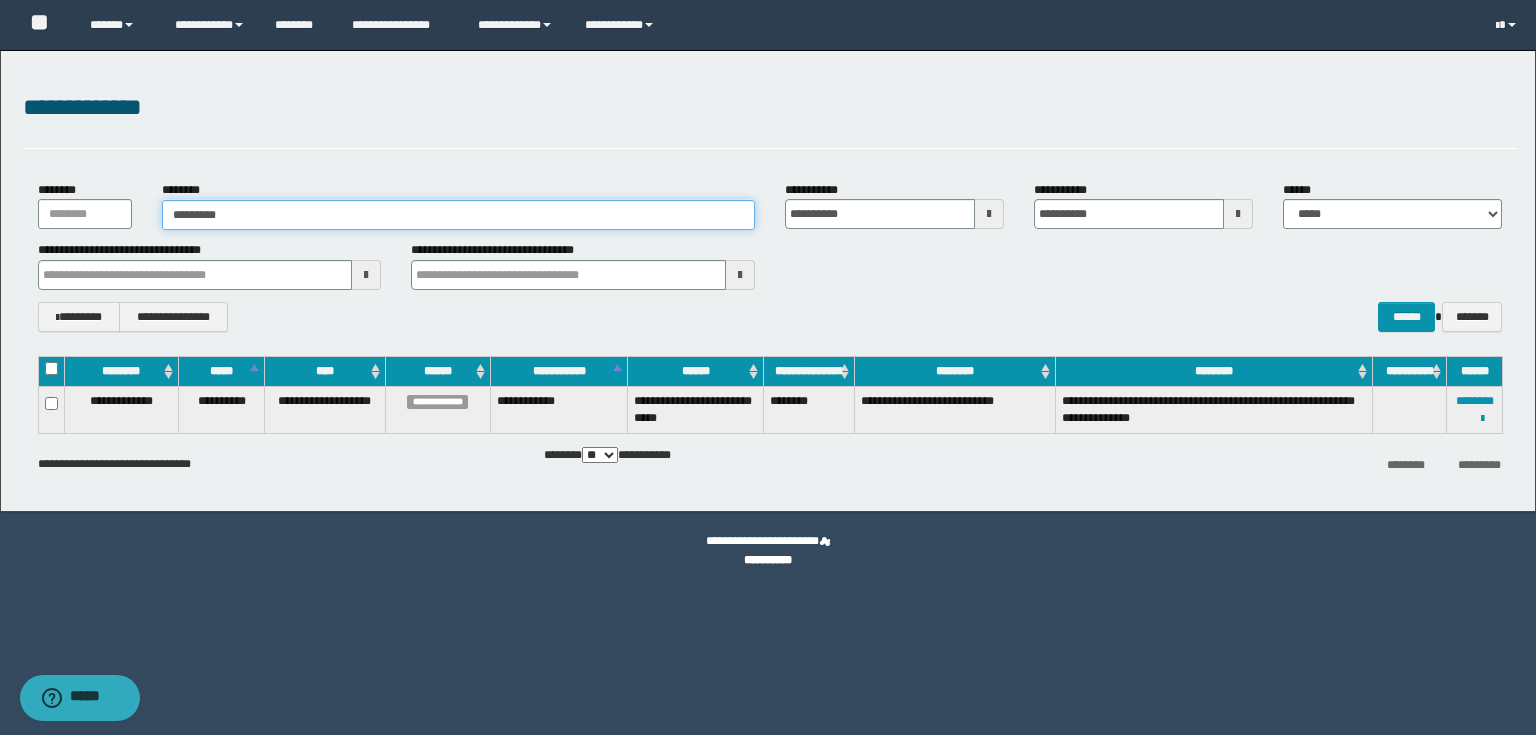 type on "********" 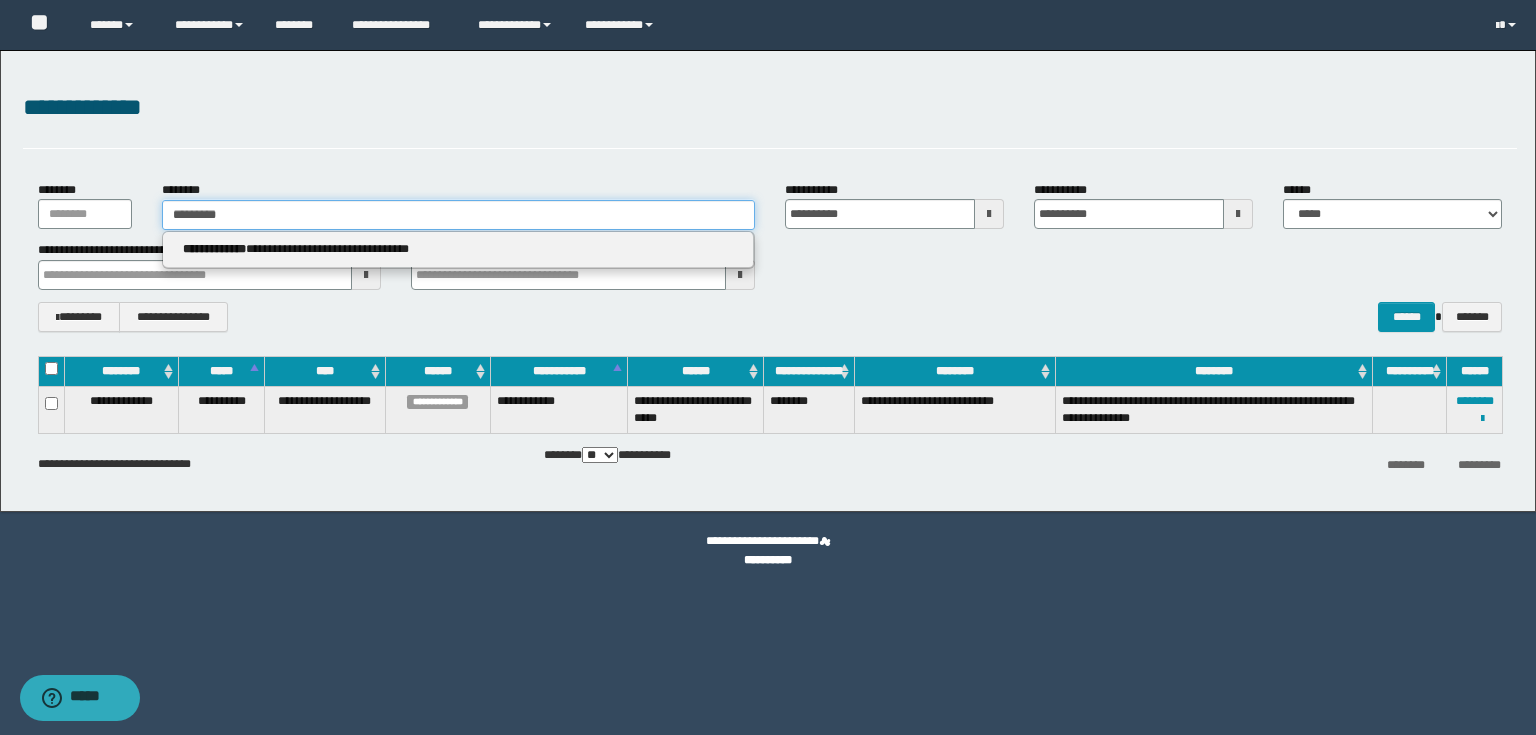 type 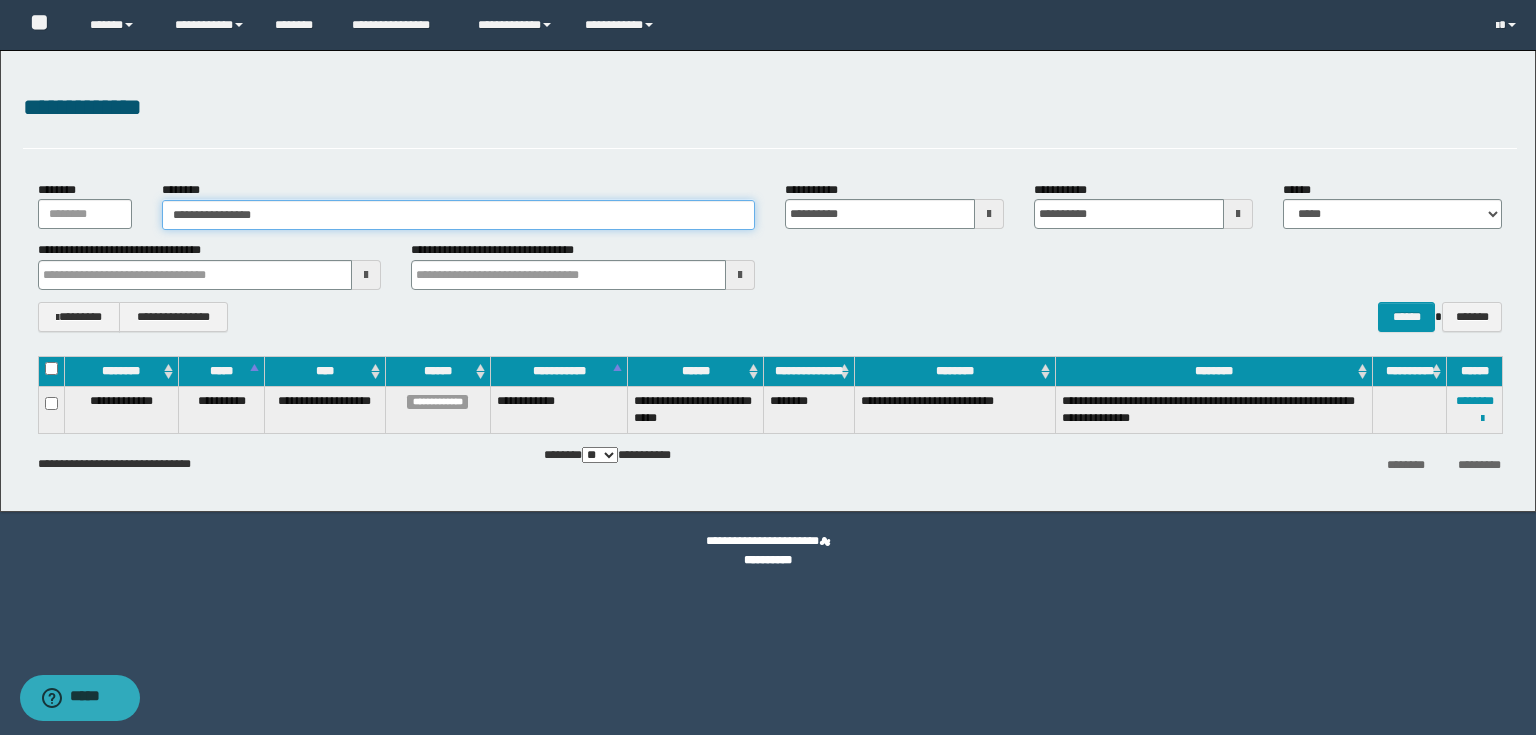 type on "**********" 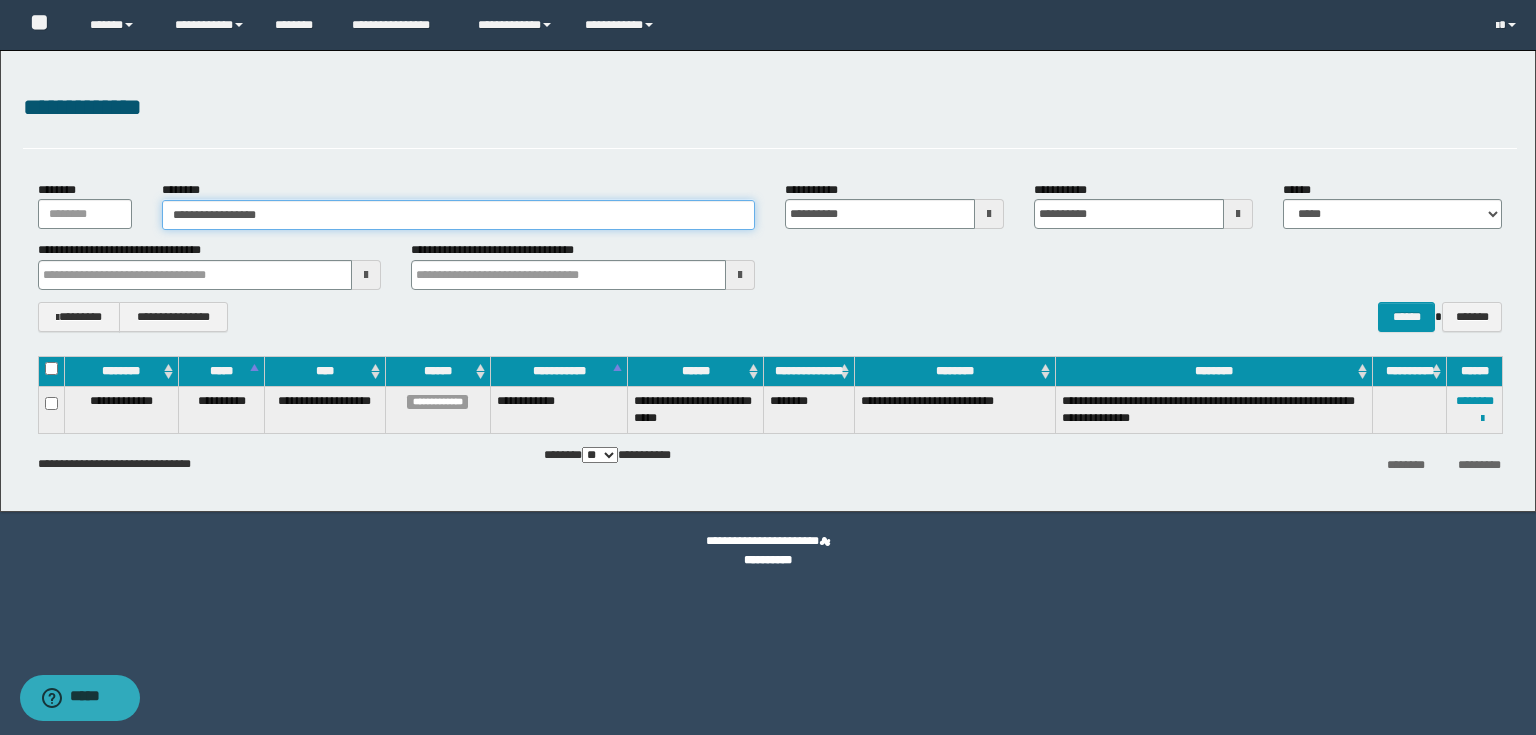 type on "**********" 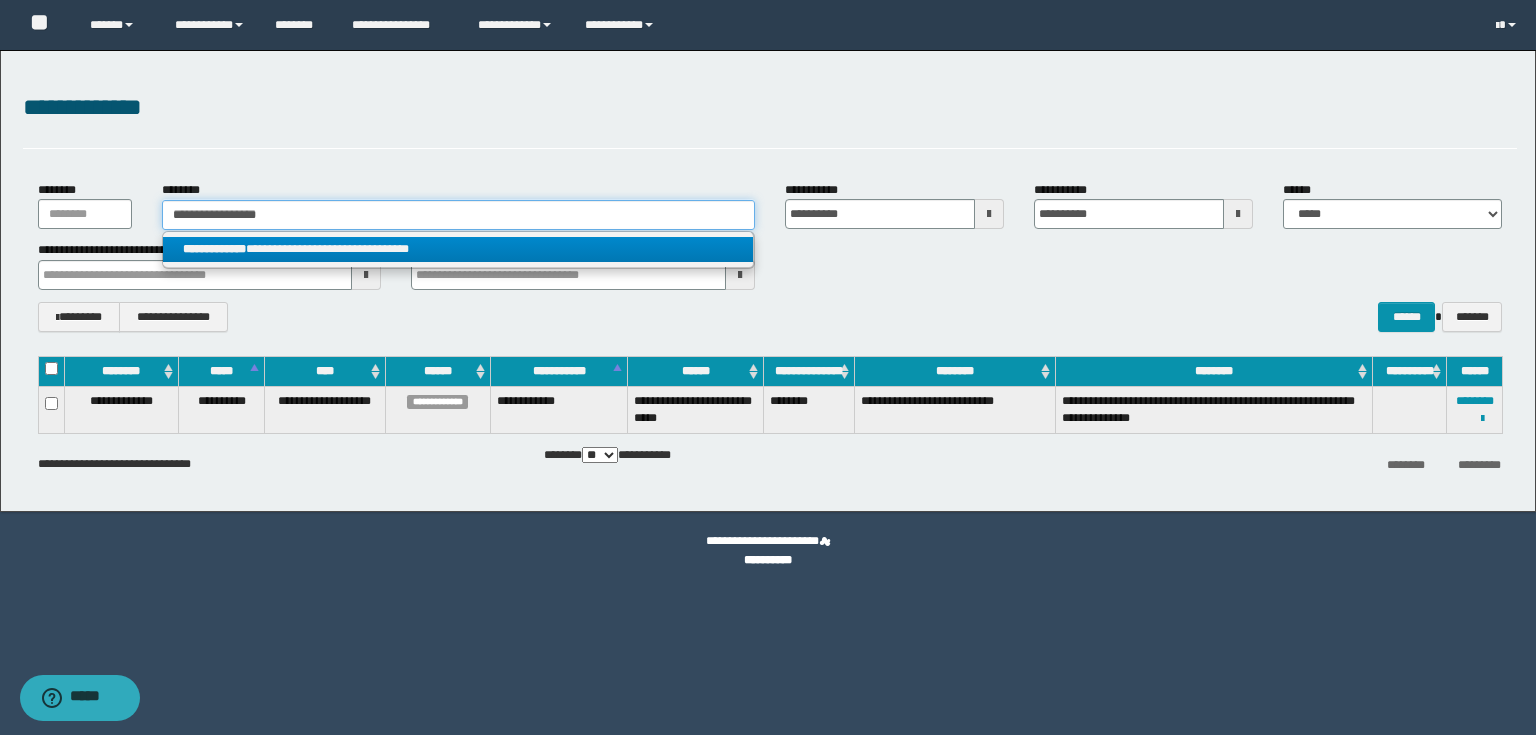 type on "**********" 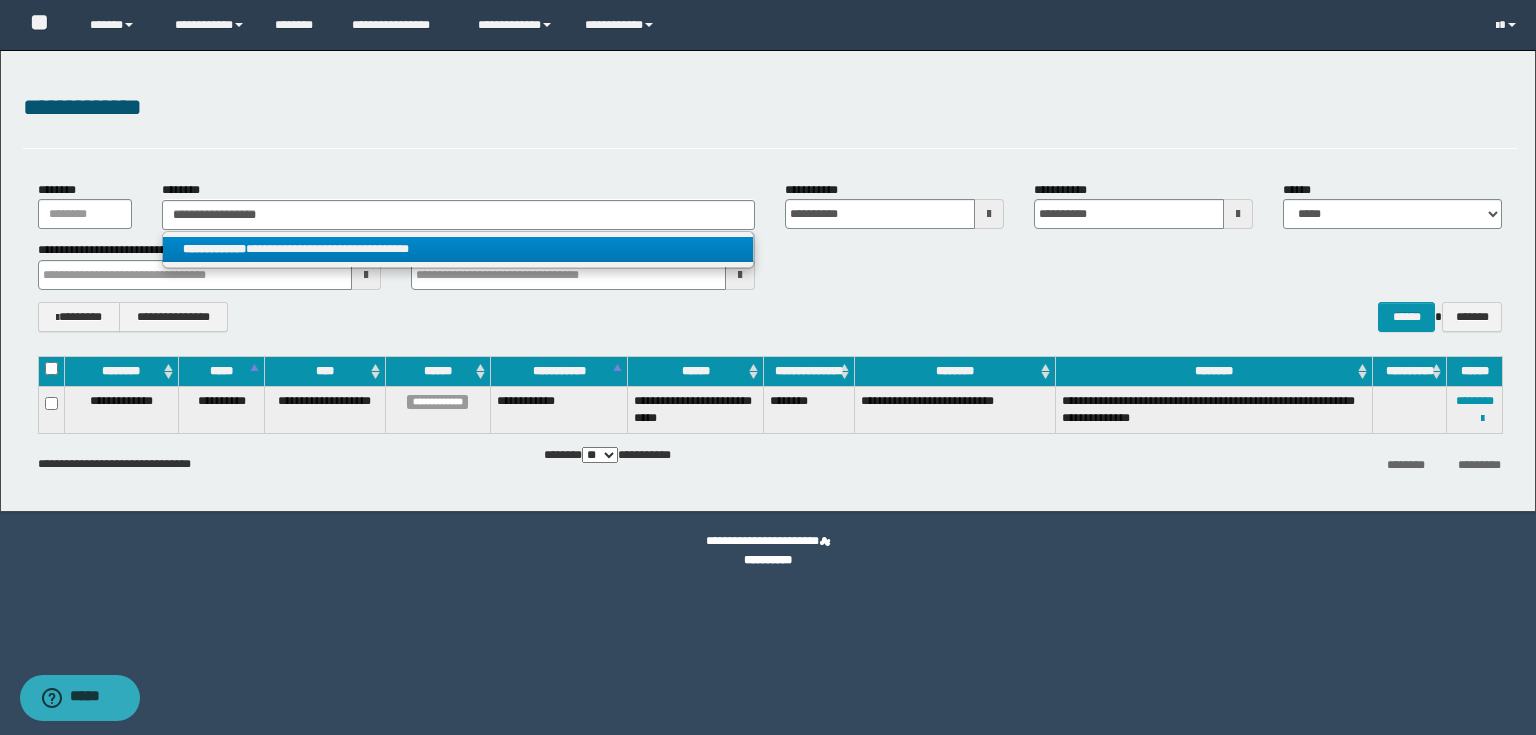 click on "**********" at bounding box center (214, 249) 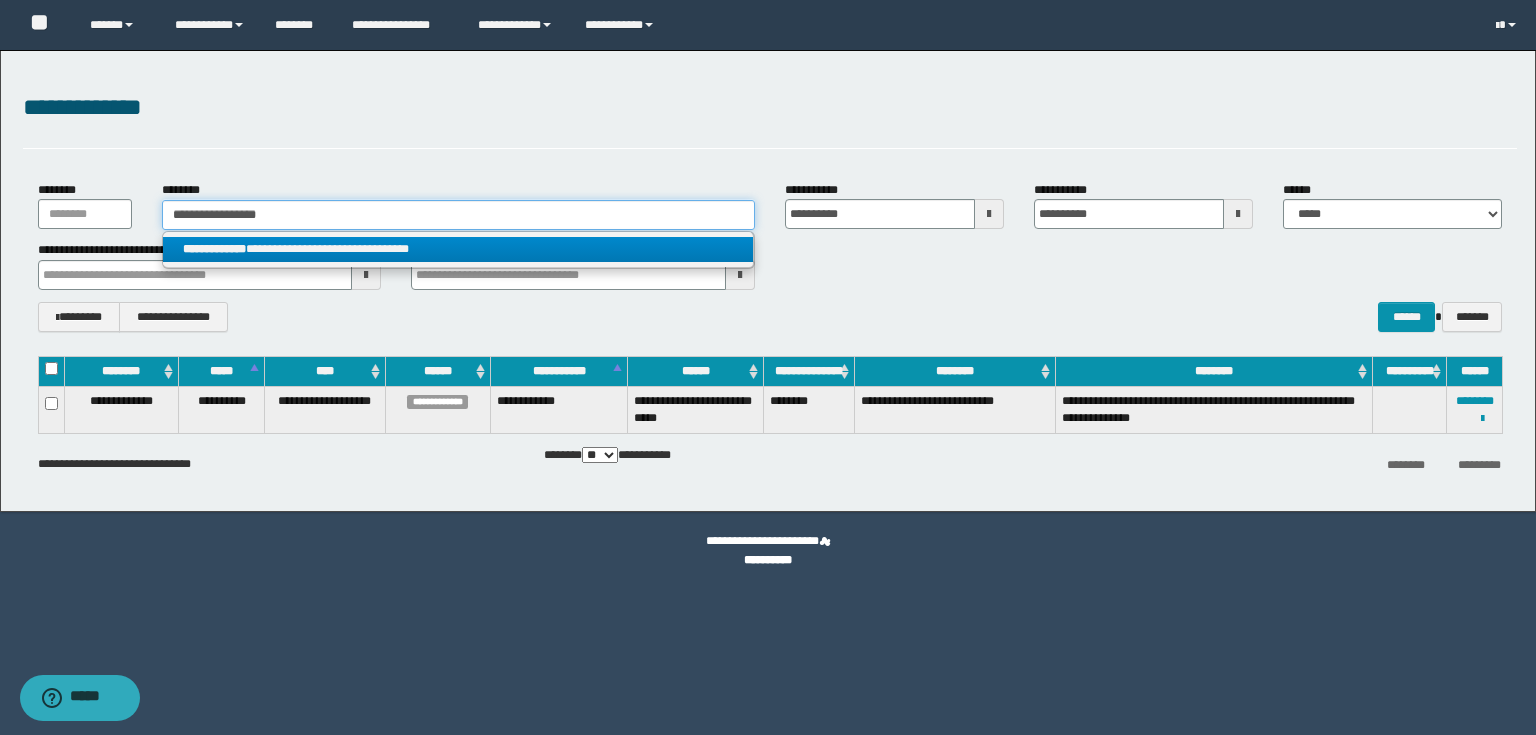 type 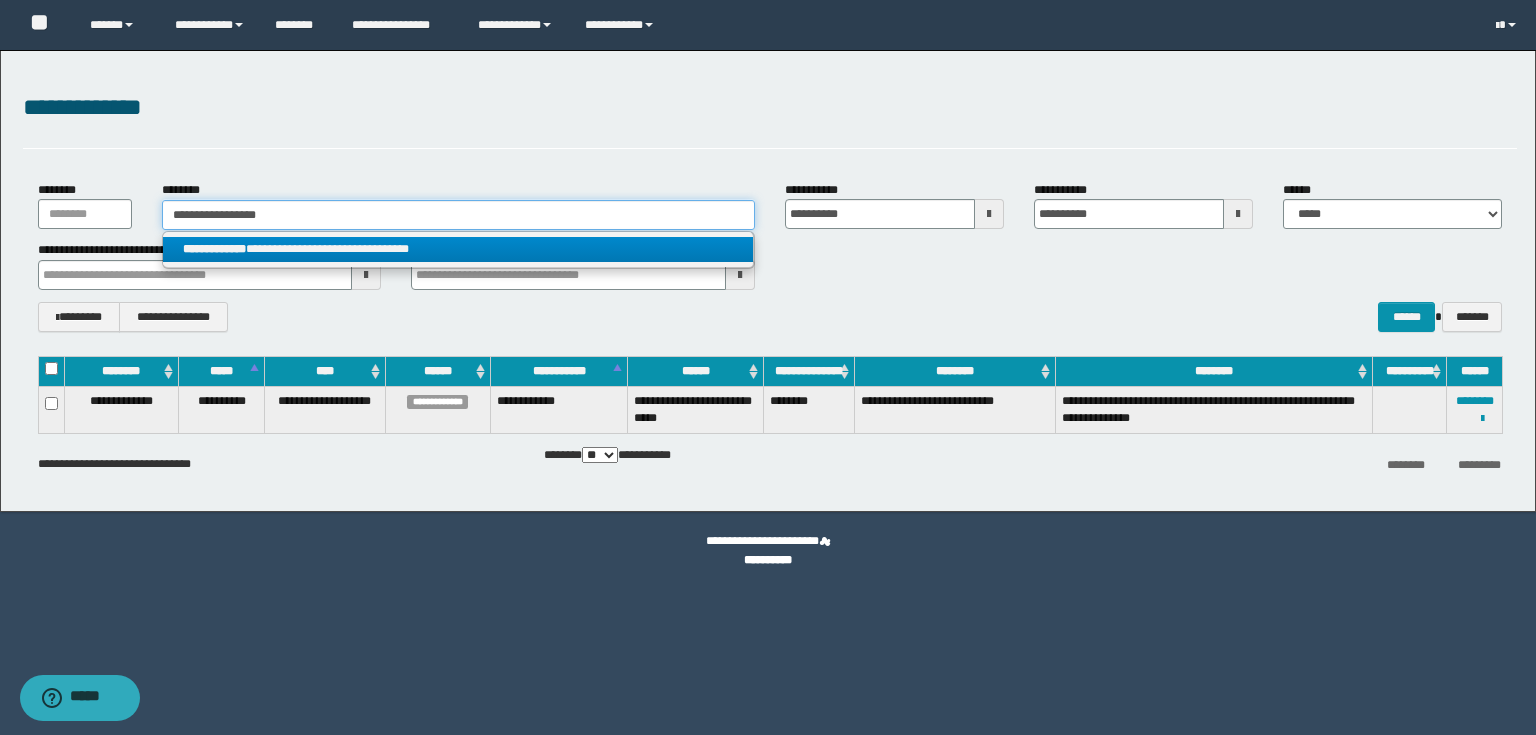type on "**********" 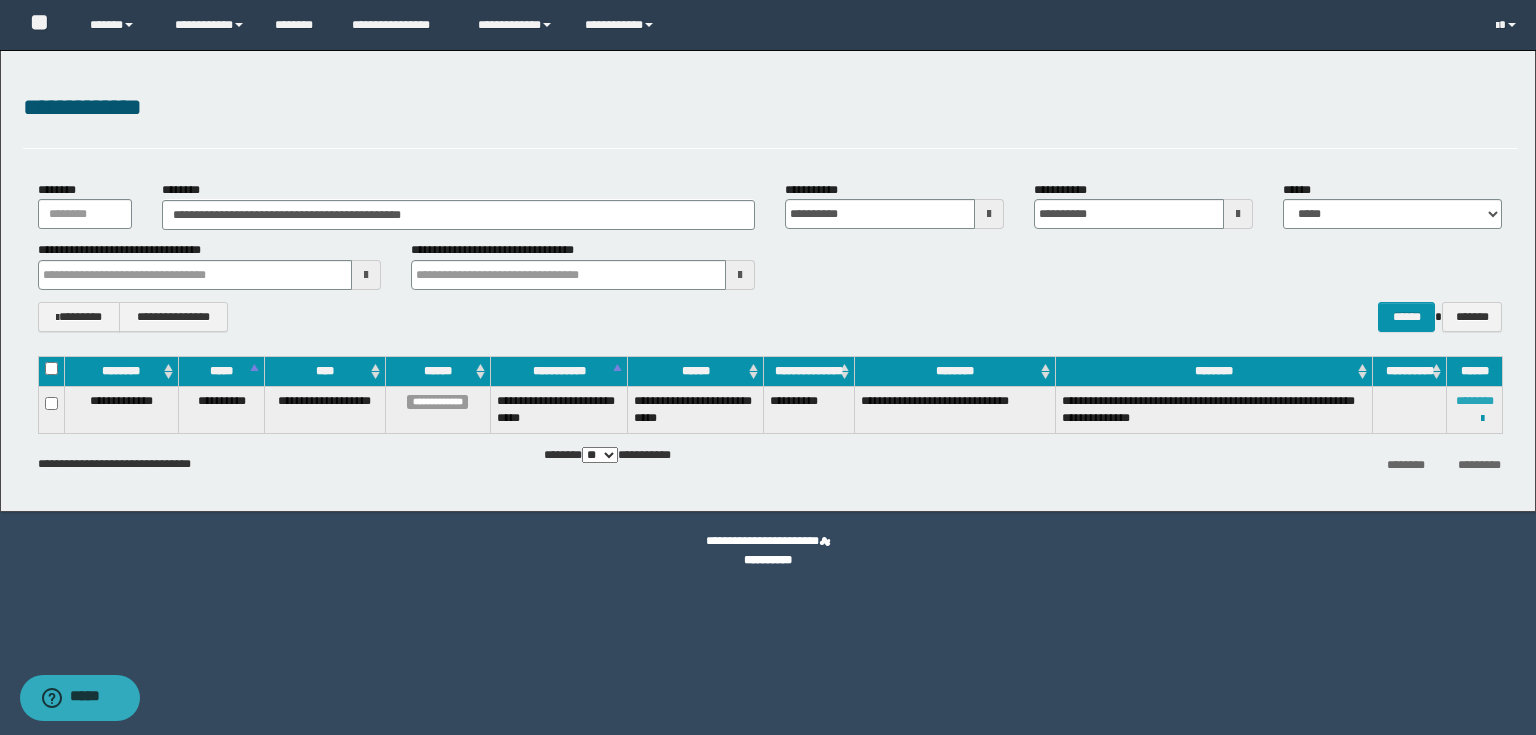 click on "********" at bounding box center [1475, 401] 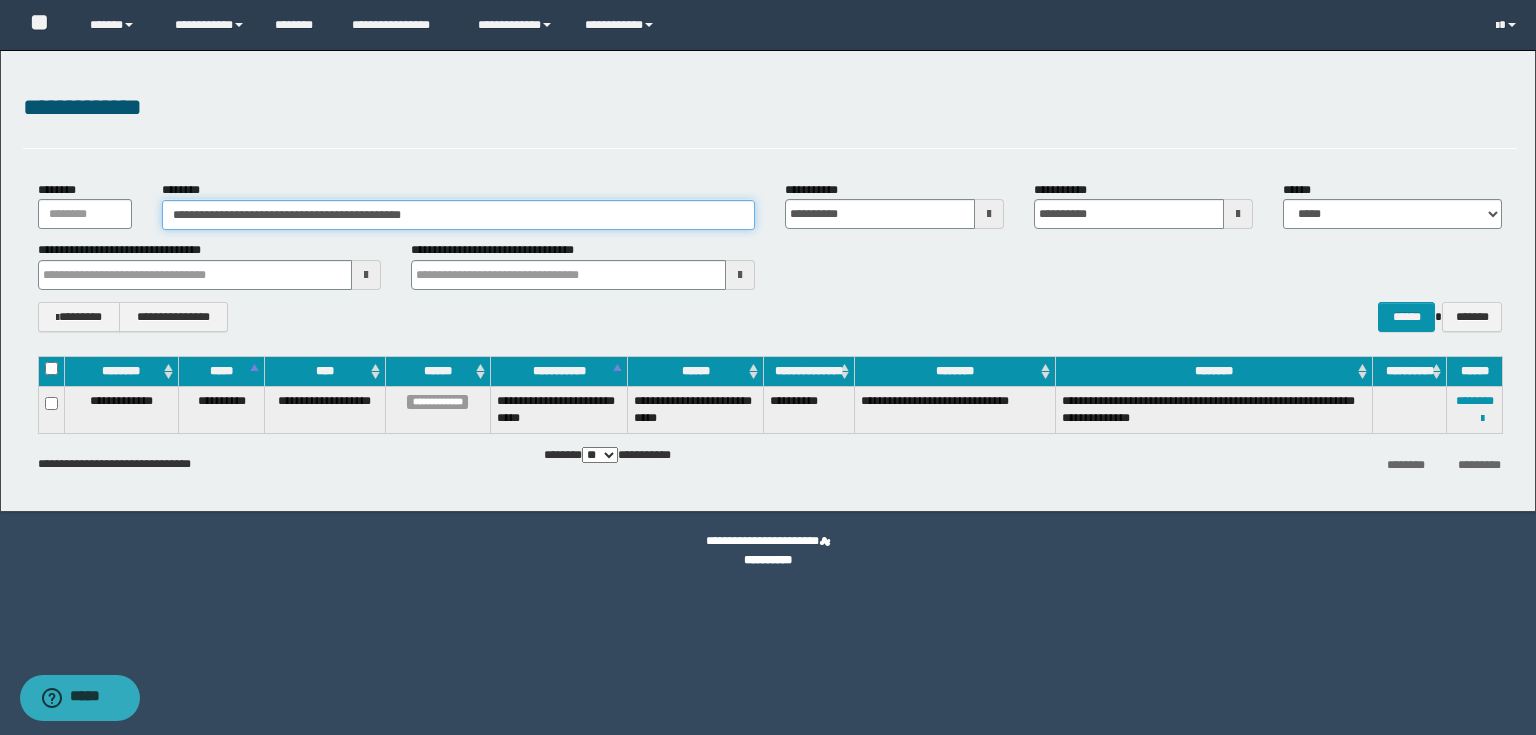 drag, startPoint x: 466, startPoint y: 222, endPoint x: 0, endPoint y: 75, distance: 488.63586 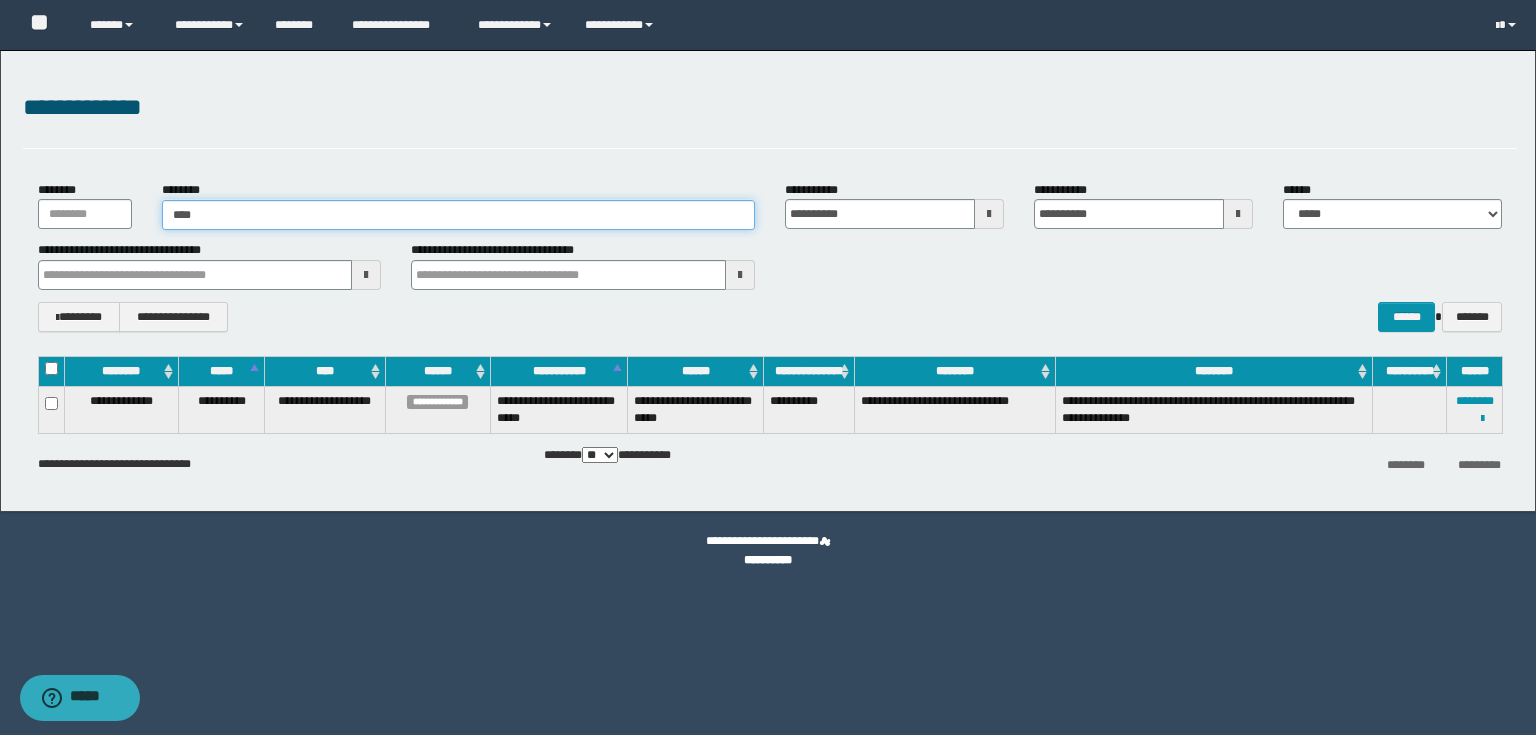 type on "*****" 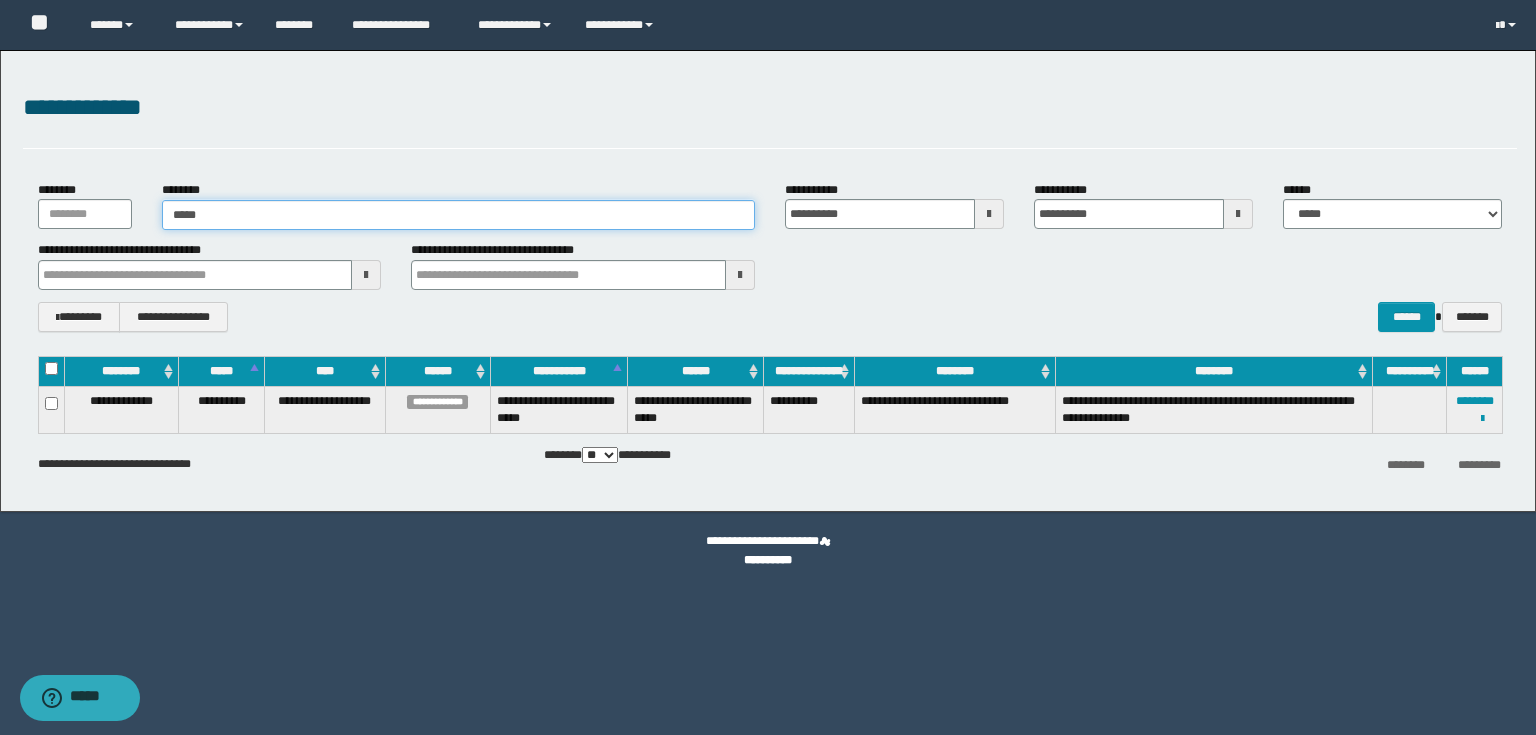 type on "*****" 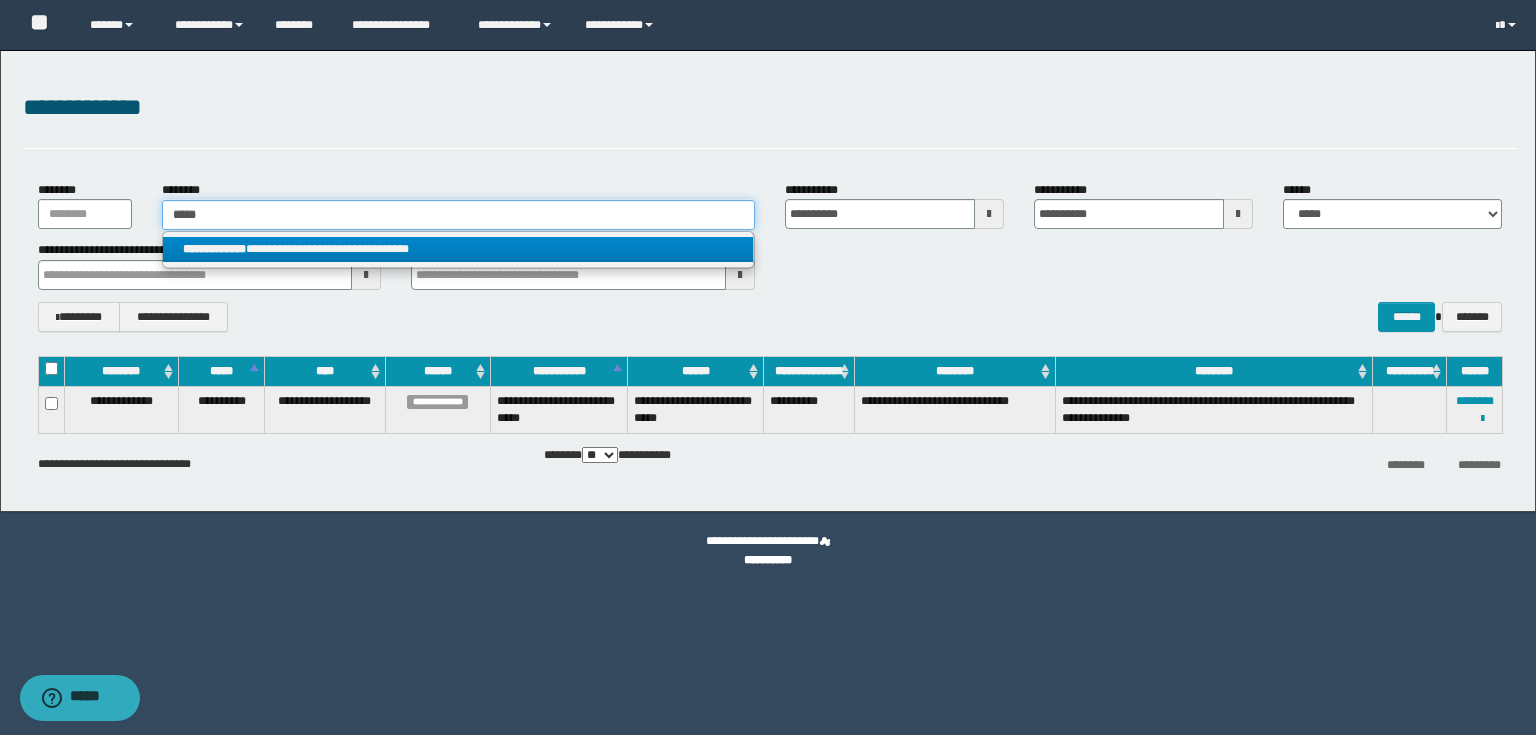 type on "*****" 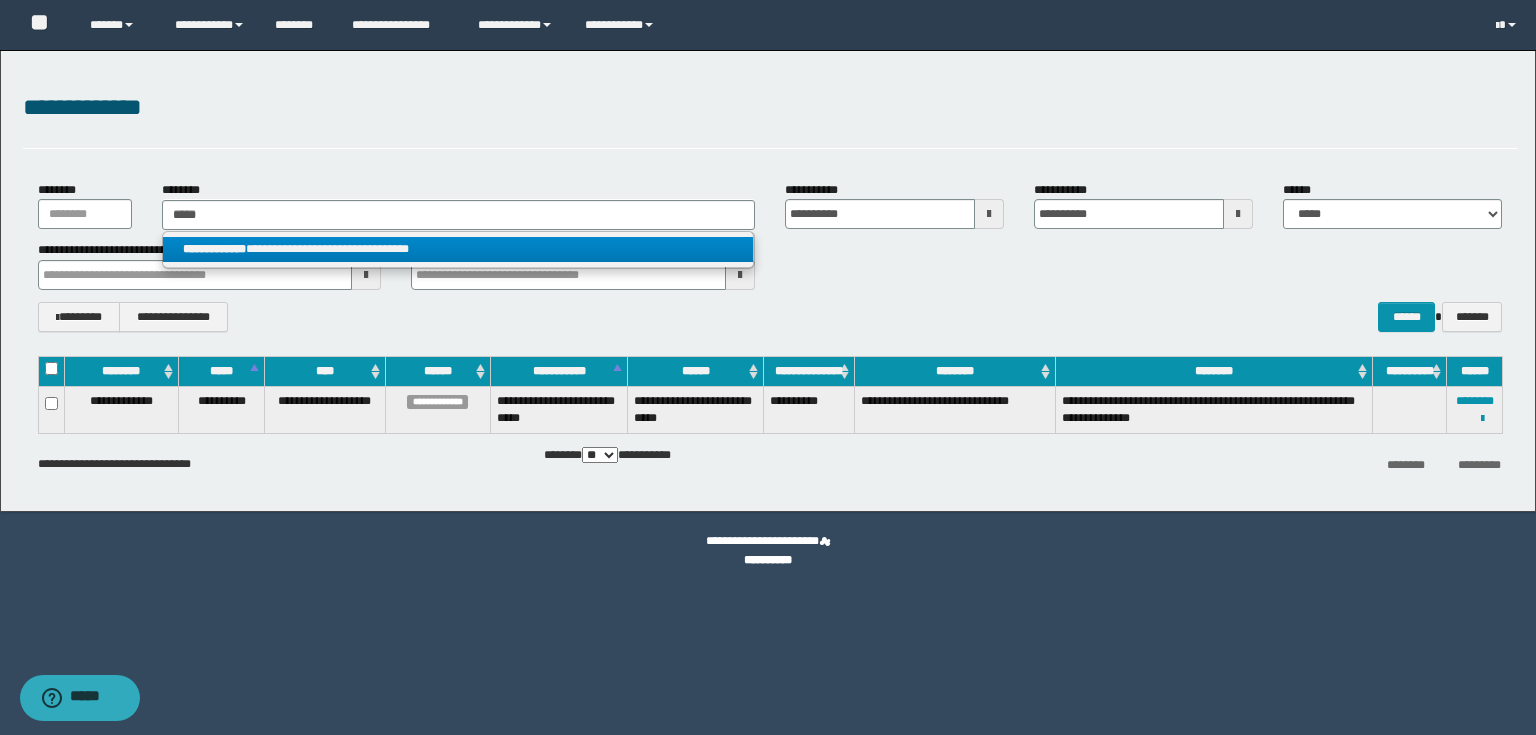 click on "**********" at bounding box center [458, 249] 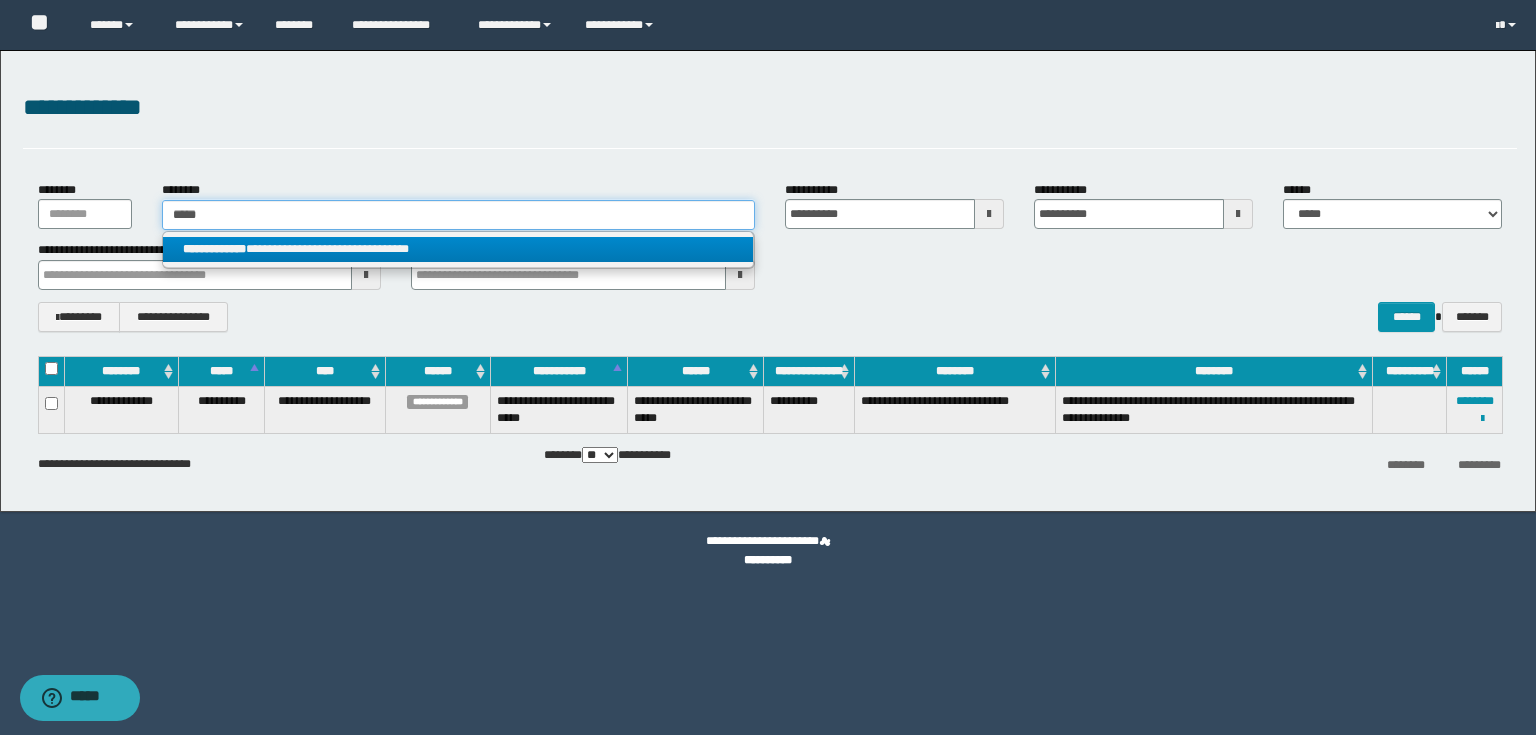 type 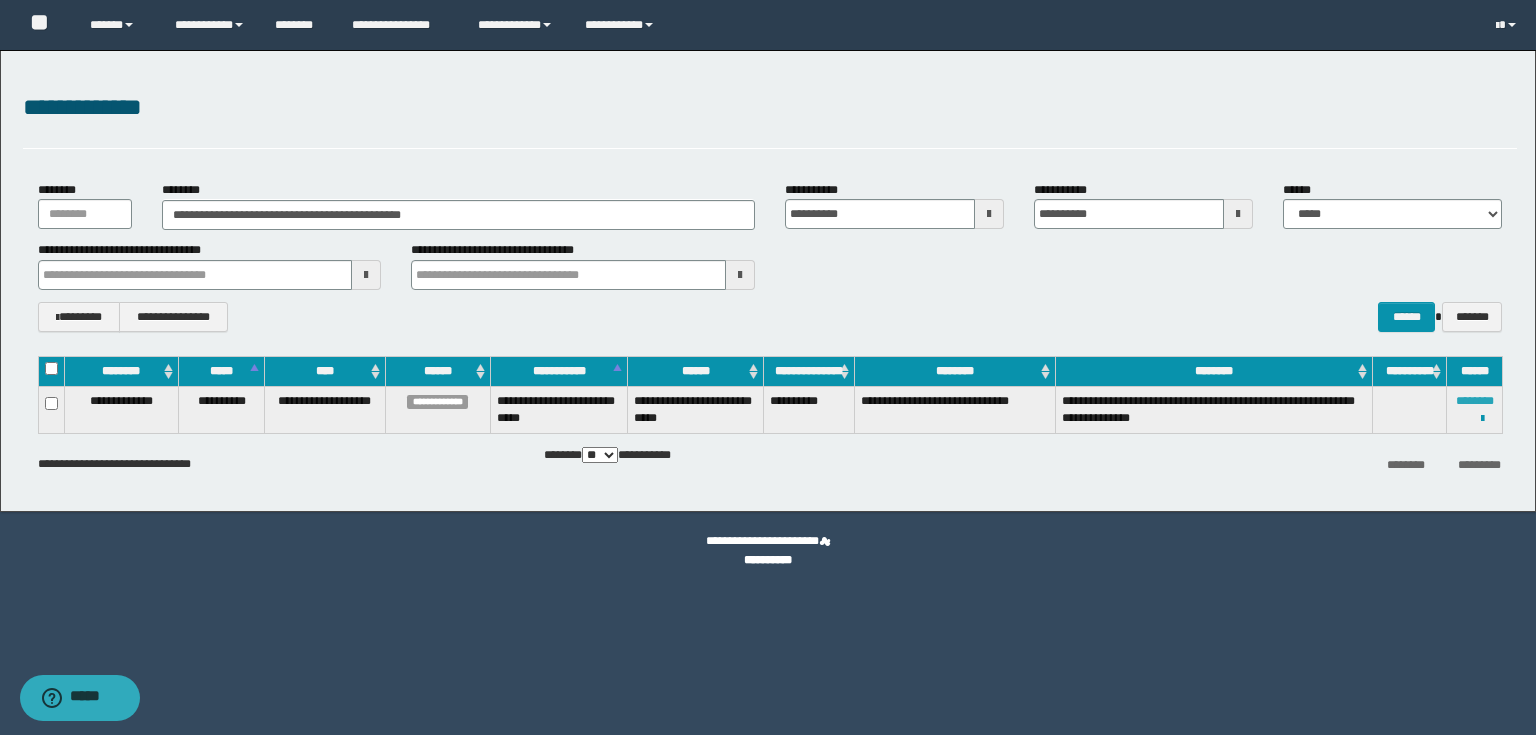 click on "********" at bounding box center [1475, 401] 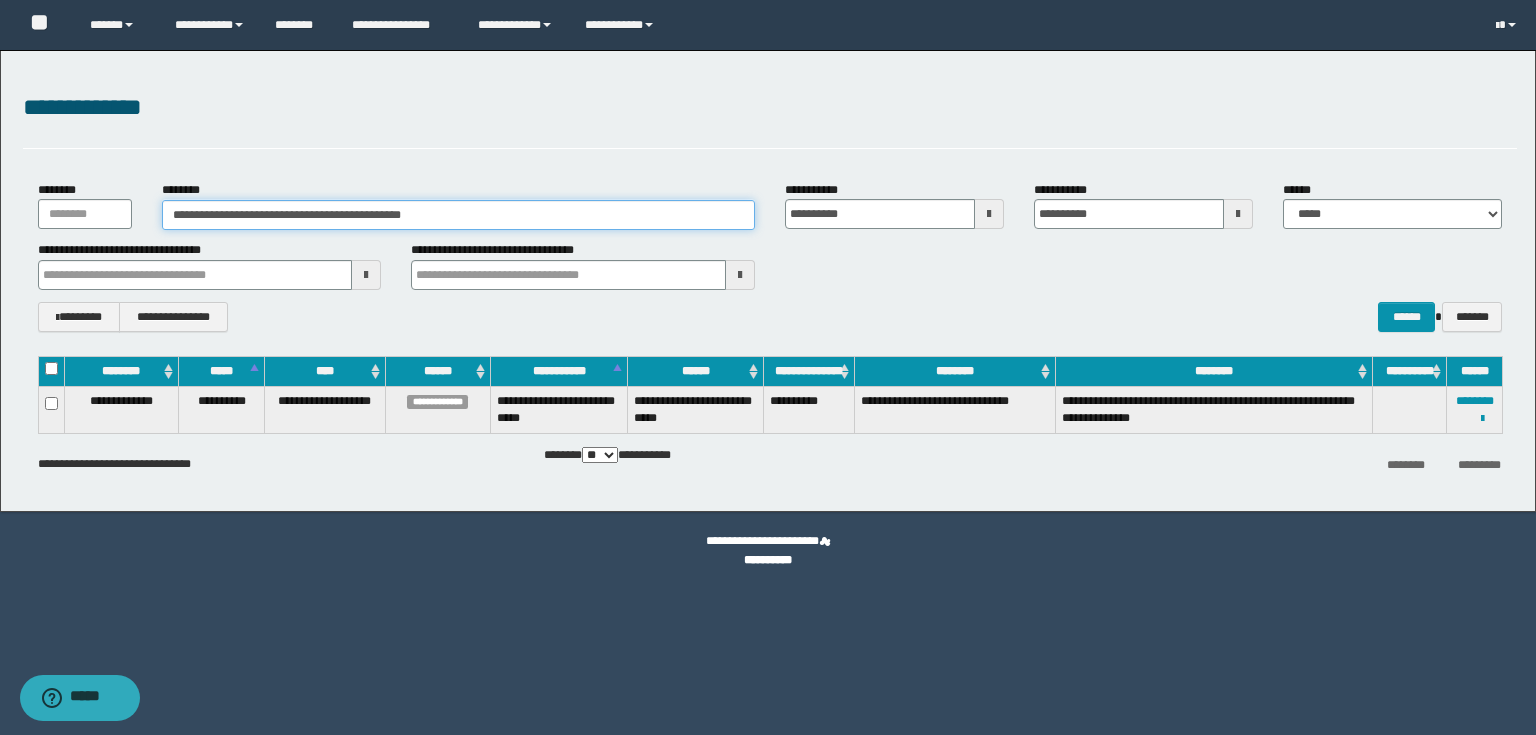 drag, startPoint x: 485, startPoint y: 216, endPoint x: 0, endPoint y: 176, distance: 486.6467 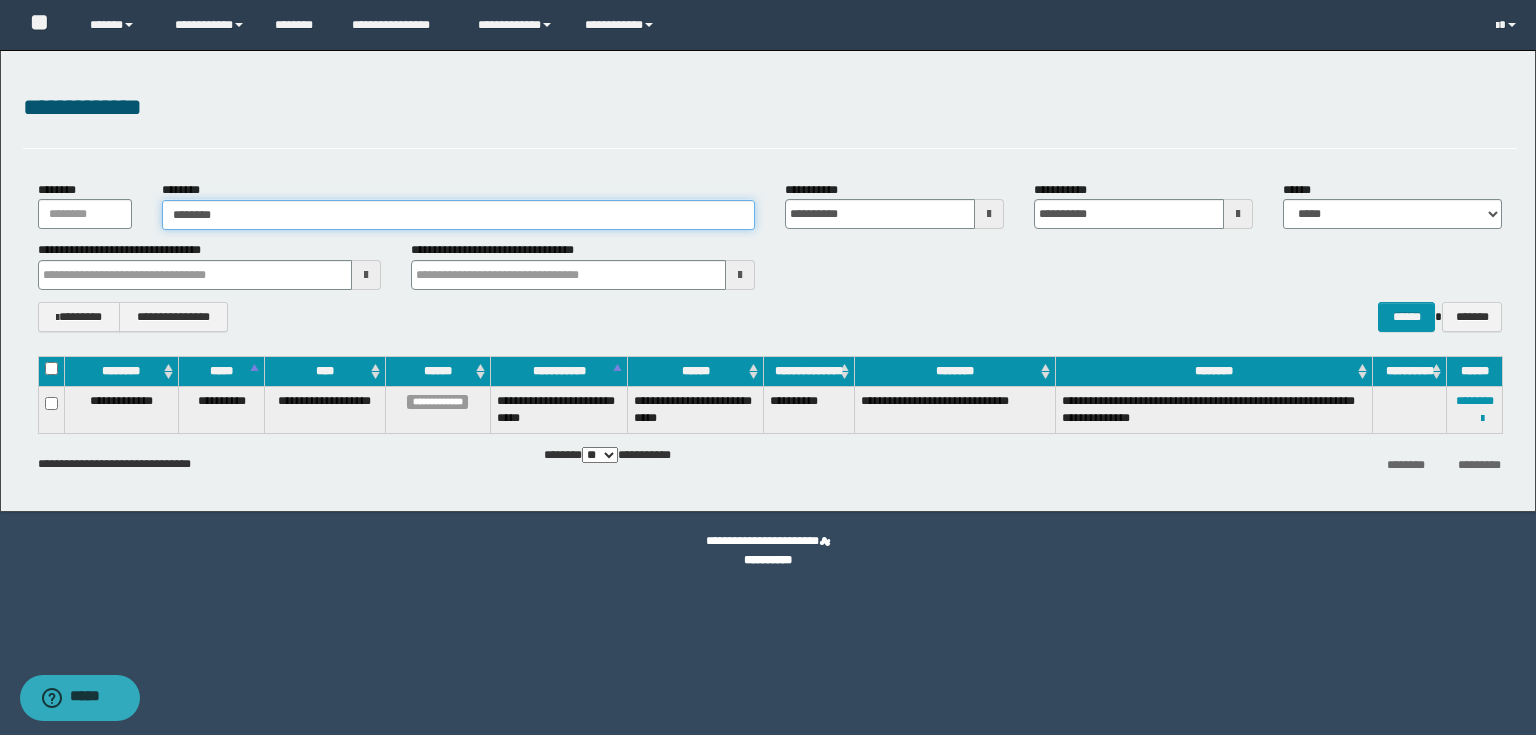 type on "*********" 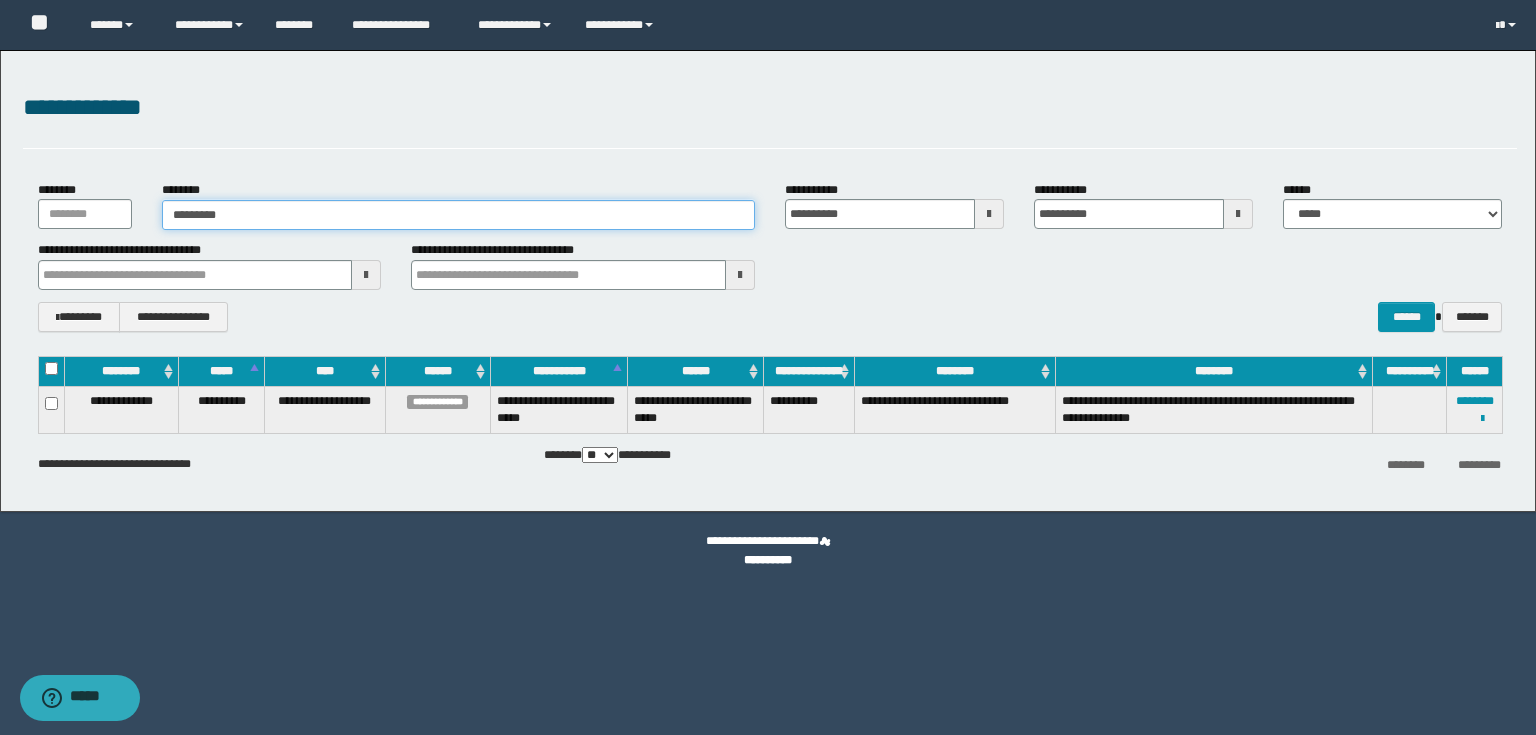type on "*********" 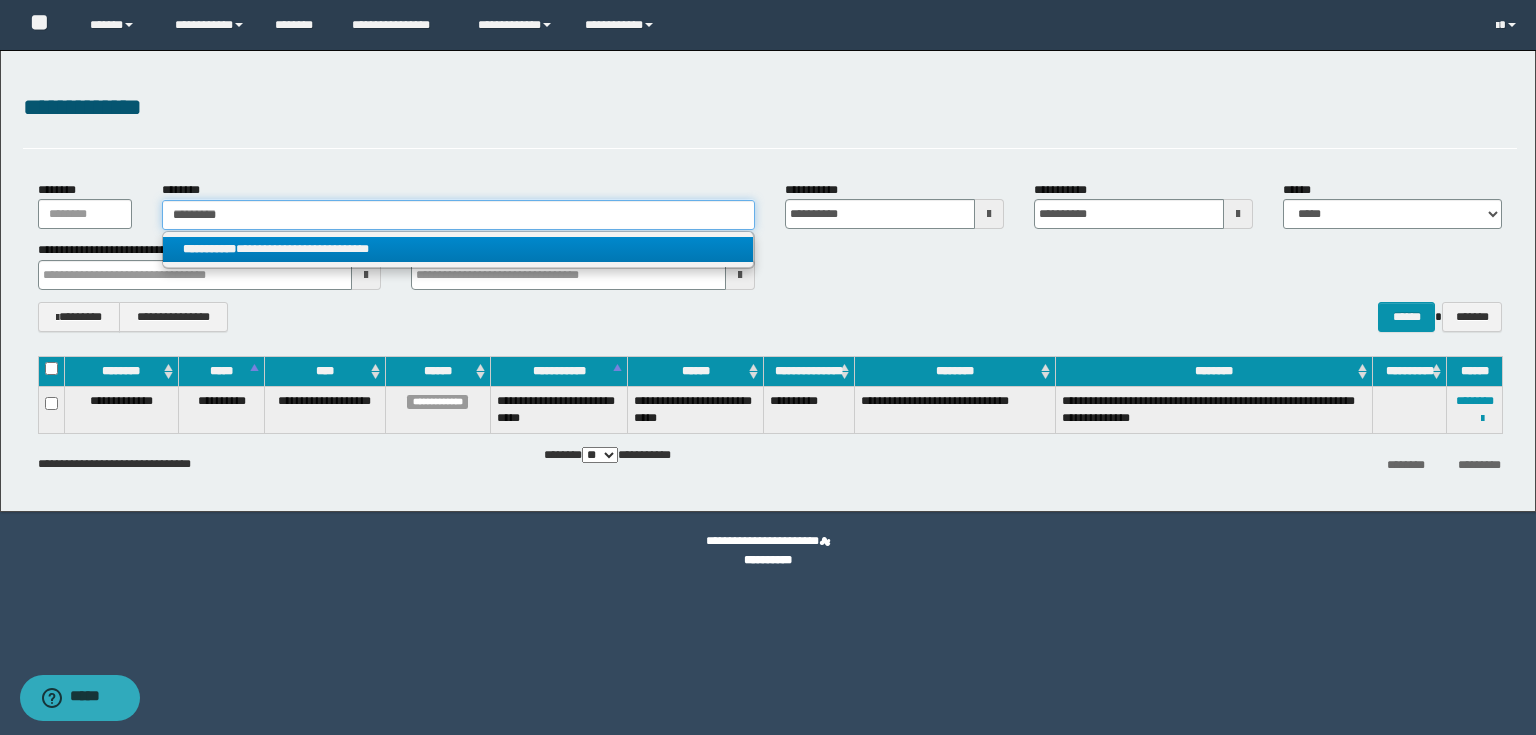 type on "*********" 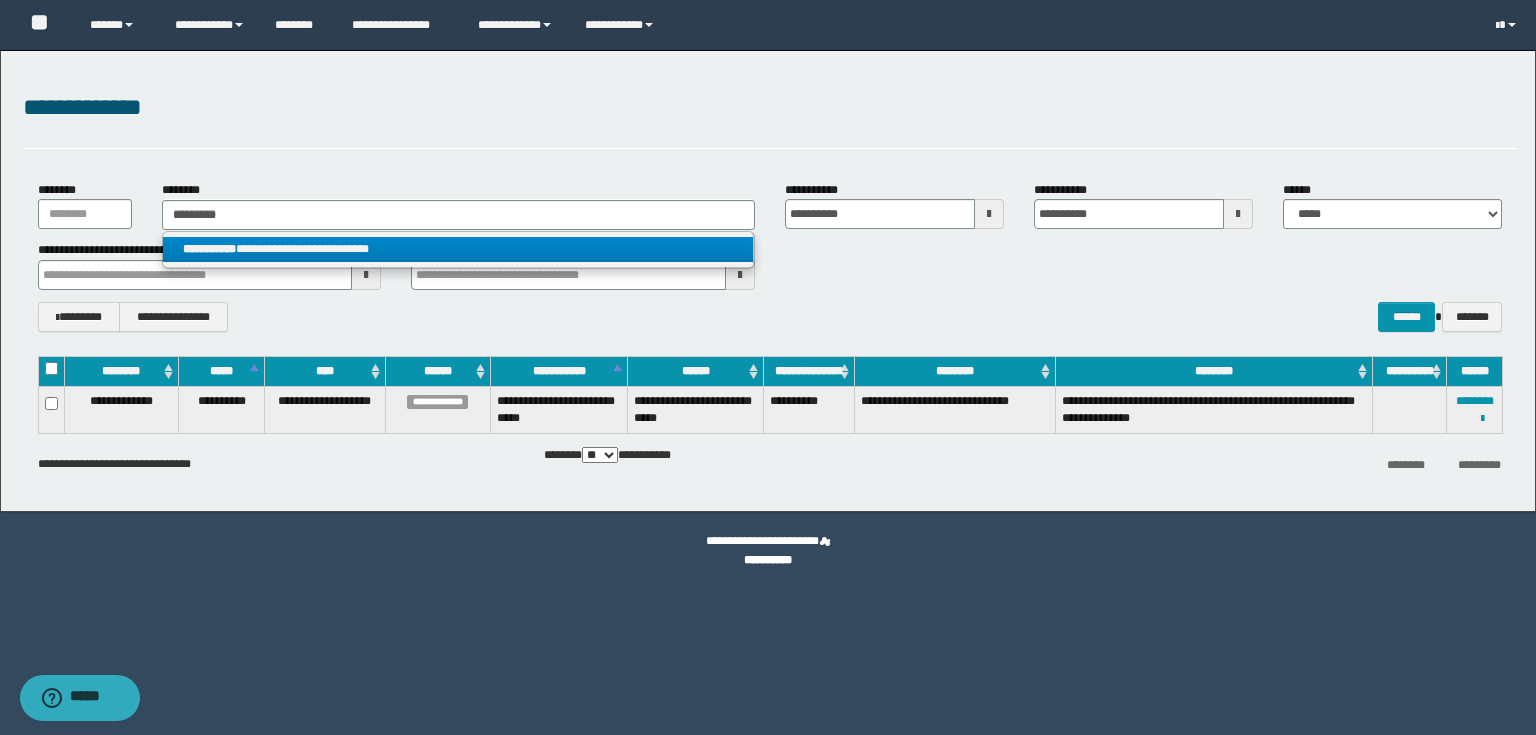click on "**********" at bounding box center [458, 249] 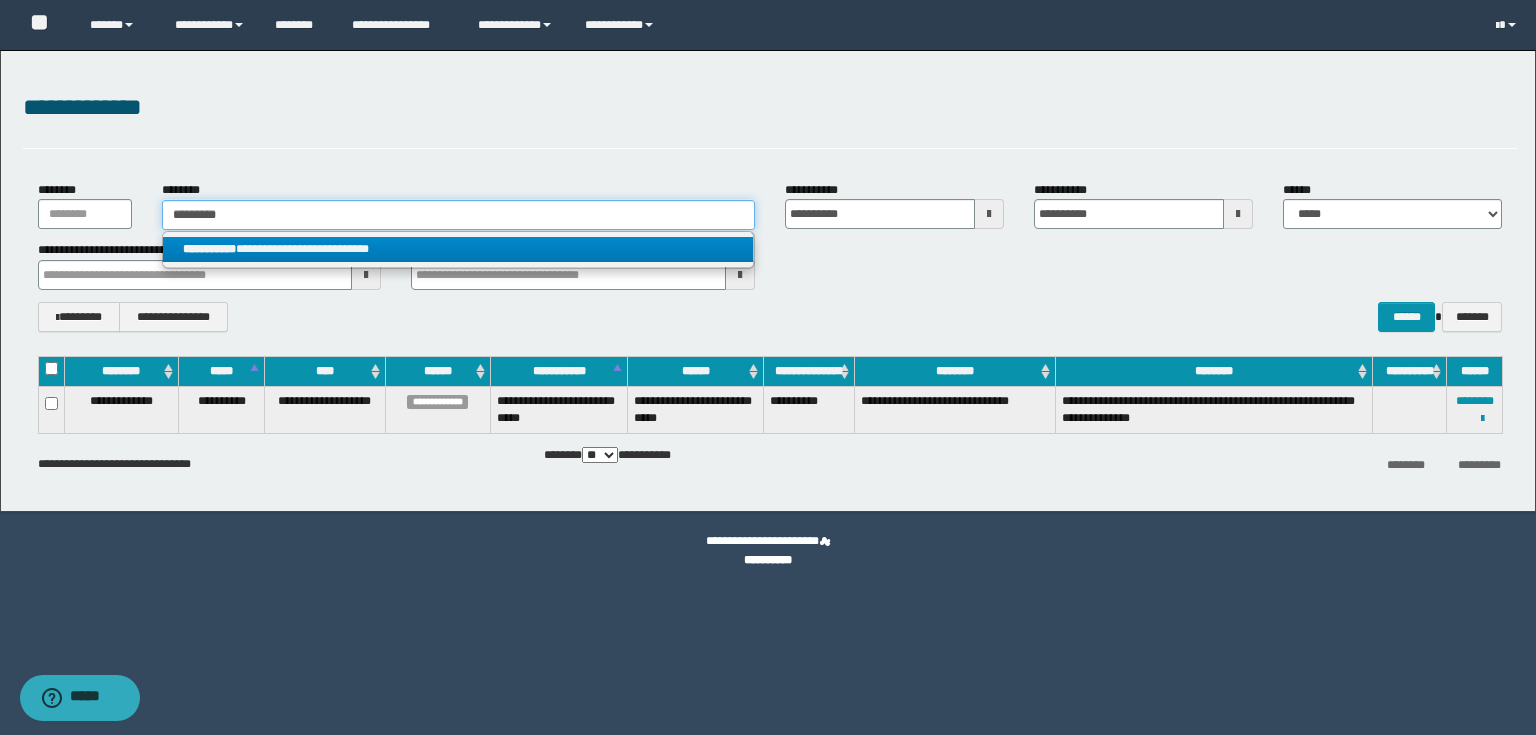 type 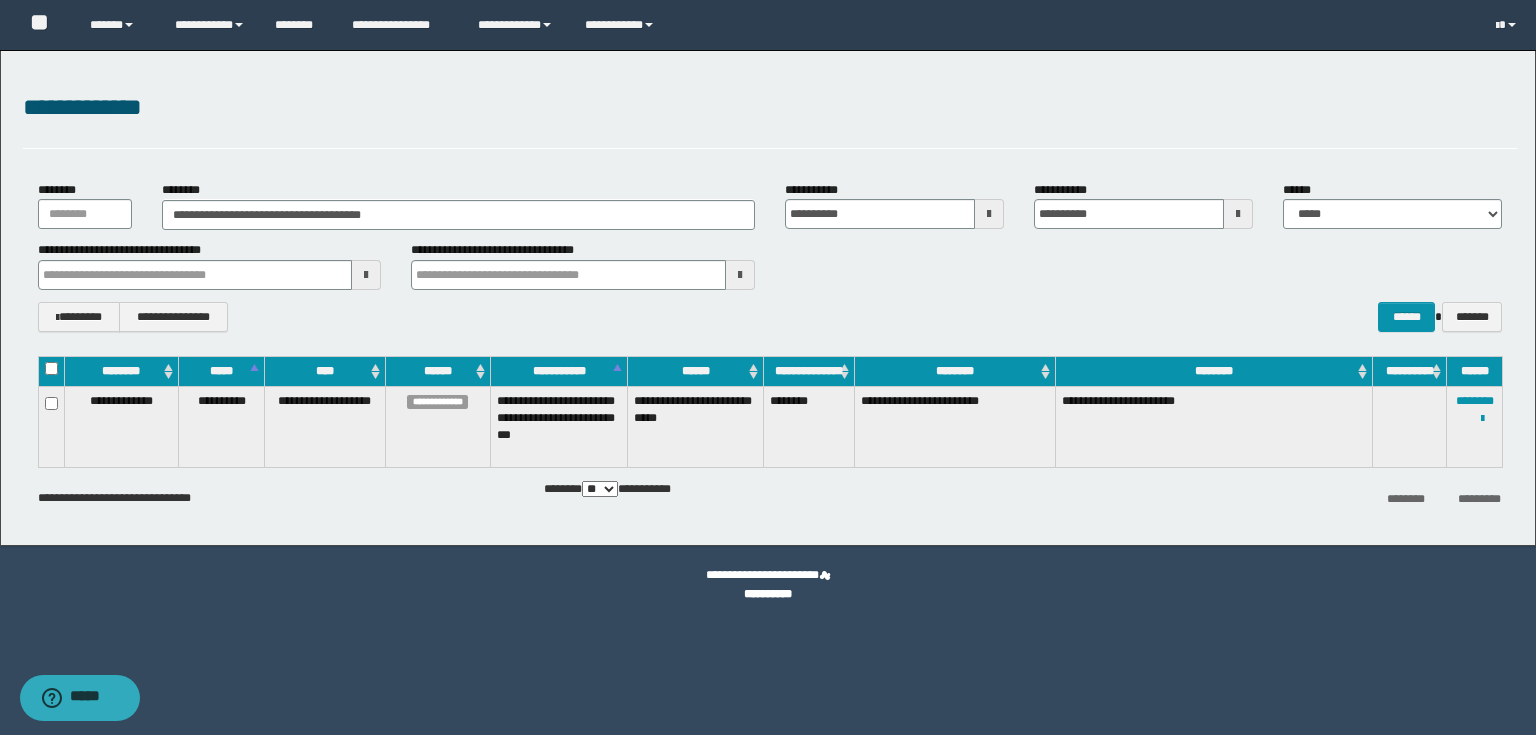 click on "********" at bounding box center [1213, 371] 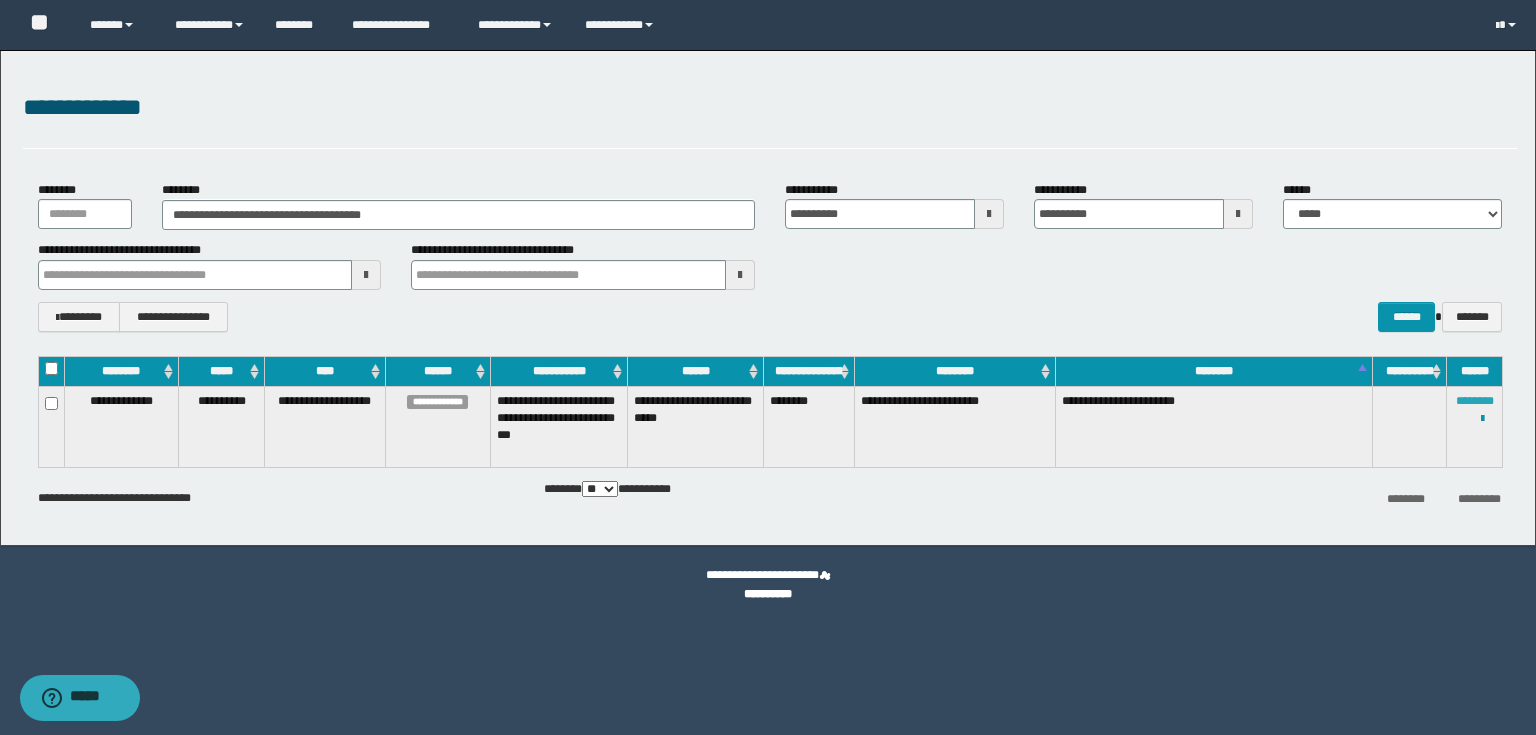 click on "********" at bounding box center [1475, 401] 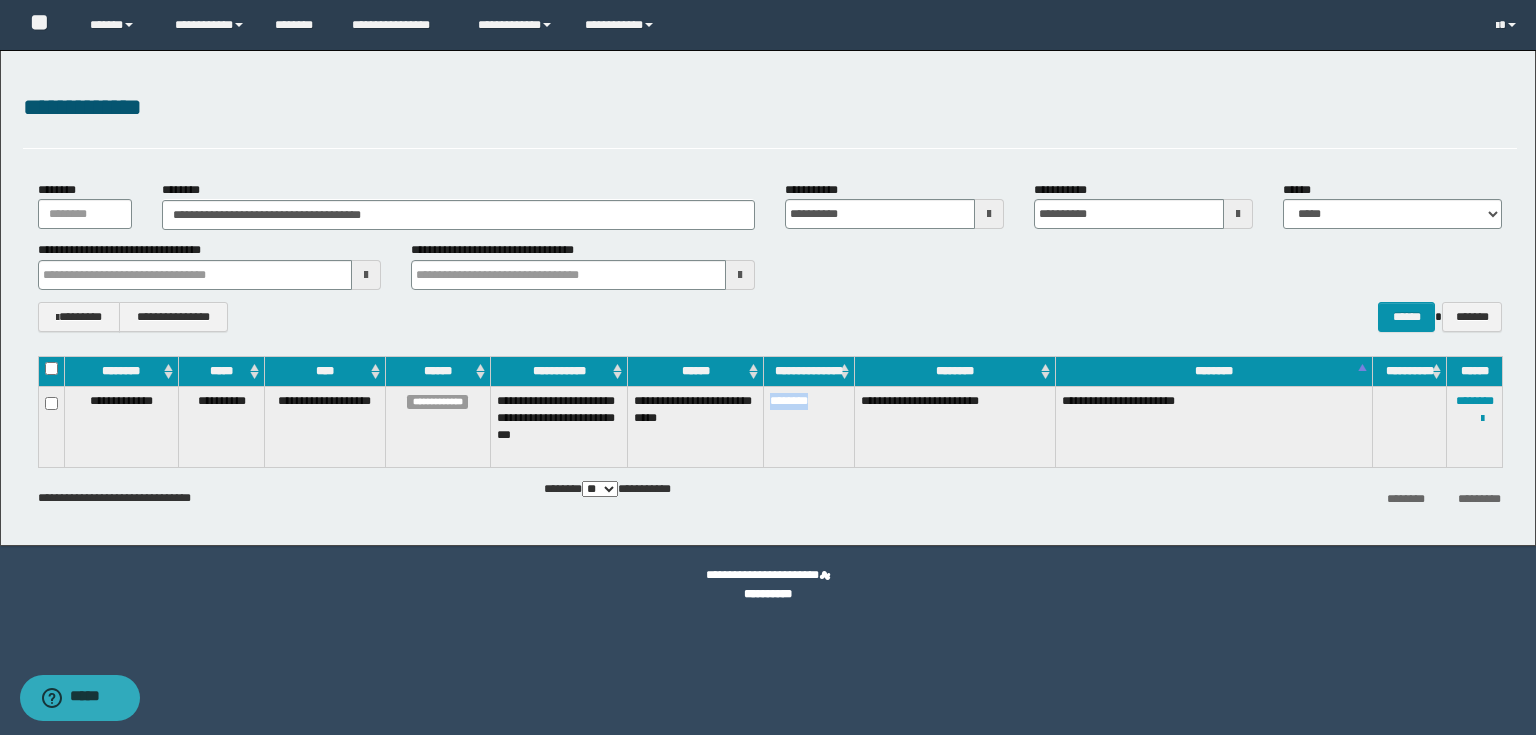 drag, startPoint x: 770, startPoint y: 404, endPoint x: 826, endPoint y: 415, distance: 57.070133 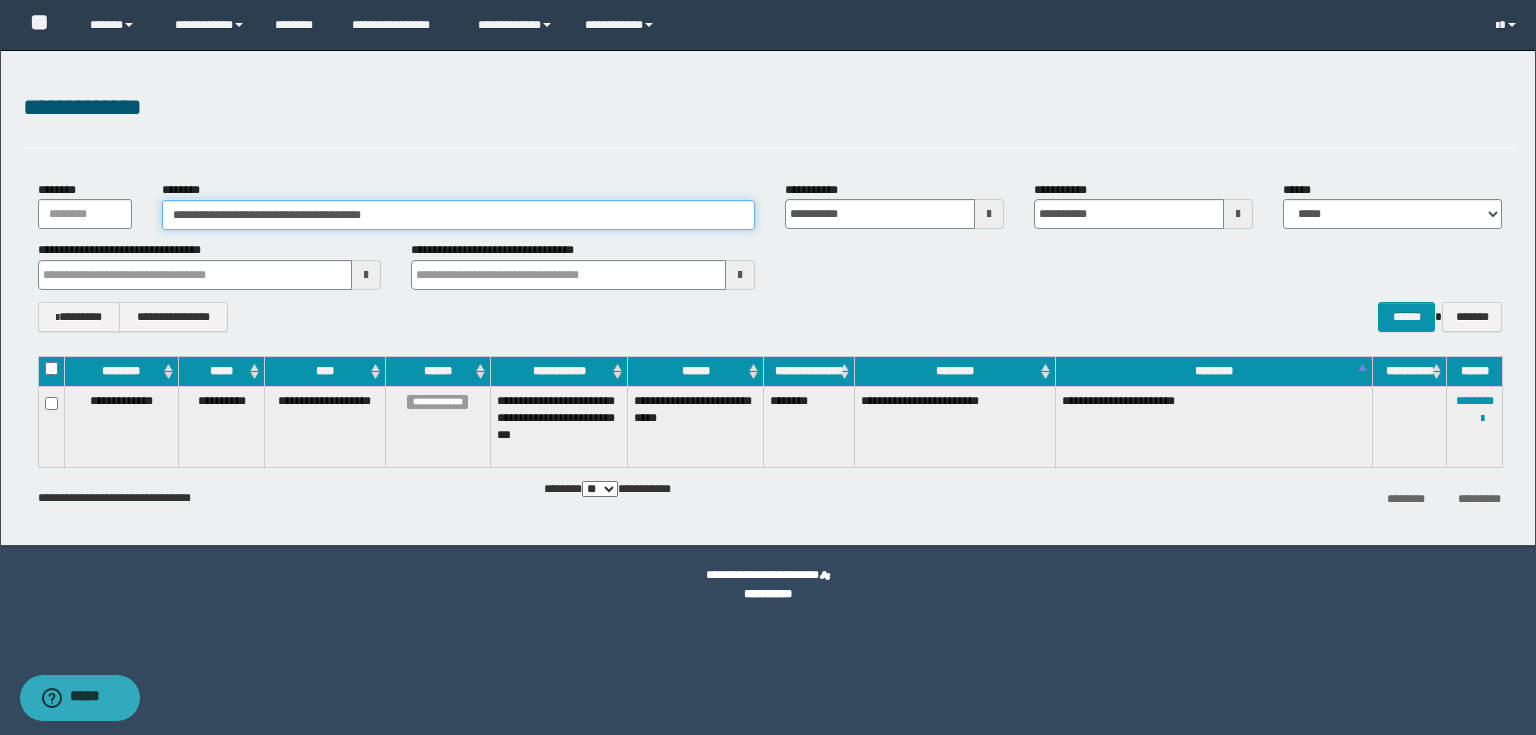 drag, startPoint x: 496, startPoint y: 208, endPoint x: 460, endPoint y: 214, distance: 36.496574 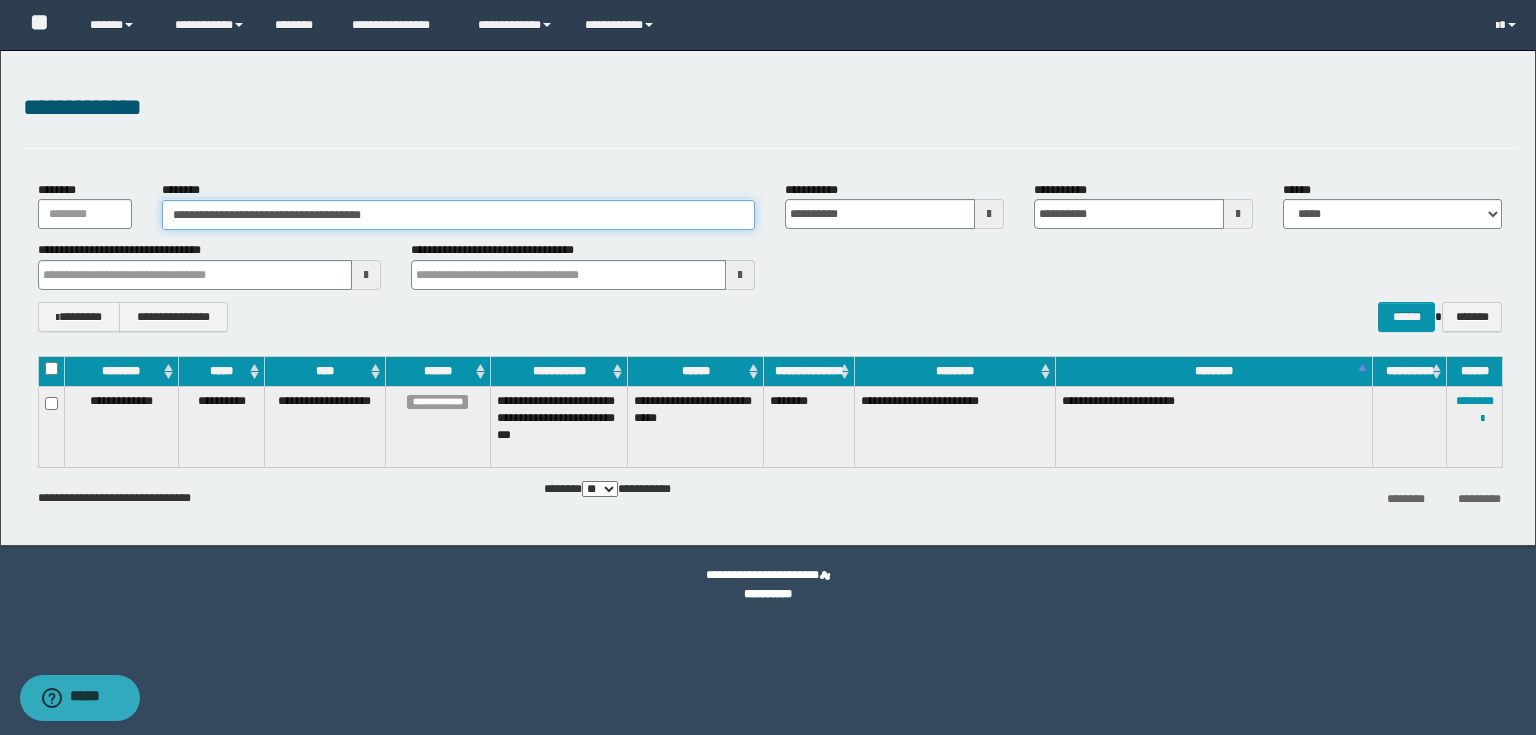 drag, startPoint x: 397, startPoint y: 221, endPoint x: 0, endPoint y: 164, distance: 401.07108 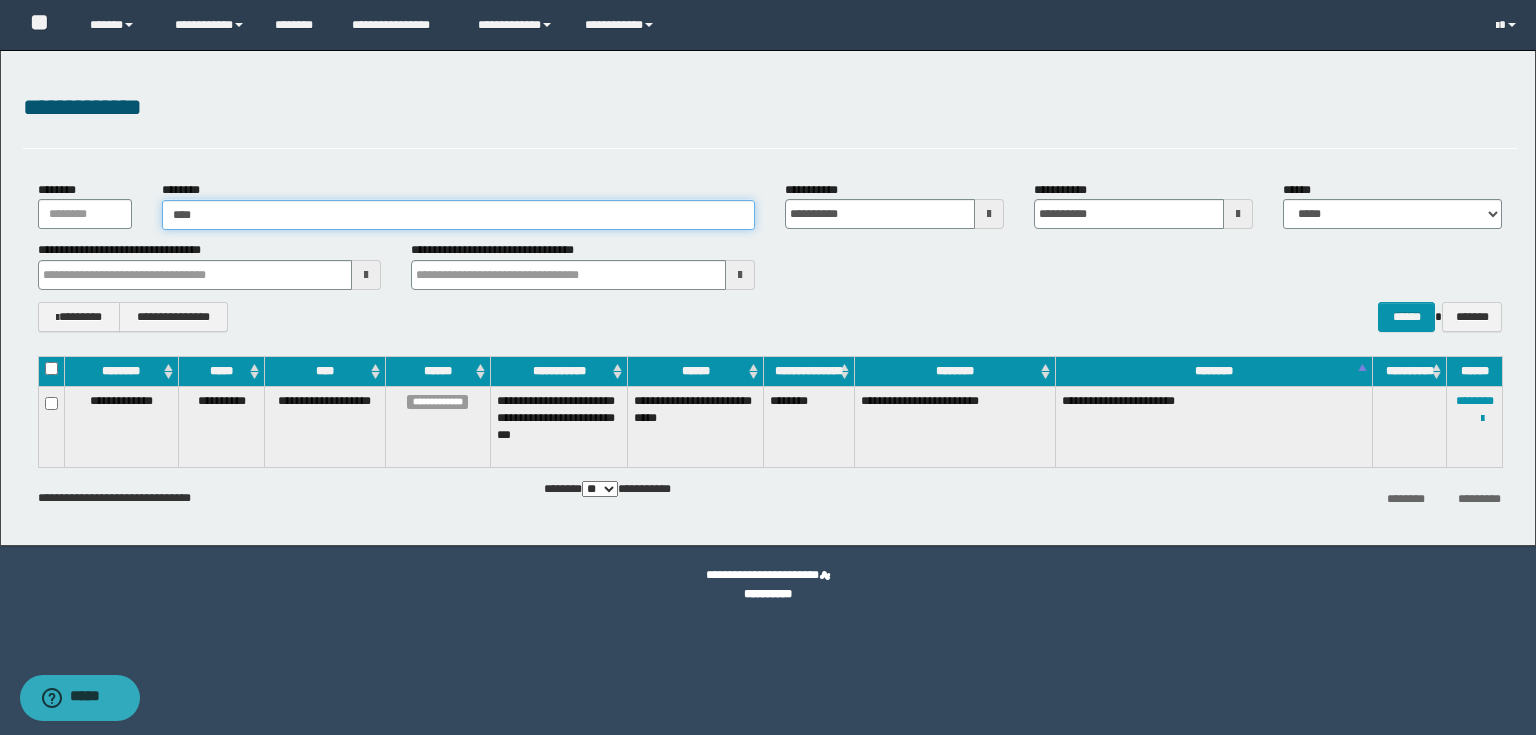 type on "*****" 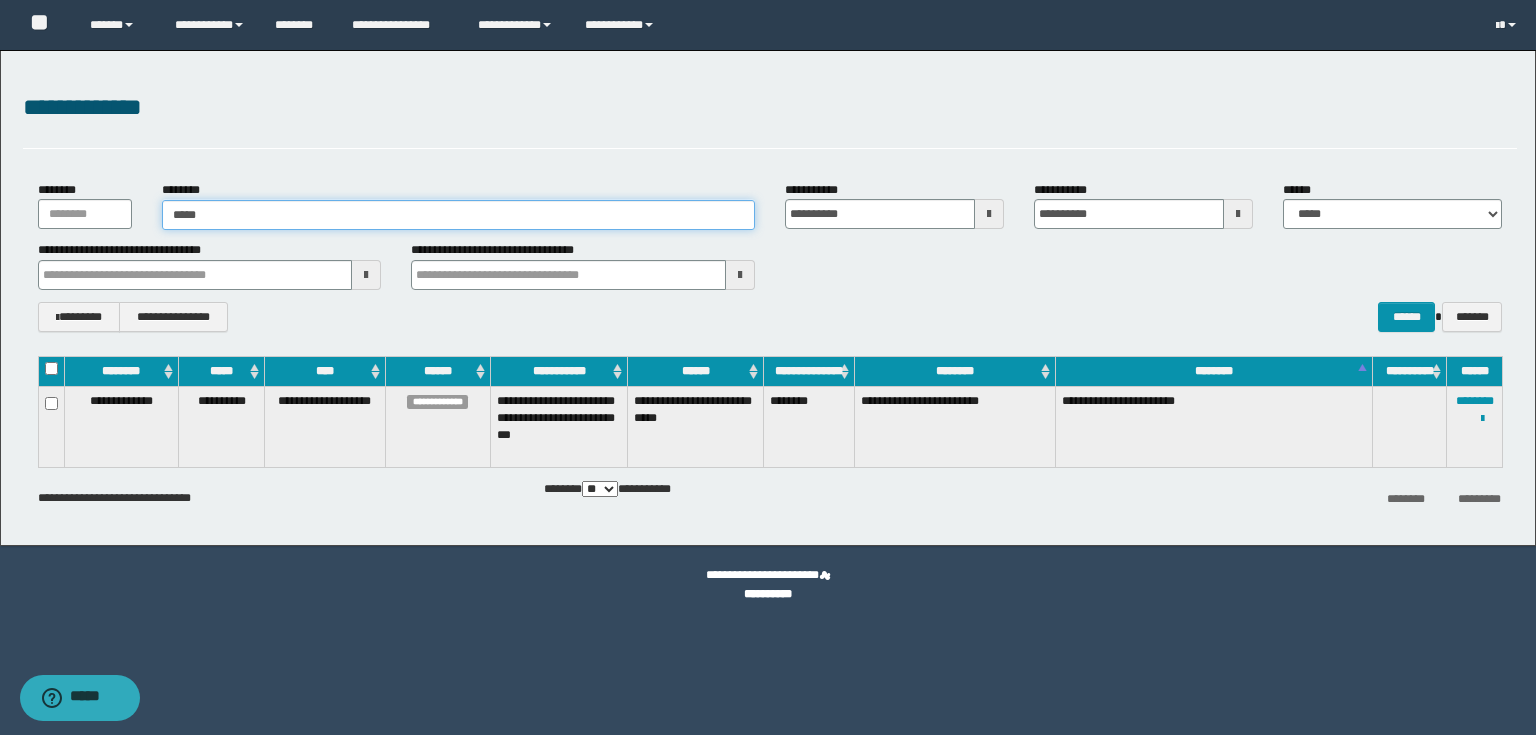 type on "*****" 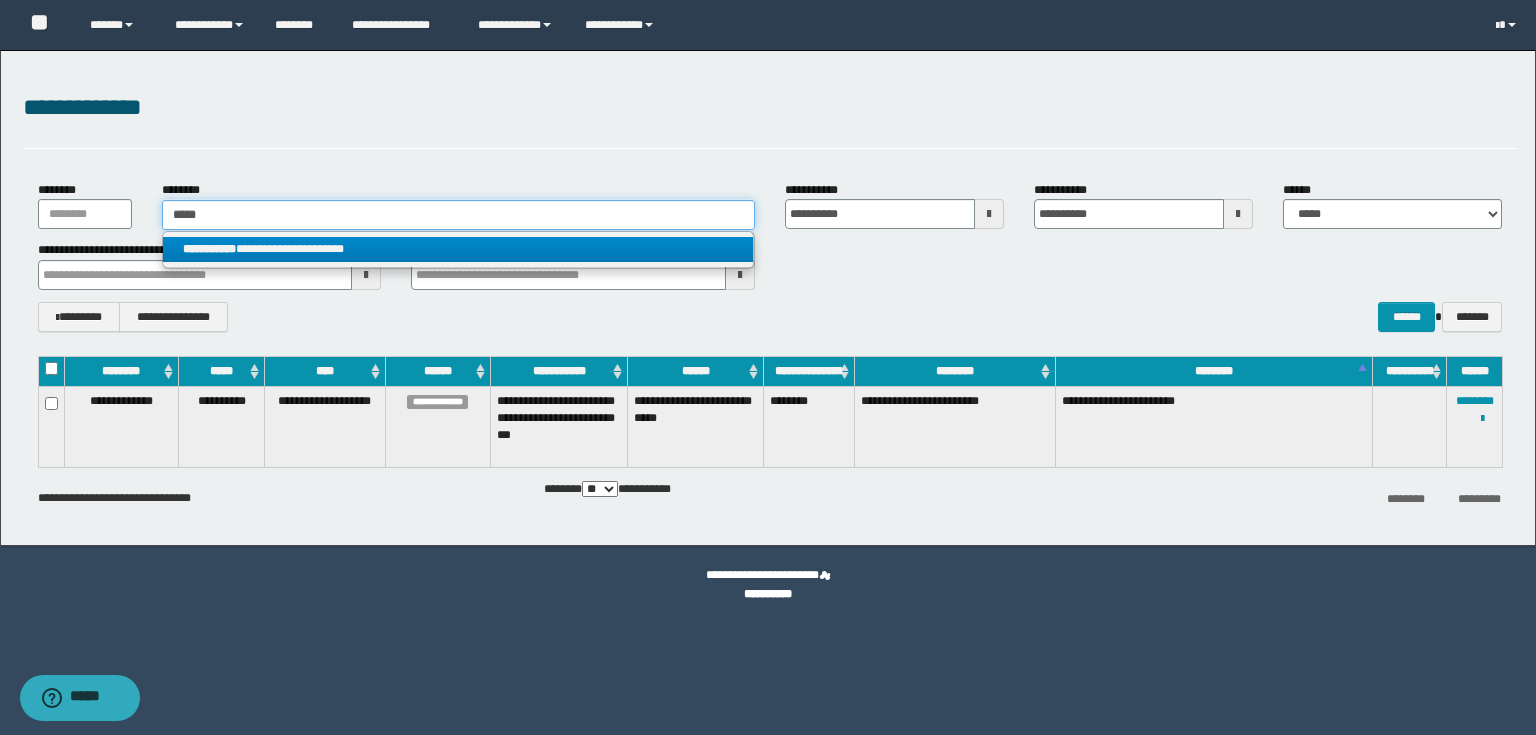type on "*****" 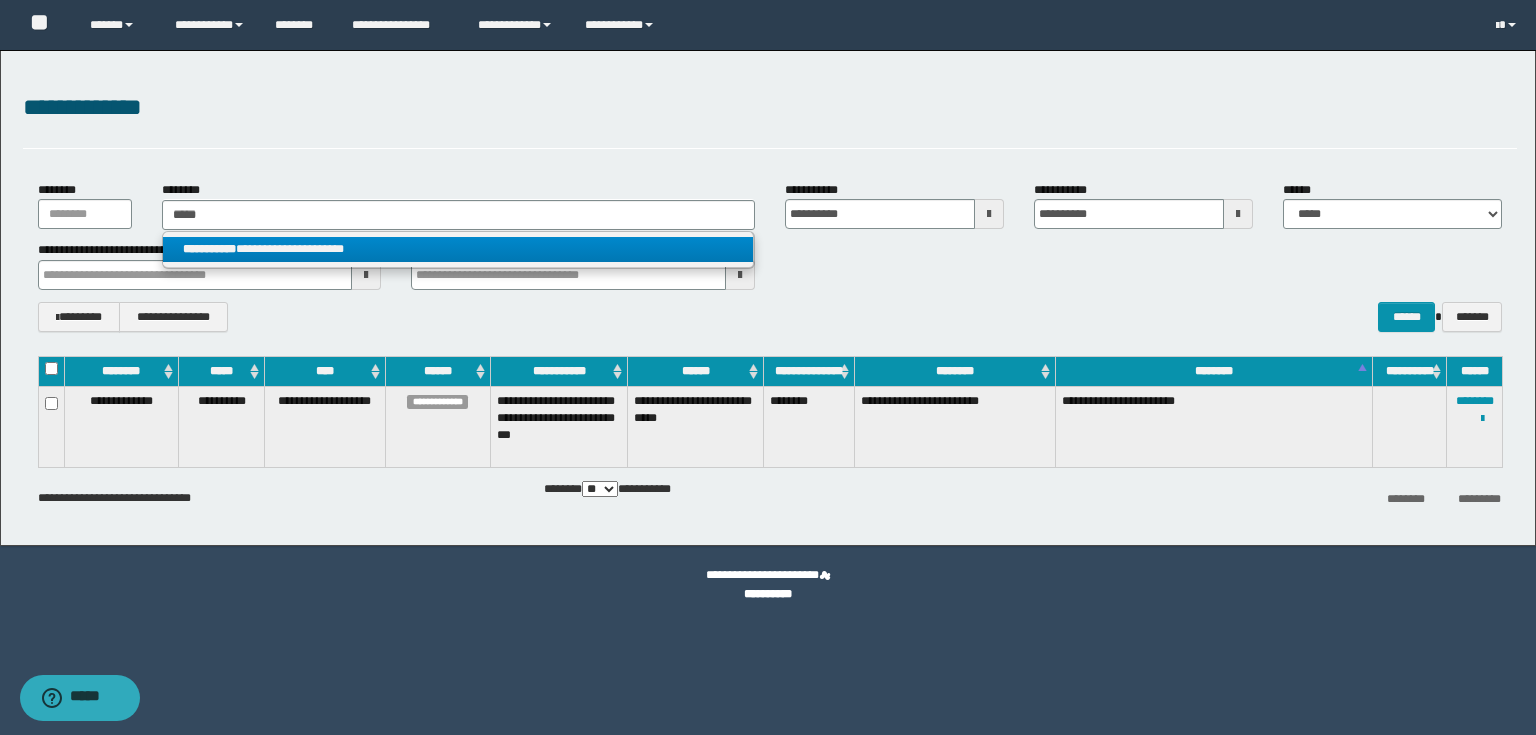 click on "**********" at bounding box center [458, 249] 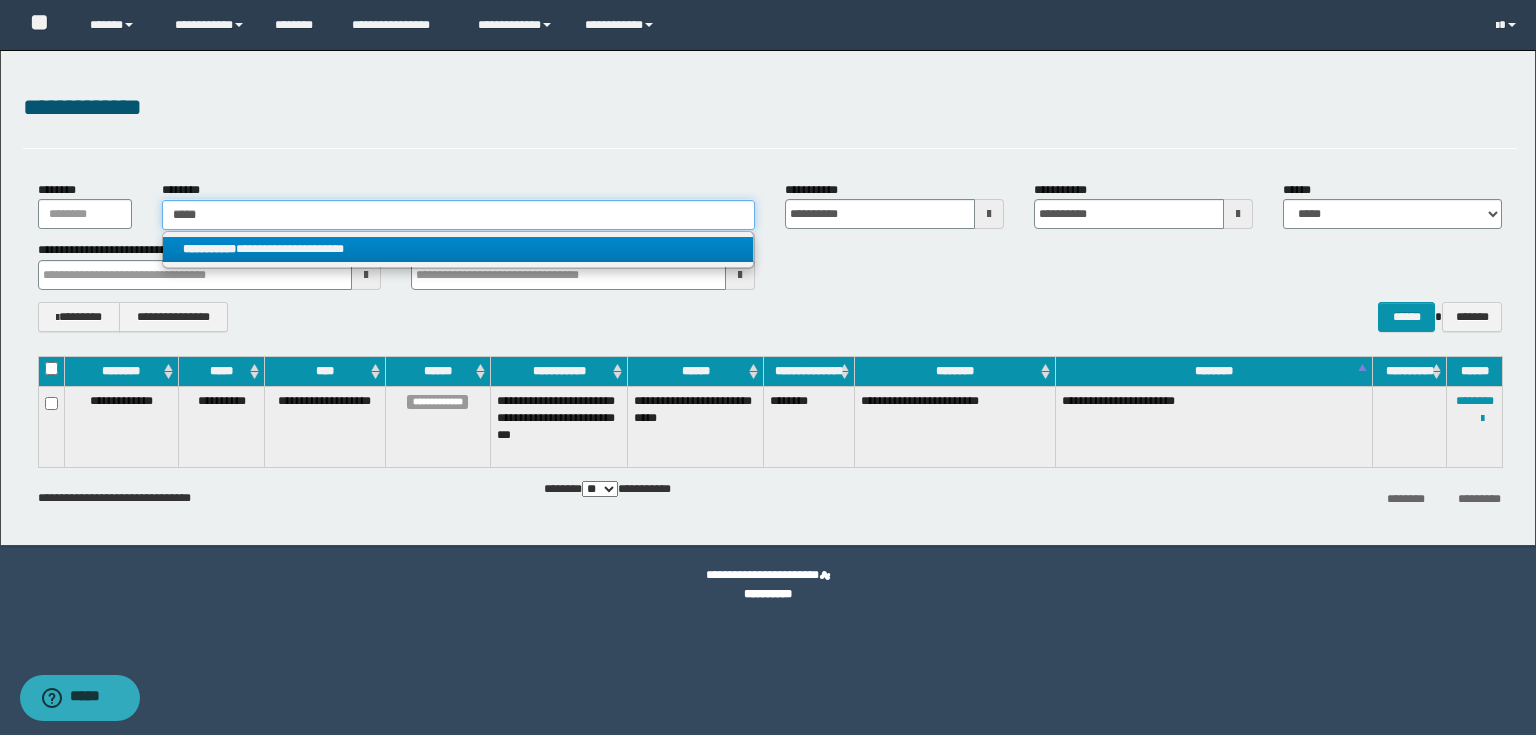 type 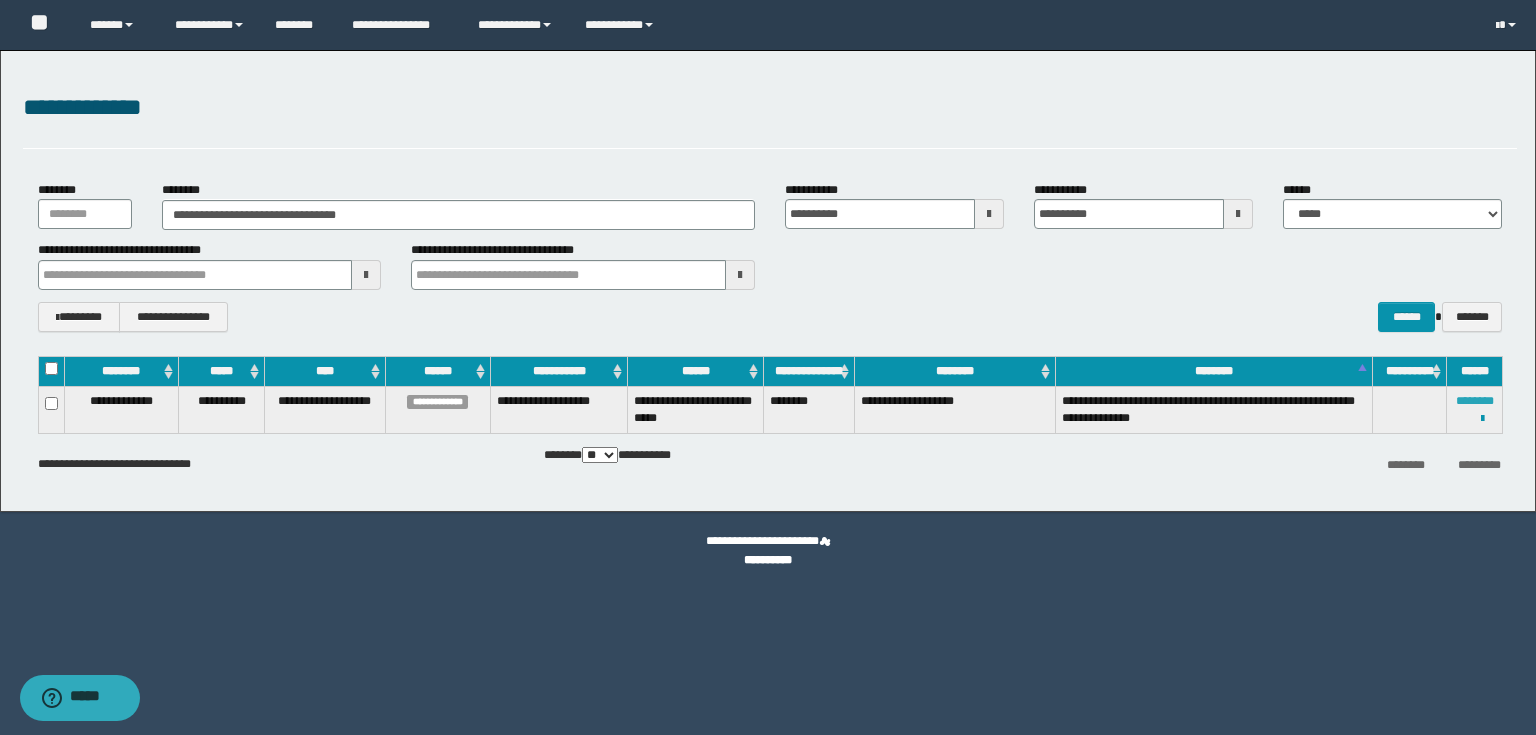 click on "********" at bounding box center [1475, 401] 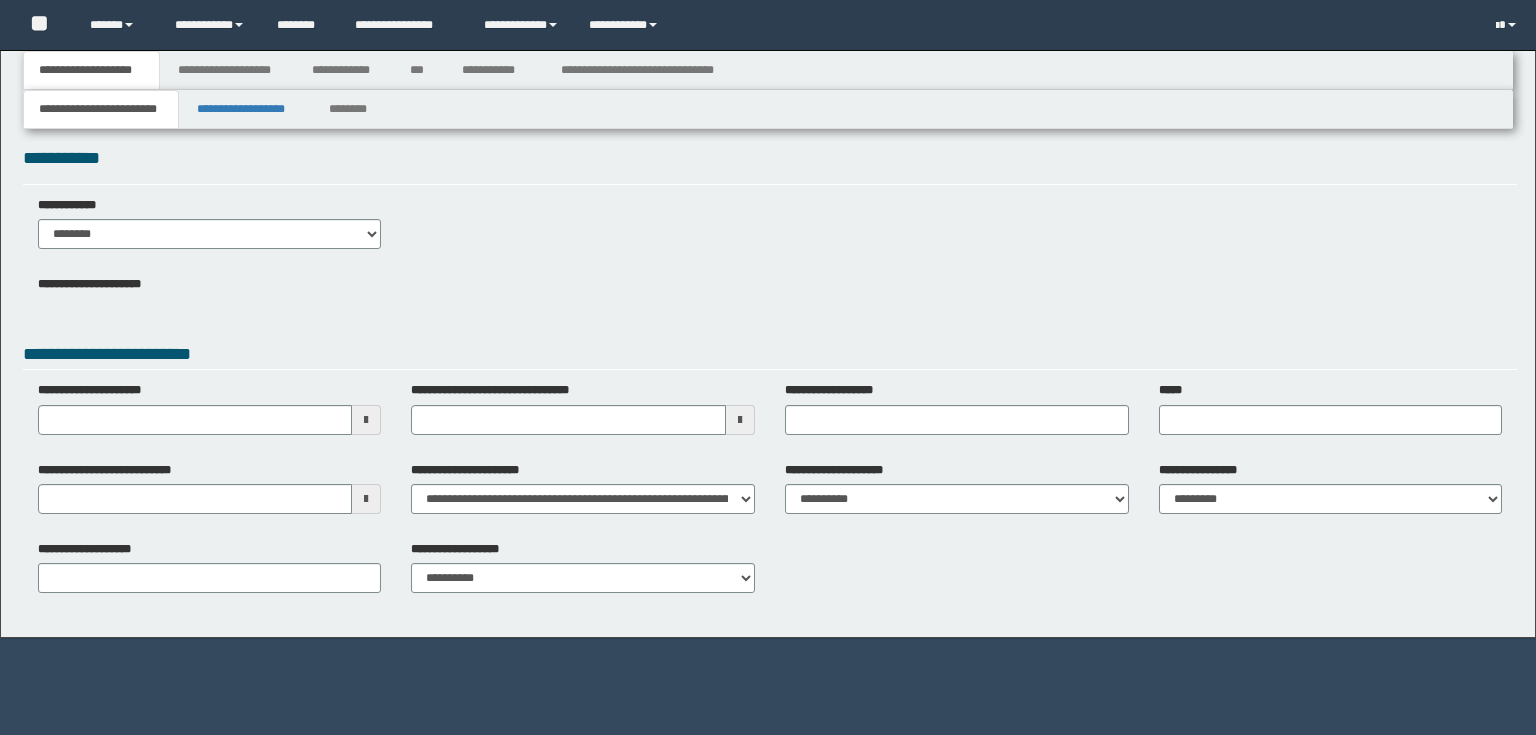 scroll, scrollTop: 0, scrollLeft: 0, axis: both 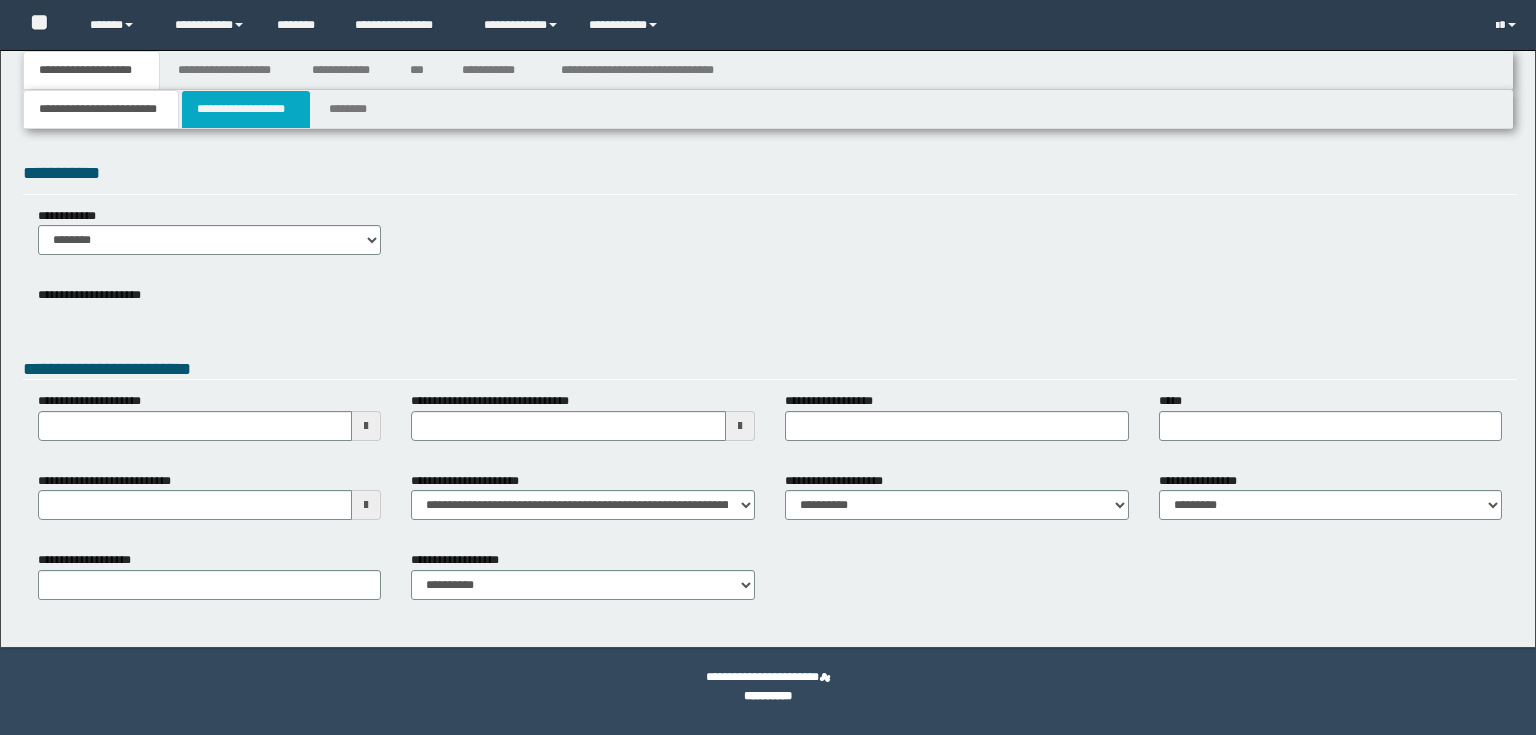 type 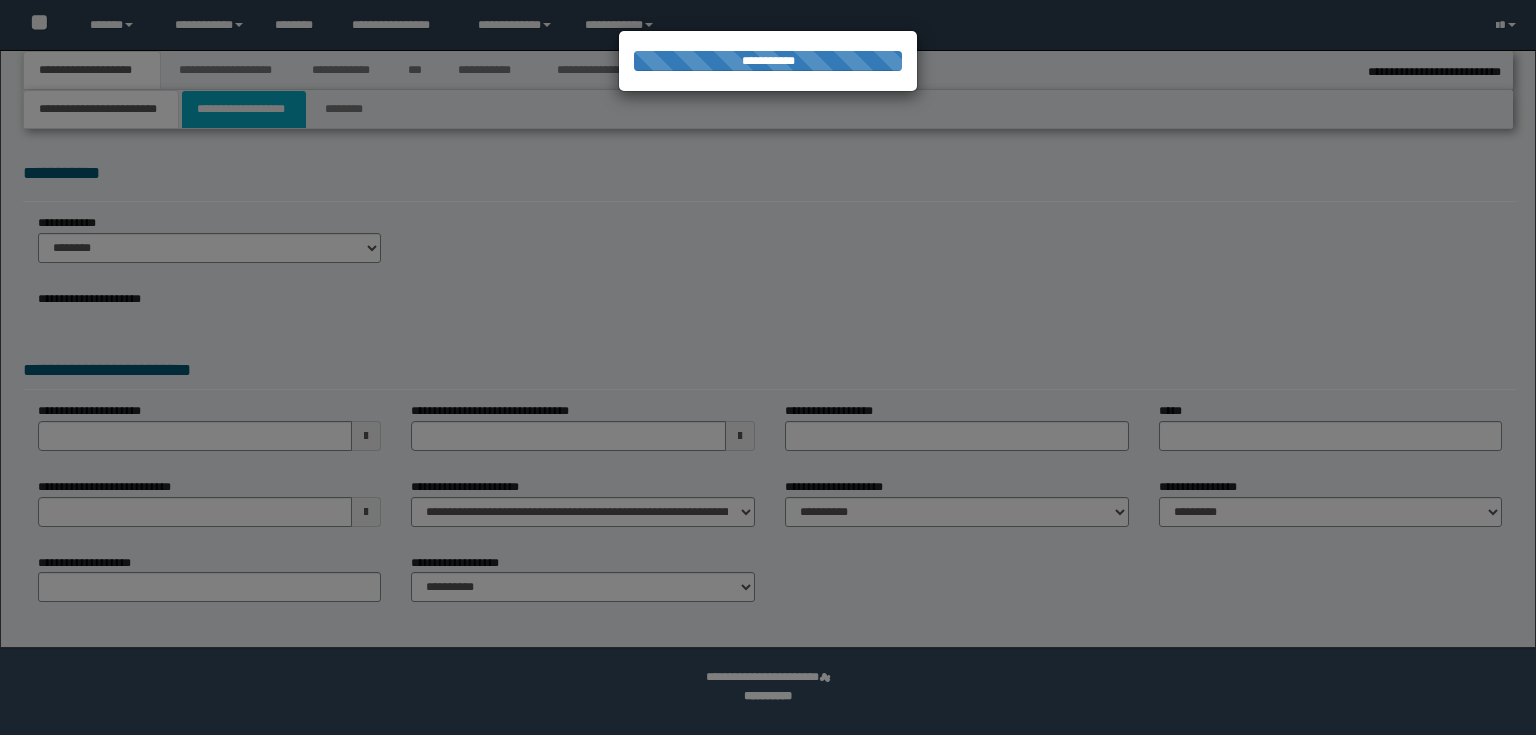 click at bounding box center [768, 367] 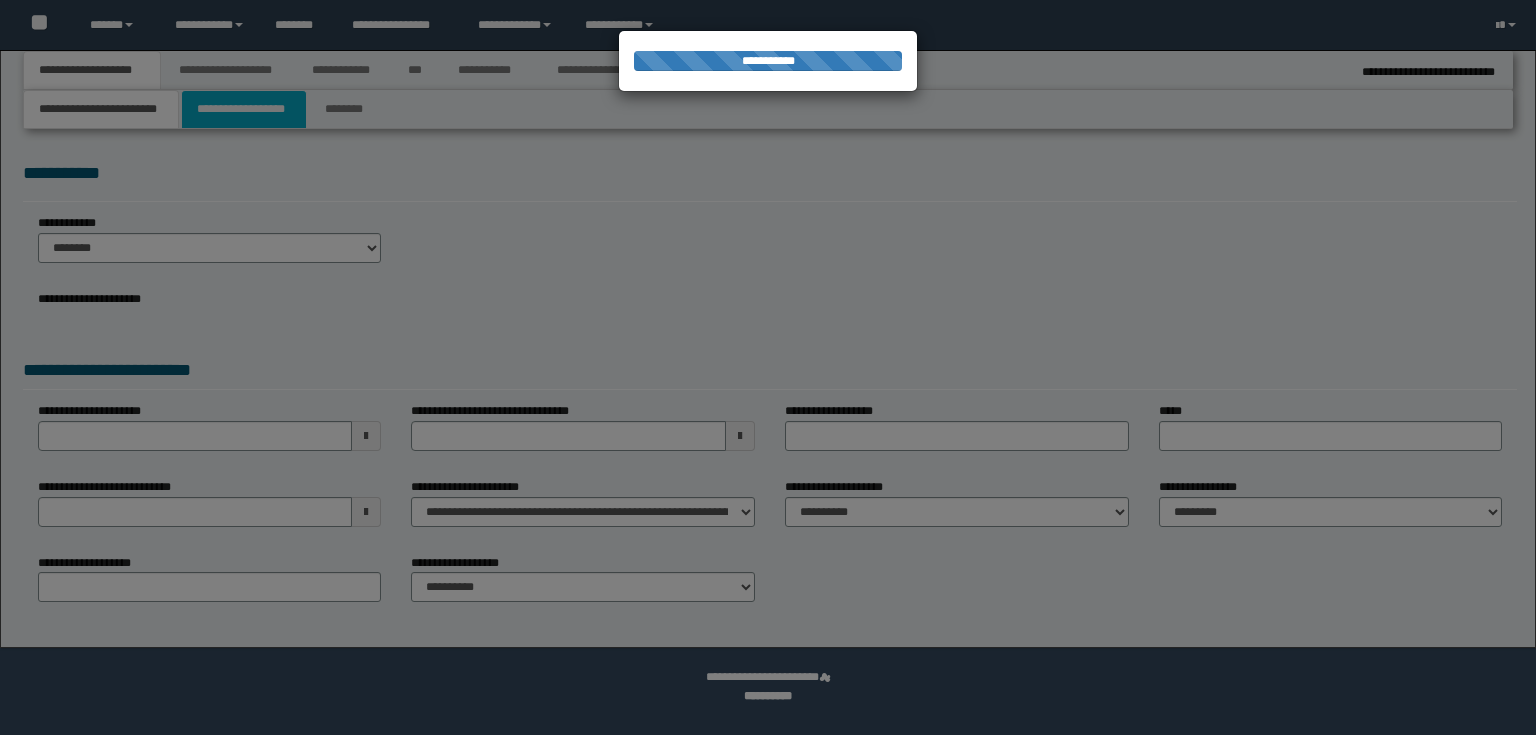 select on "*" 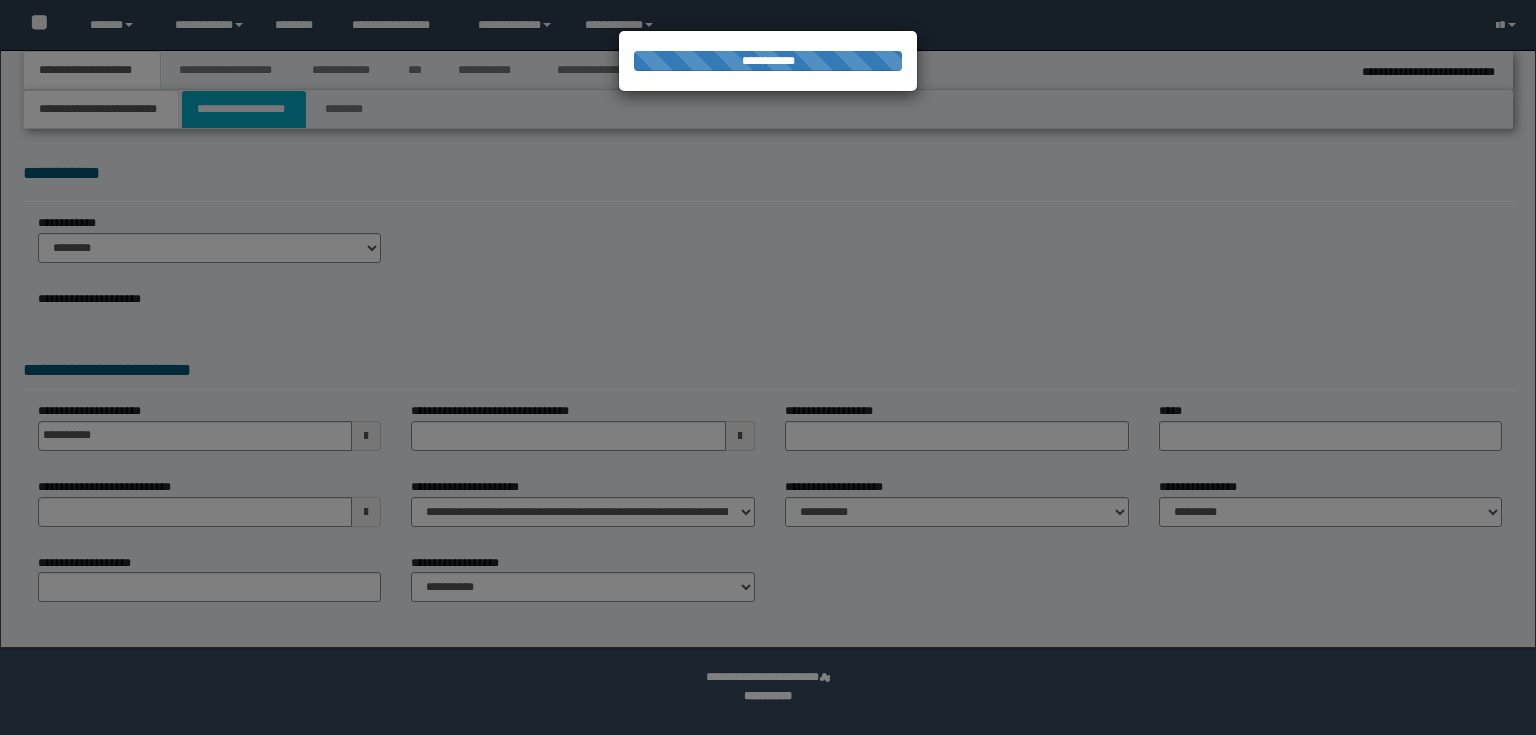 select on "*" 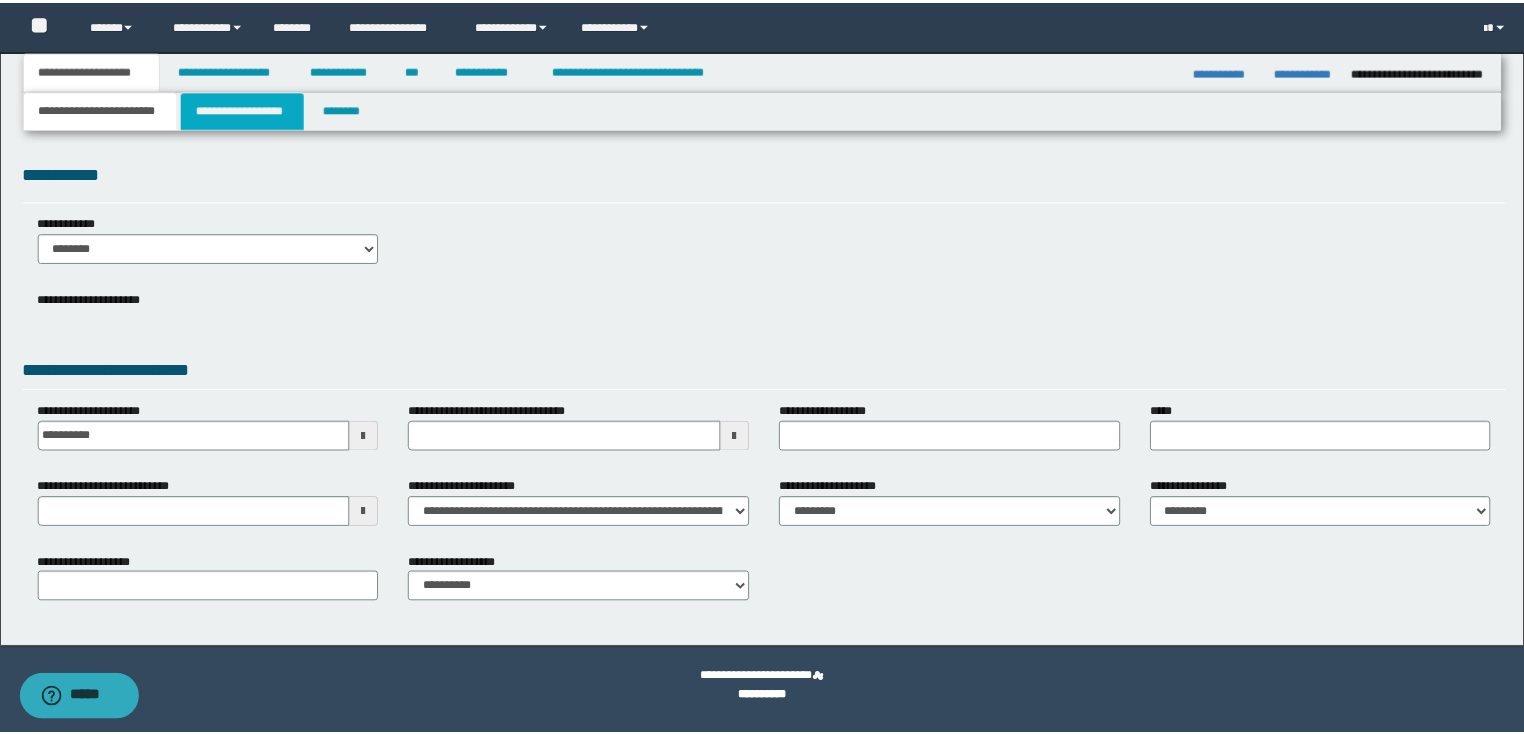 scroll, scrollTop: 0, scrollLeft: 0, axis: both 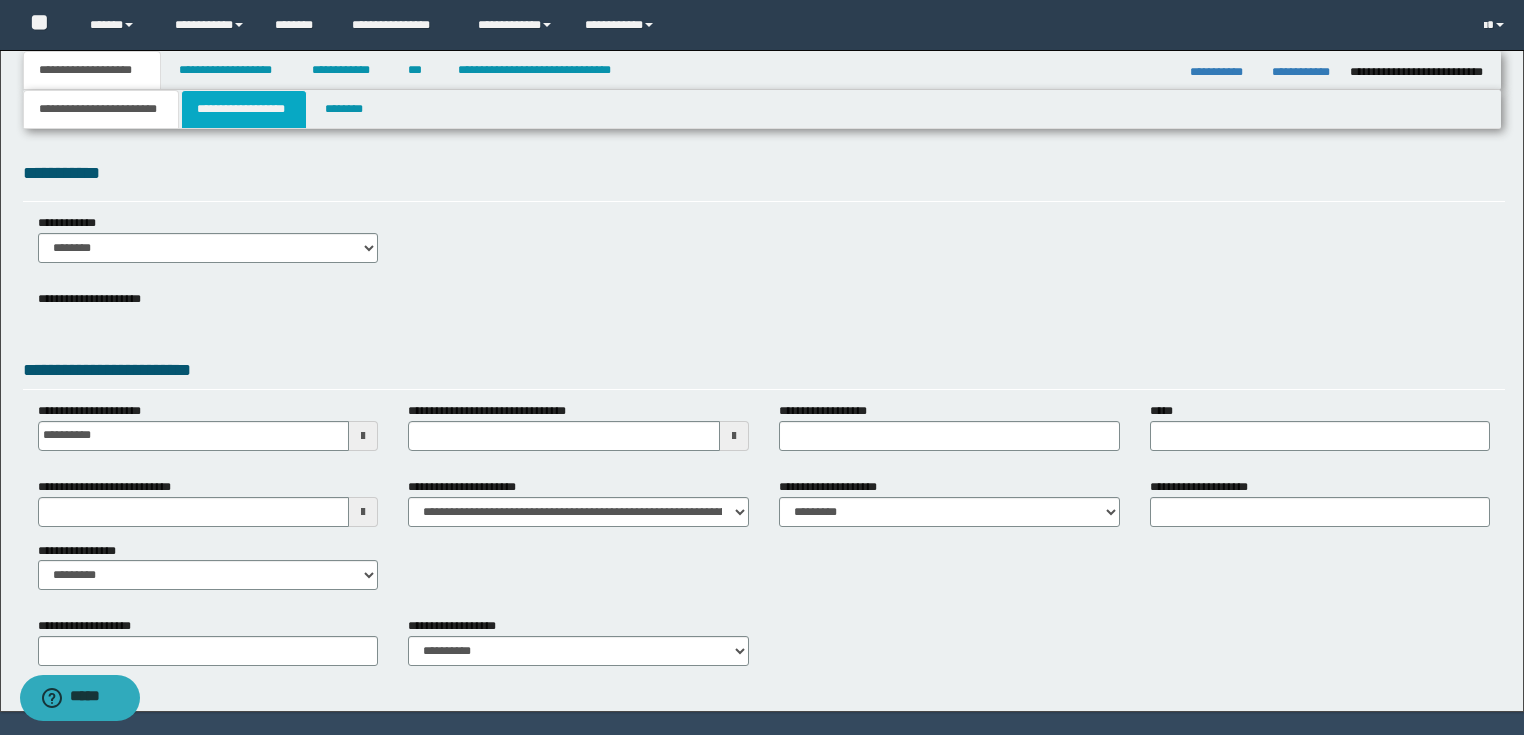 click on "**********" at bounding box center (244, 109) 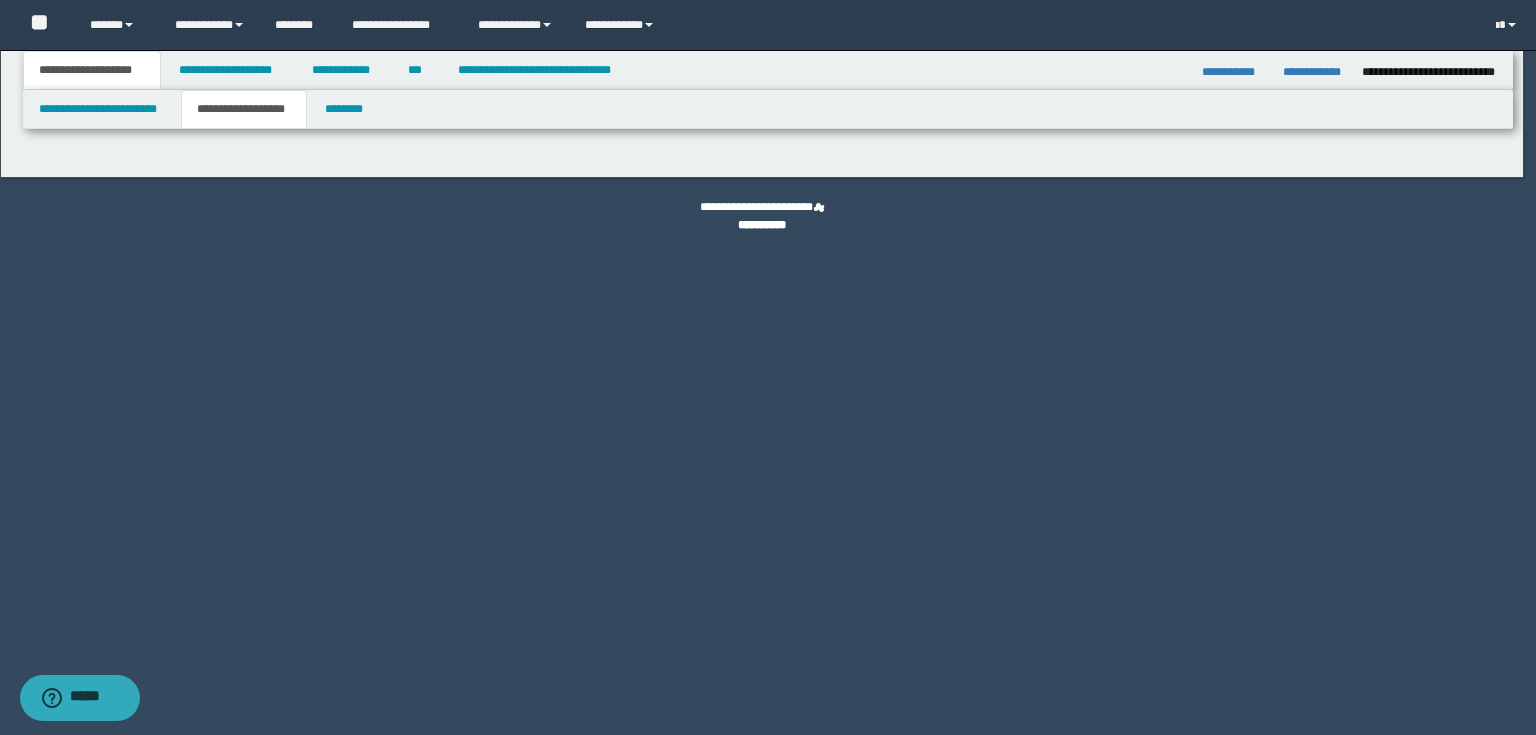 type on "**********" 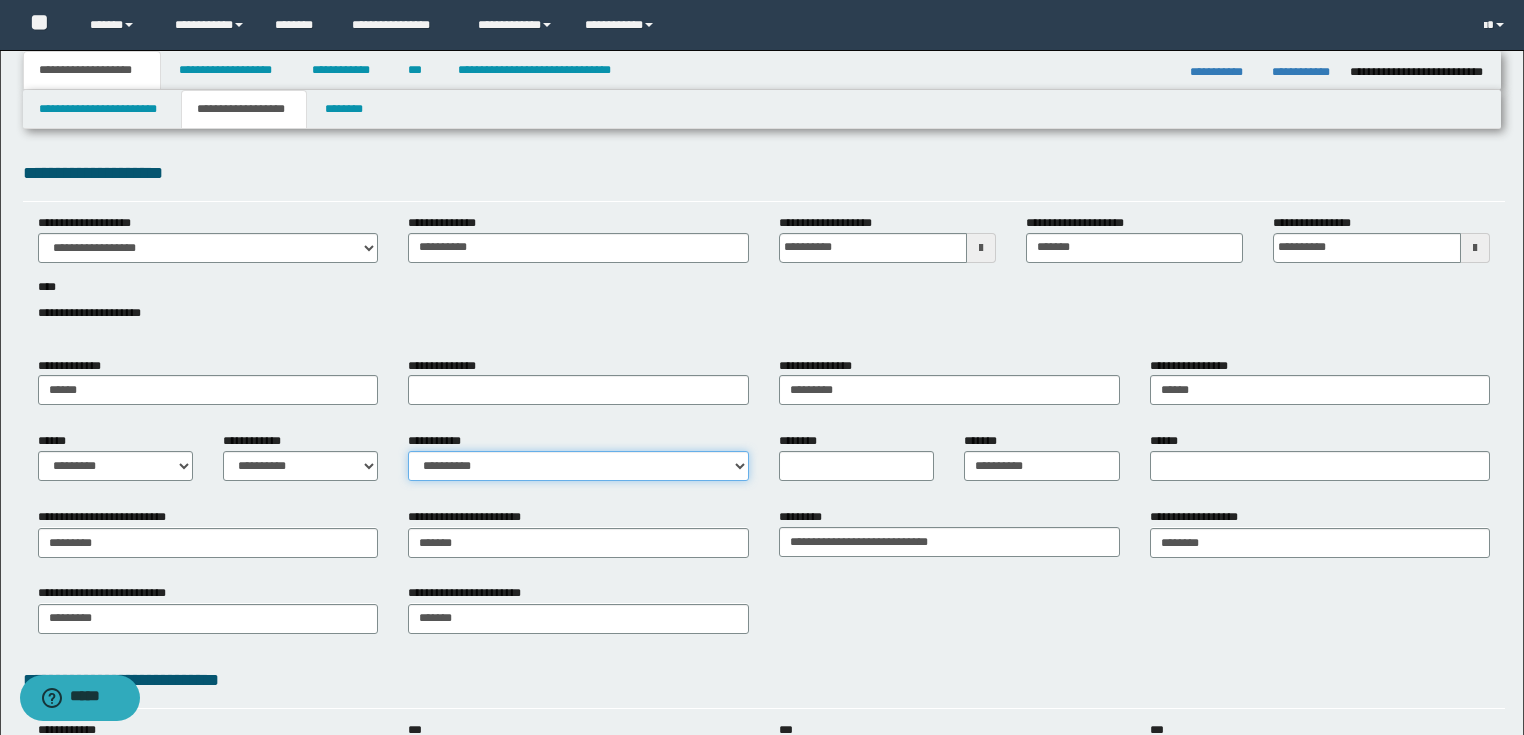 click on "**********" at bounding box center (578, 466) 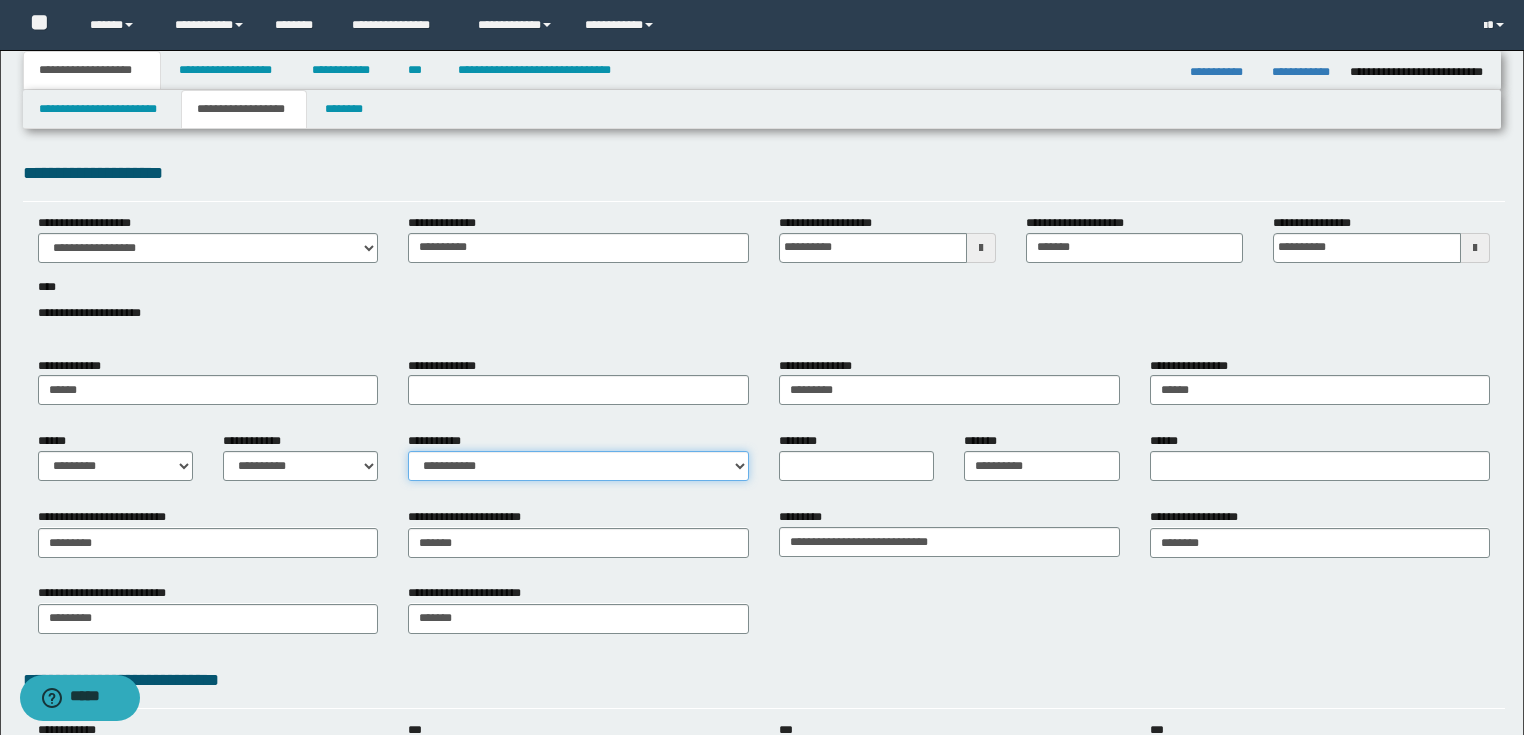 click on "**********" at bounding box center (578, 466) 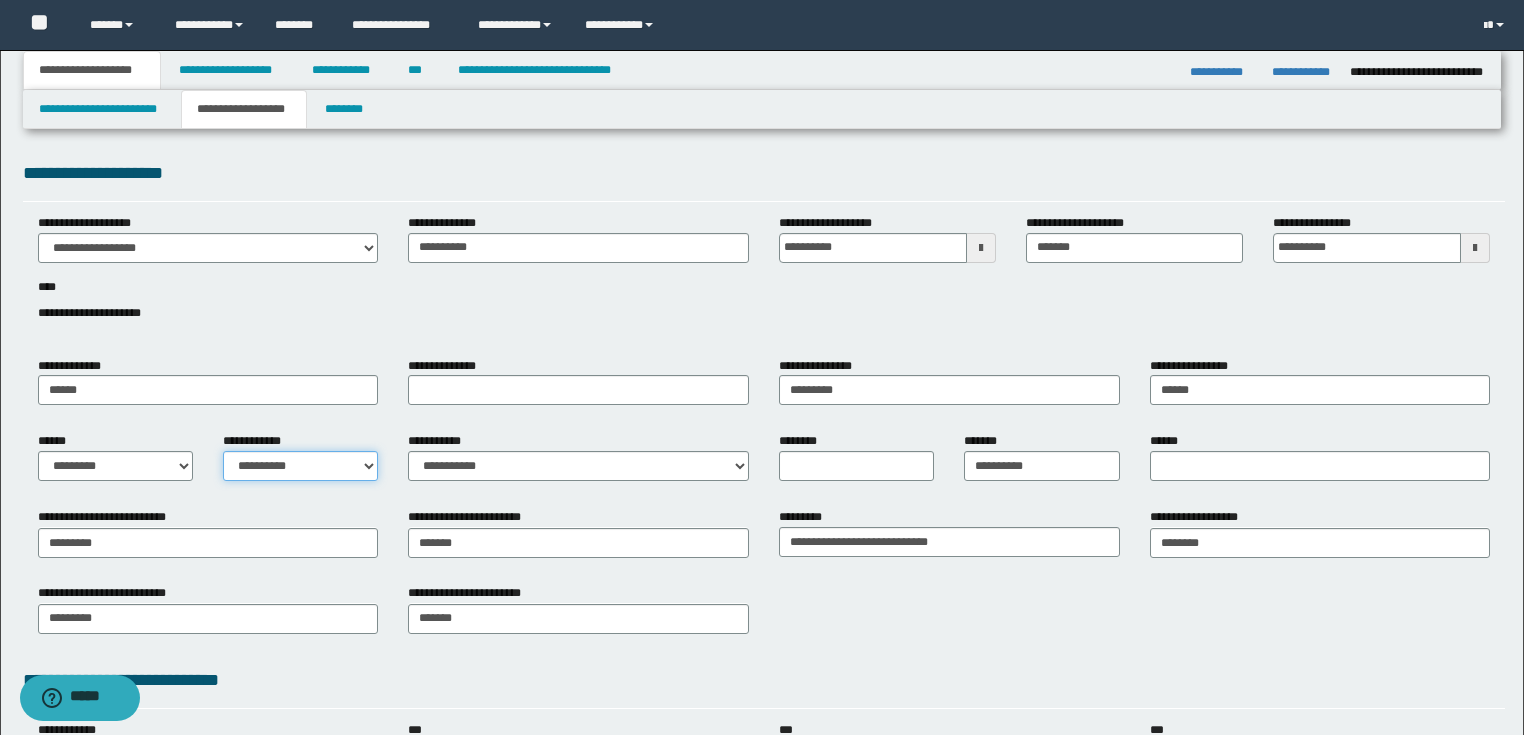 click on "**********" at bounding box center [300, 466] 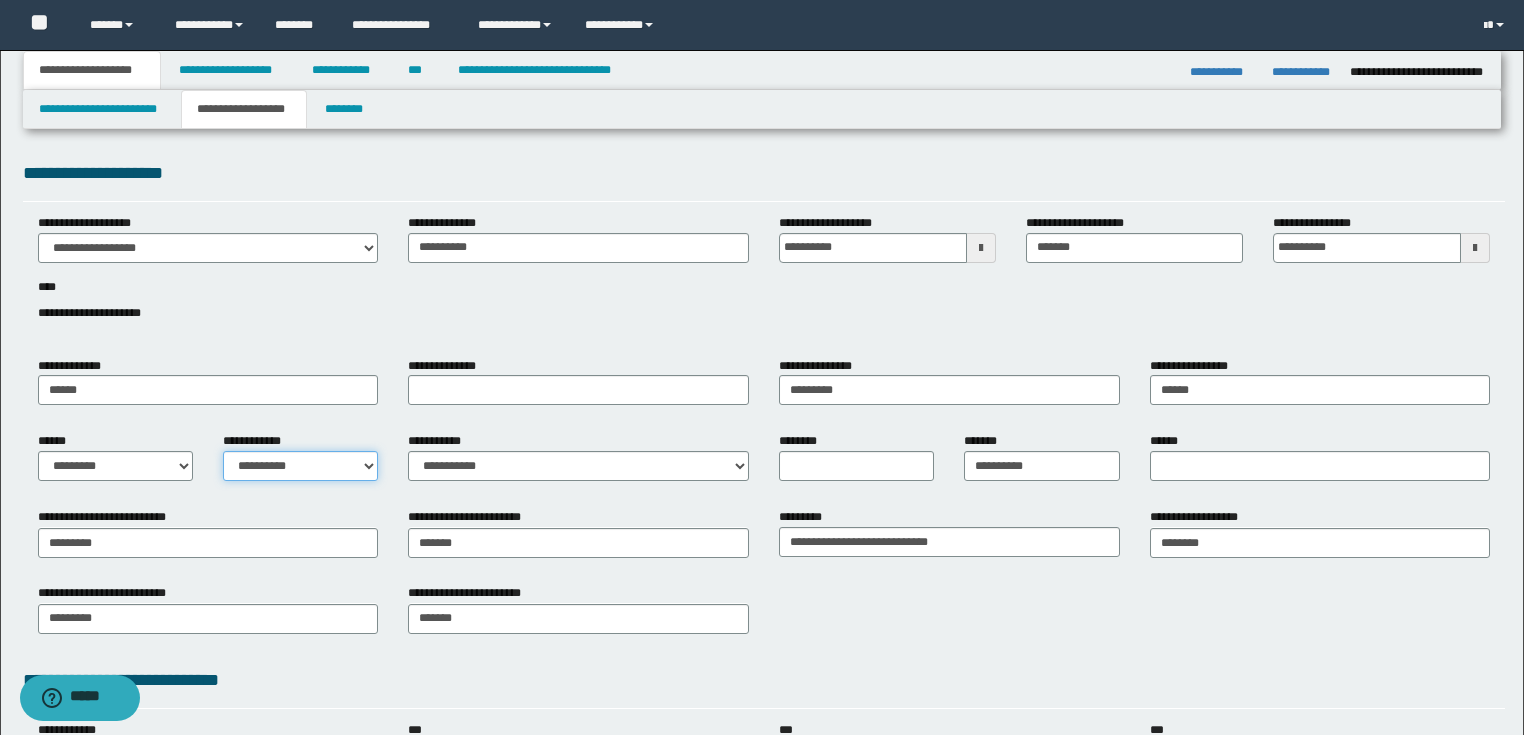 select on "*" 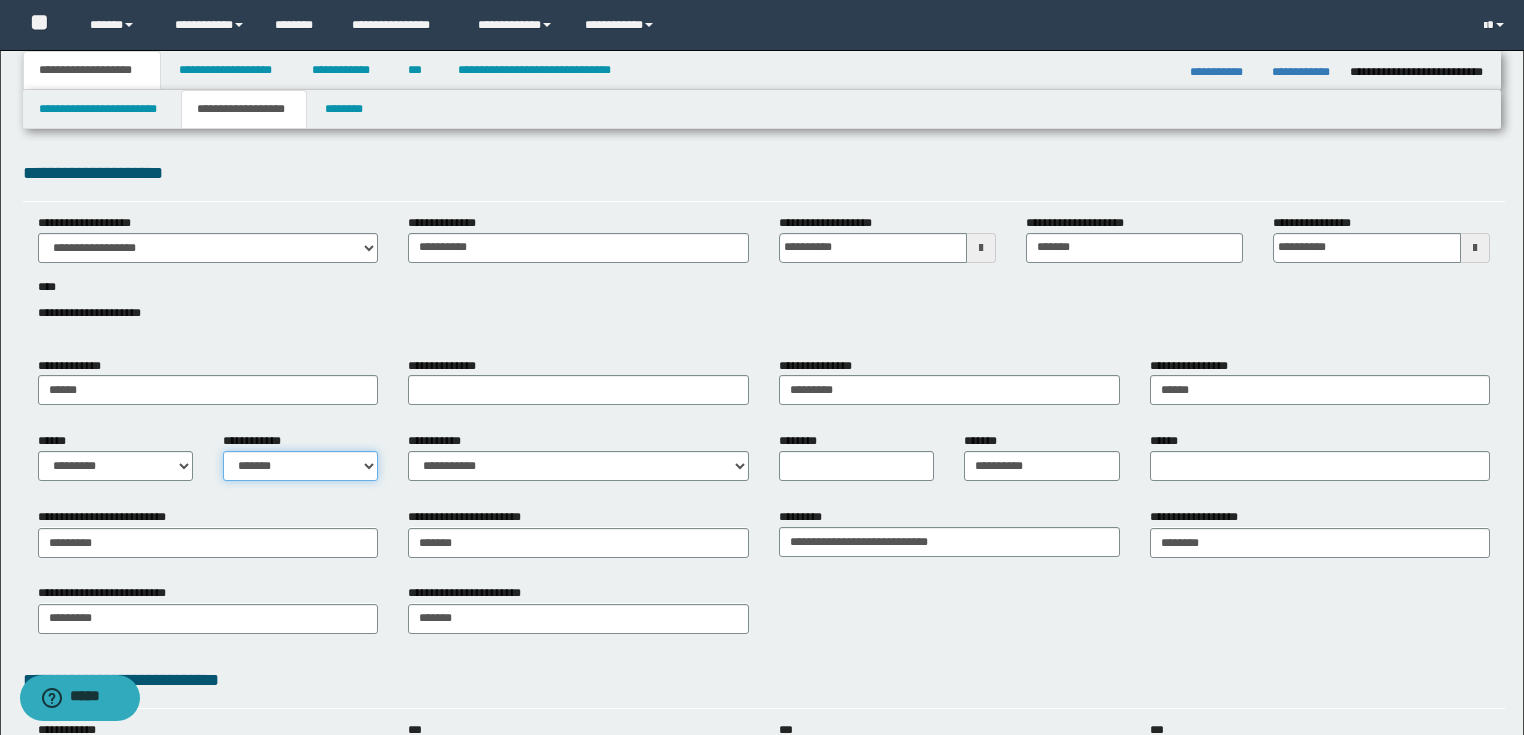click on "**********" at bounding box center [300, 466] 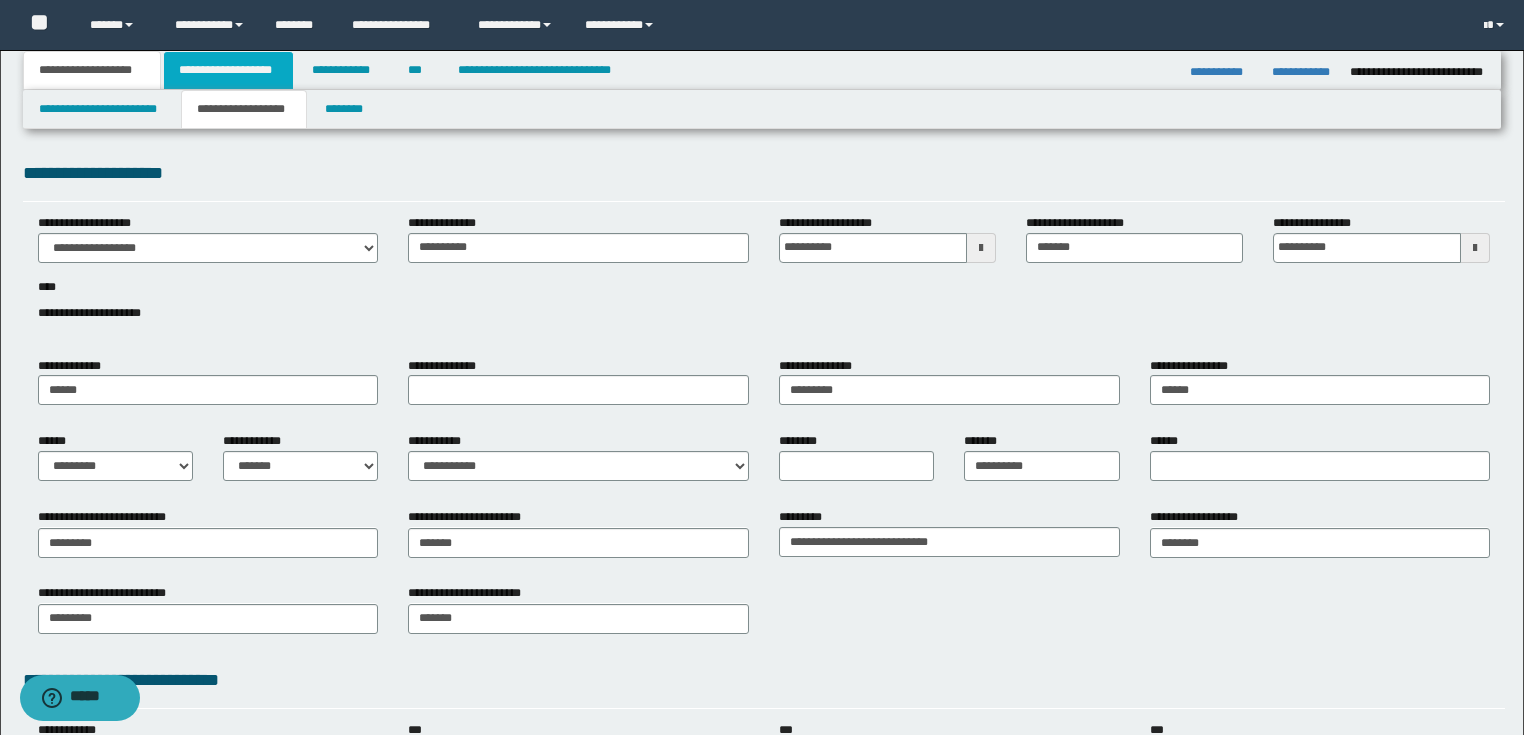 click on "**********" at bounding box center (228, 70) 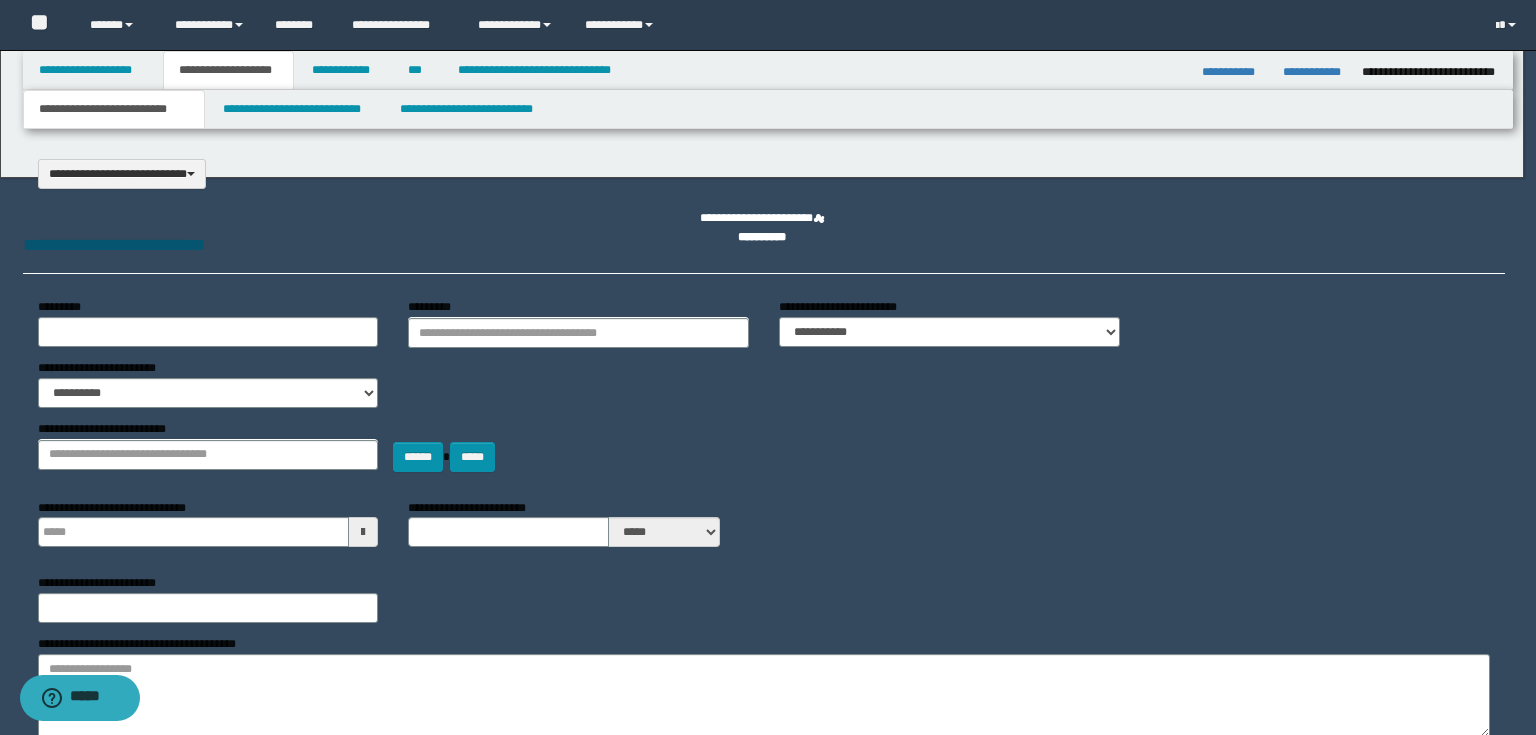 select on "*" 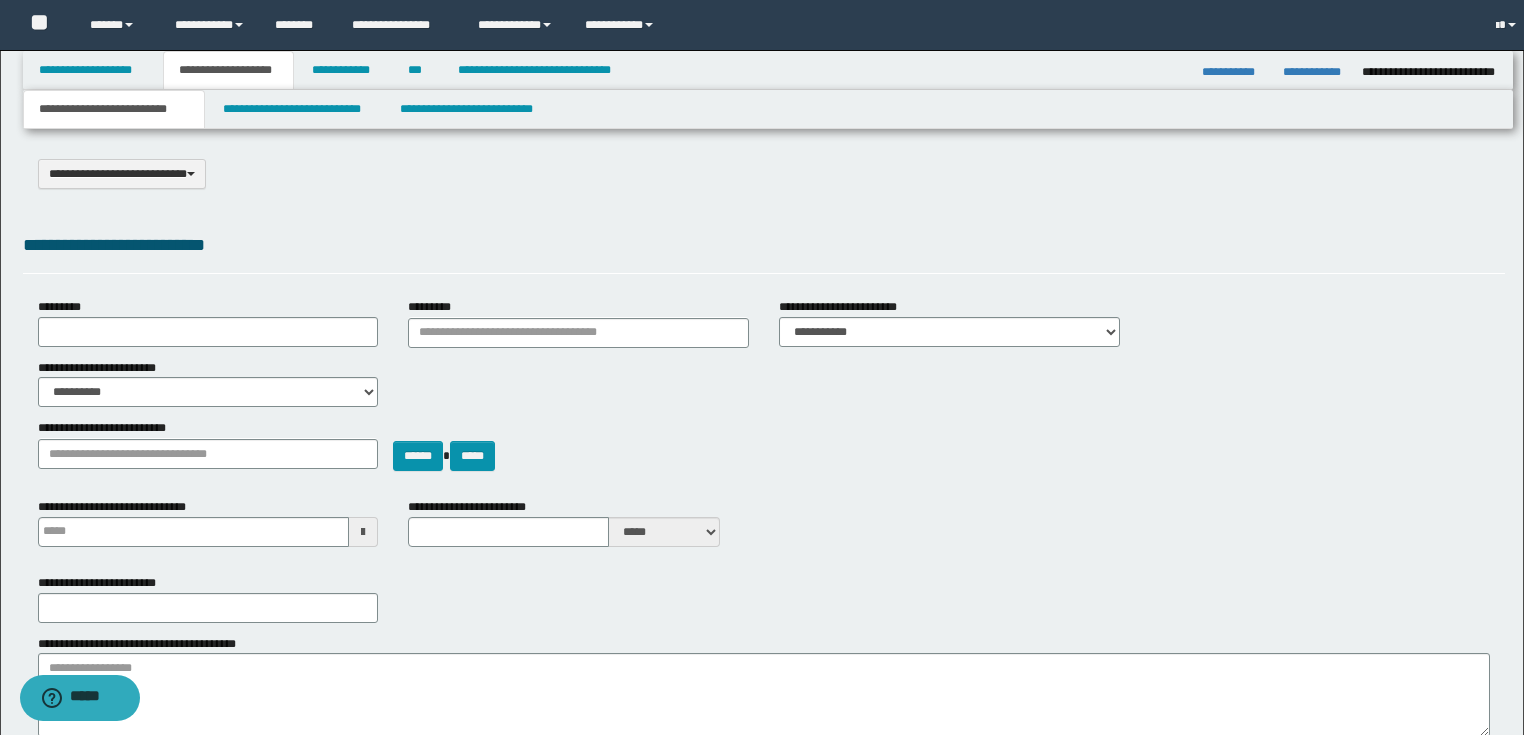 scroll, scrollTop: 0, scrollLeft: 0, axis: both 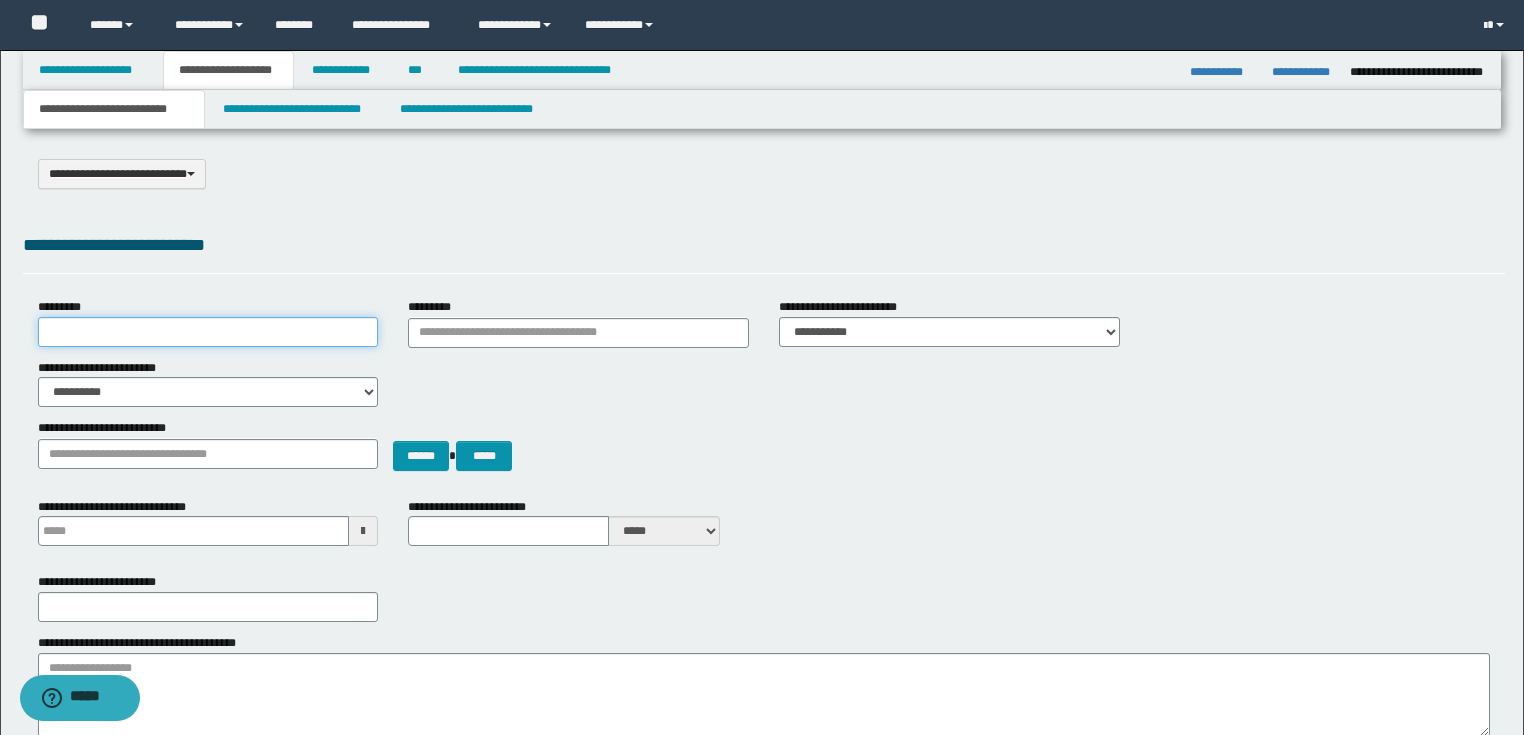click on "*********" at bounding box center [208, 332] 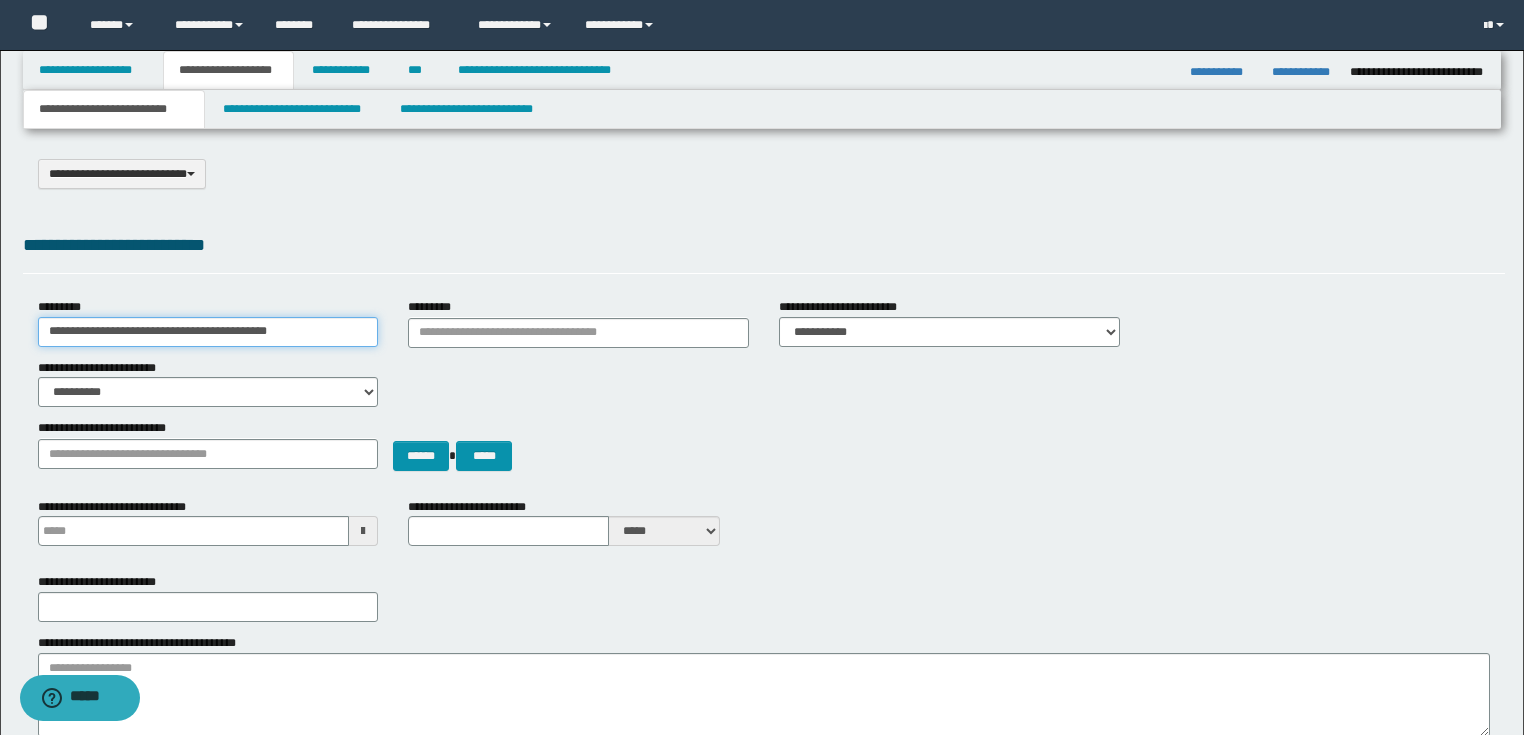type on "**********" 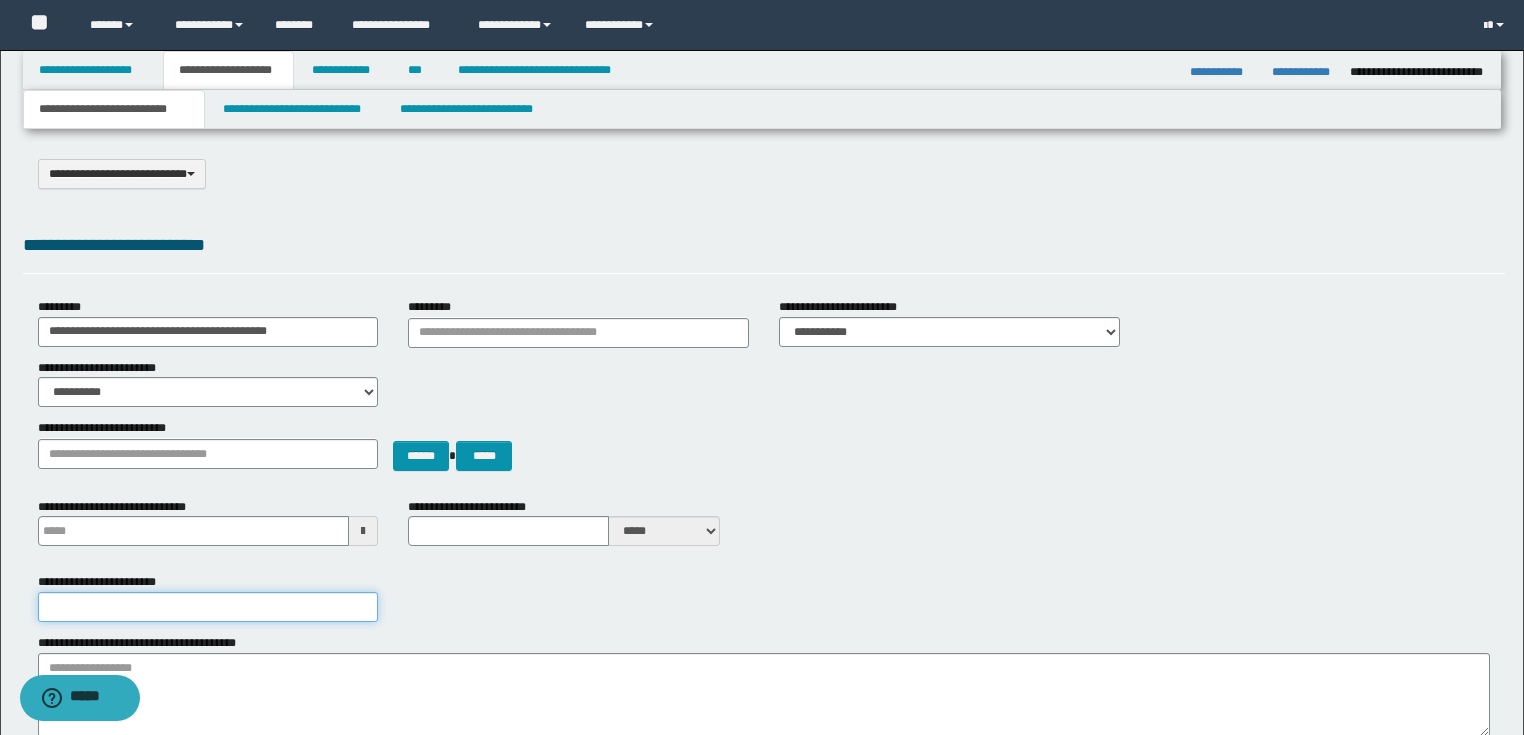 click on "**********" at bounding box center [208, 607] 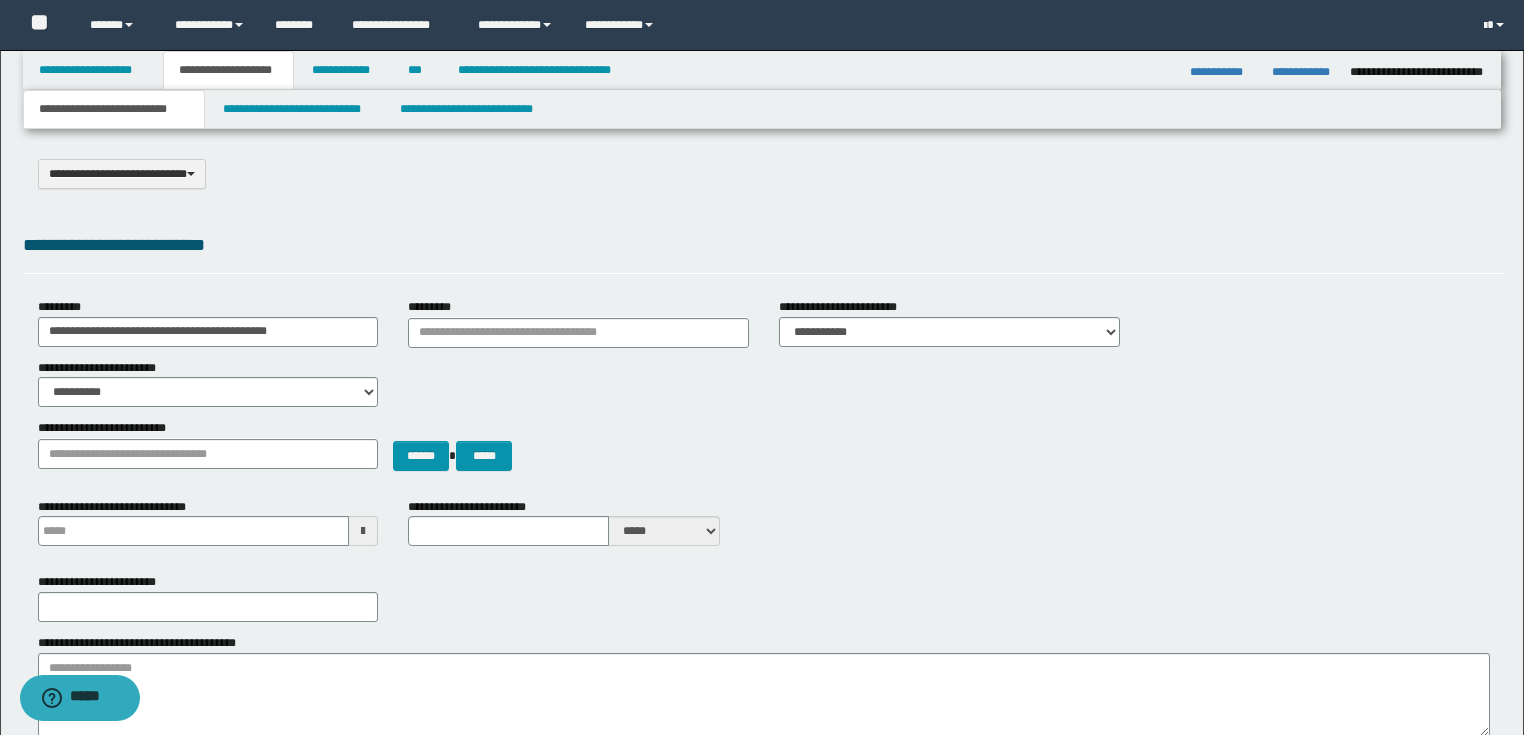 click on "**********" at bounding box center [764, 597] 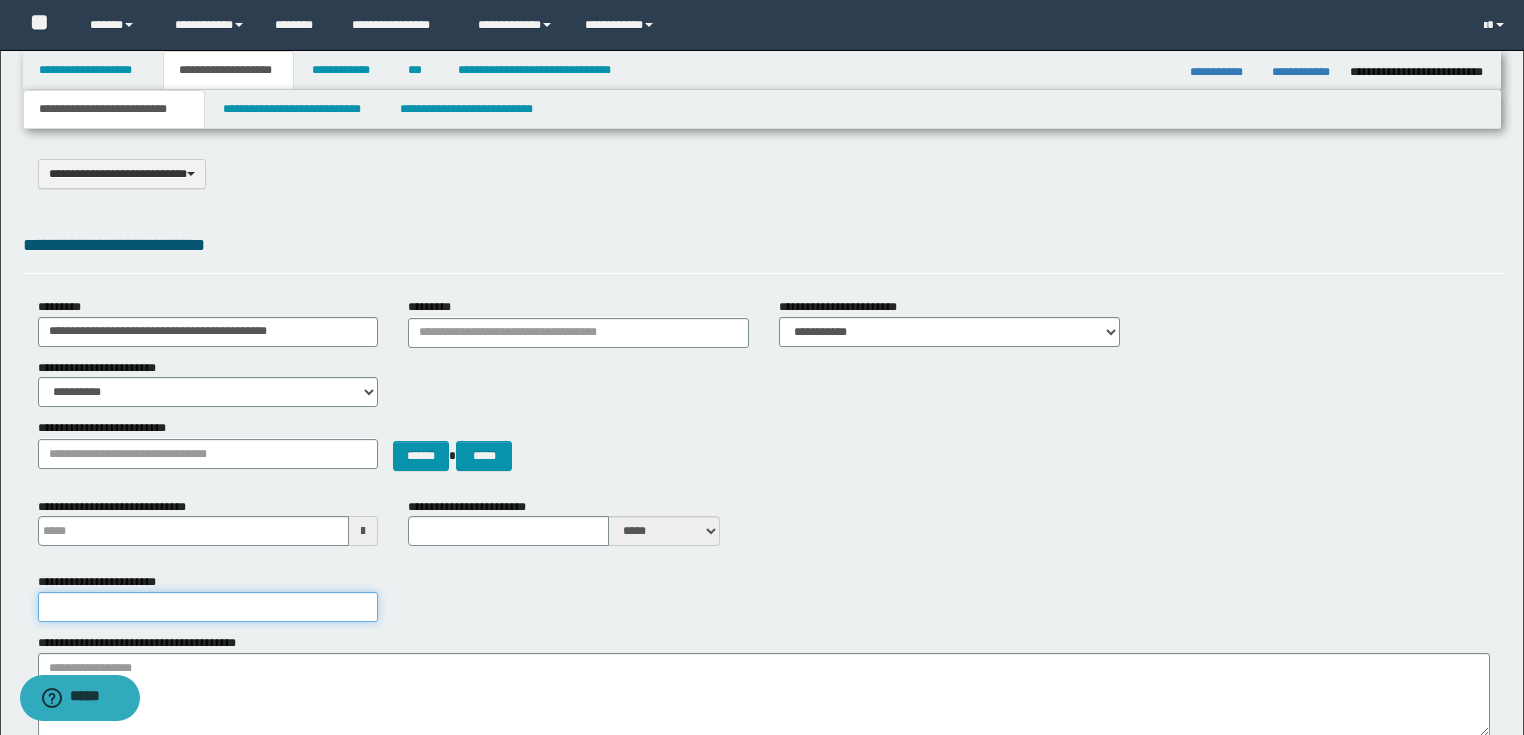 click on "**********" at bounding box center (208, 607) 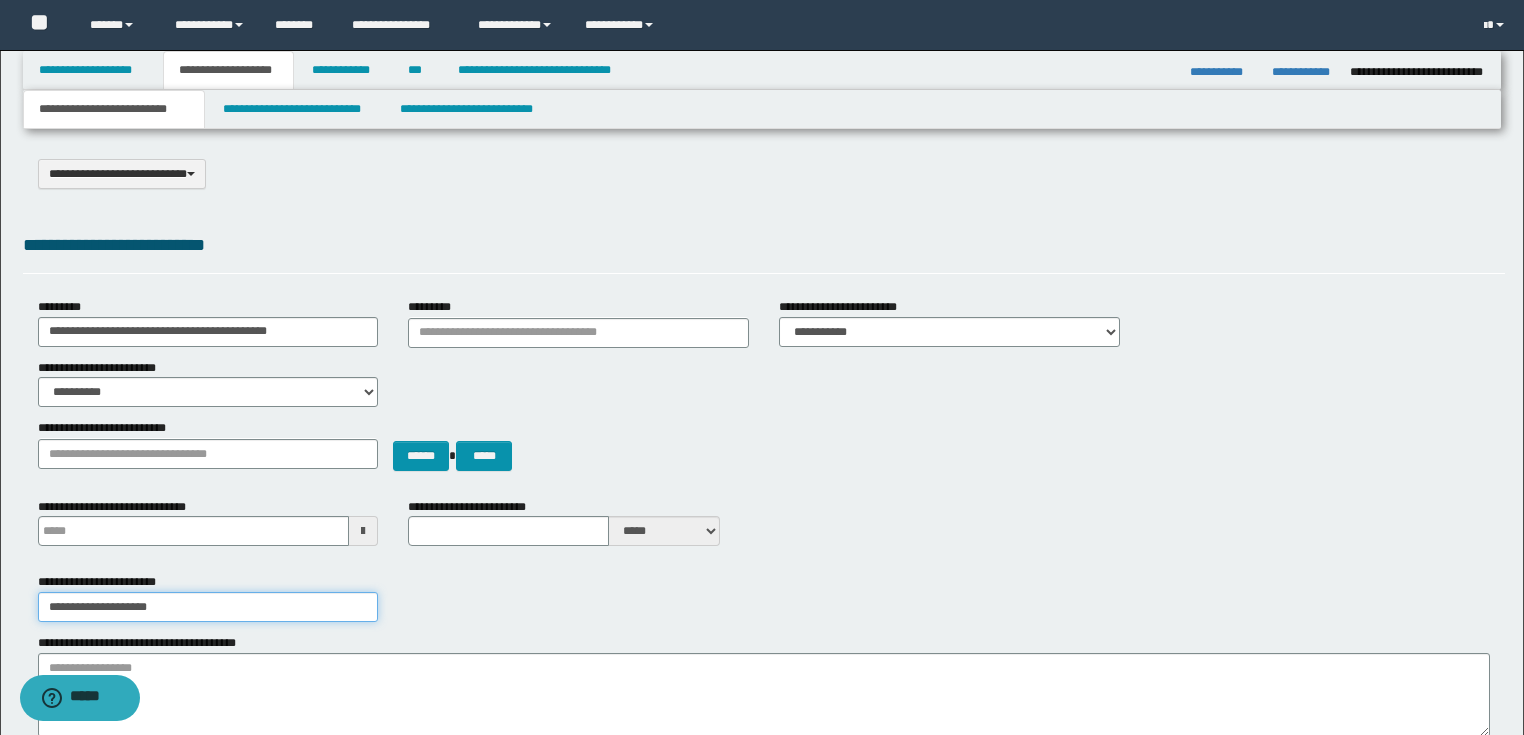 scroll, scrollTop: 240, scrollLeft: 0, axis: vertical 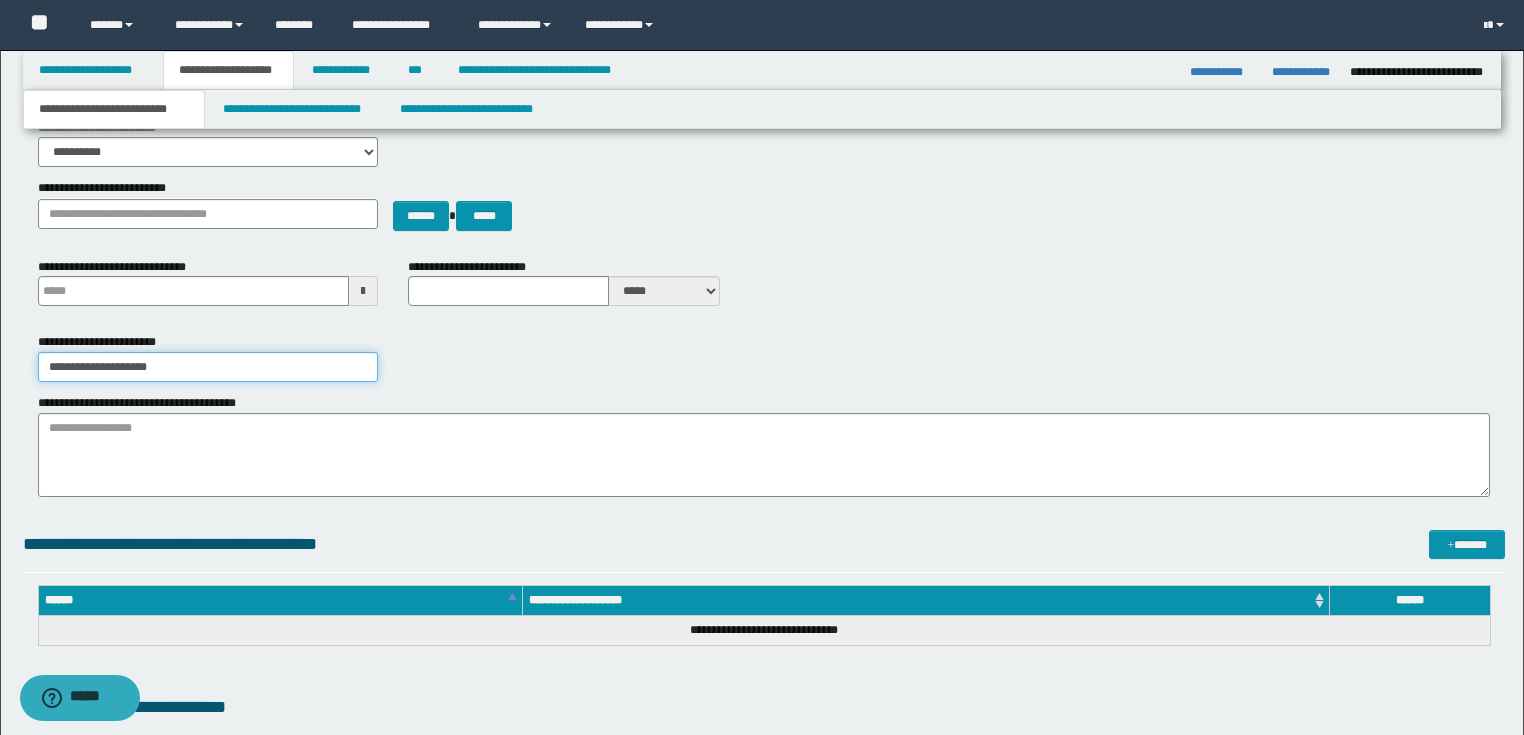 type on "**********" 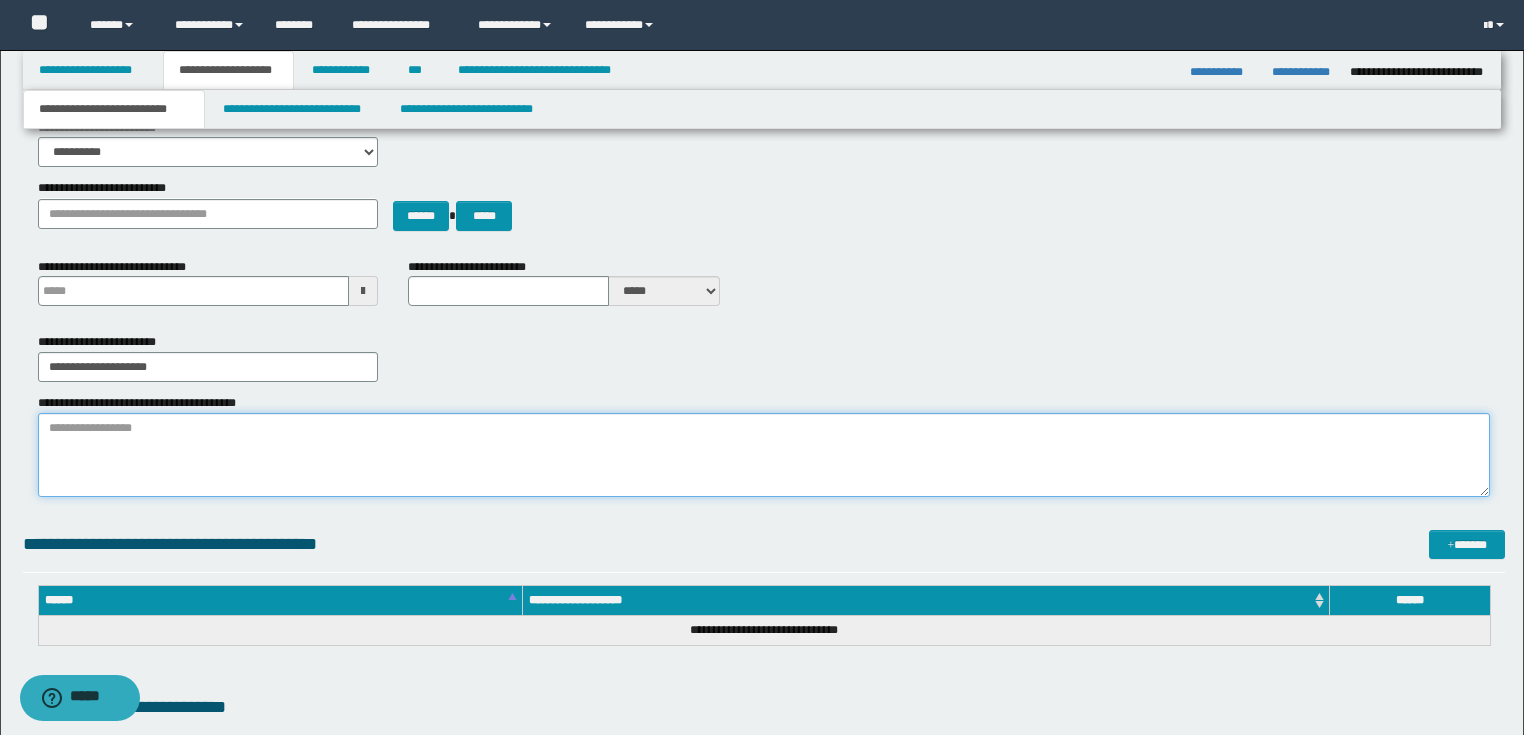 click on "**********" at bounding box center [764, 455] 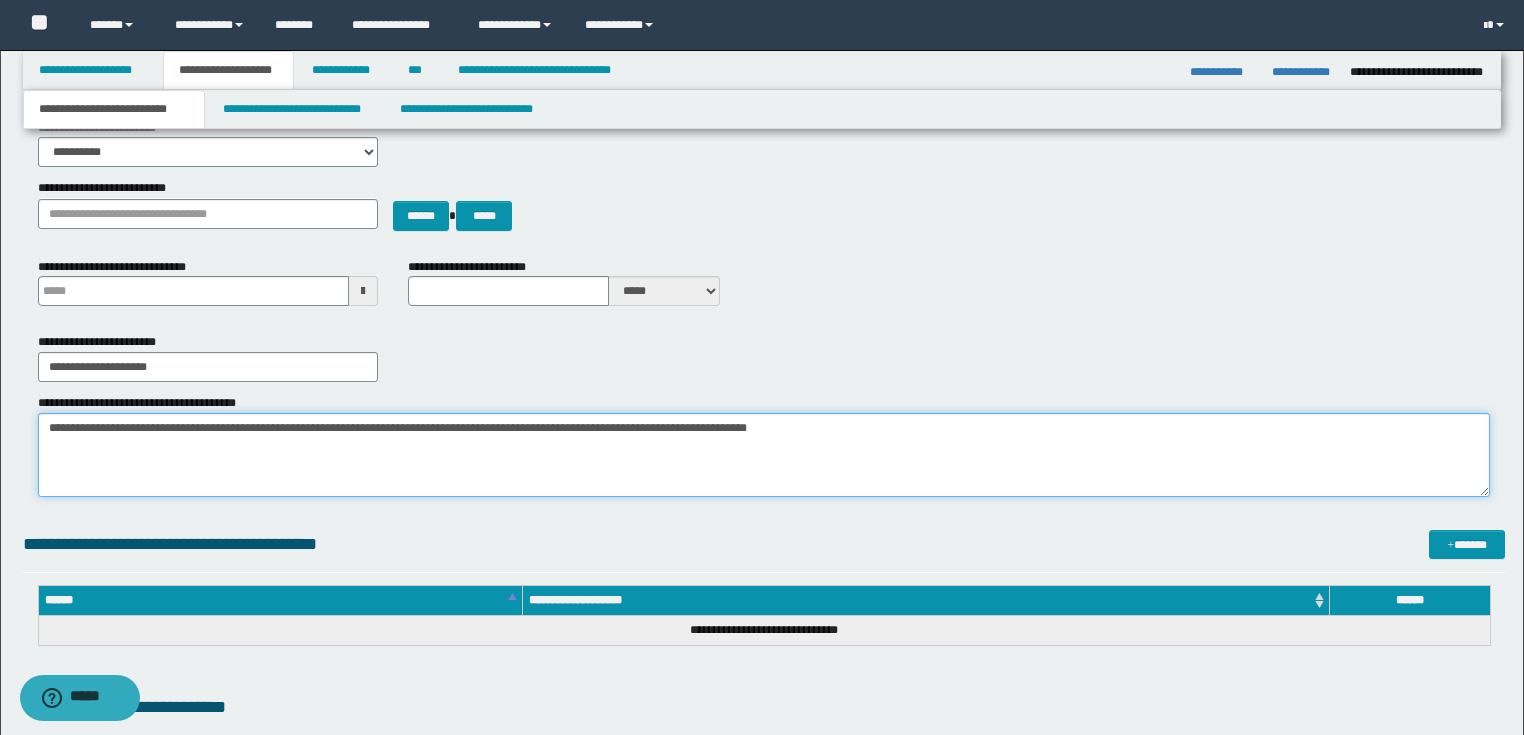 type on "**********" 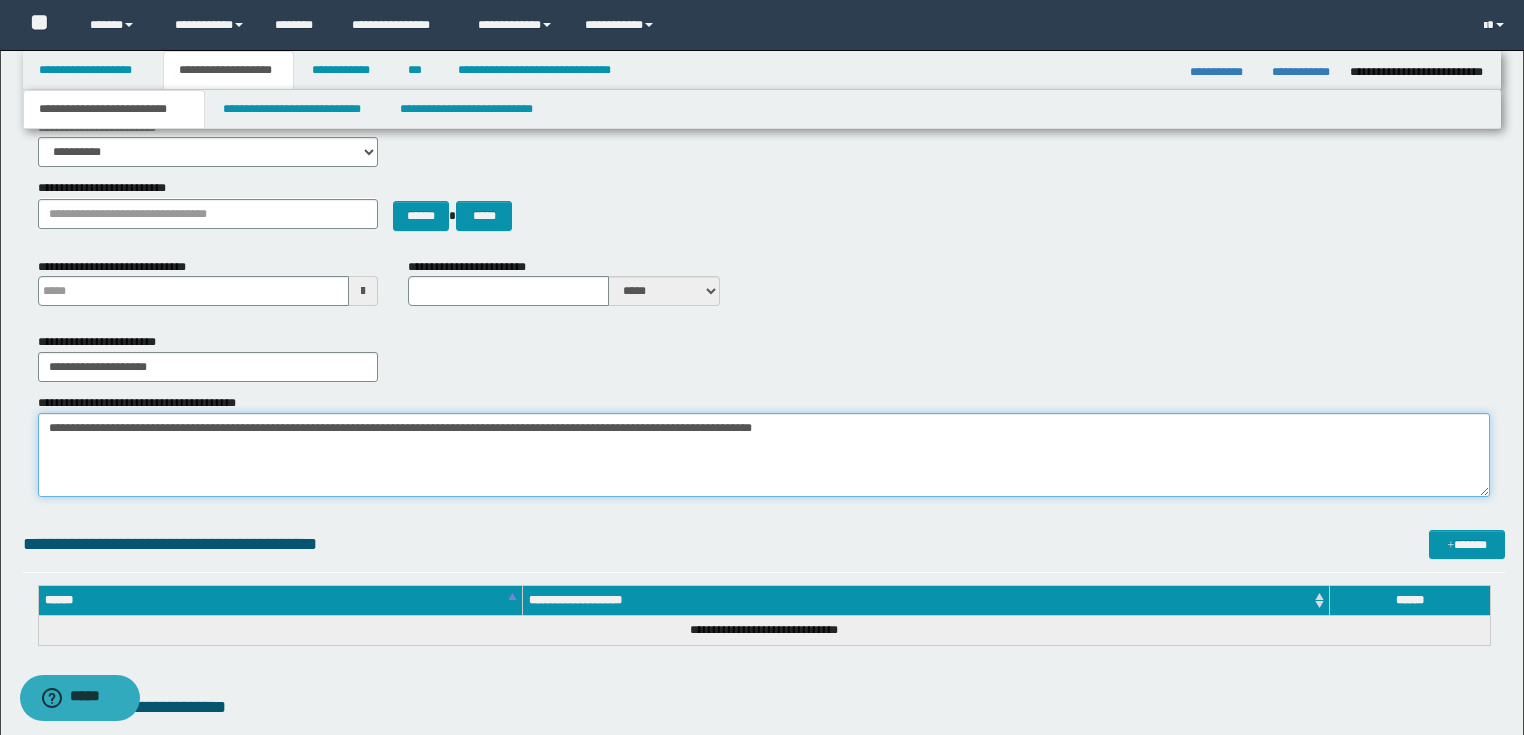 type 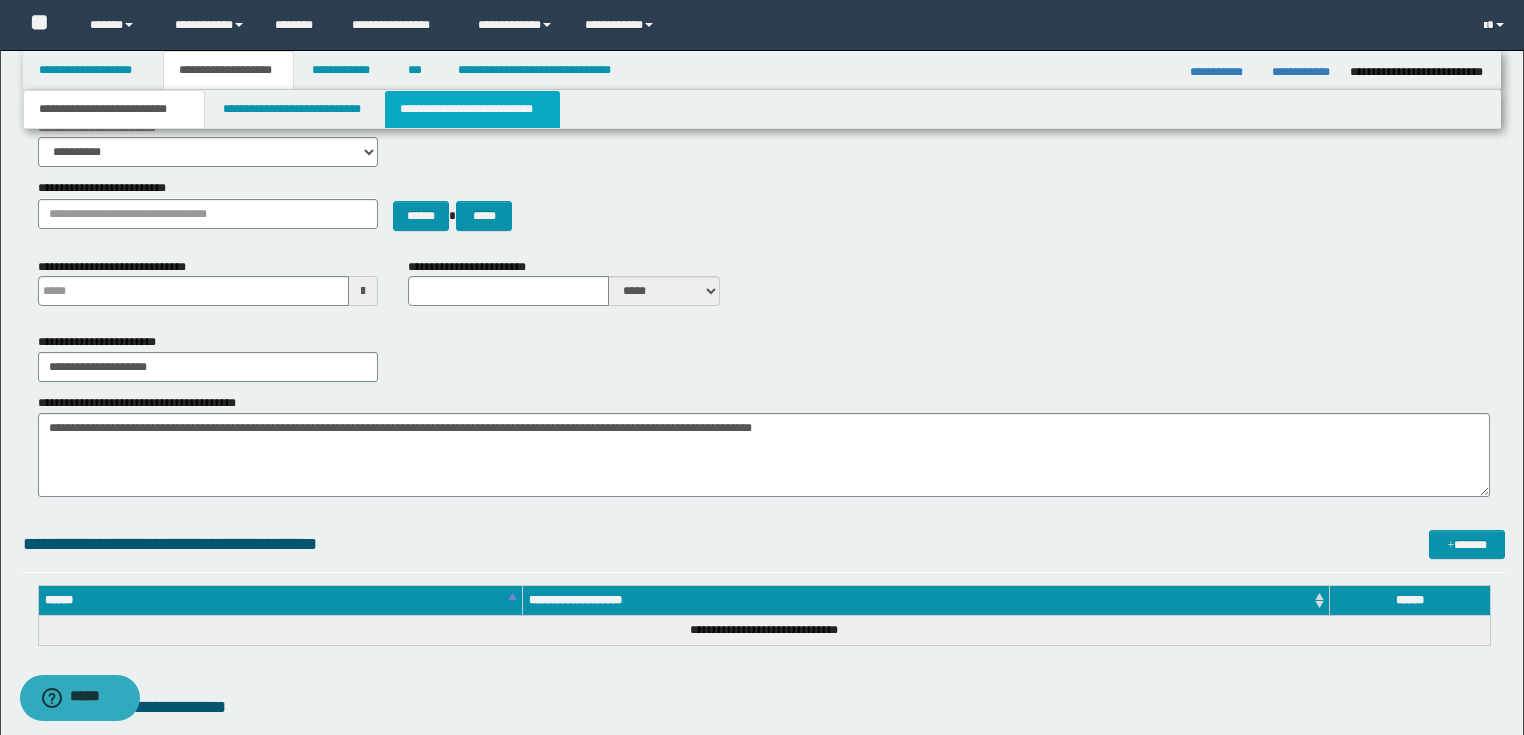 click on "**********" at bounding box center (472, 109) 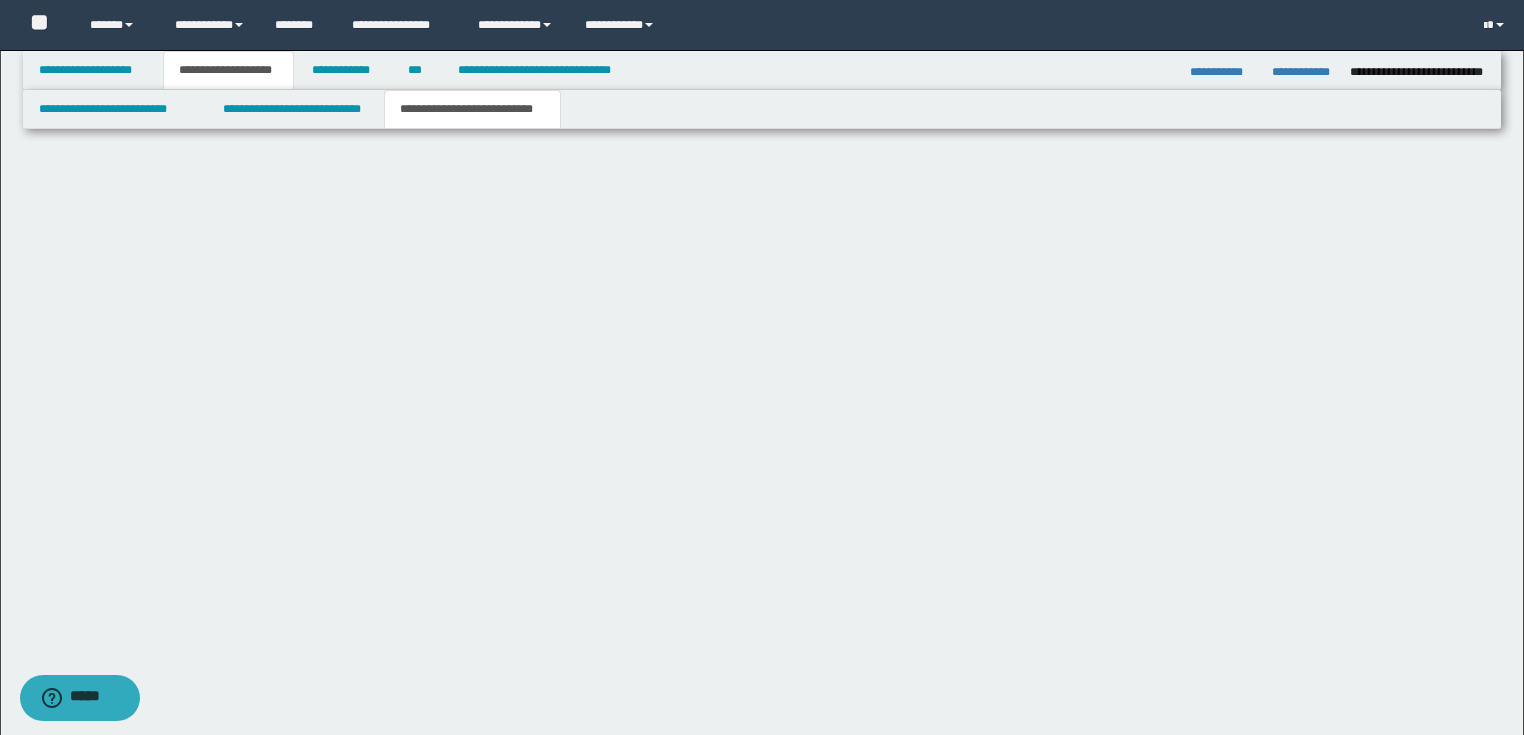 scroll, scrollTop: 0, scrollLeft: 0, axis: both 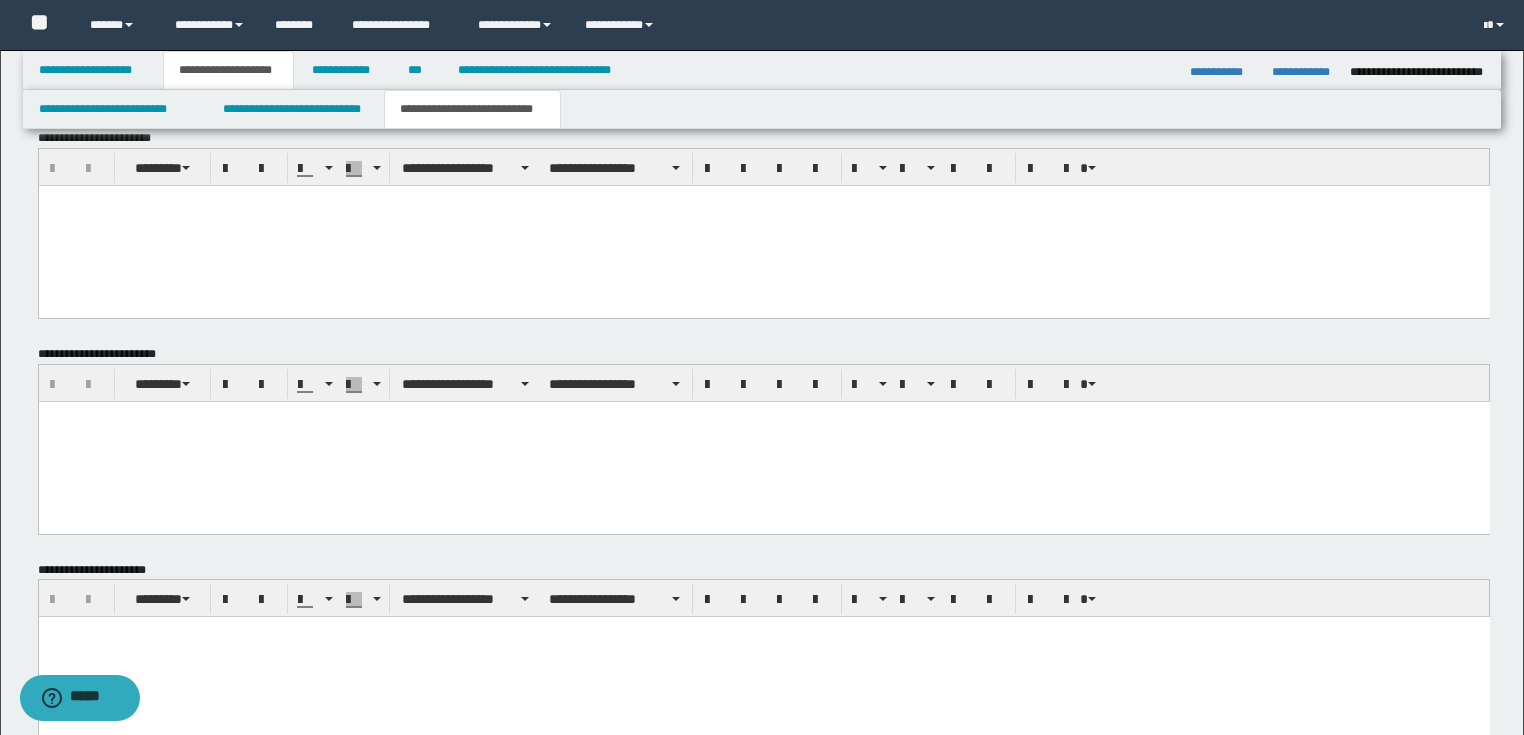 click at bounding box center (763, 441) 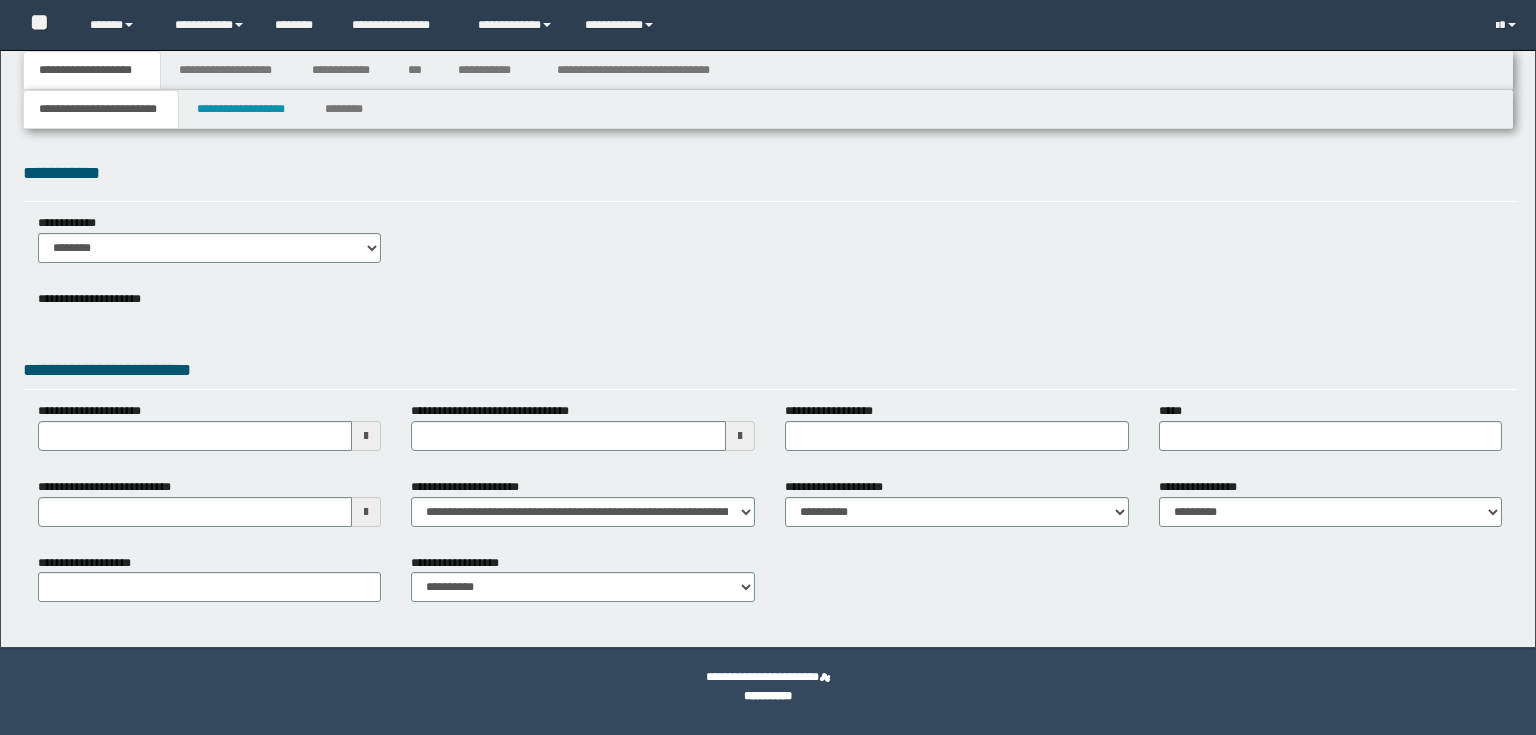 scroll, scrollTop: 0, scrollLeft: 0, axis: both 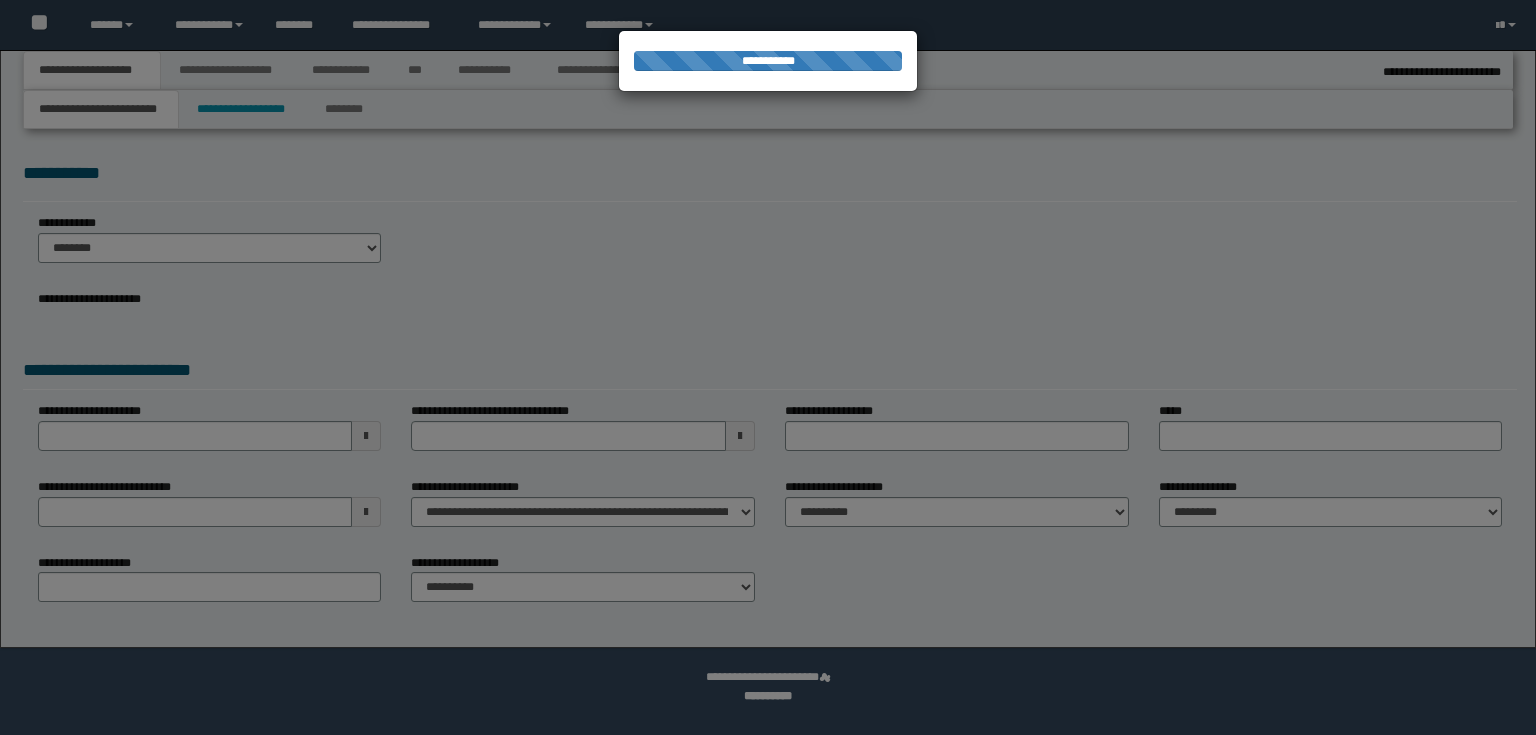 click at bounding box center (768, 367) 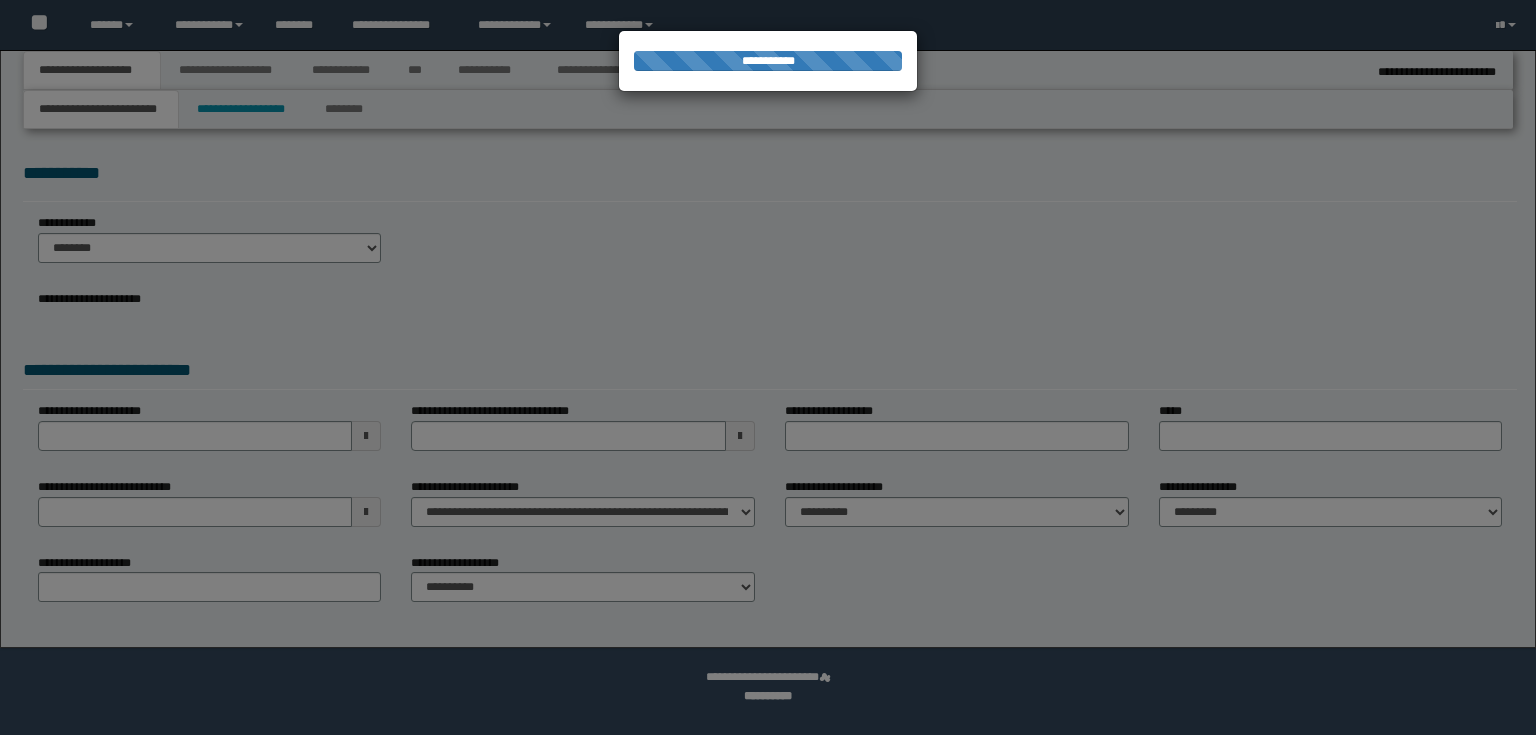 select on "*" 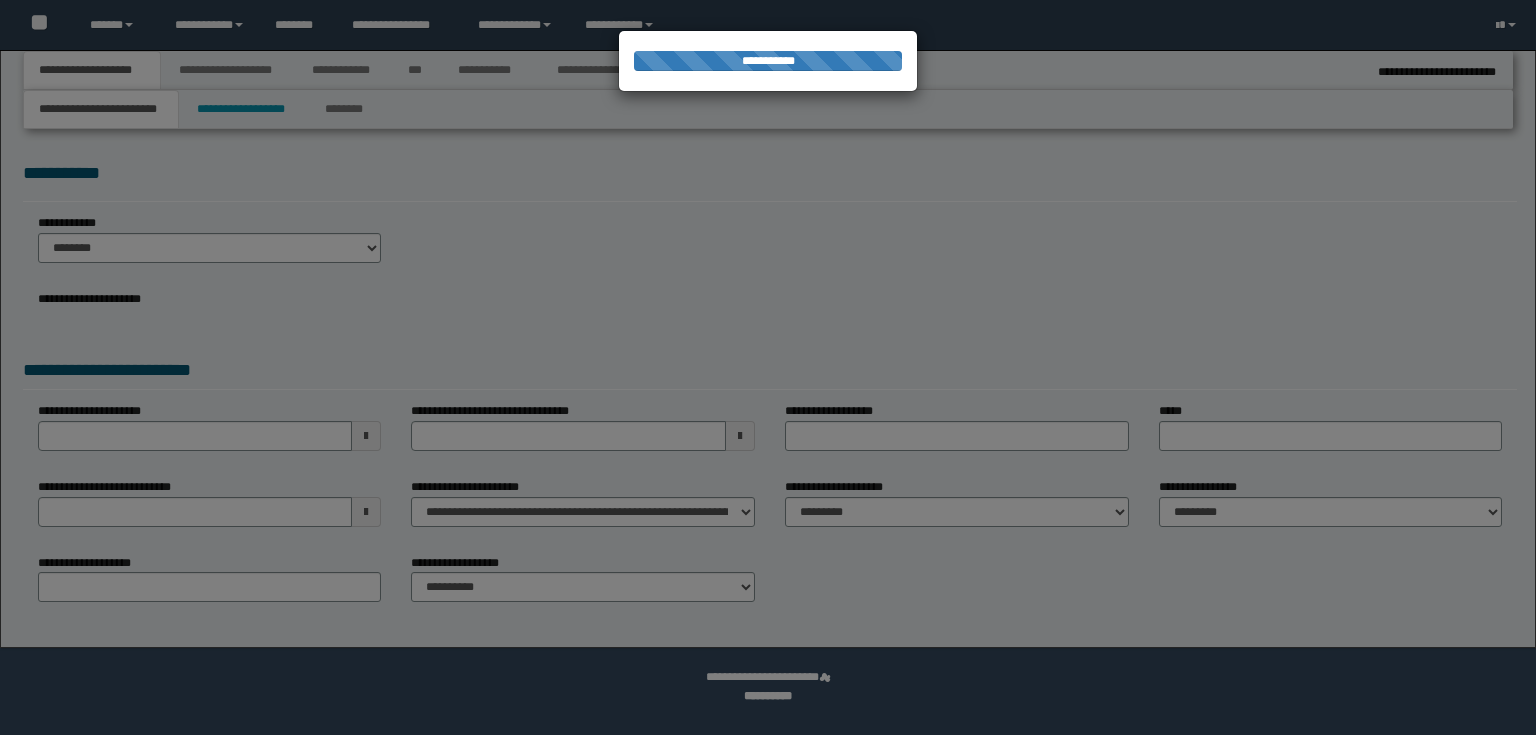 scroll, scrollTop: 0, scrollLeft: 0, axis: both 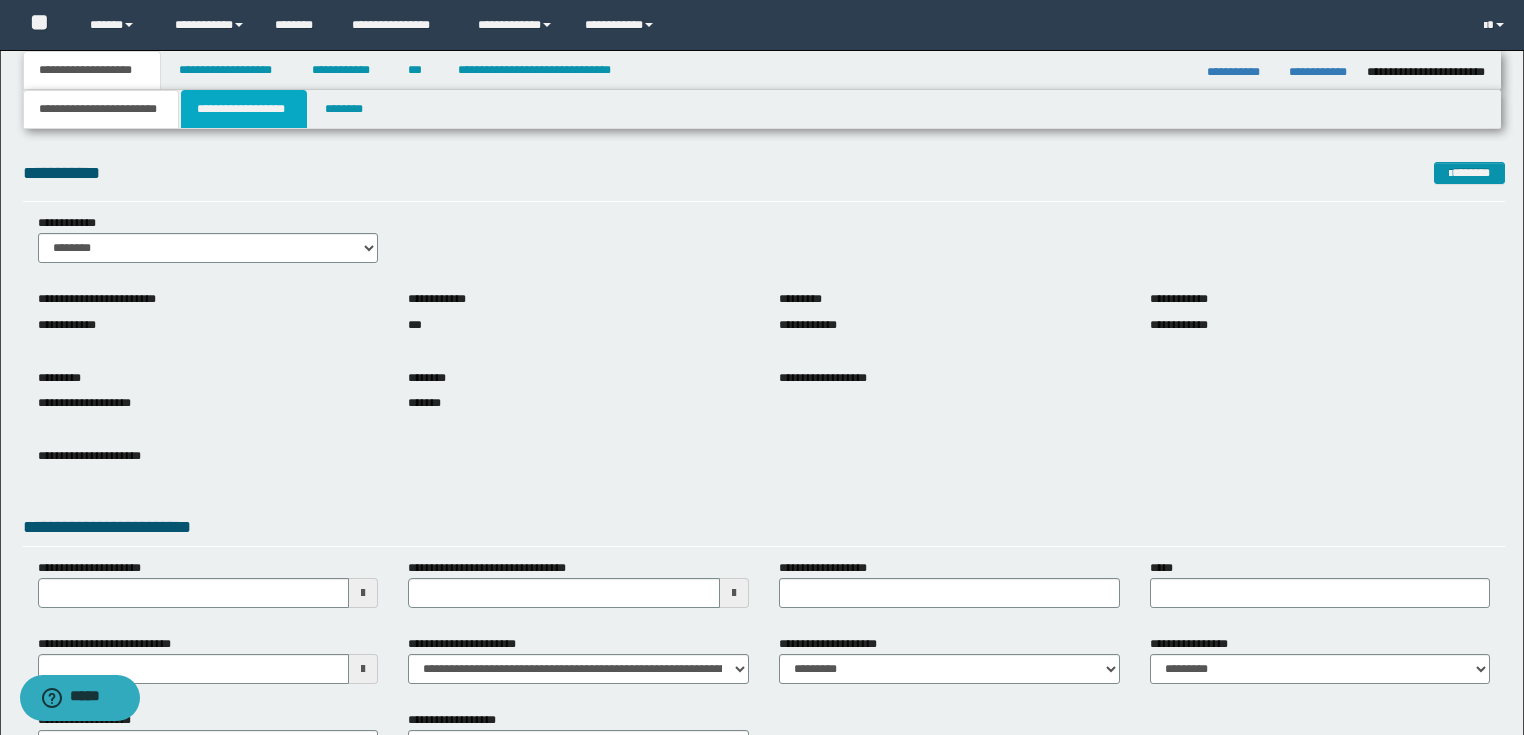 click on "**********" at bounding box center [244, 109] 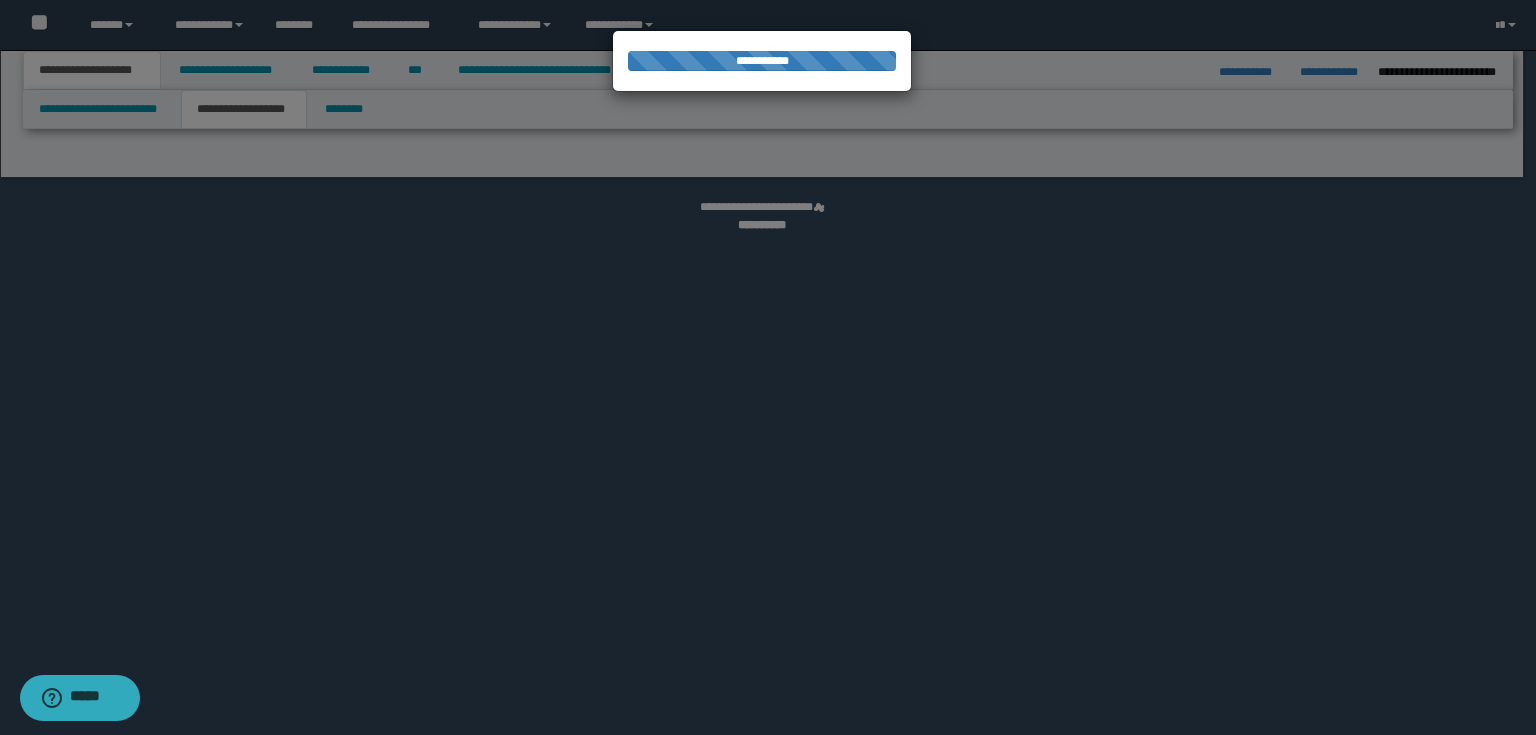 select on "*" 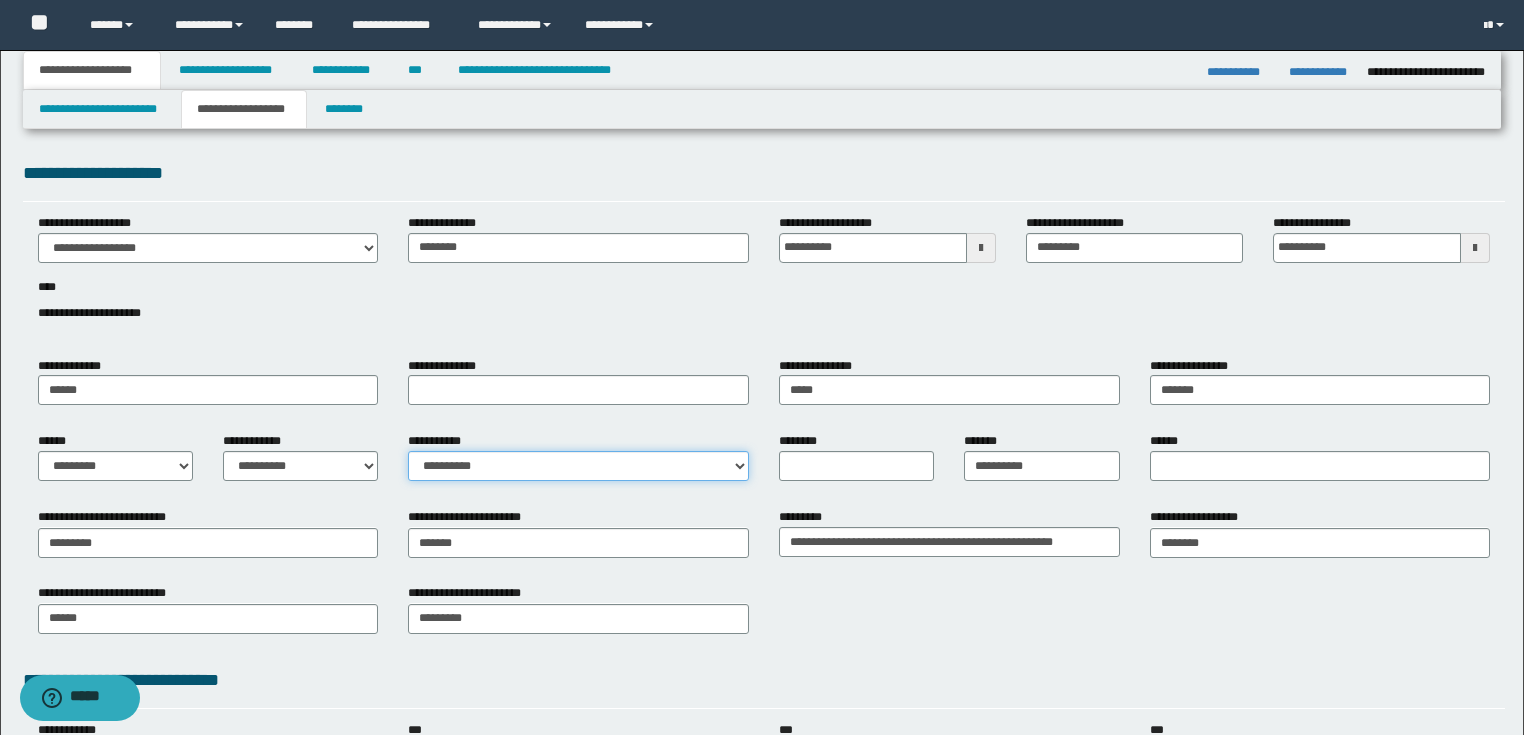 click on "**********" at bounding box center [578, 466] 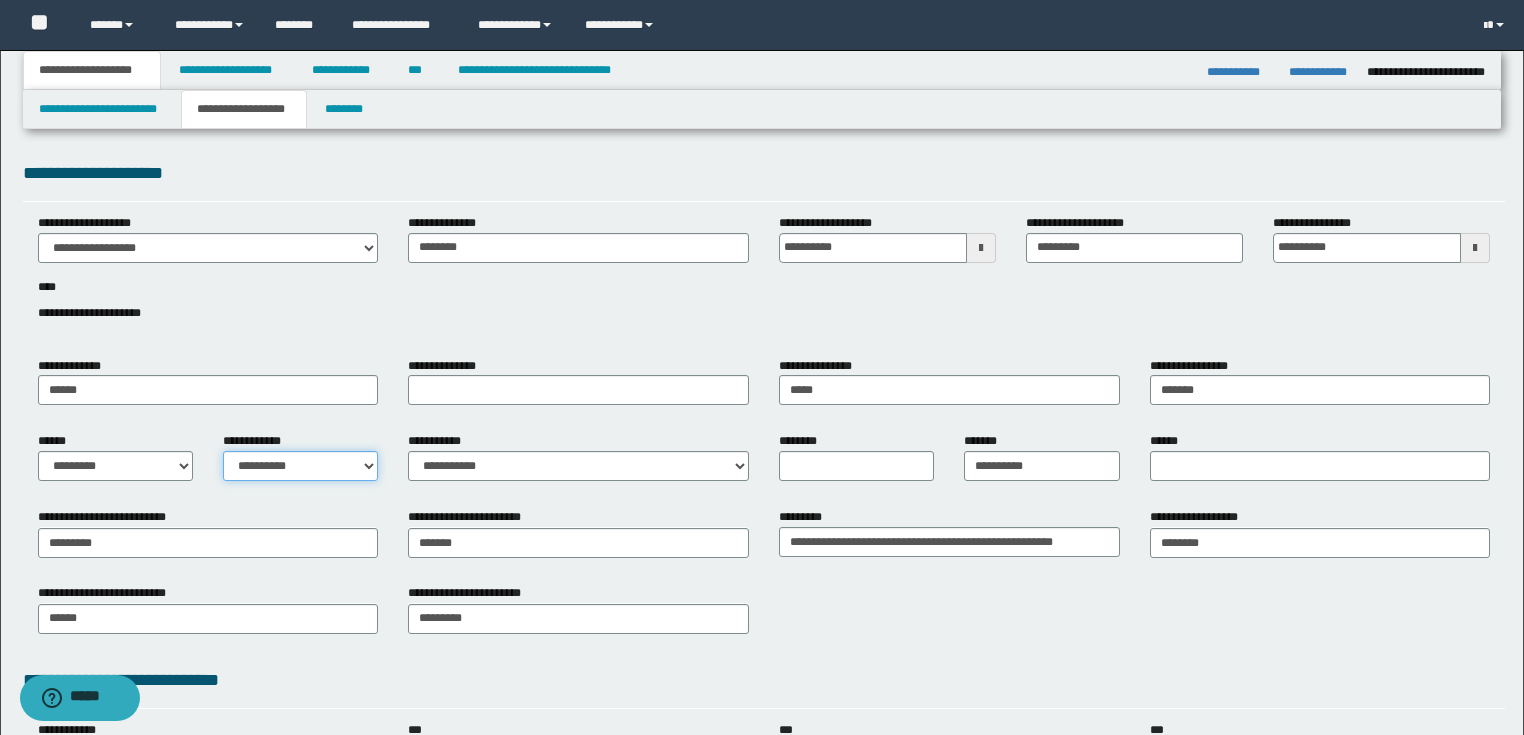 click on "**********" at bounding box center (300, 466) 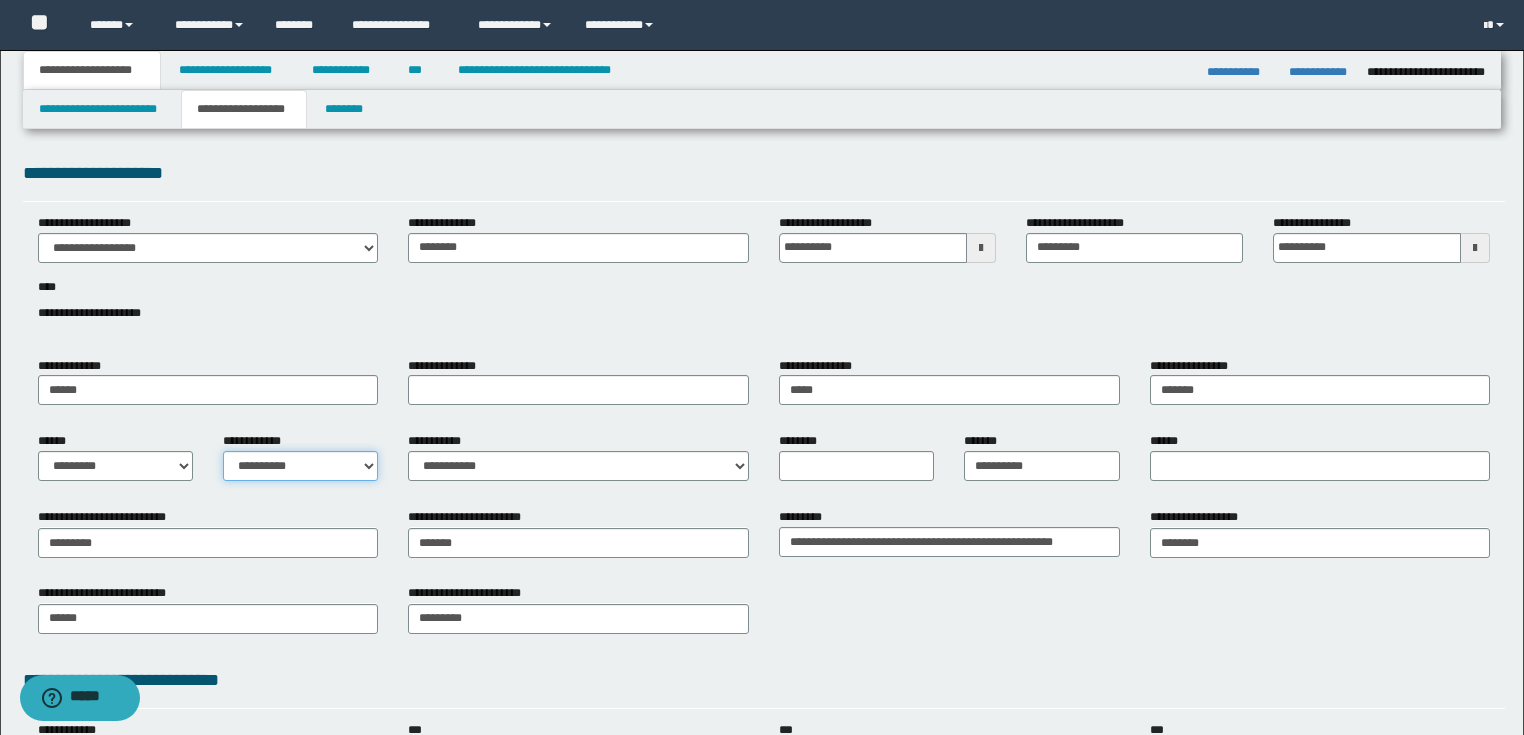select on "*" 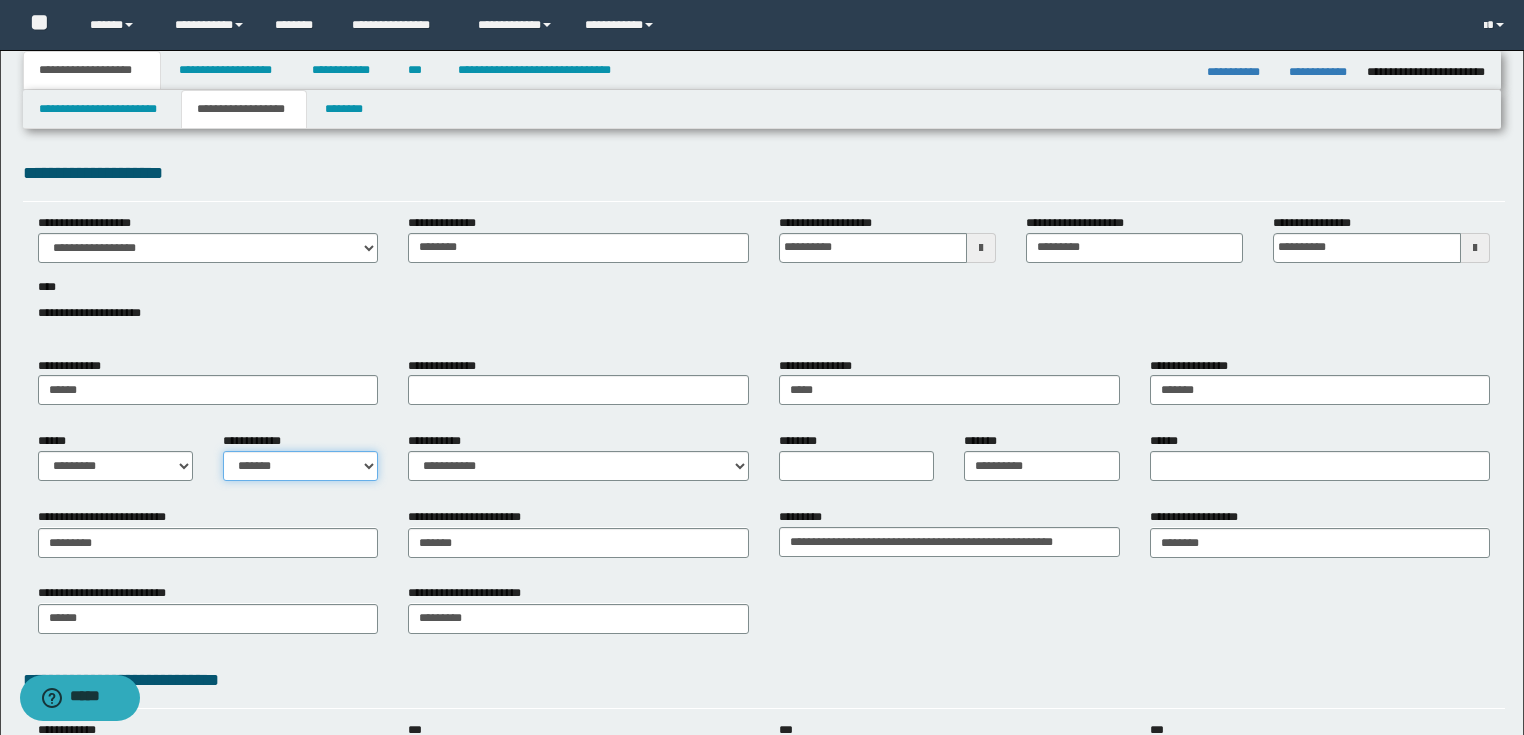 click on "**********" at bounding box center [300, 466] 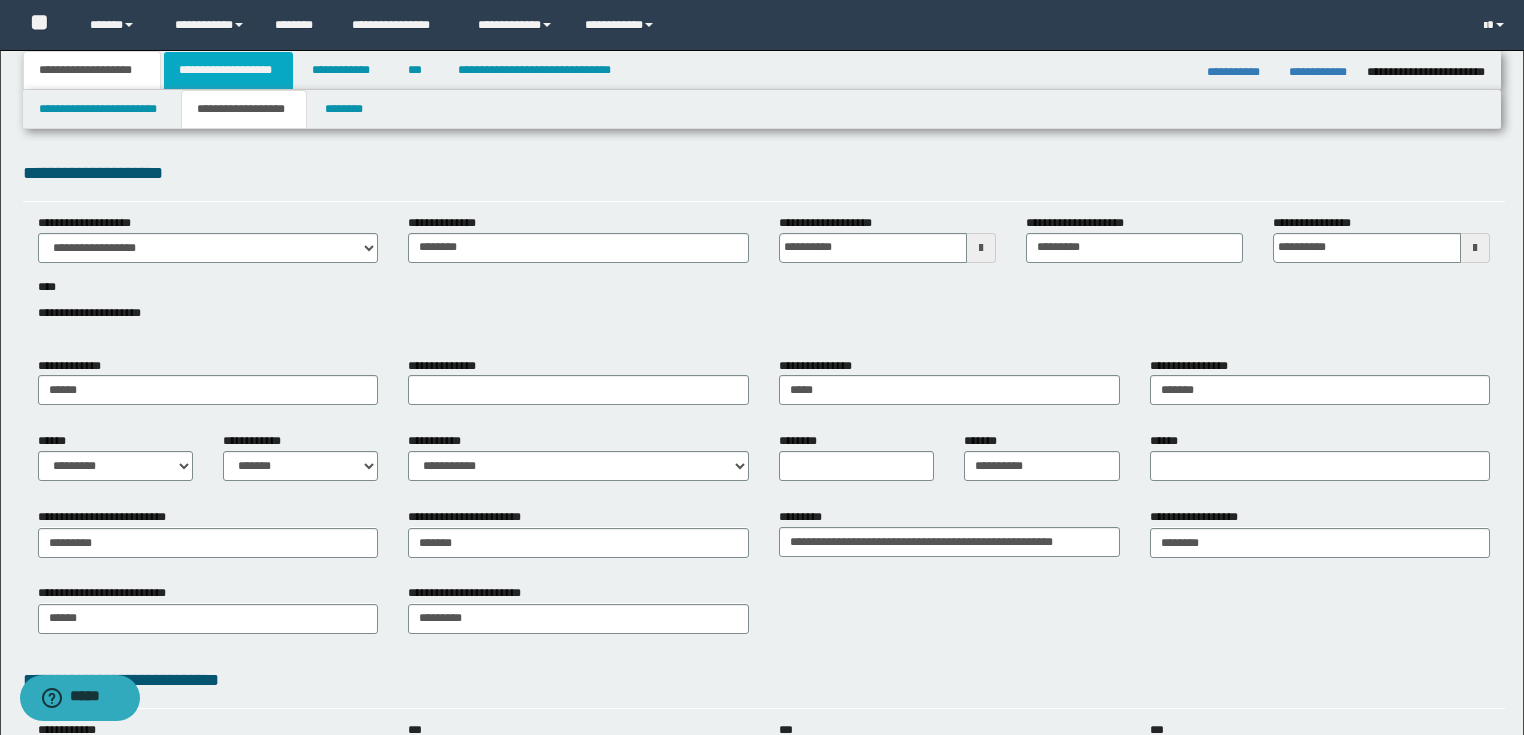 click on "**********" at bounding box center (228, 70) 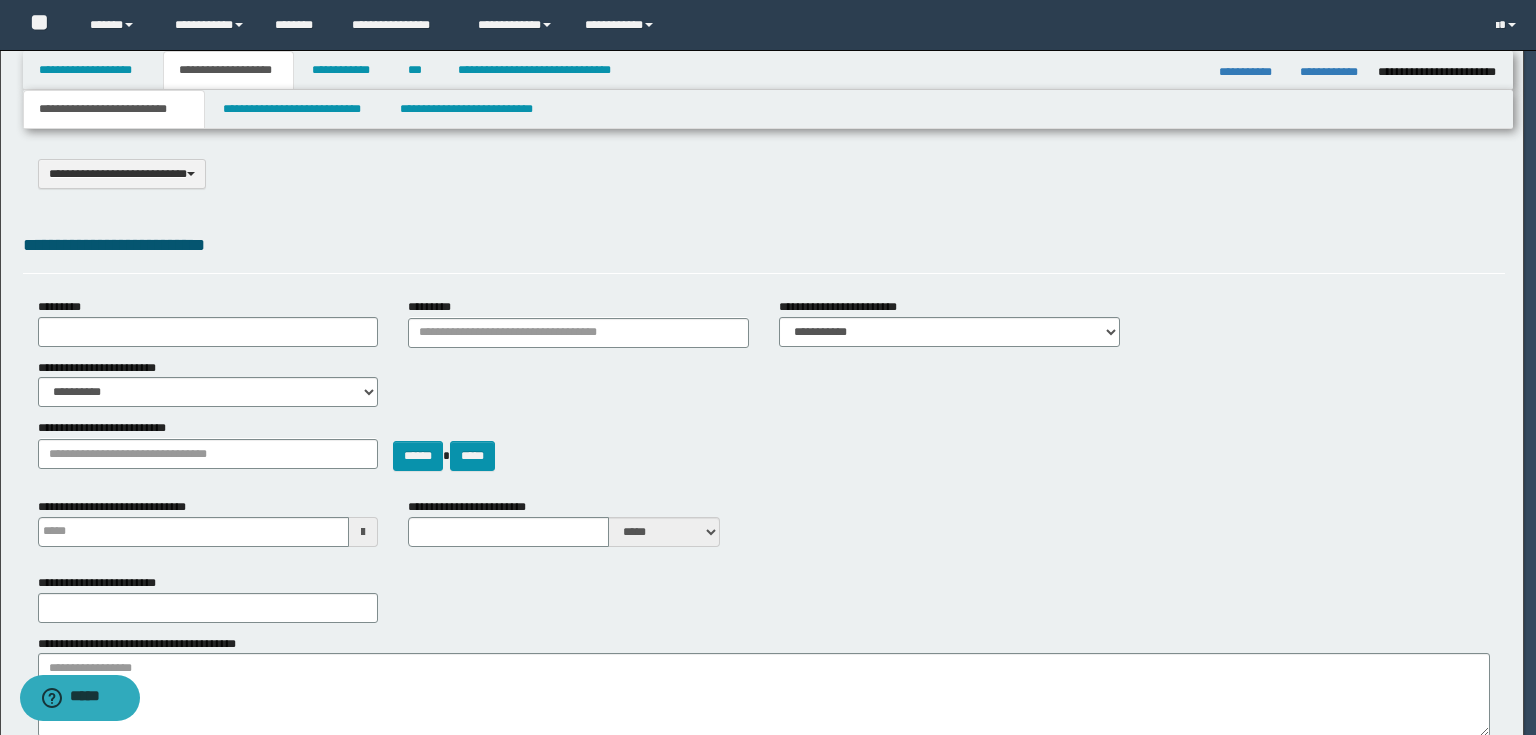 select on "*" 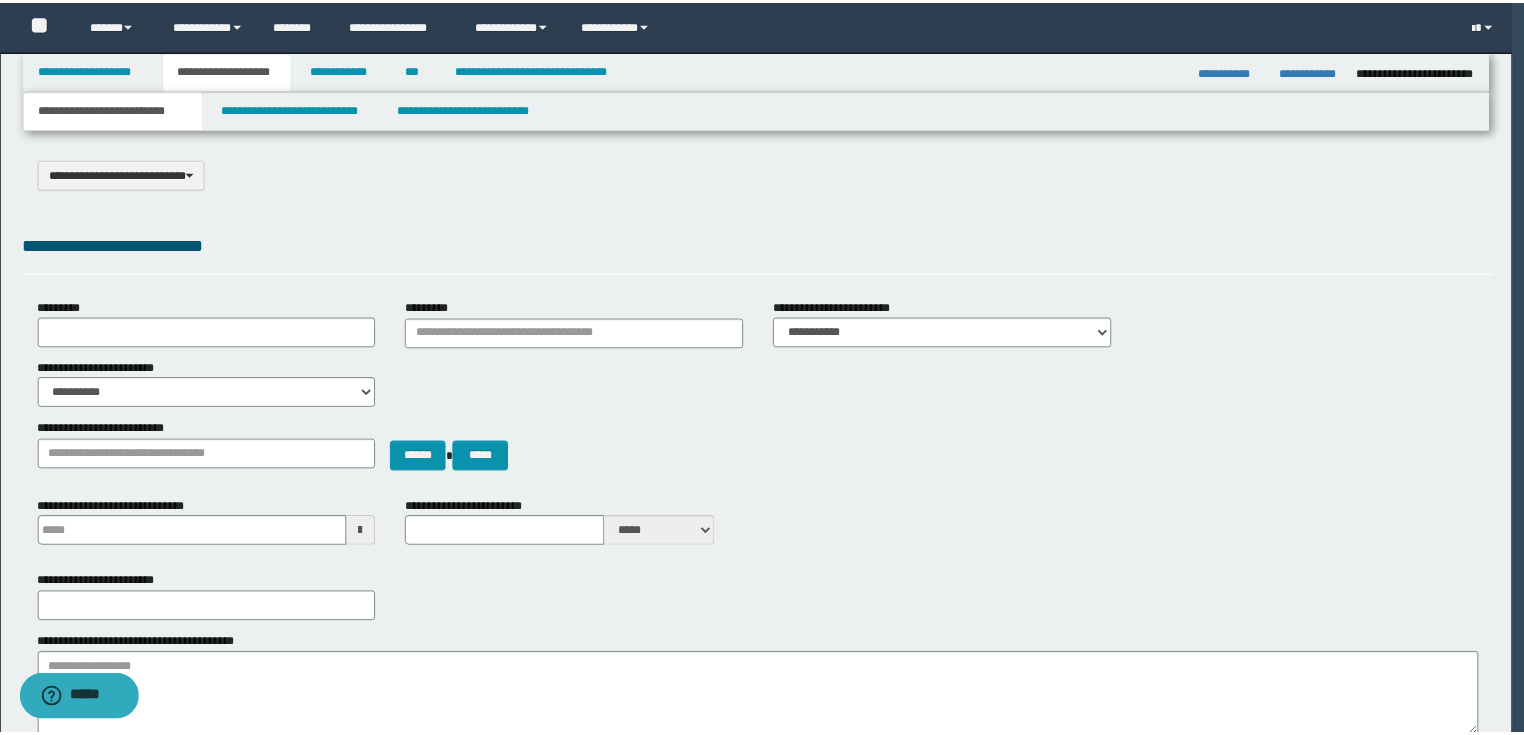scroll, scrollTop: 0, scrollLeft: 0, axis: both 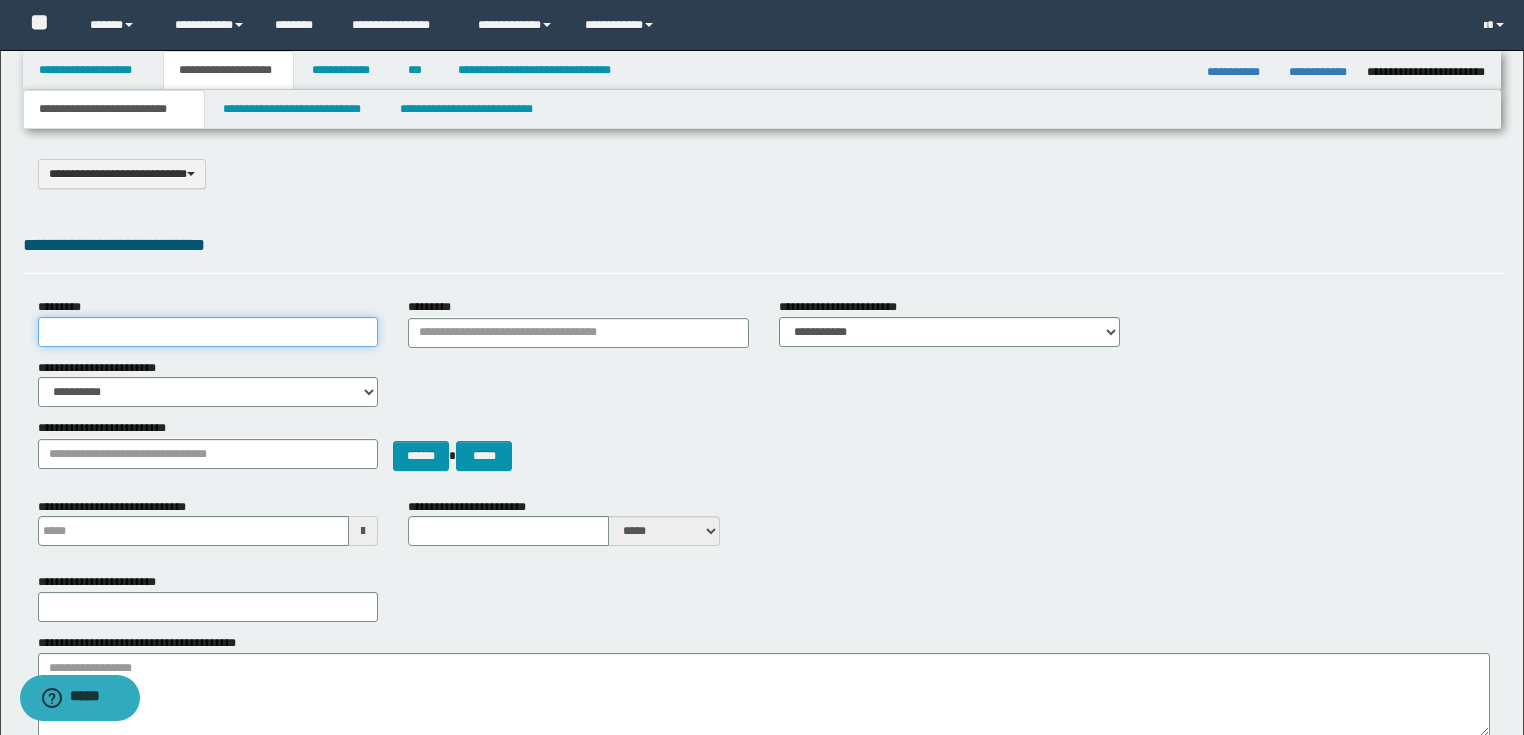 click on "*********" at bounding box center [208, 332] 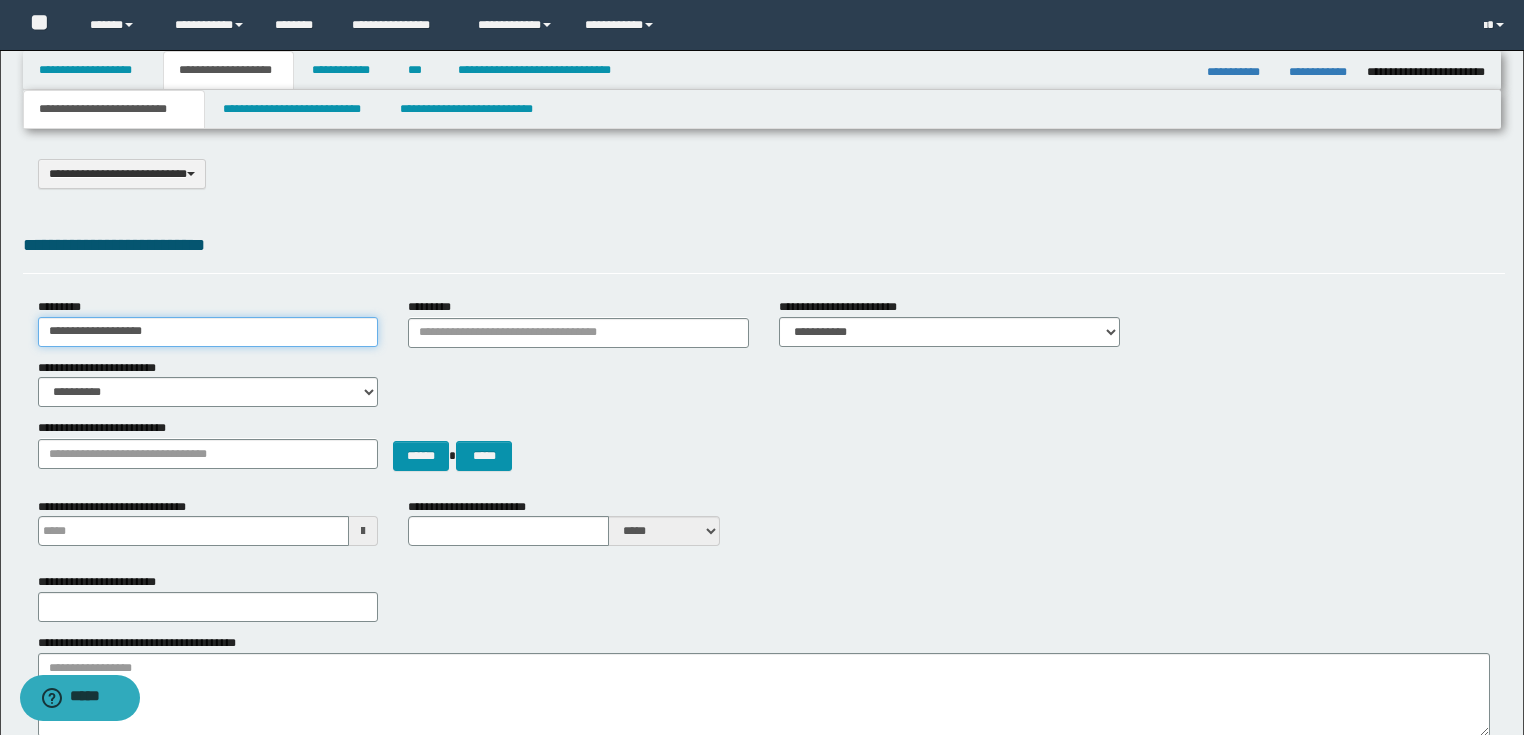 scroll, scrollTop: 240, scrollLeft: 0, axis: vertical 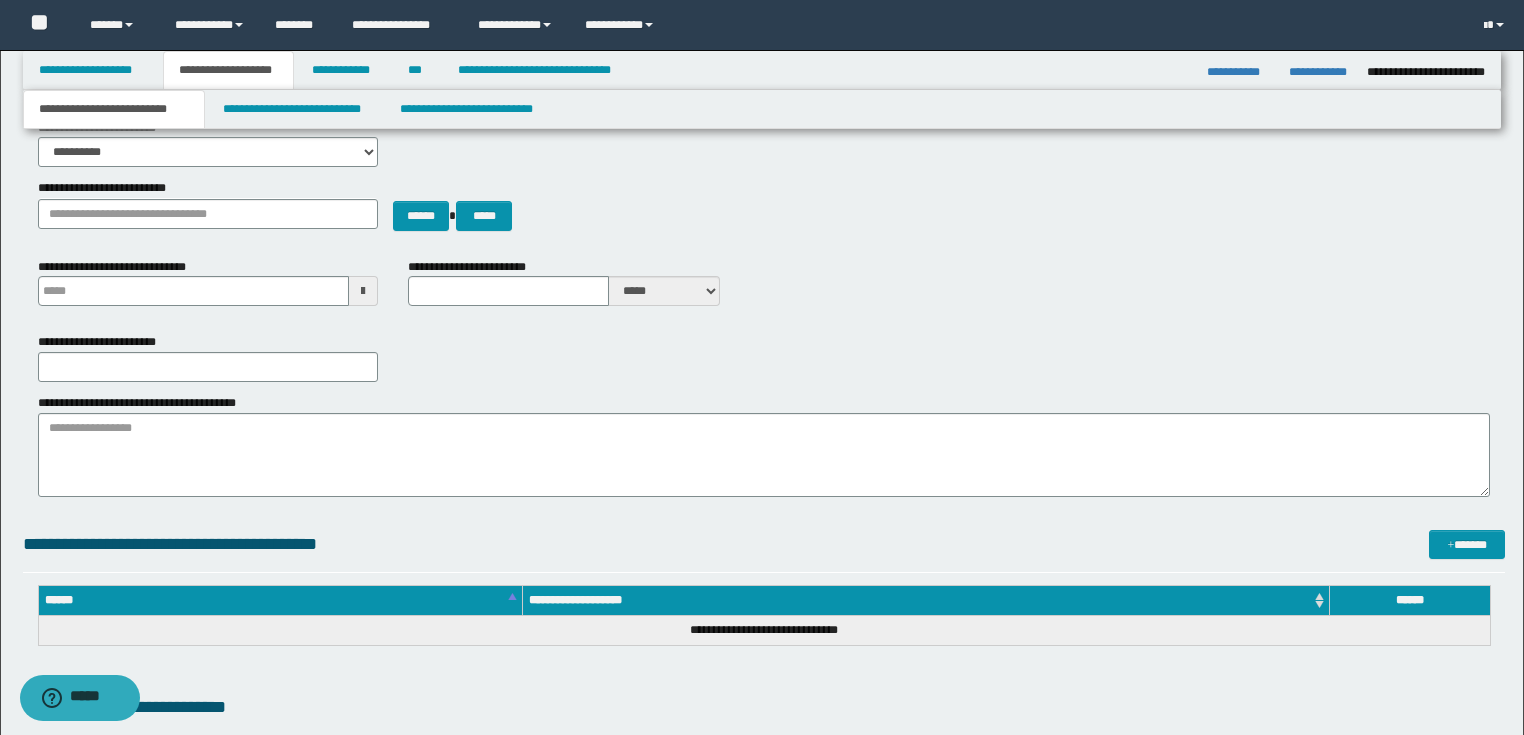 type on "**********" 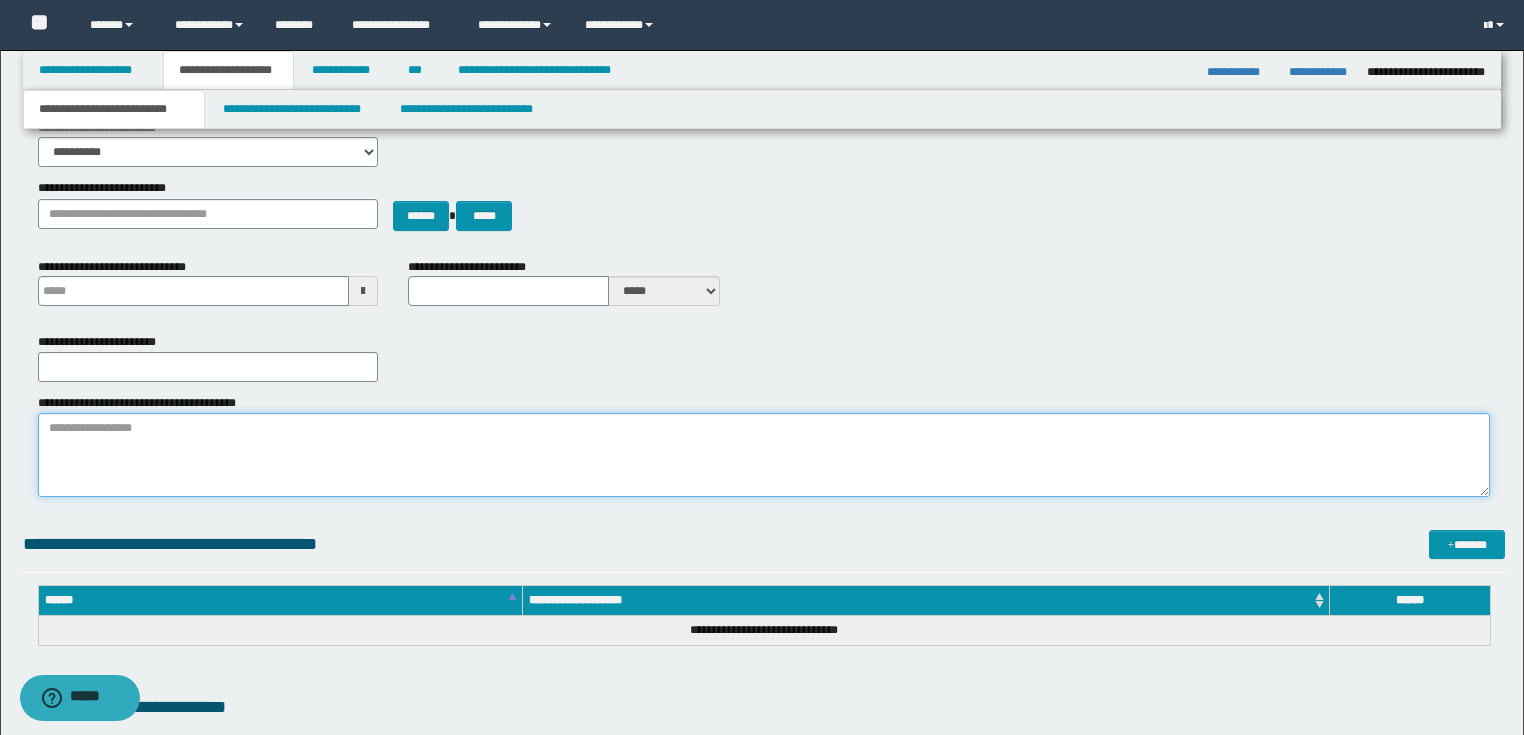 click on "**********" at bounding box center (764, 455) 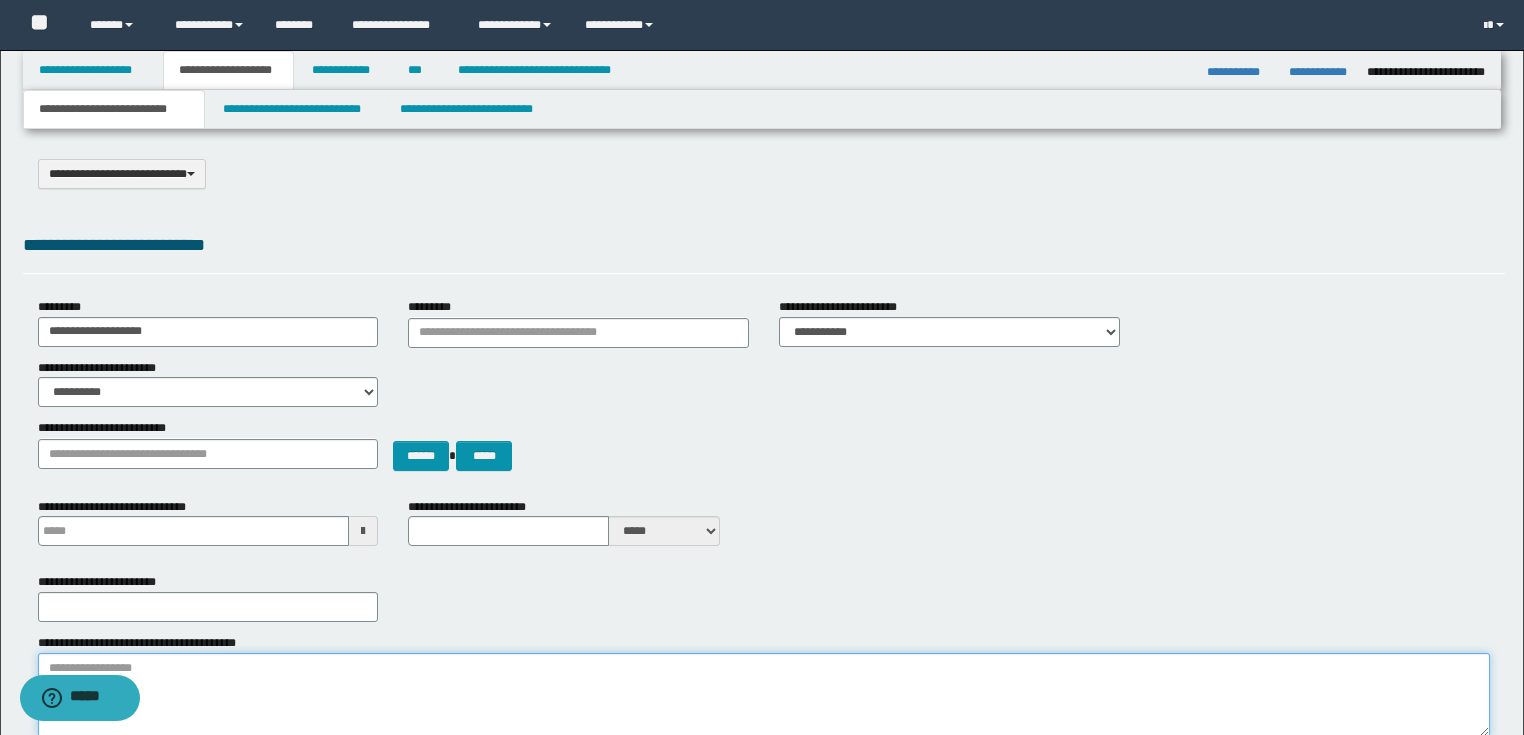 scroll, scrollTop: 240, scrollLeft: 0, axis: vertical 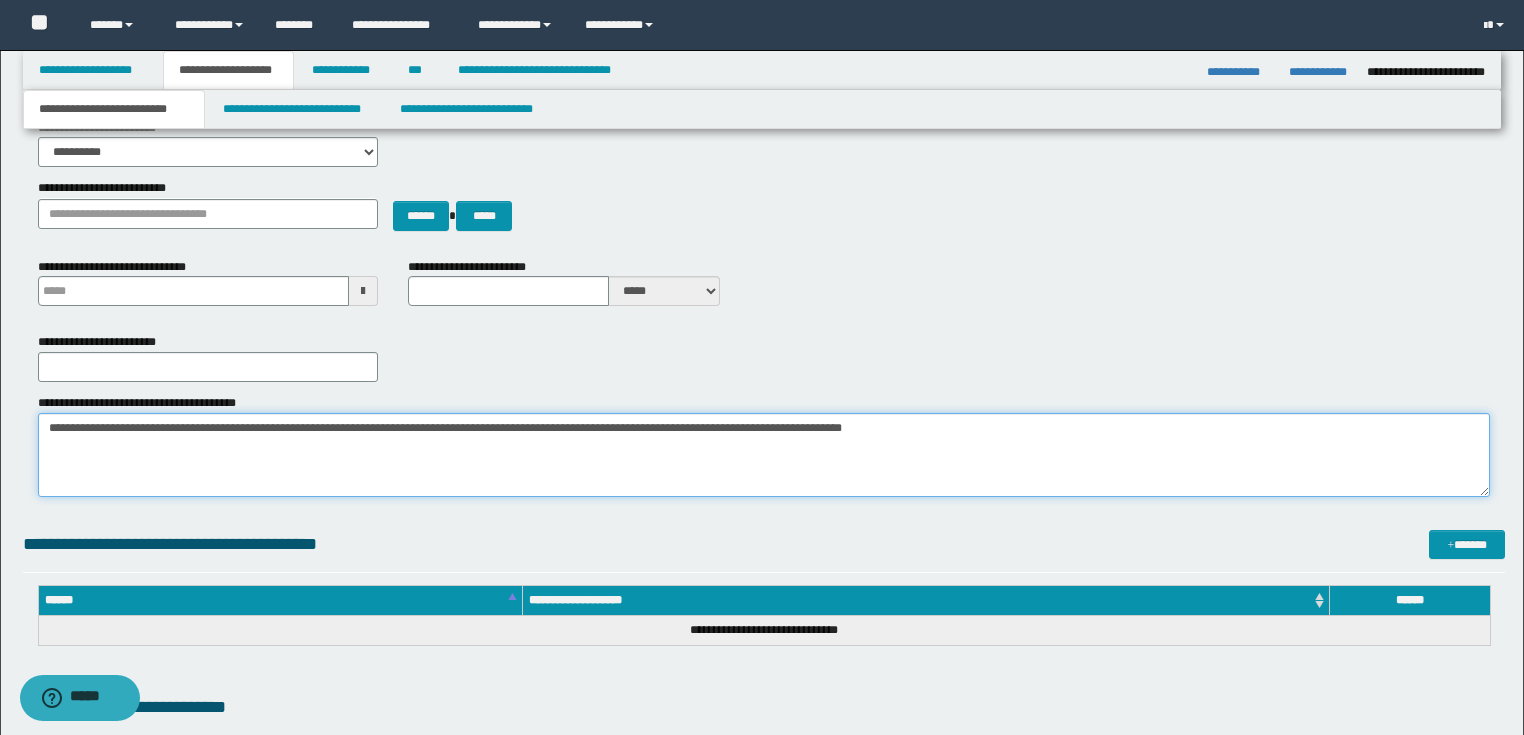 click on "**********" at bounding box center [764, 455] 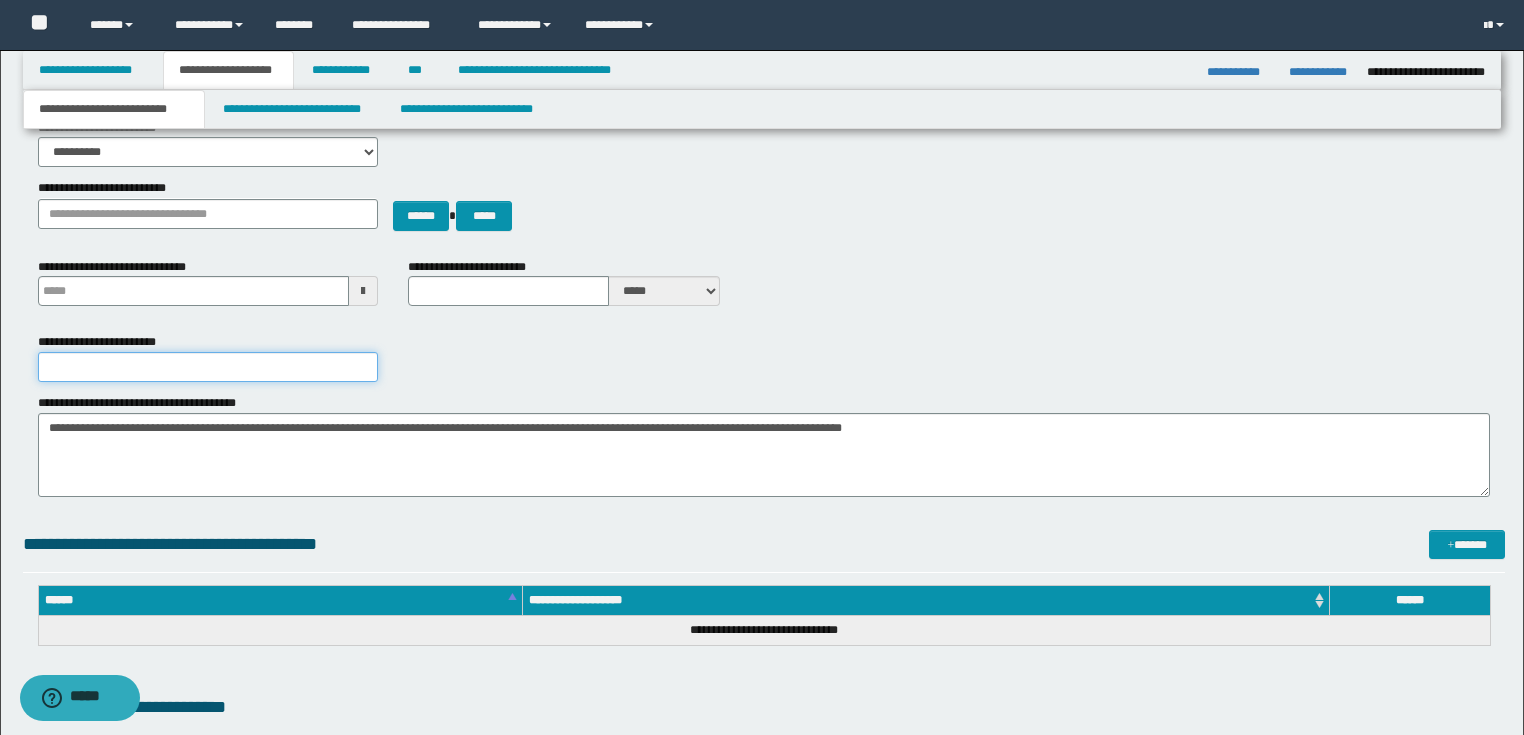 click on "**********" at bounding box center [208, 367] 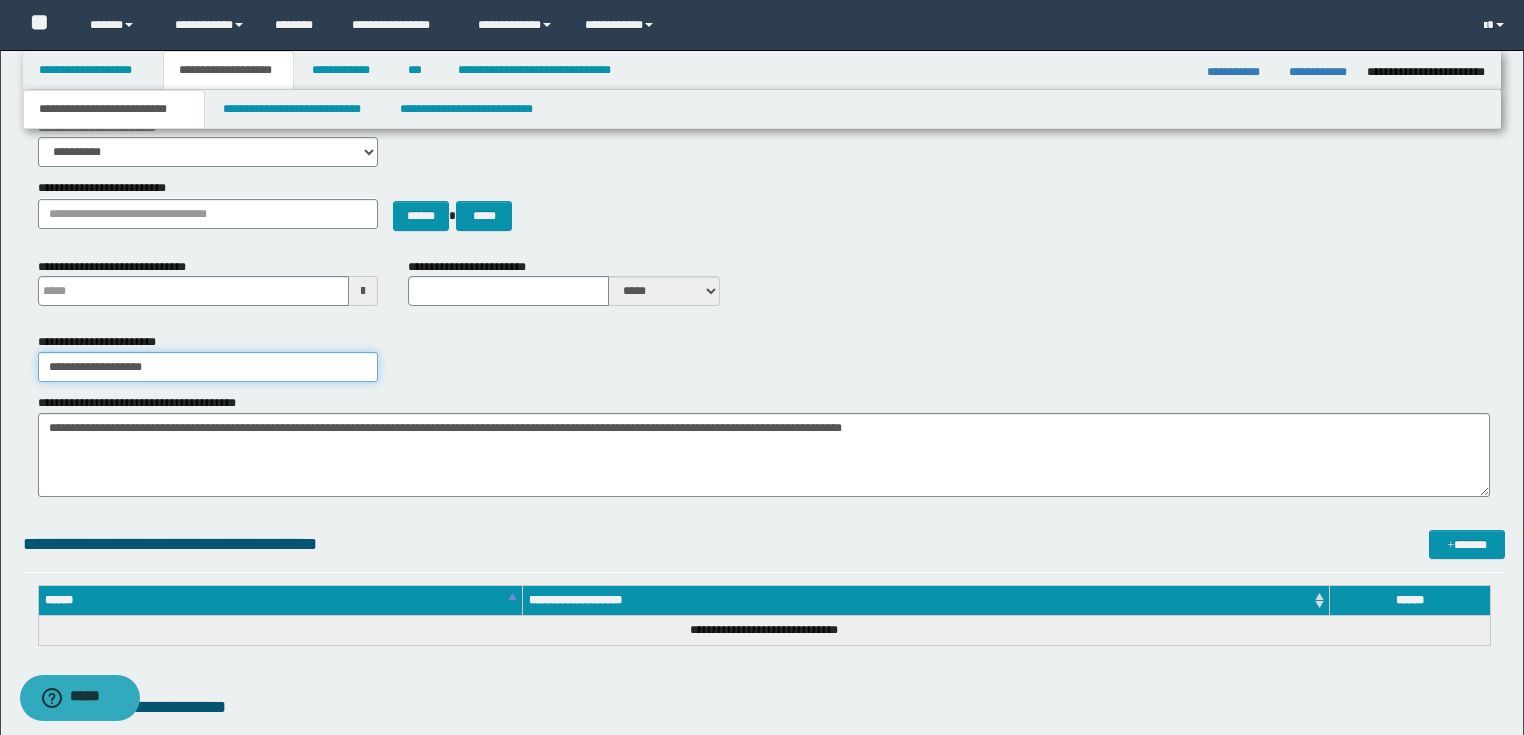 type on "**********" 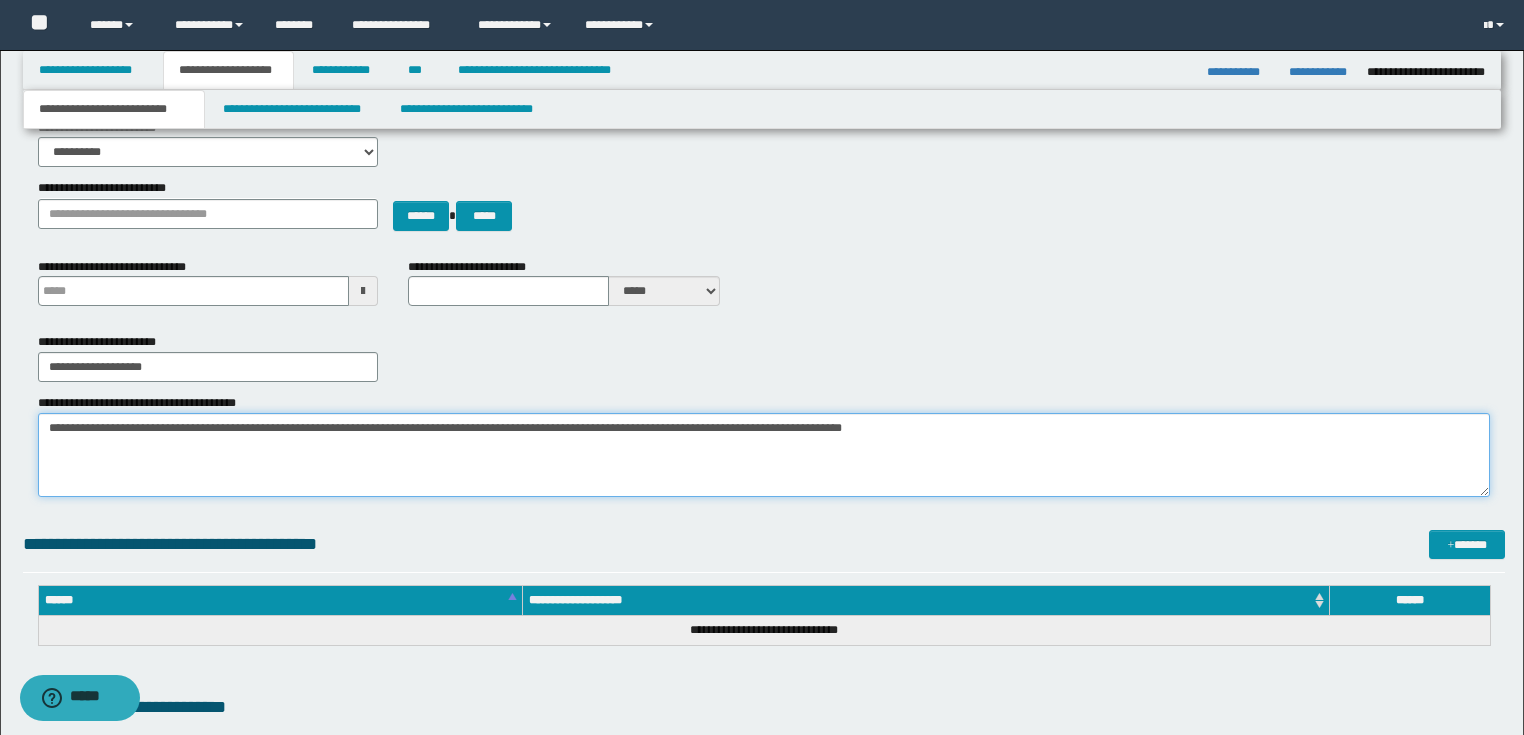 click on "**********" at bounding box center (764, 455) 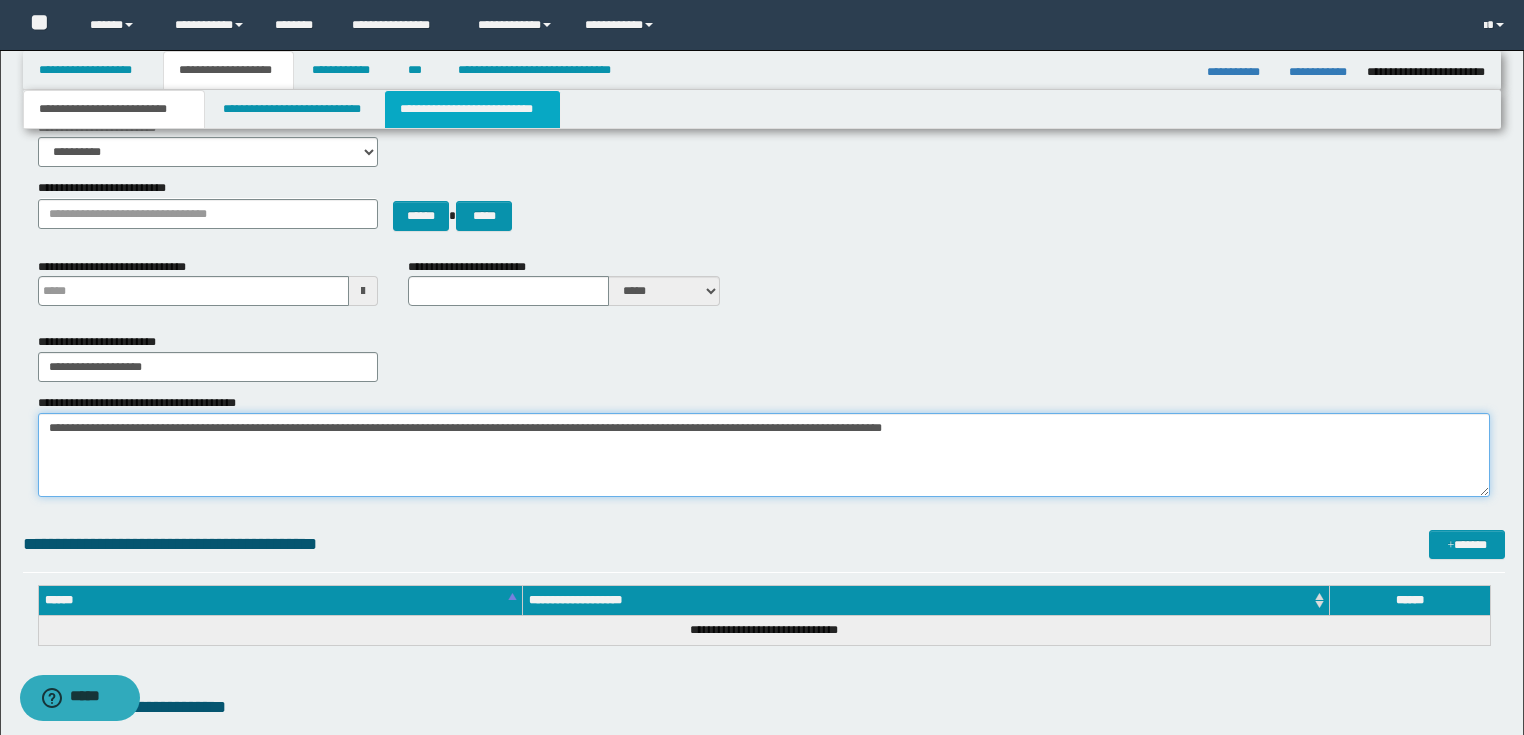 type on "**********" 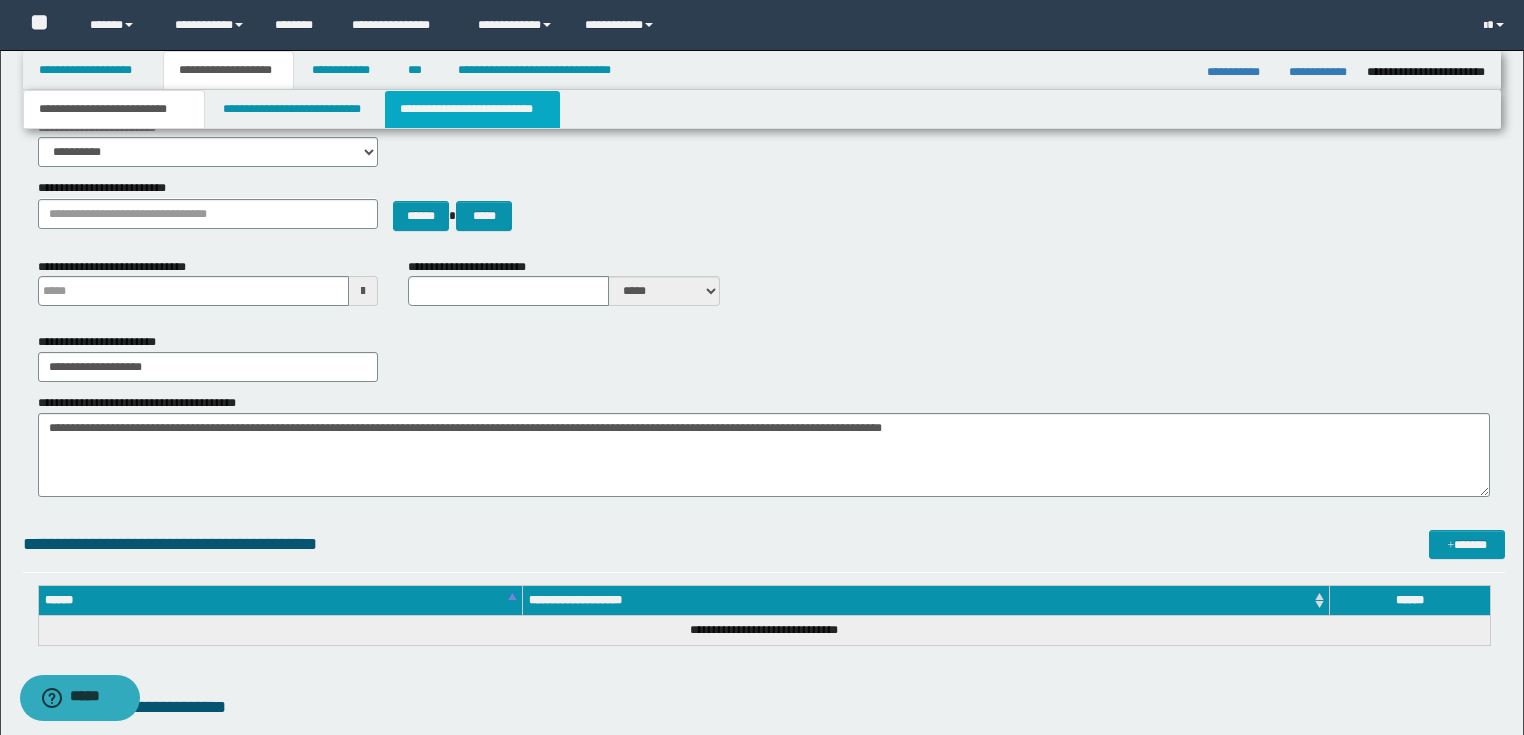 click on "**********" at bounding box center (472, 109) 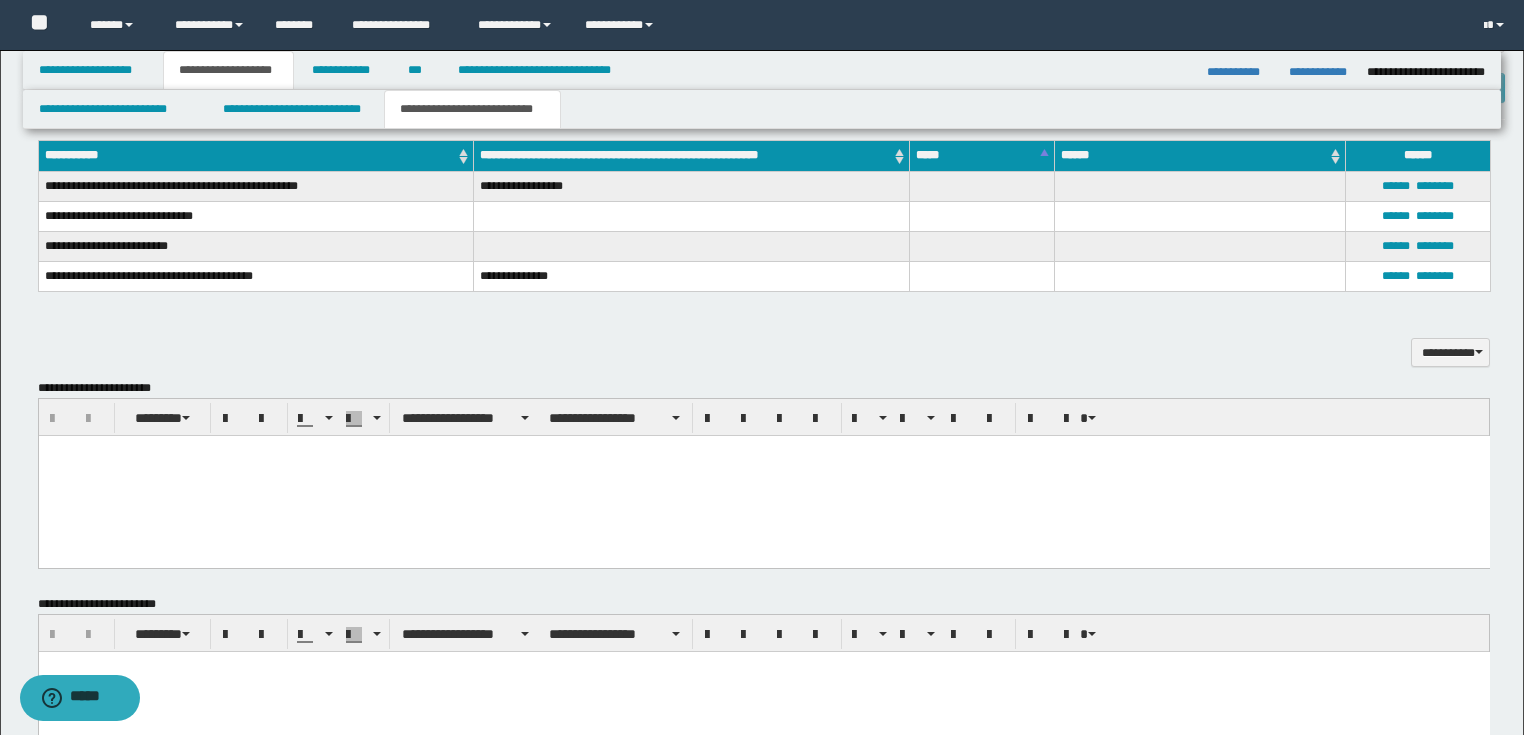 scroll, scrollTop: 720, scrollLeft: 0, axis: vertical 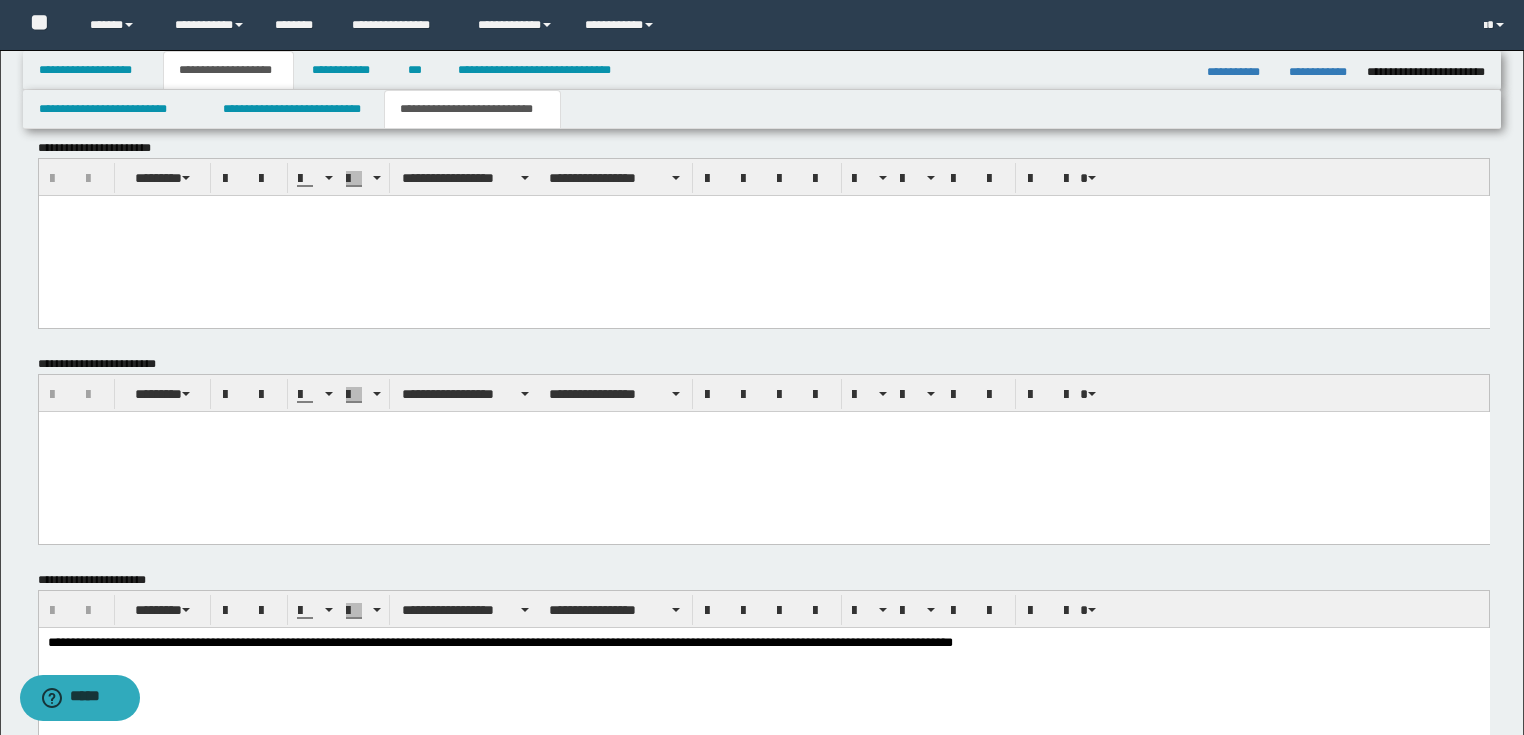 click at bounding box center [763, 452] 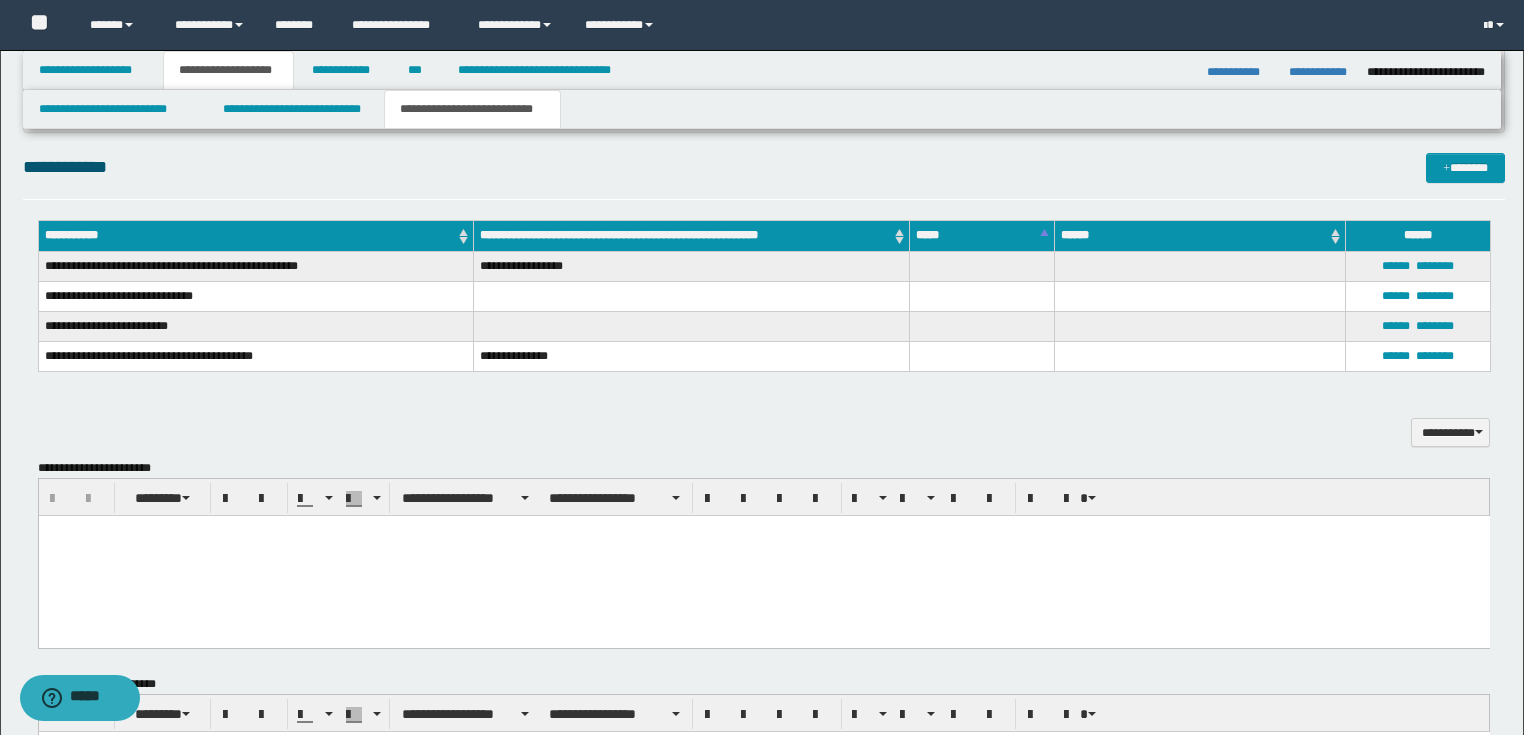 scroll, scrollTop: 640, scrollLeft: 0, axis: vertical 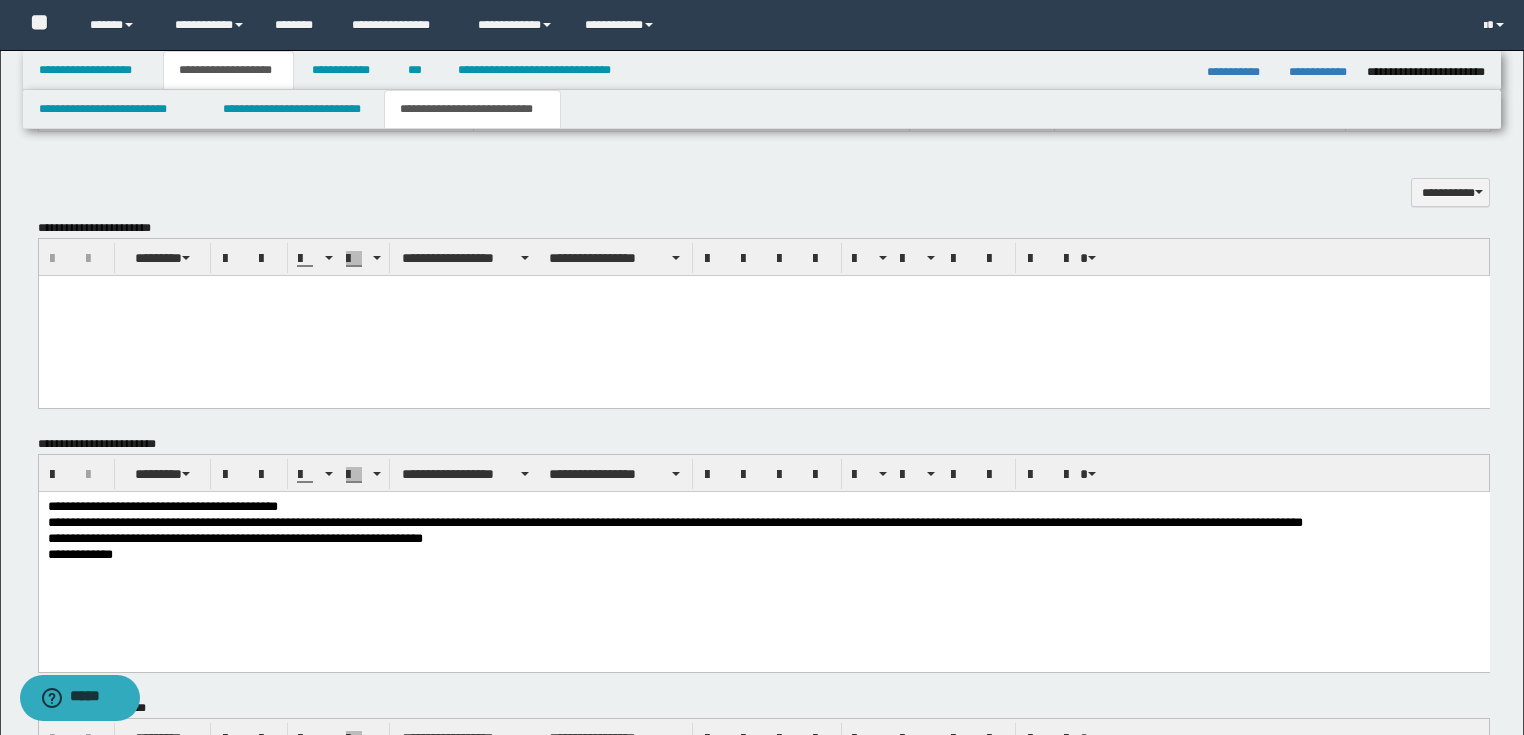 click on "**********" at bounding box center (763, 508) 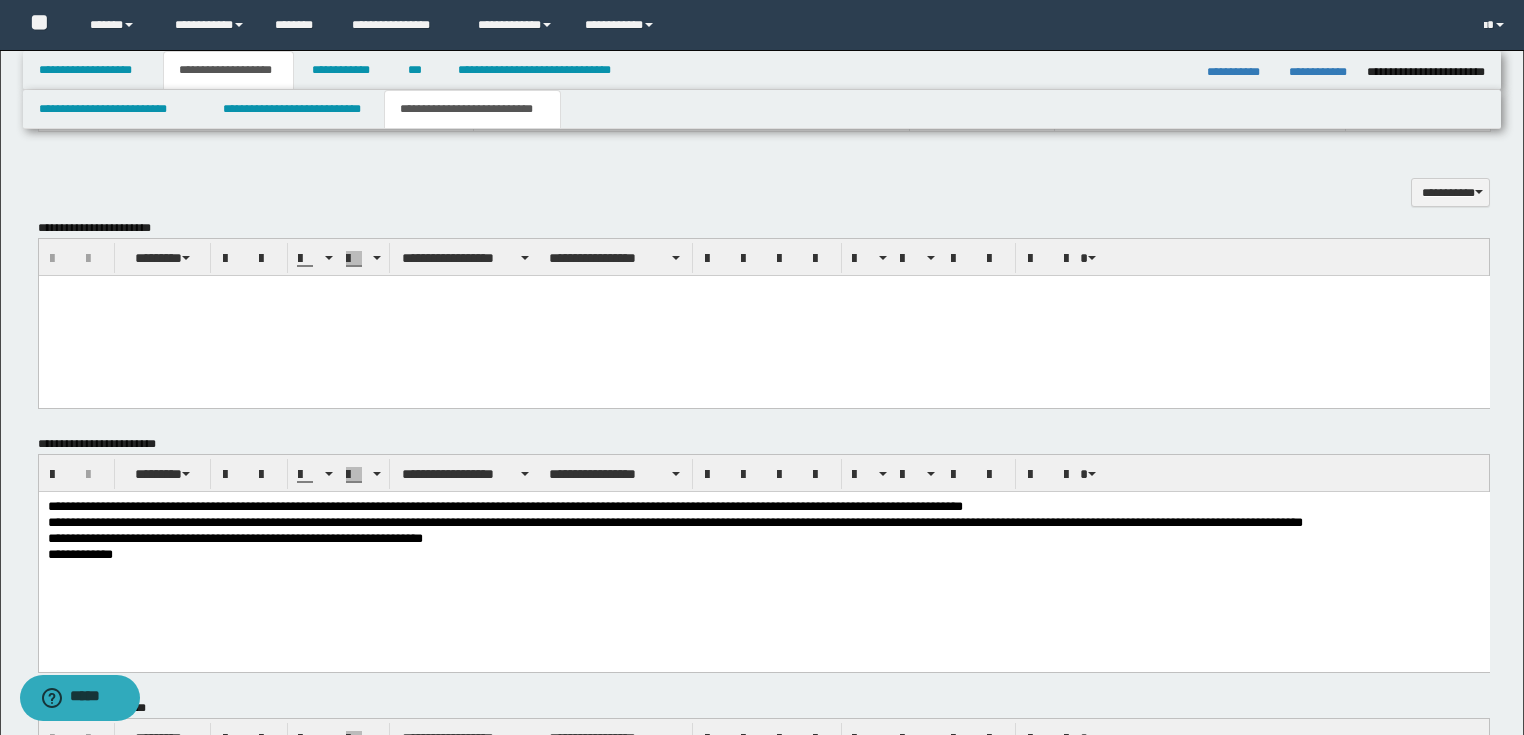 click on "**********" at bounding box center [763, 556] 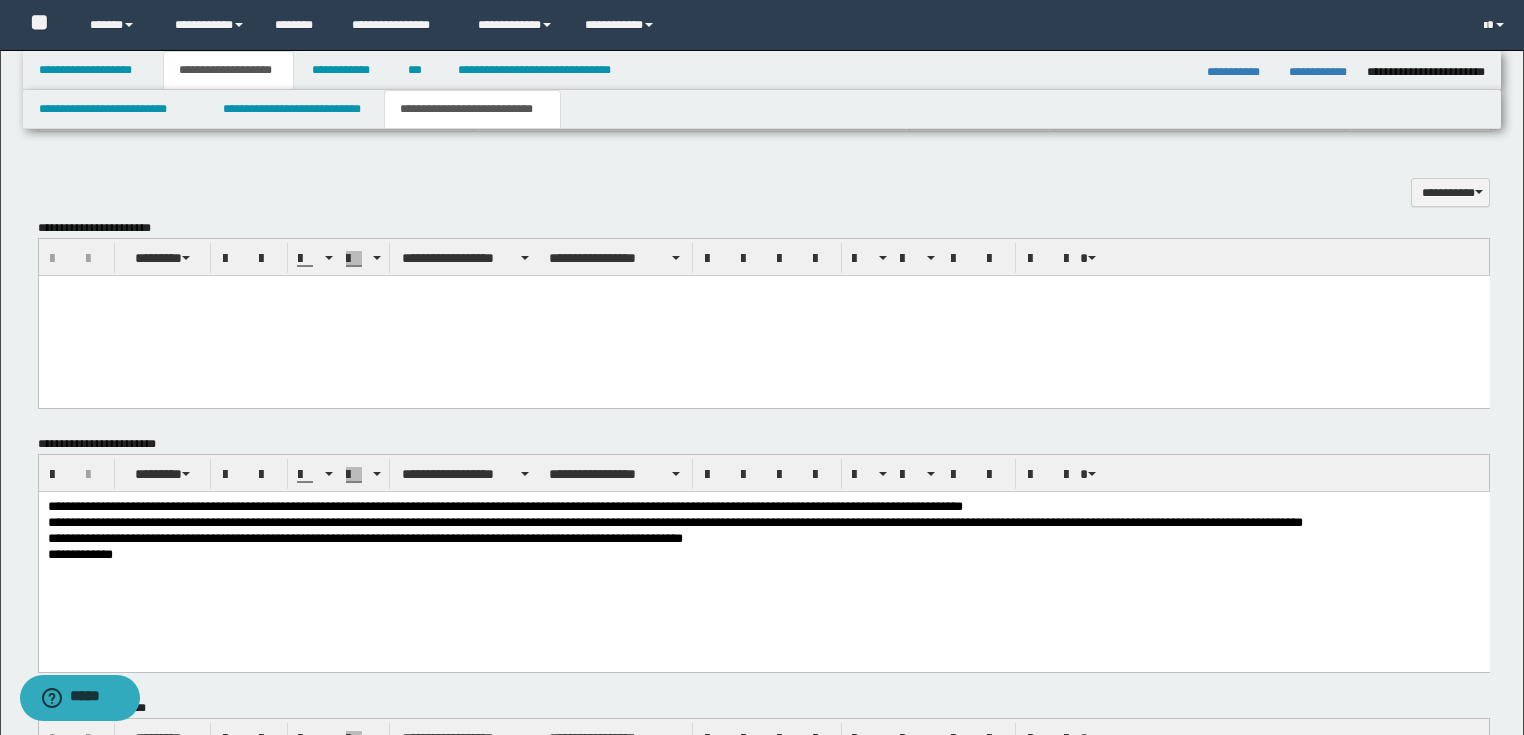 click on "**********" at bounding box center [763, 556] 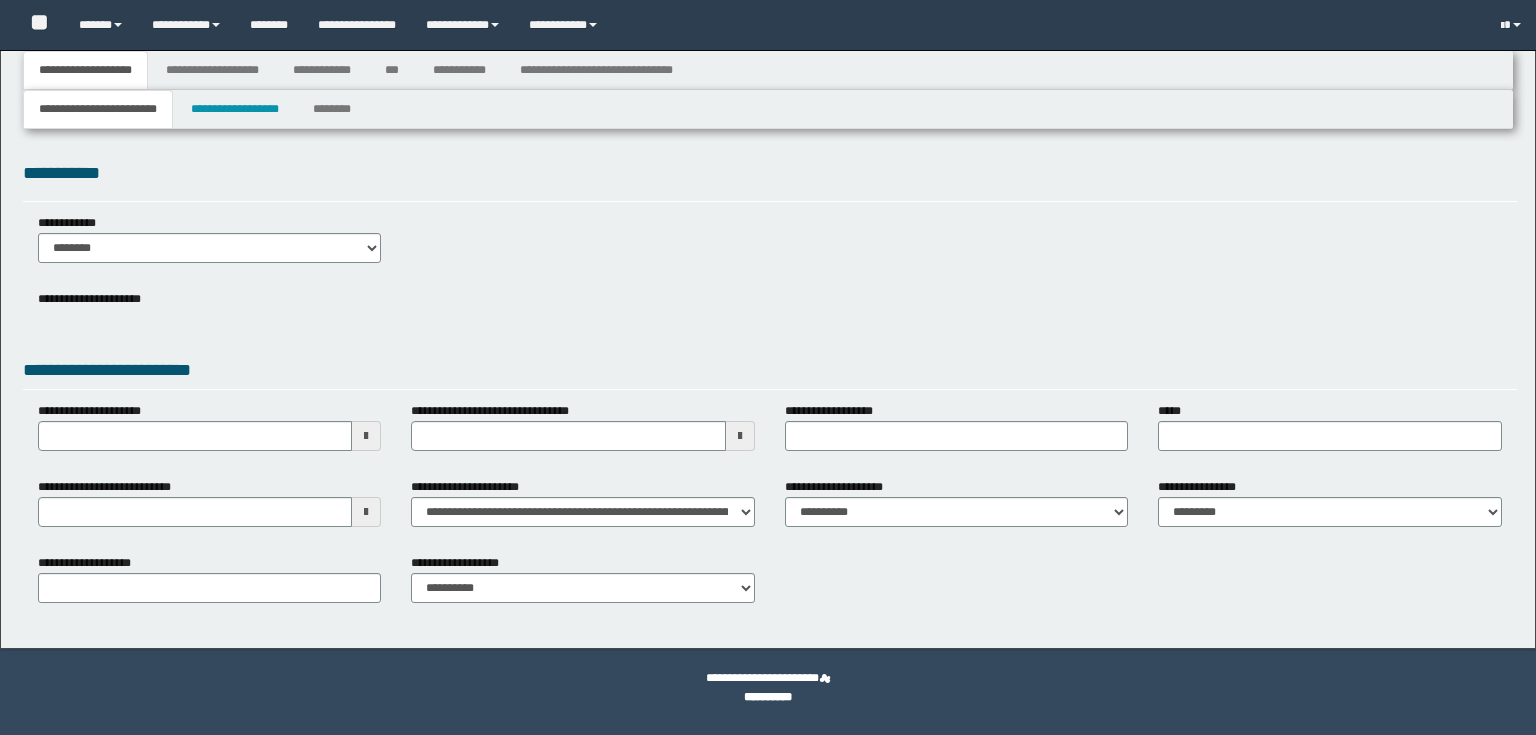 scroll, scrollTop: 0, scrollLeft: 0, axis: both 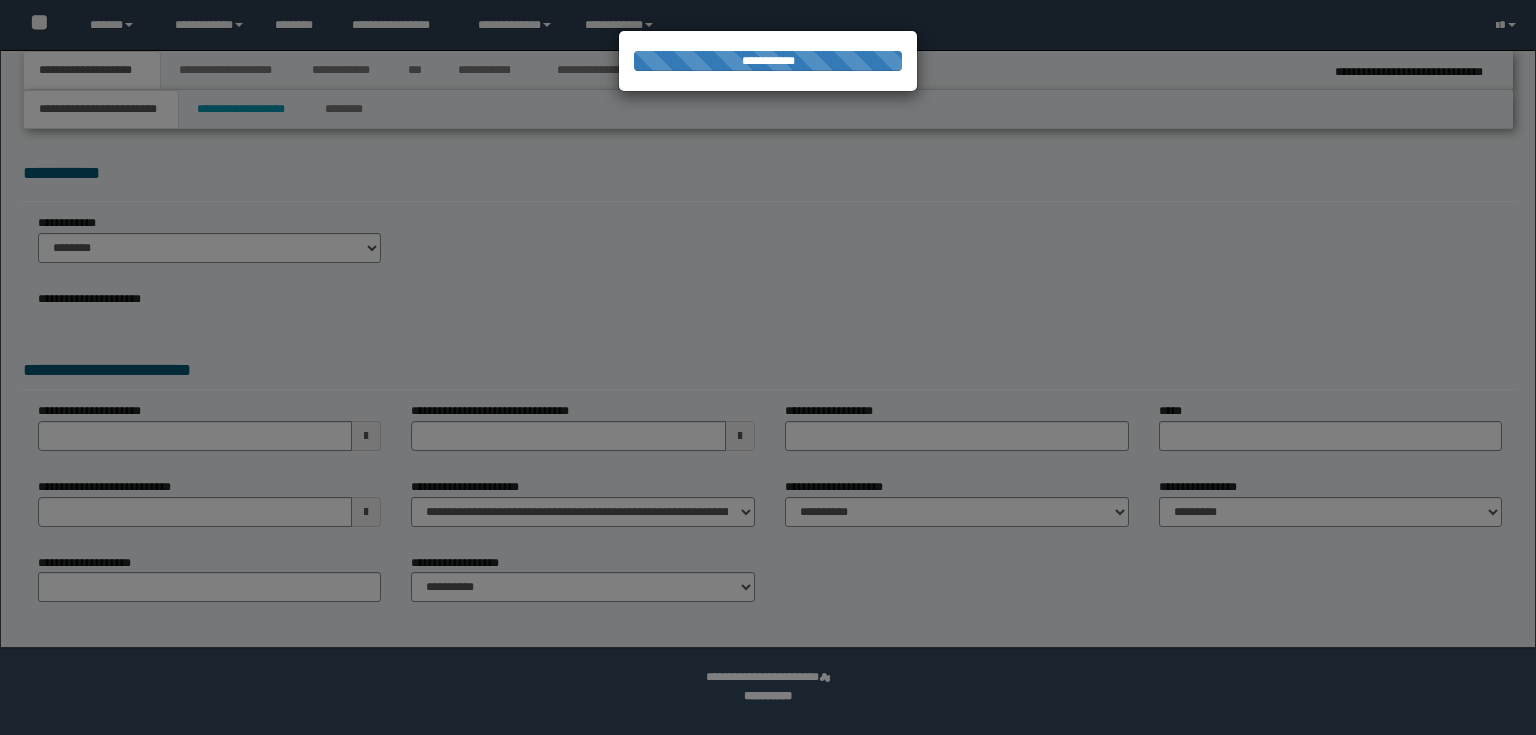 select on "*" 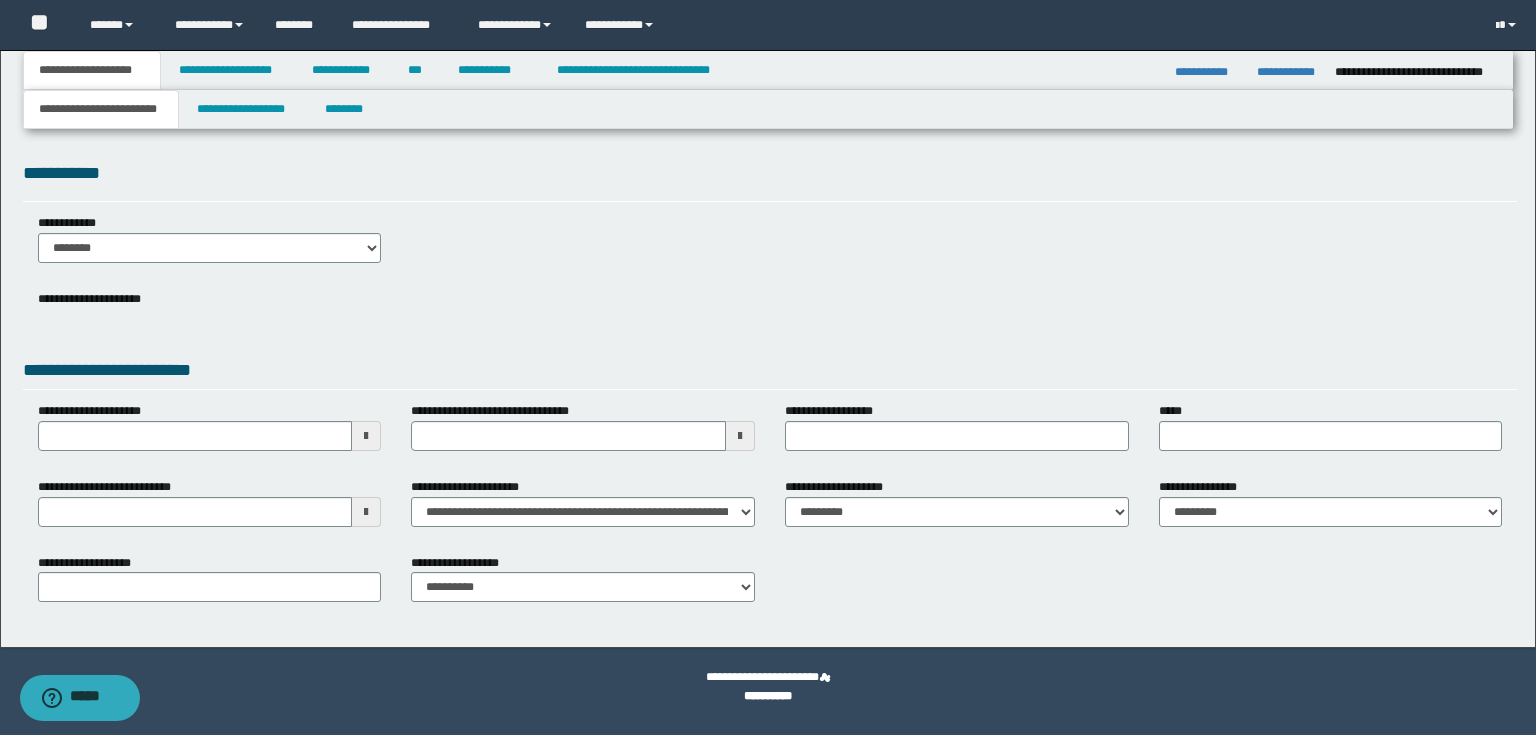 scroll, scrollTop: 0, scrollLeft: 0, axis: both 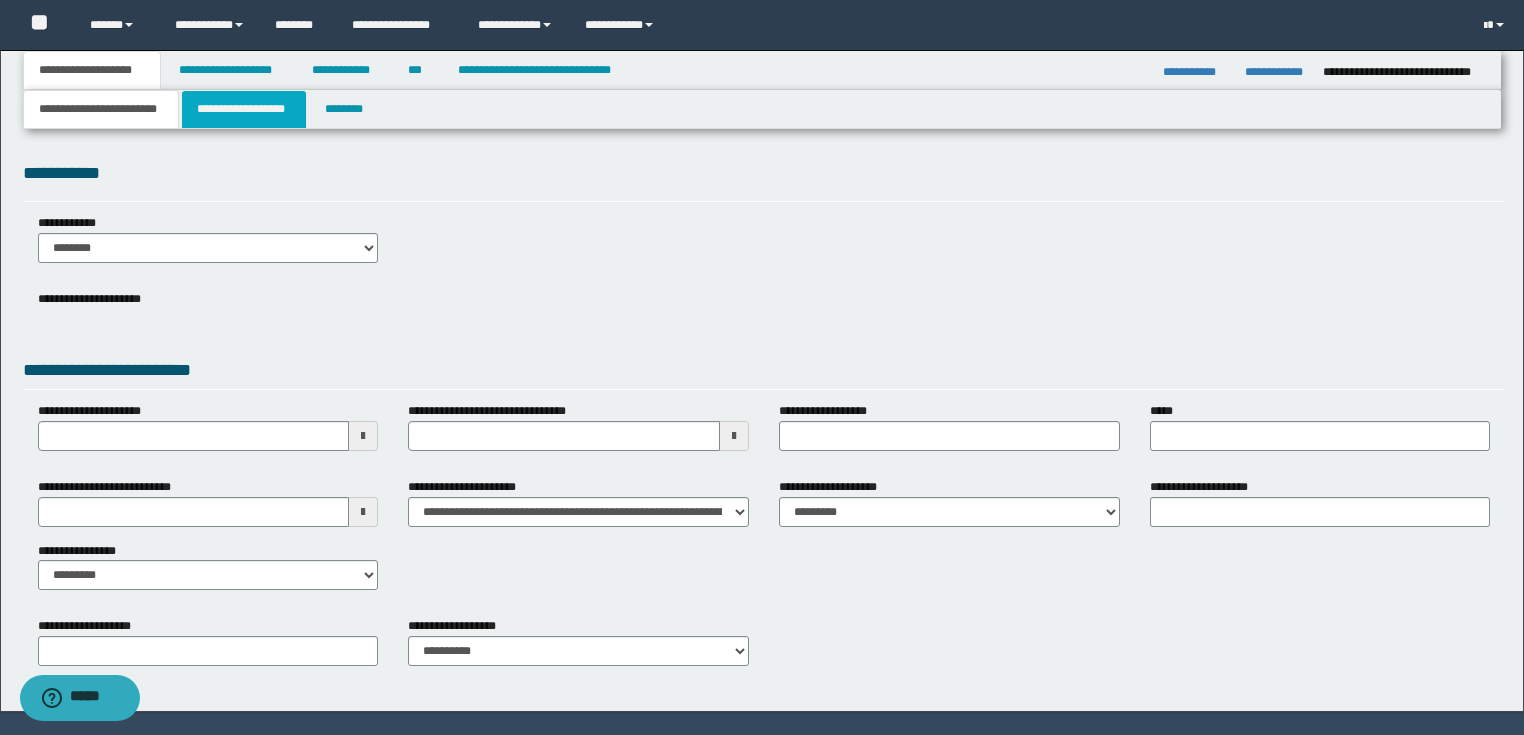 click on "**********" at bounding box center [244, 109] 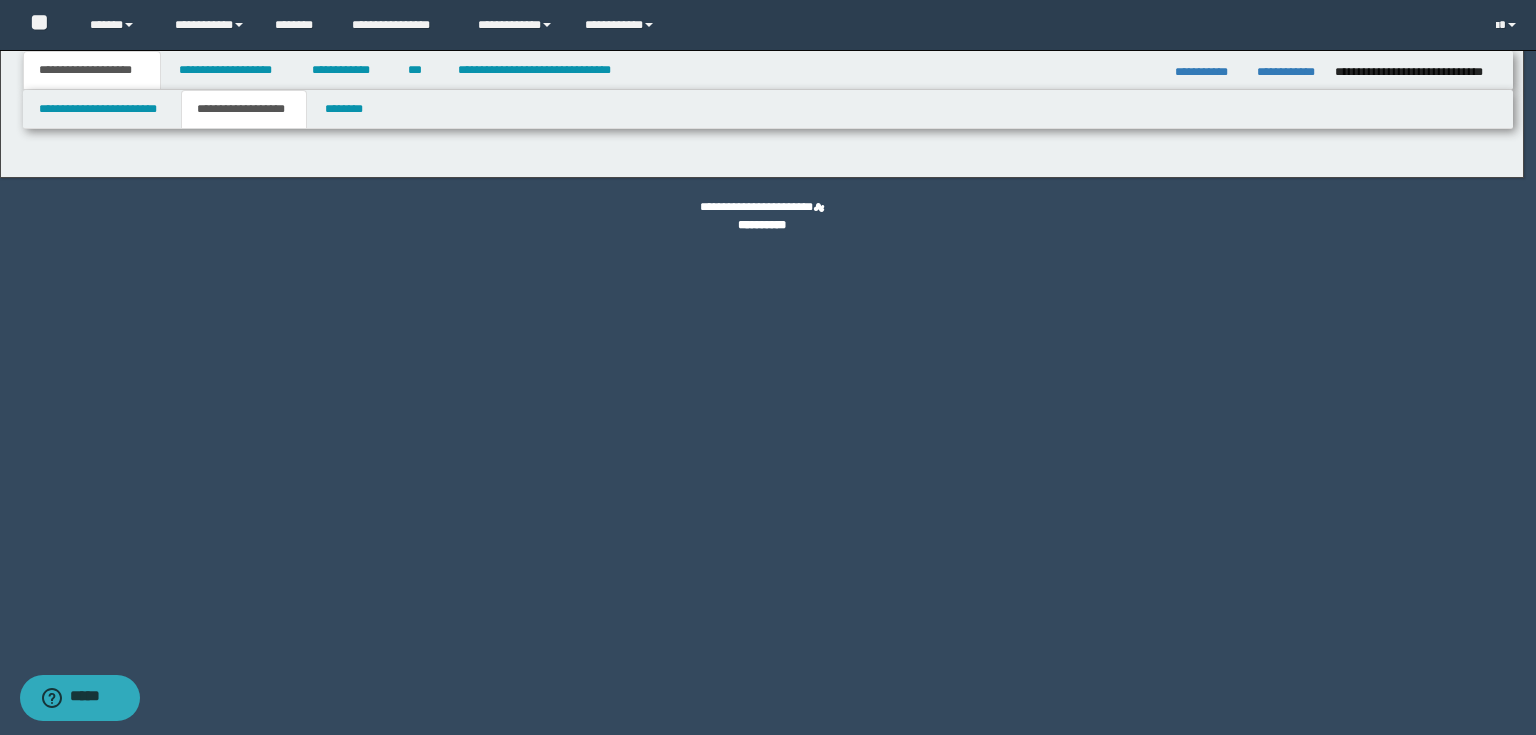 type on "********" 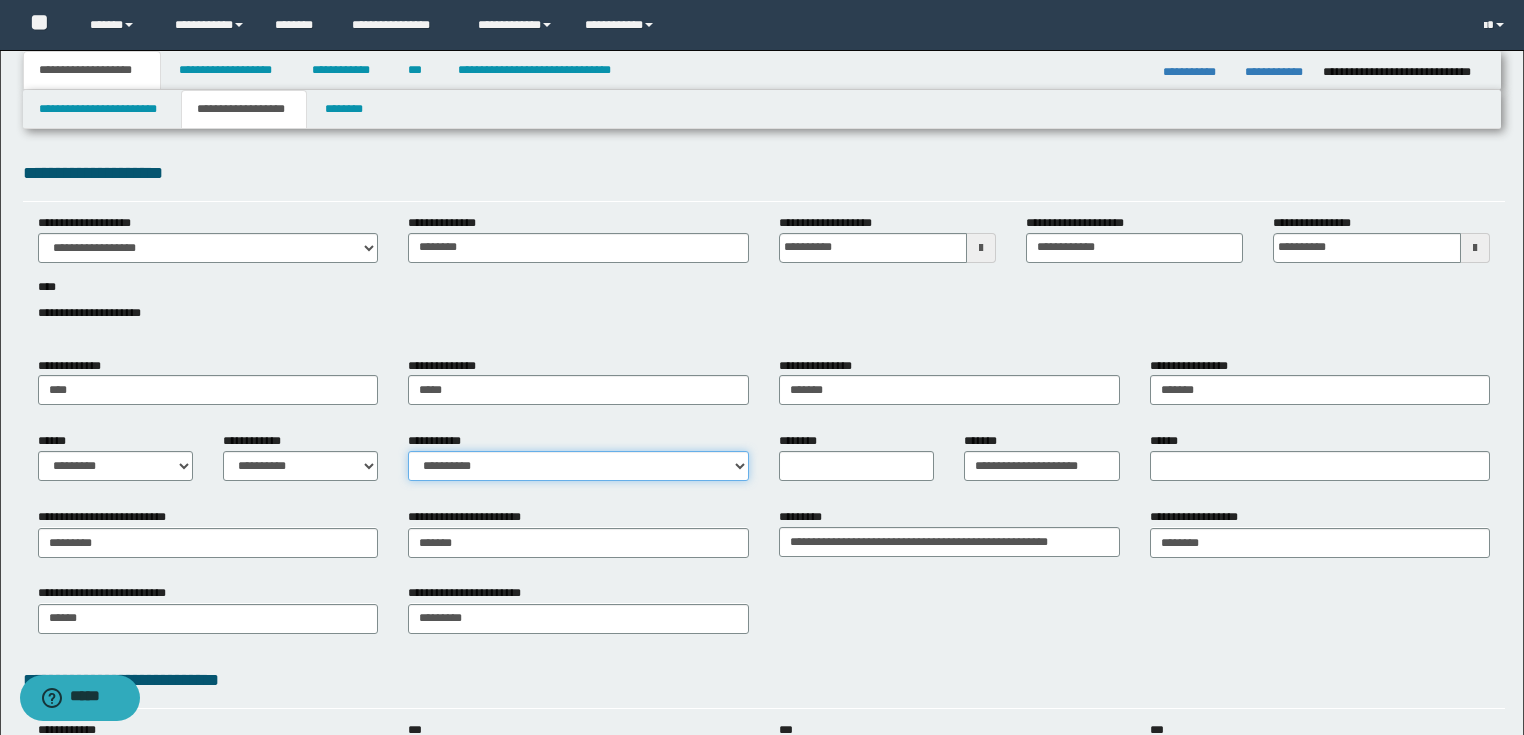click on "**********" at bounding box center (578, 466) 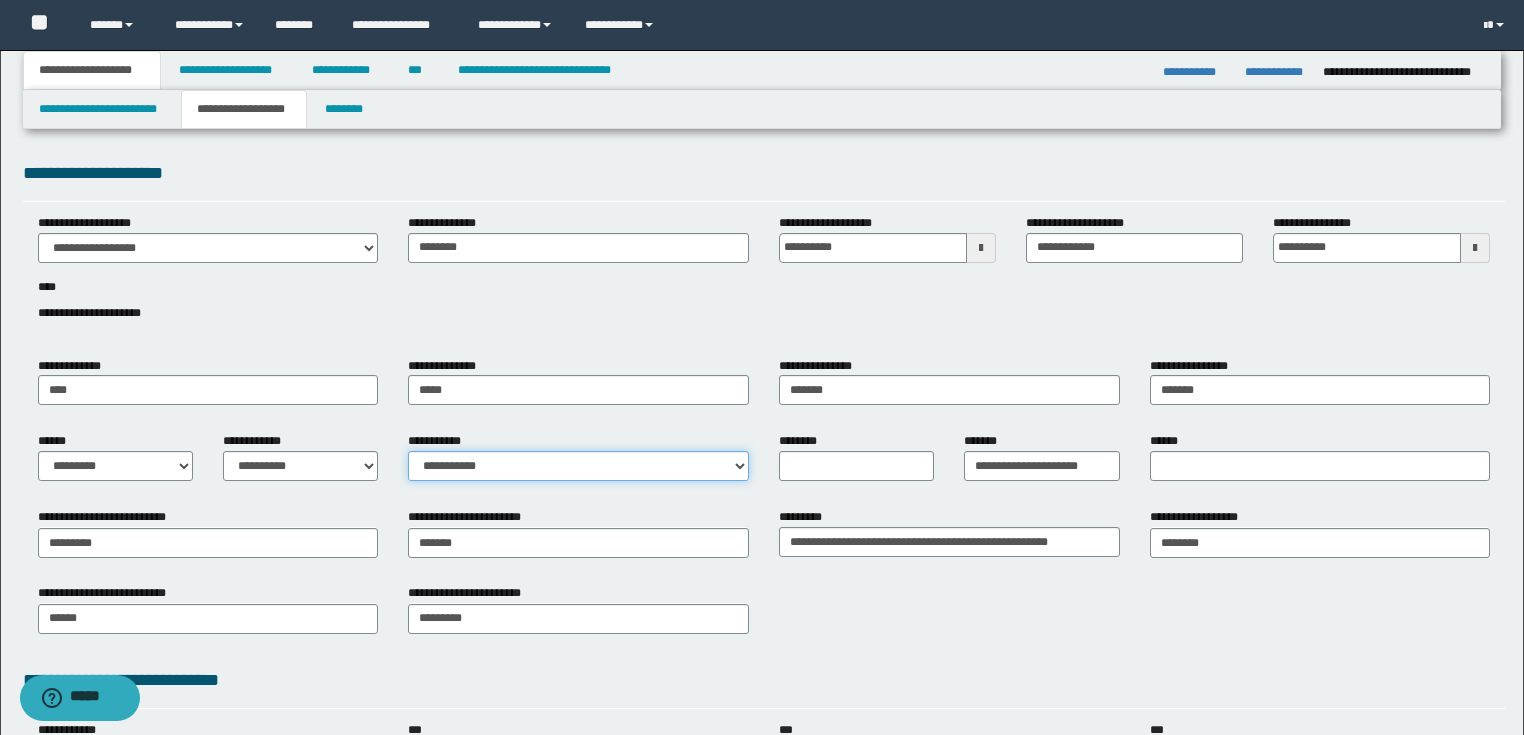 click on "**********" at bounding box center [578, 466] 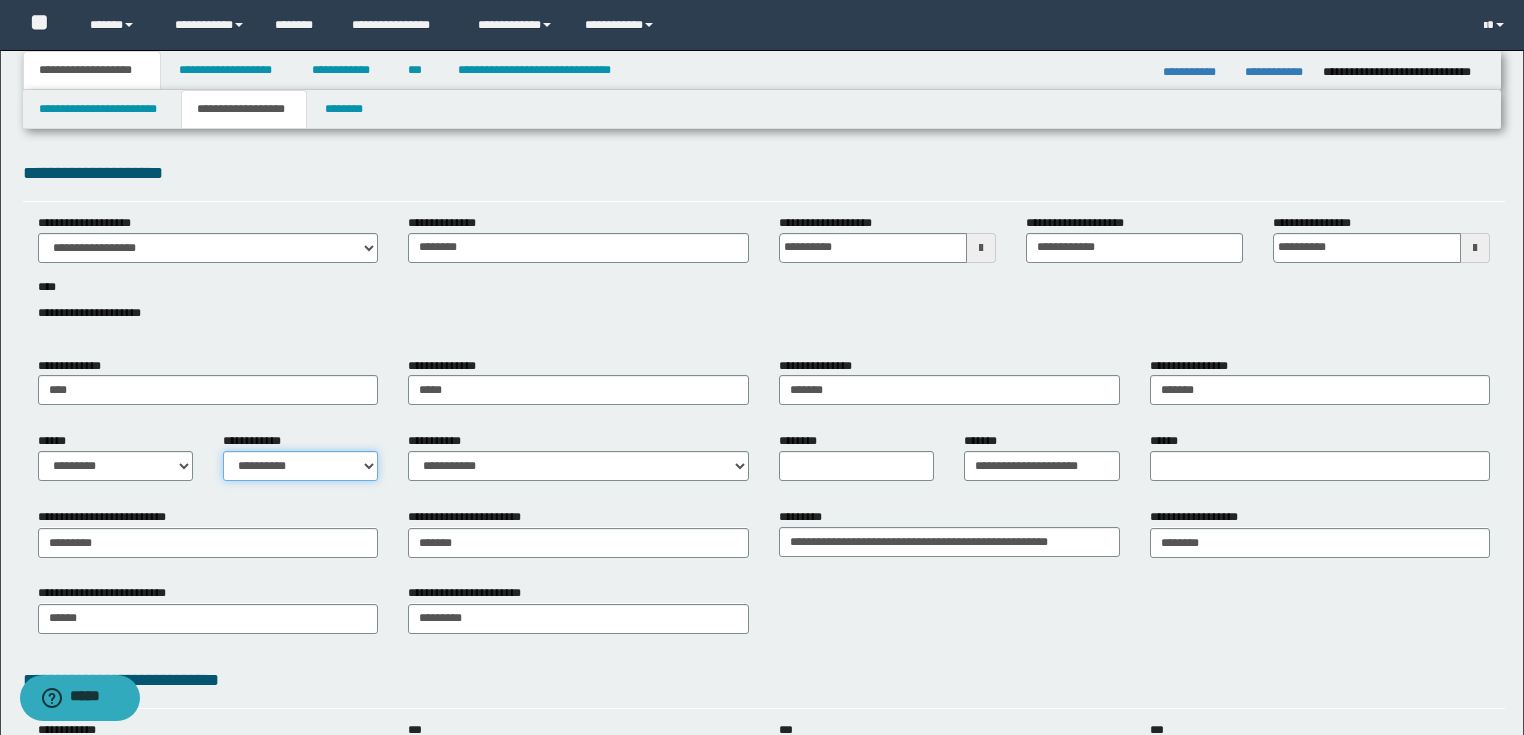 click on "**********" at bounding box center [300, 466] 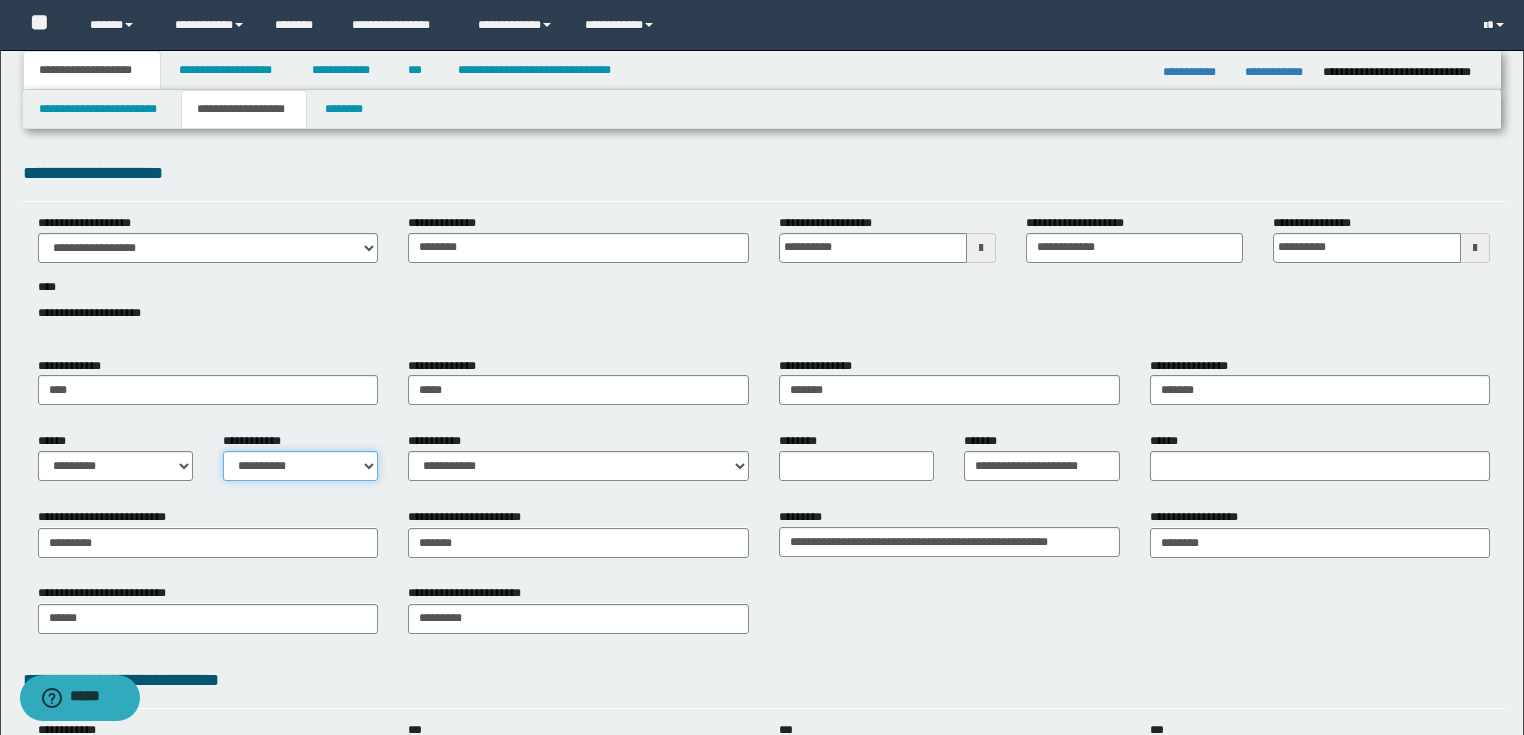 select on "*" 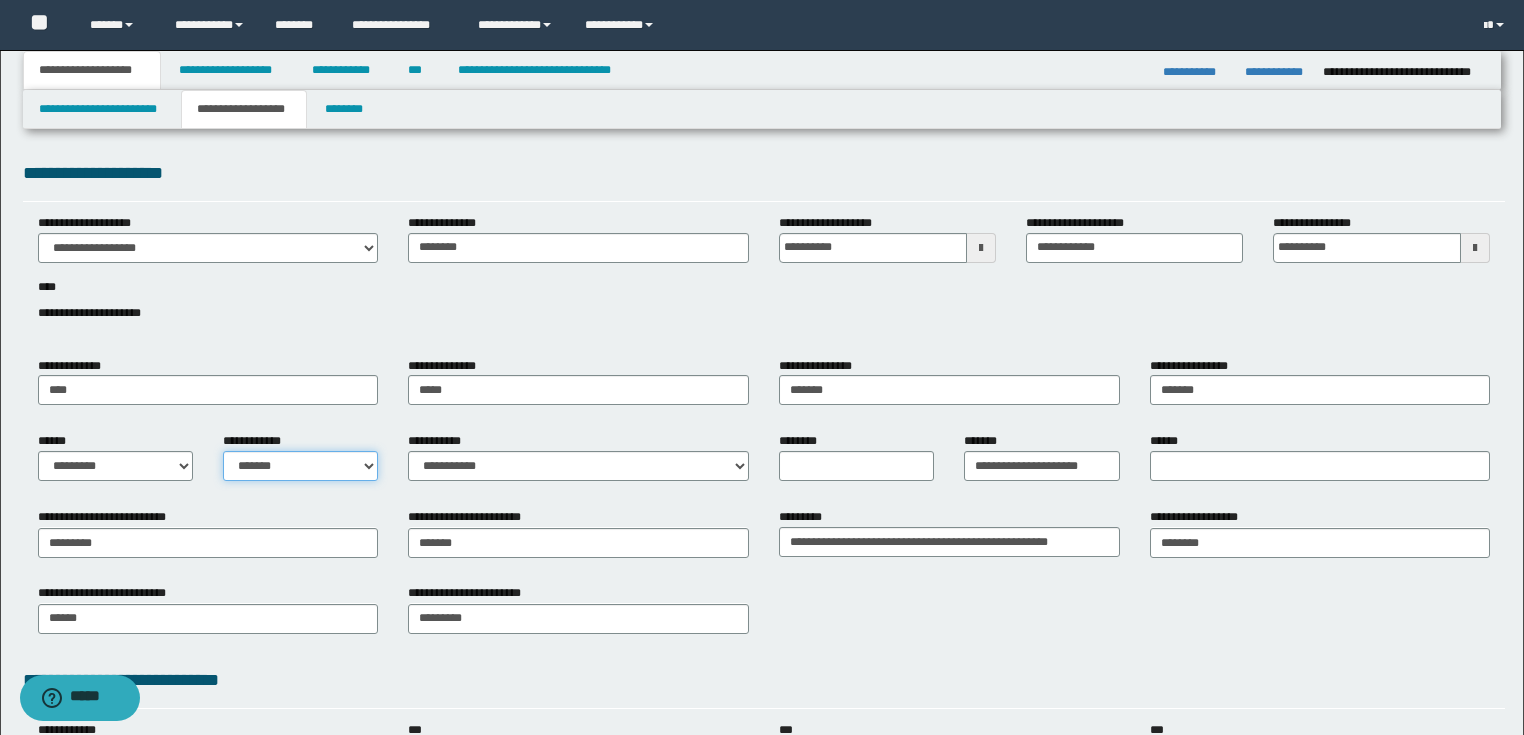 click on "**********" at bounding box center [300, 466] 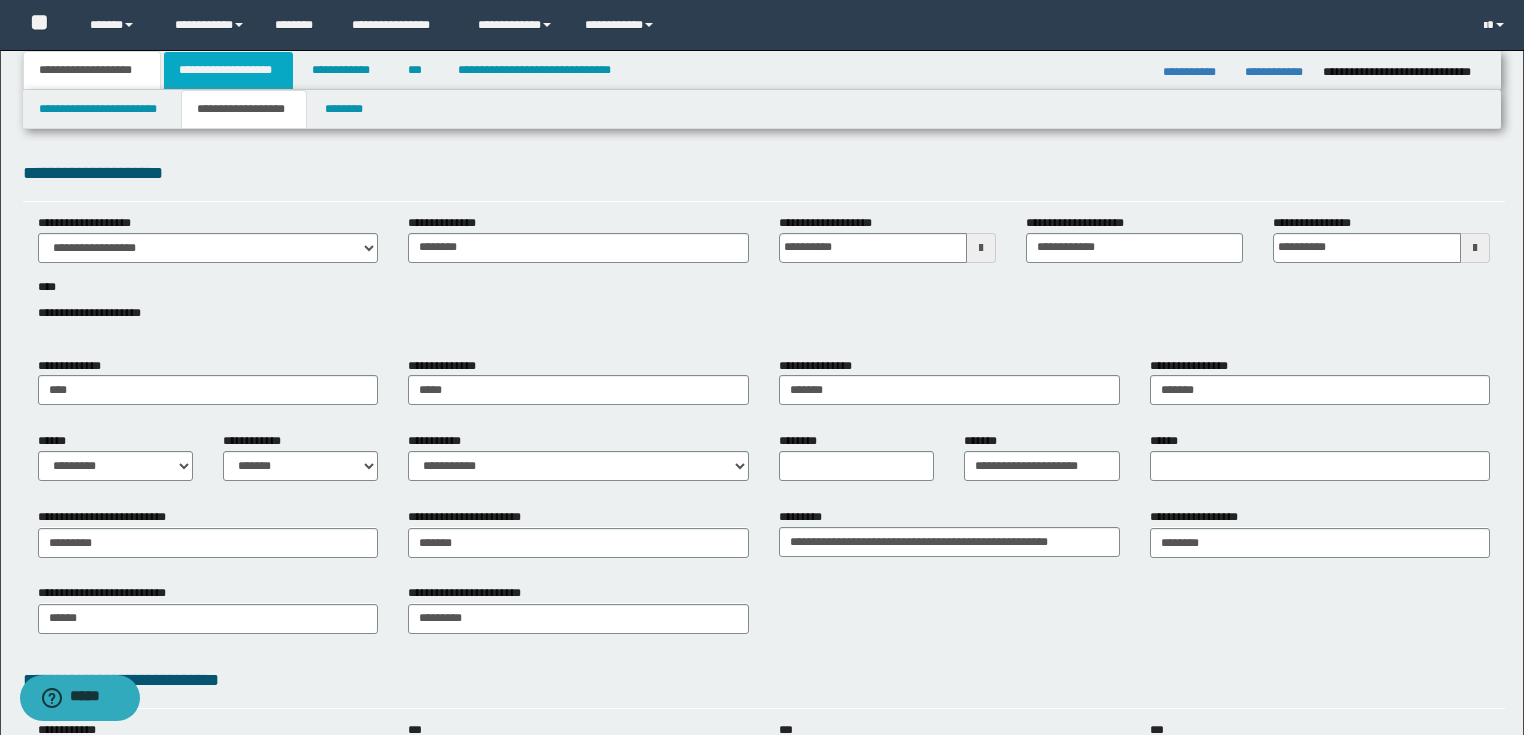 click on "**********" at bounding box center [228, 70] 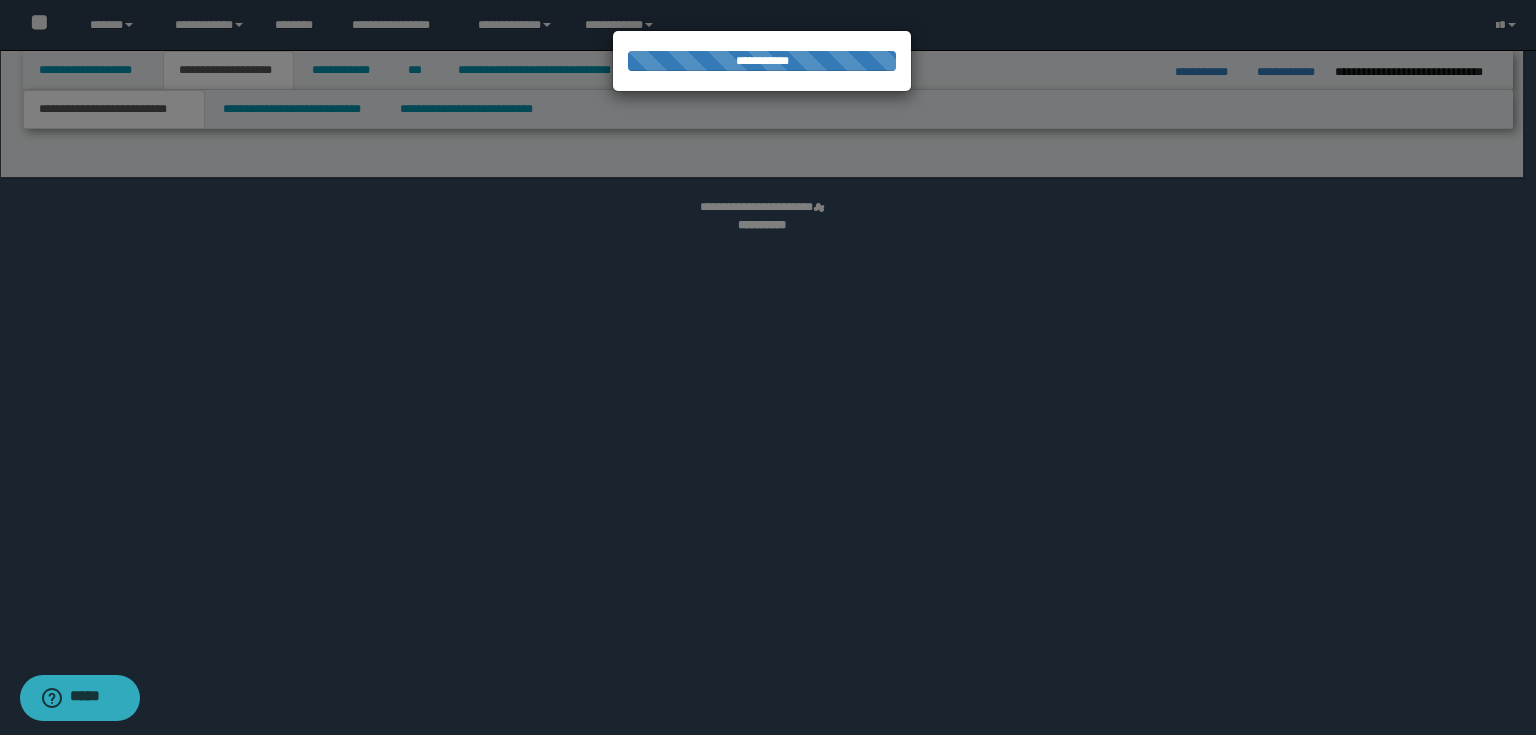 select on "*" 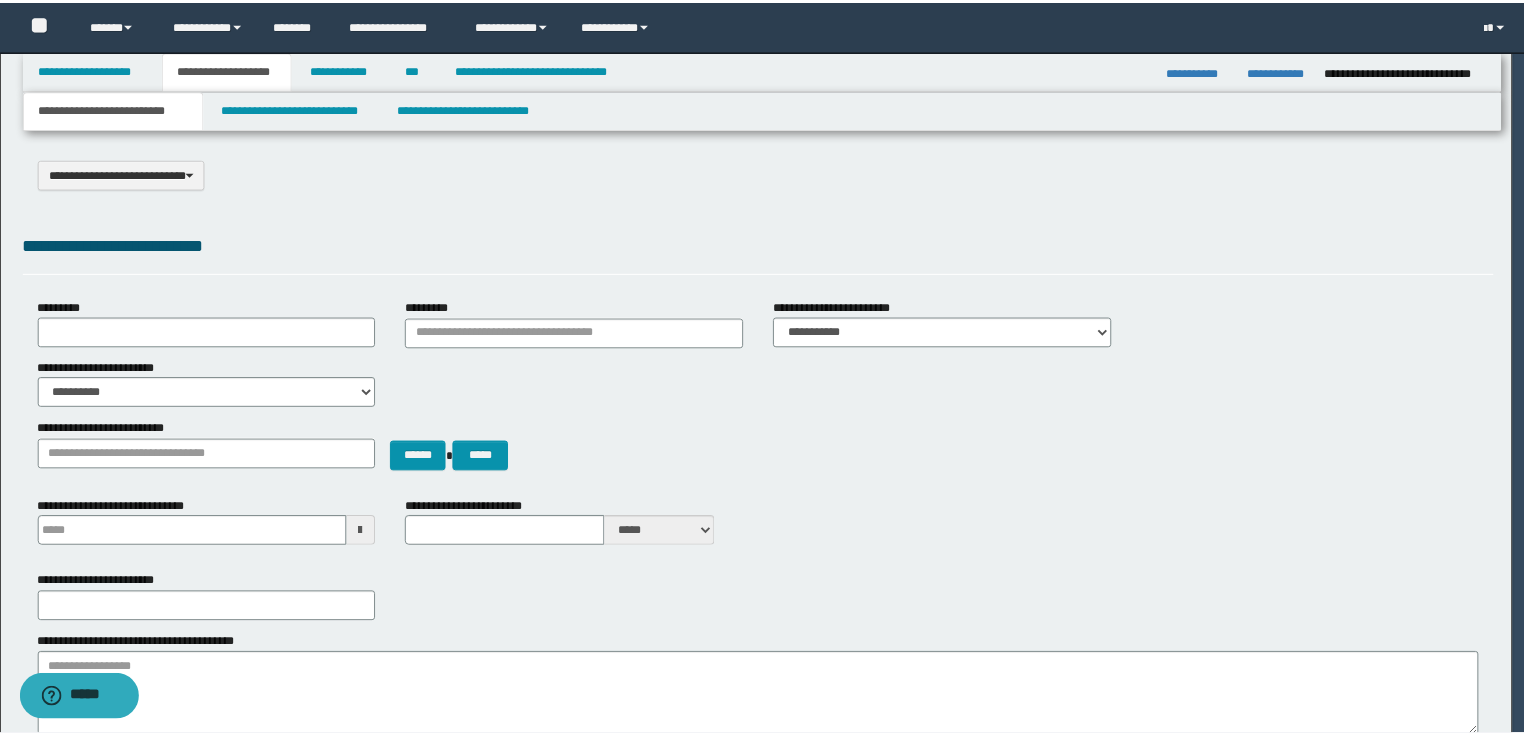 scroll, scrollTop: 0, scrollLeft: 0, axis: both 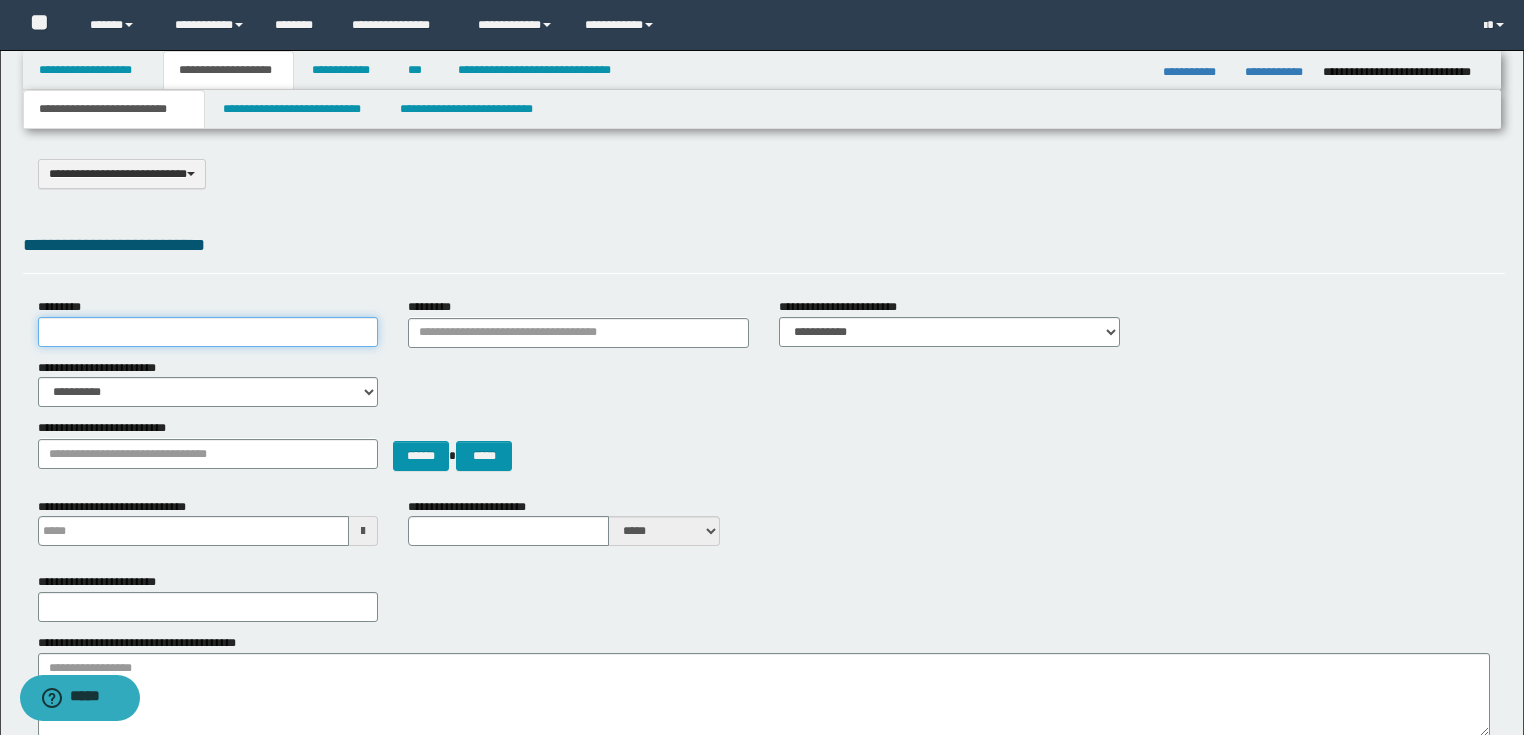 click on "*********" at bounding box center (208, 332) 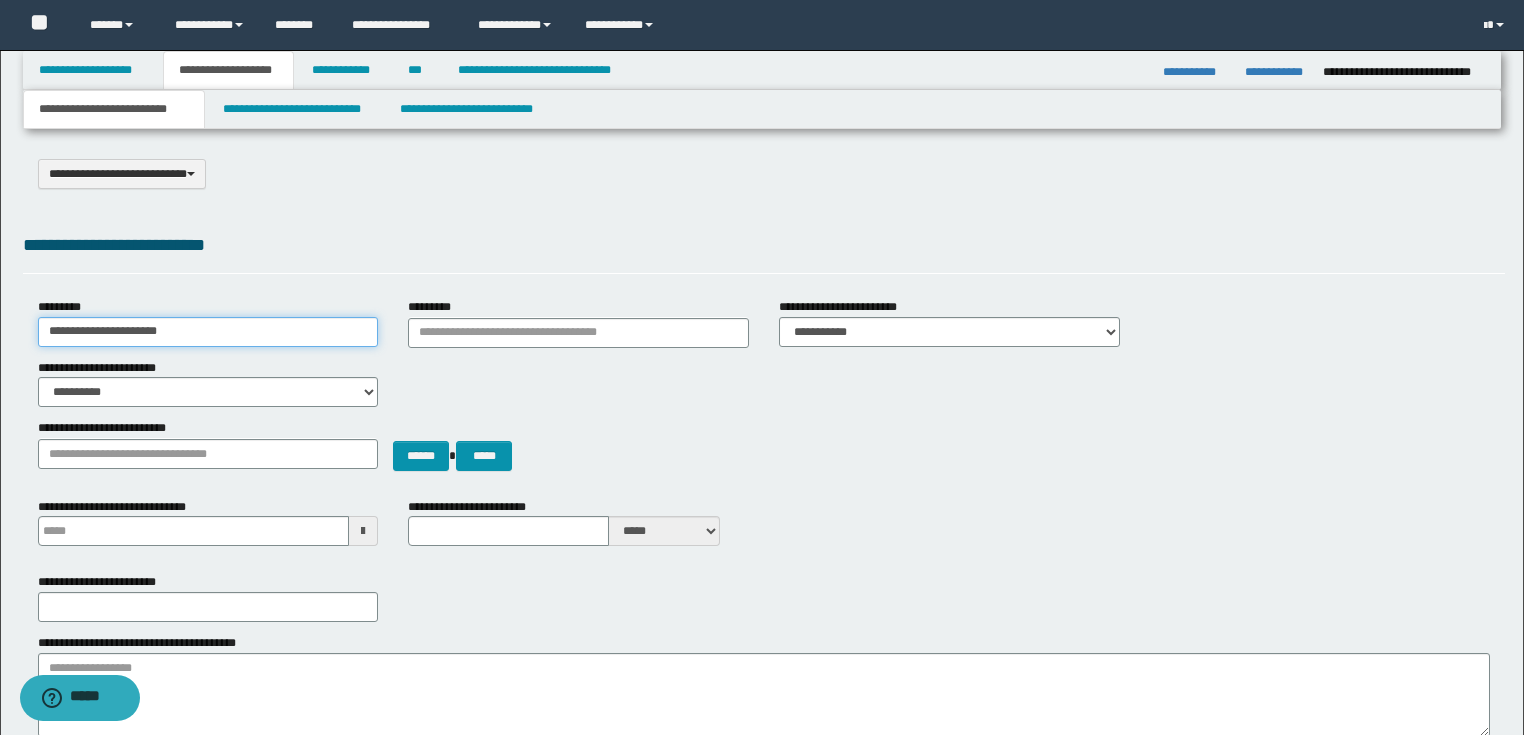drag, startPoint x: 189, startPoint y: 339, endPoint x: 0, endPoint y: 331, distance: 189.16924 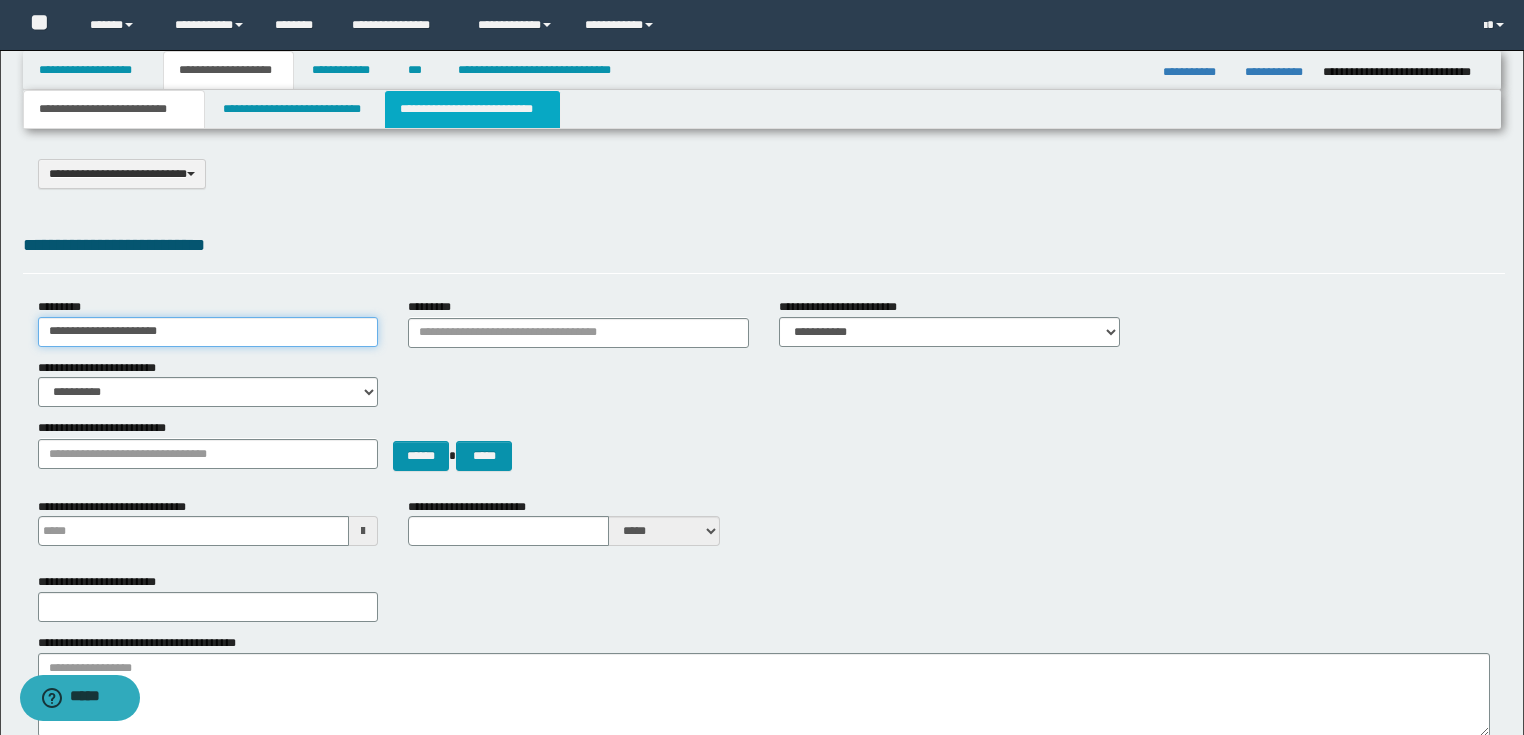 type on "**********" 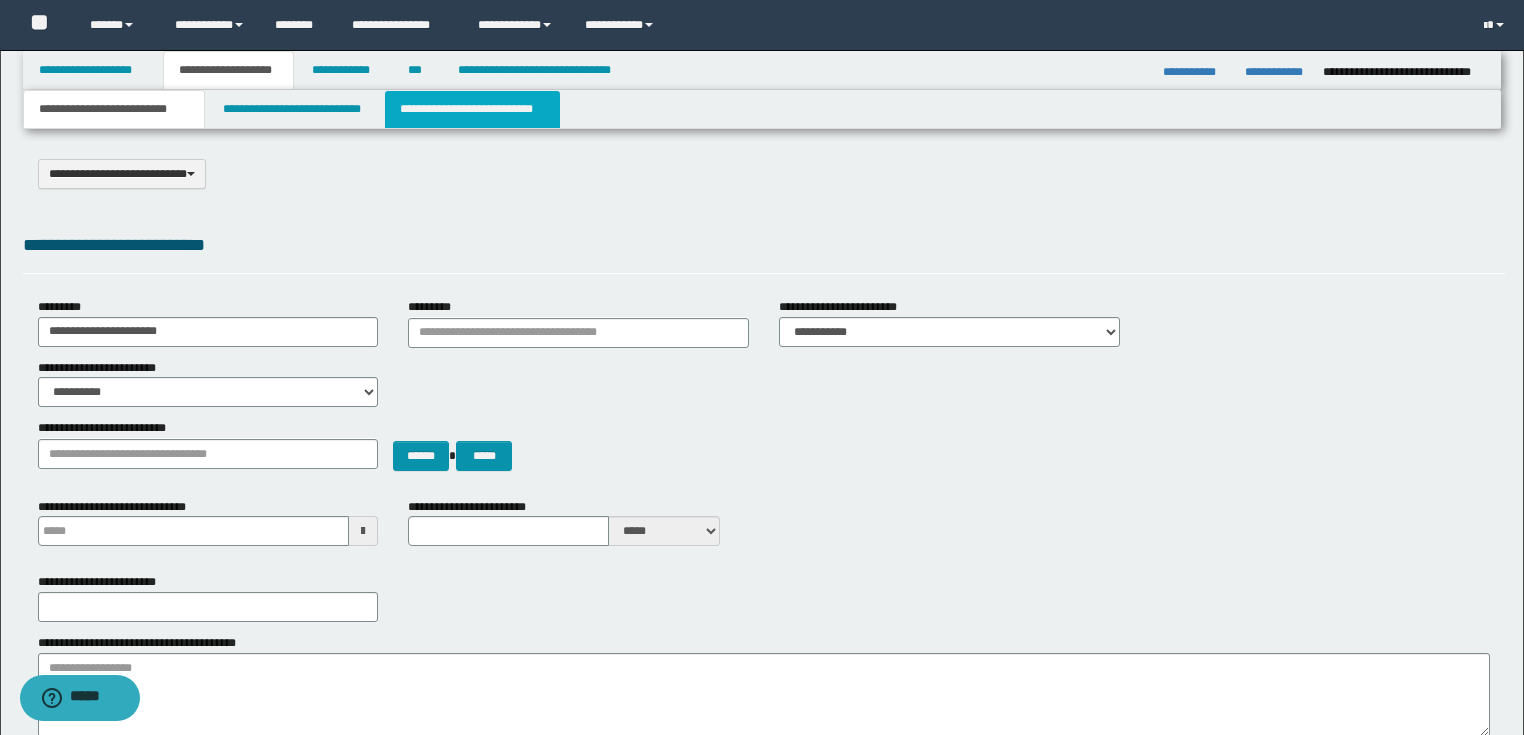 click on "**********" at bounding box center [472, 109] 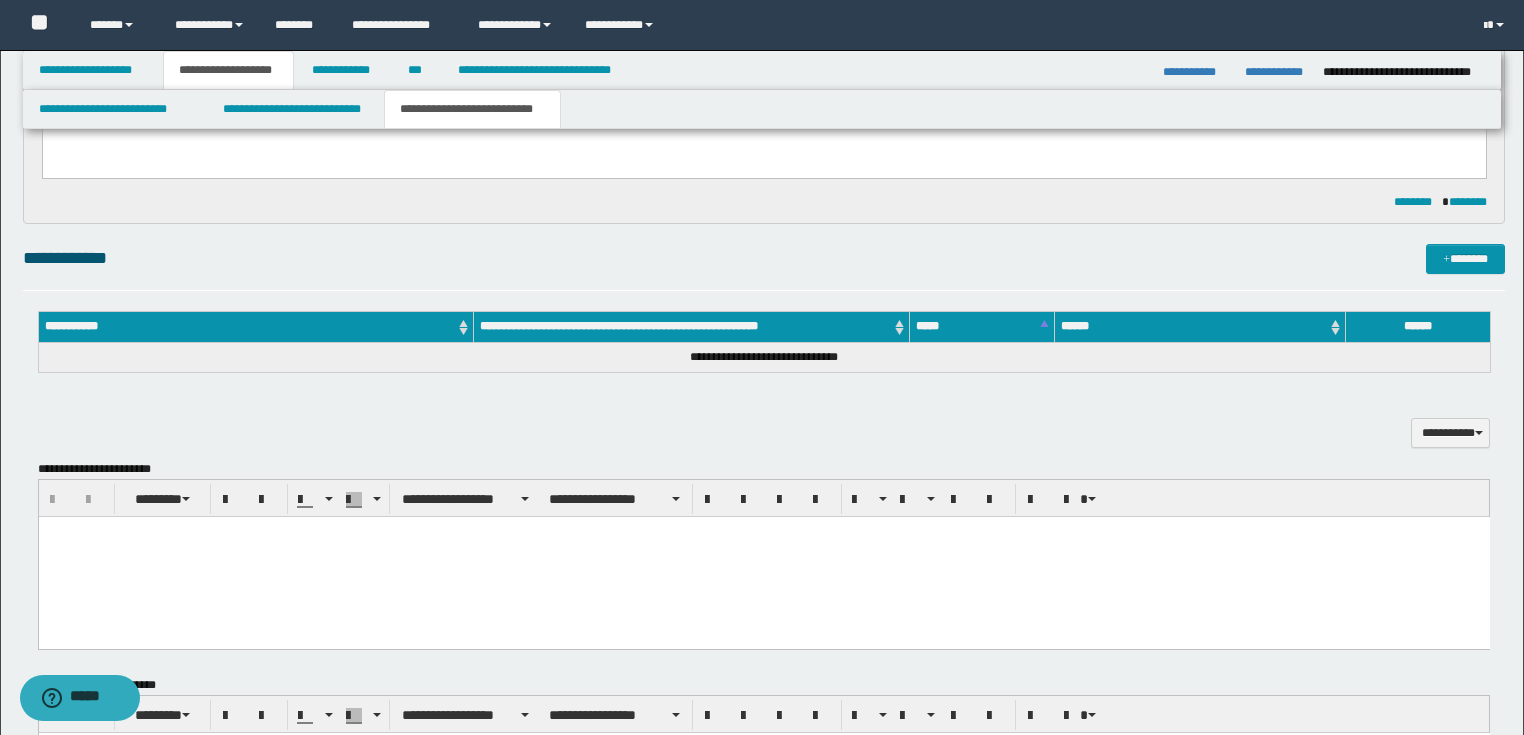 scroll, scrollTop: 560, scrollLeft: 0, axis: vertical 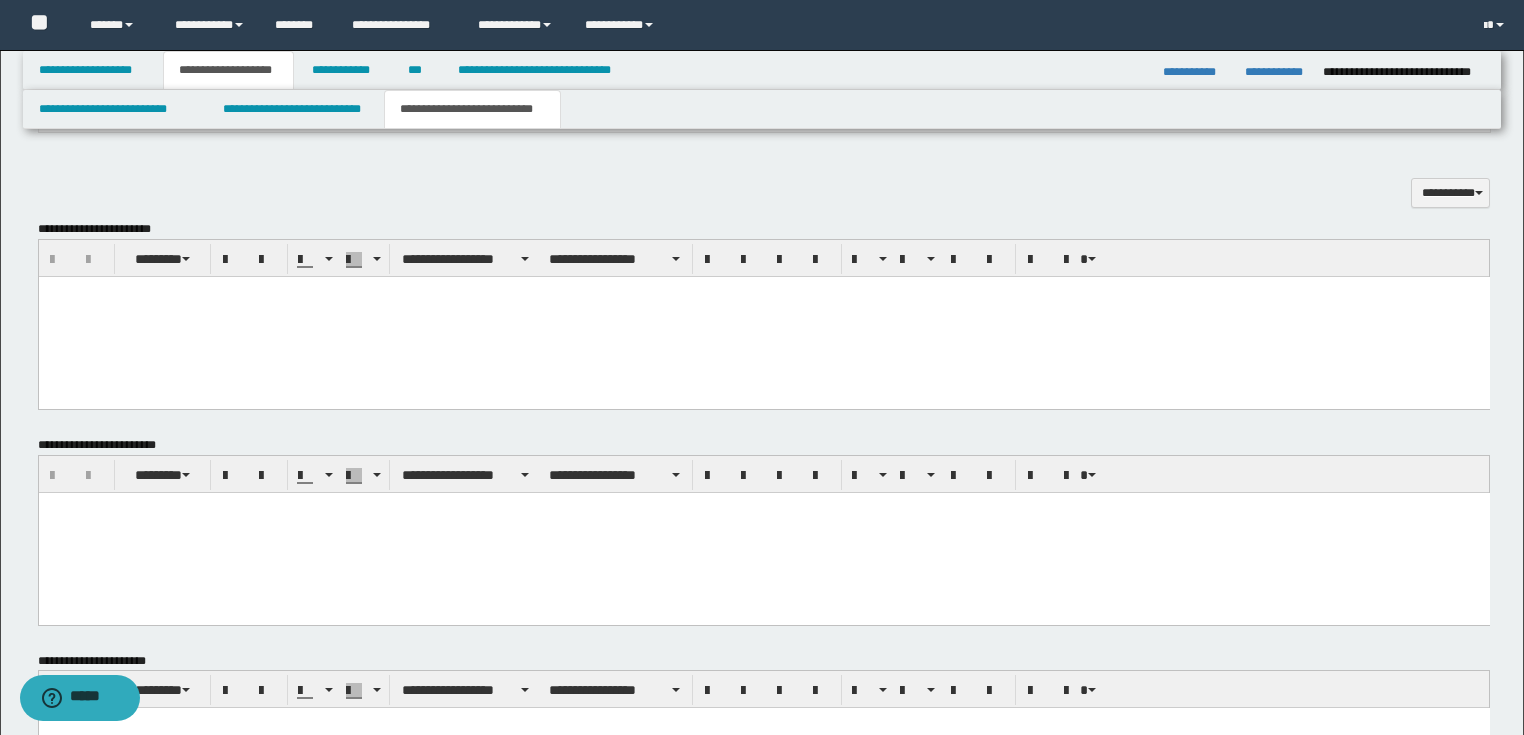 click at bounding box center (763, 532) 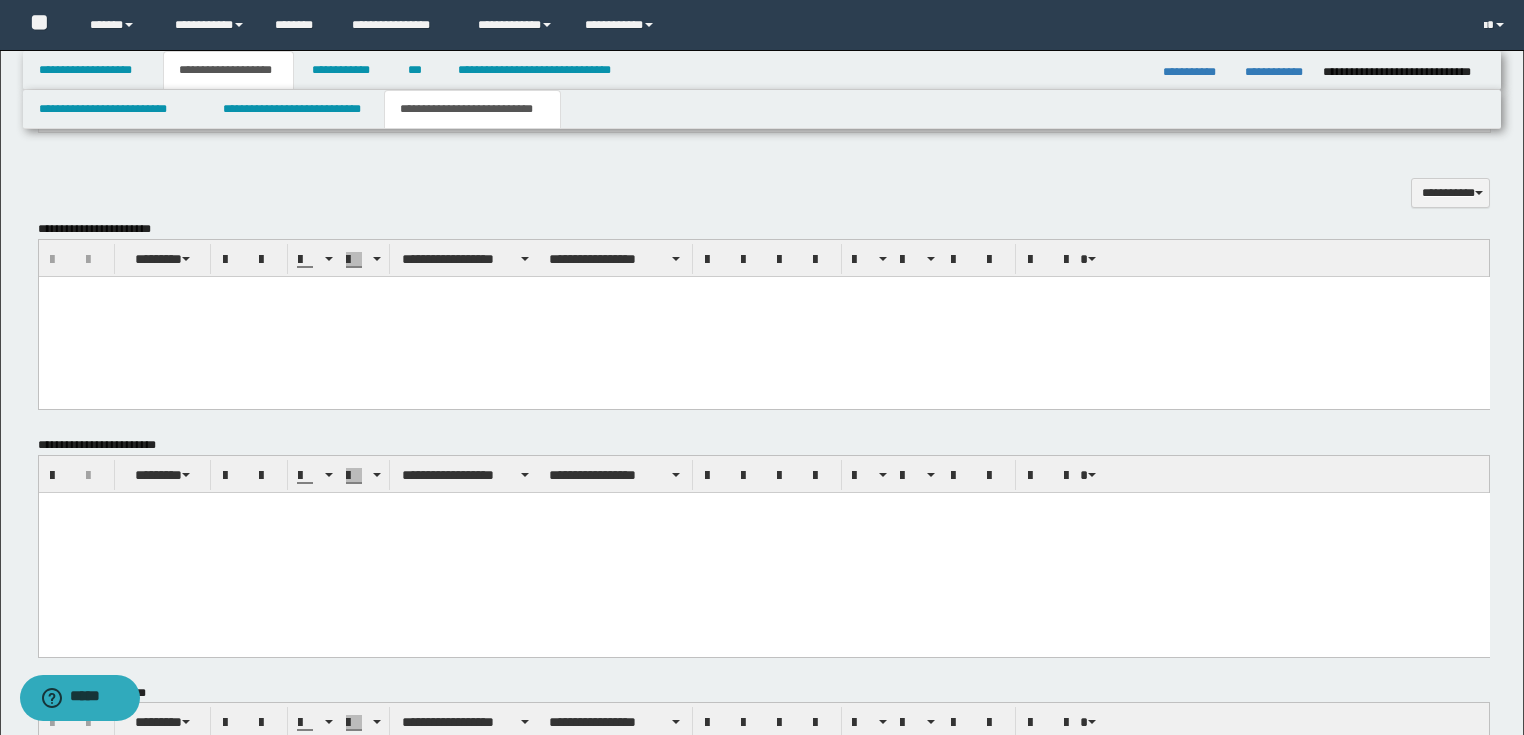 paste 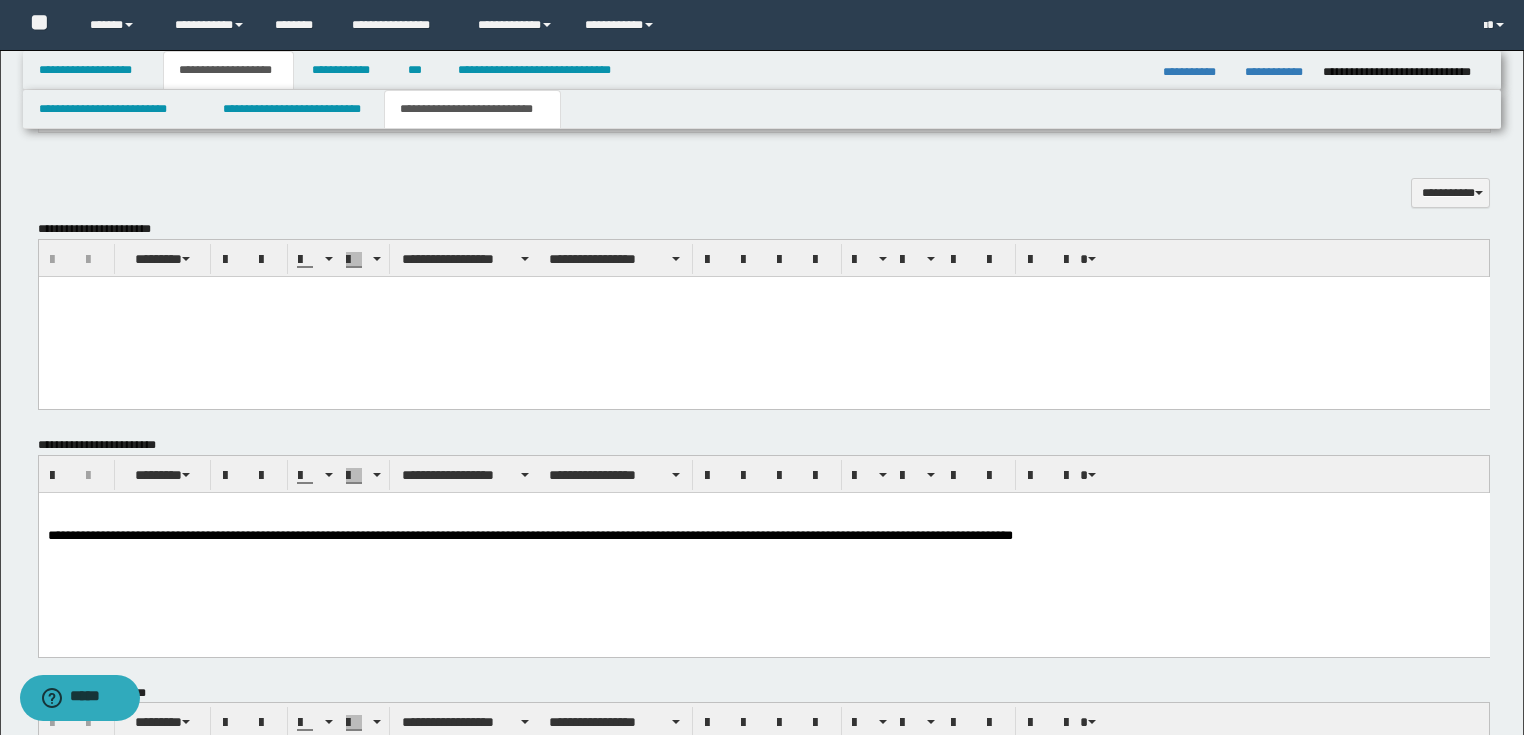 click at bounding box center [763, 507] 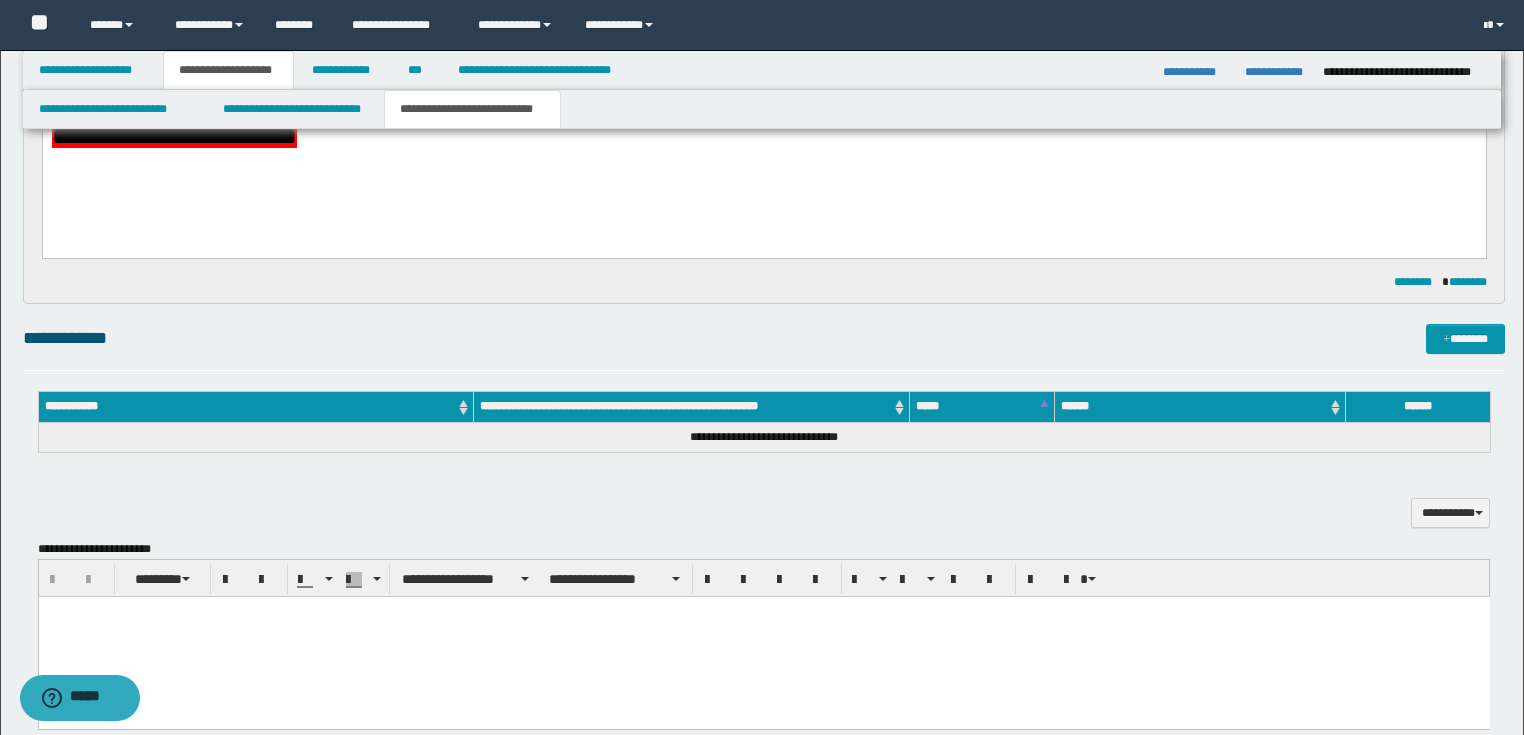 scroll, scrollTop: 160, scrollLeft: 0, axis: vertical 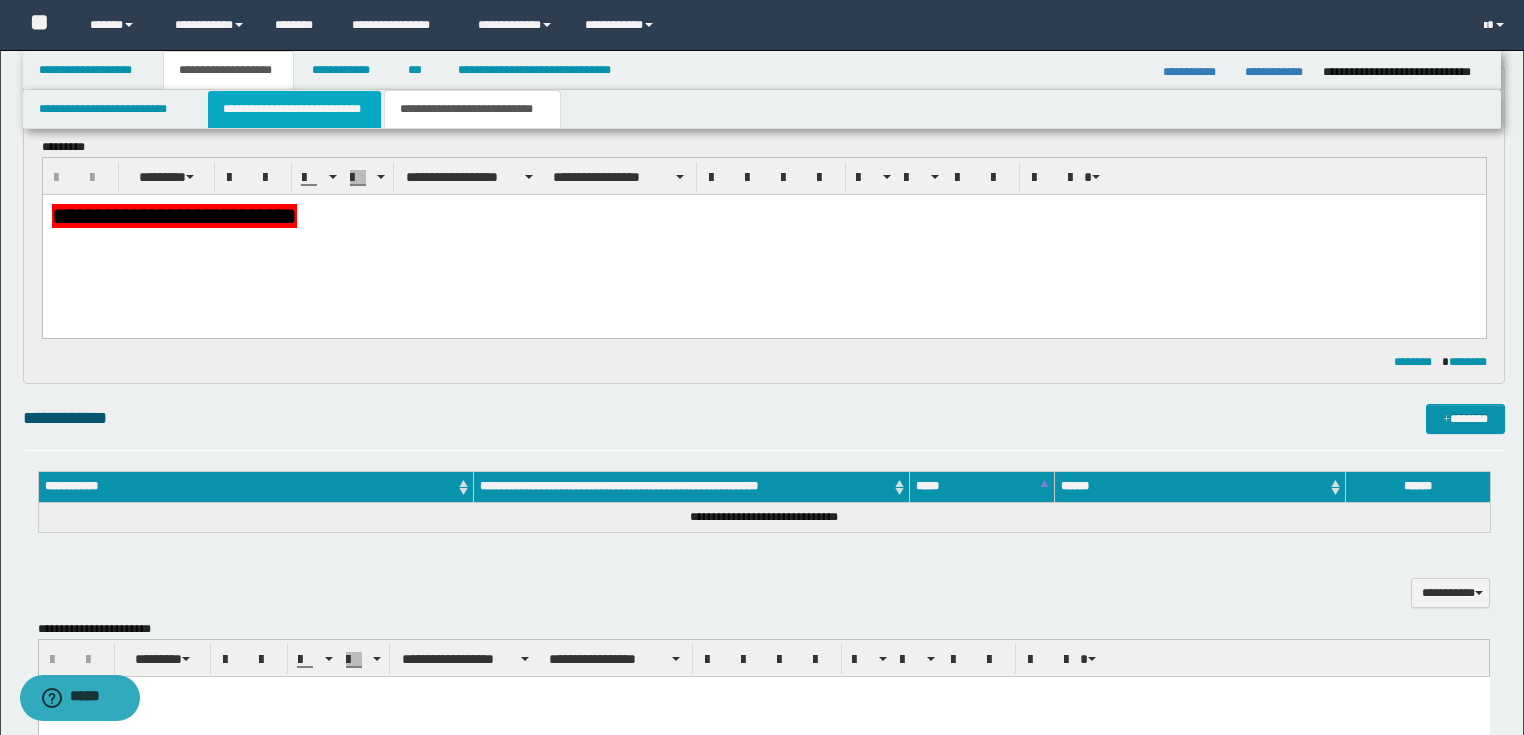 click on "**********" at bounding box center [294, 109] 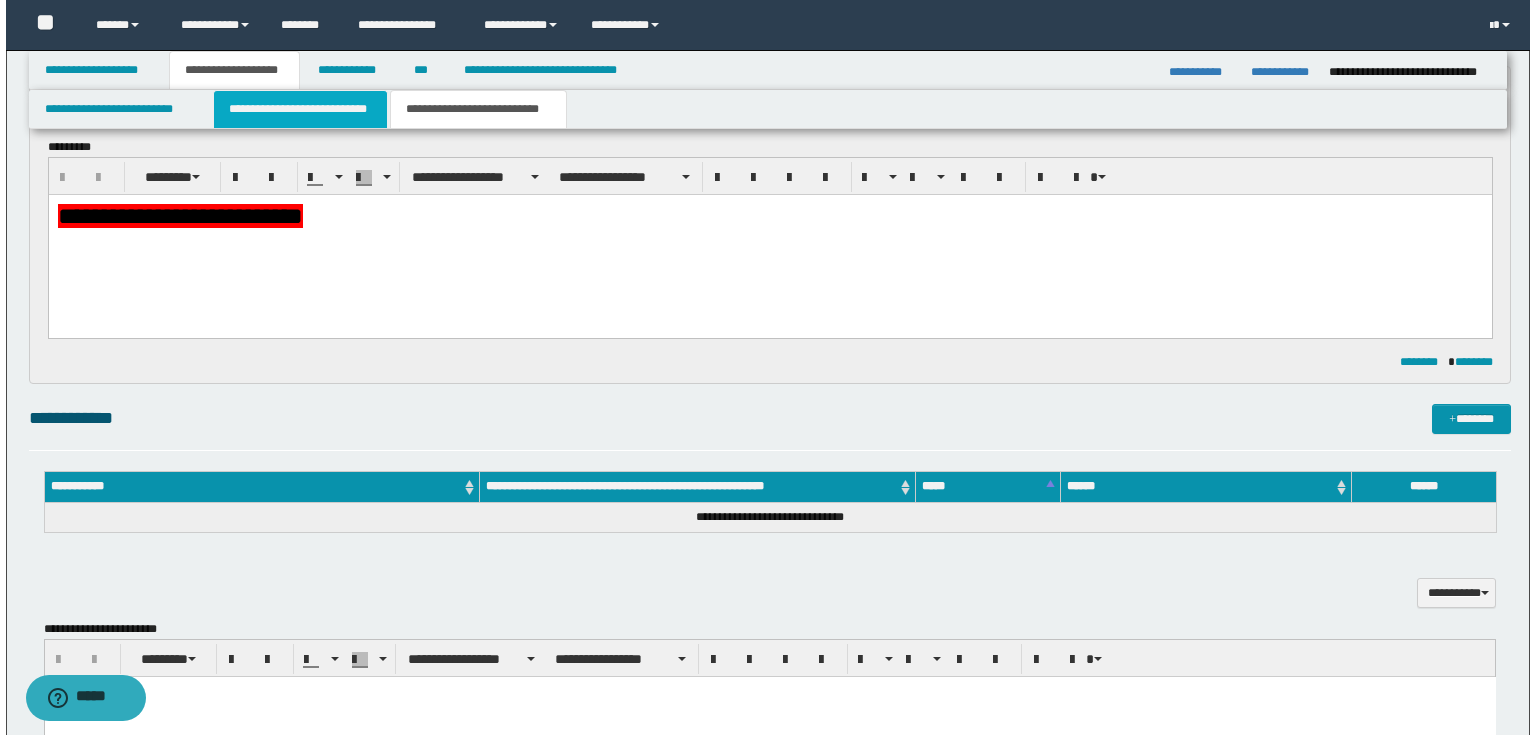 scroll, scrollTop: 0, scrollLeft: 0, axis: both 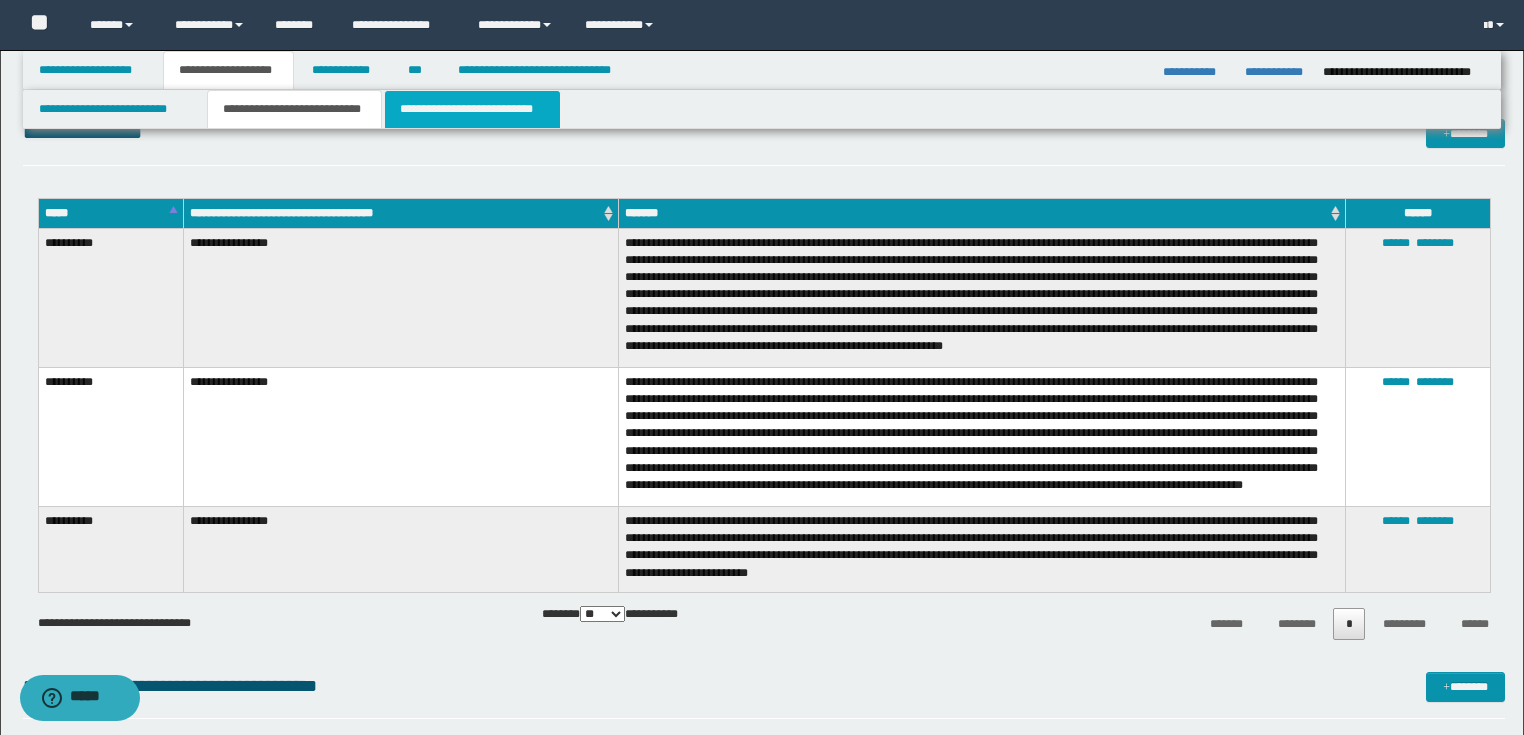 click on "**********" at bounding box center (472, 109) 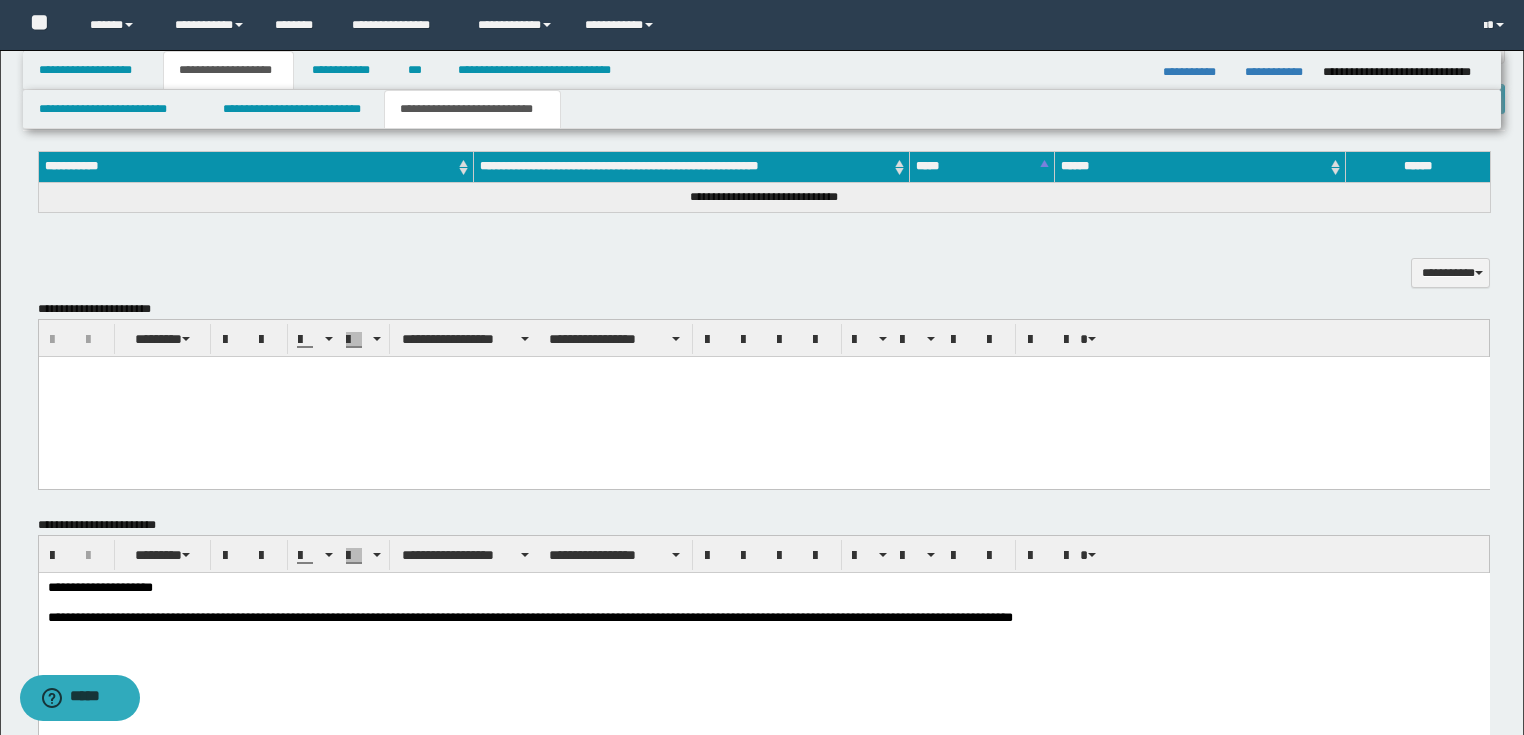 click on "**********" at bounding box center (763, 618) 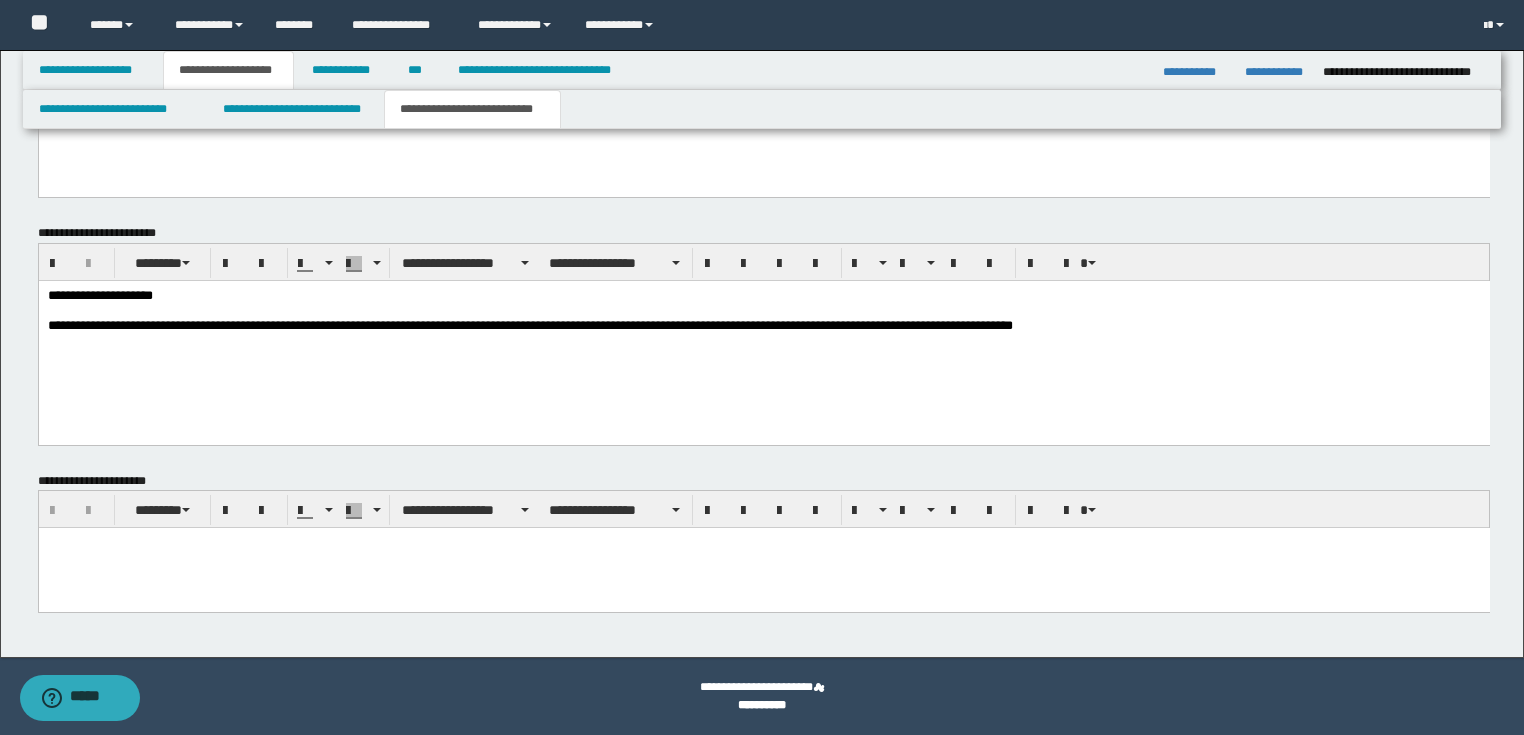 click on "**********" at bounding box center [763, 296] 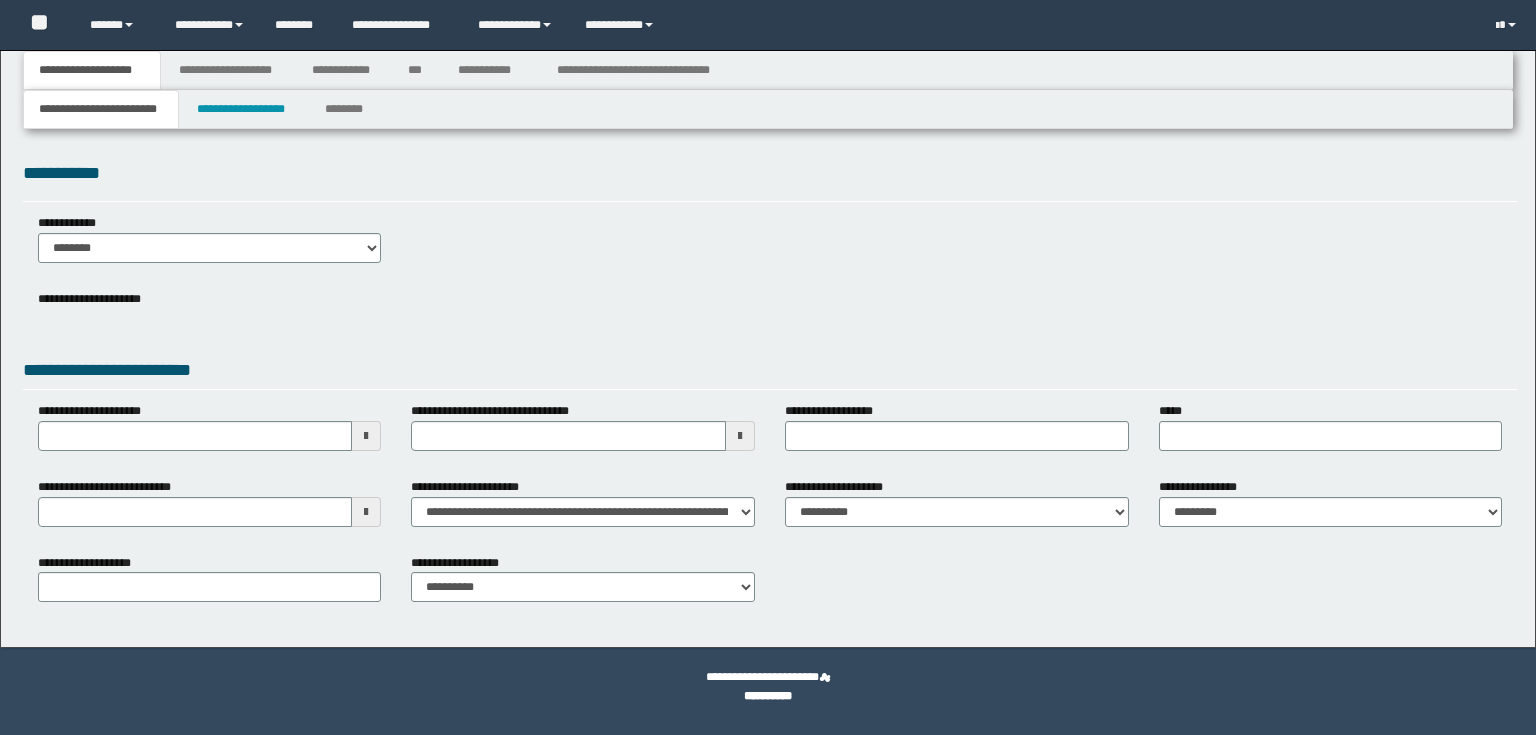 scroll, scrollTop: 0, scrollLeft: 0, axis: both 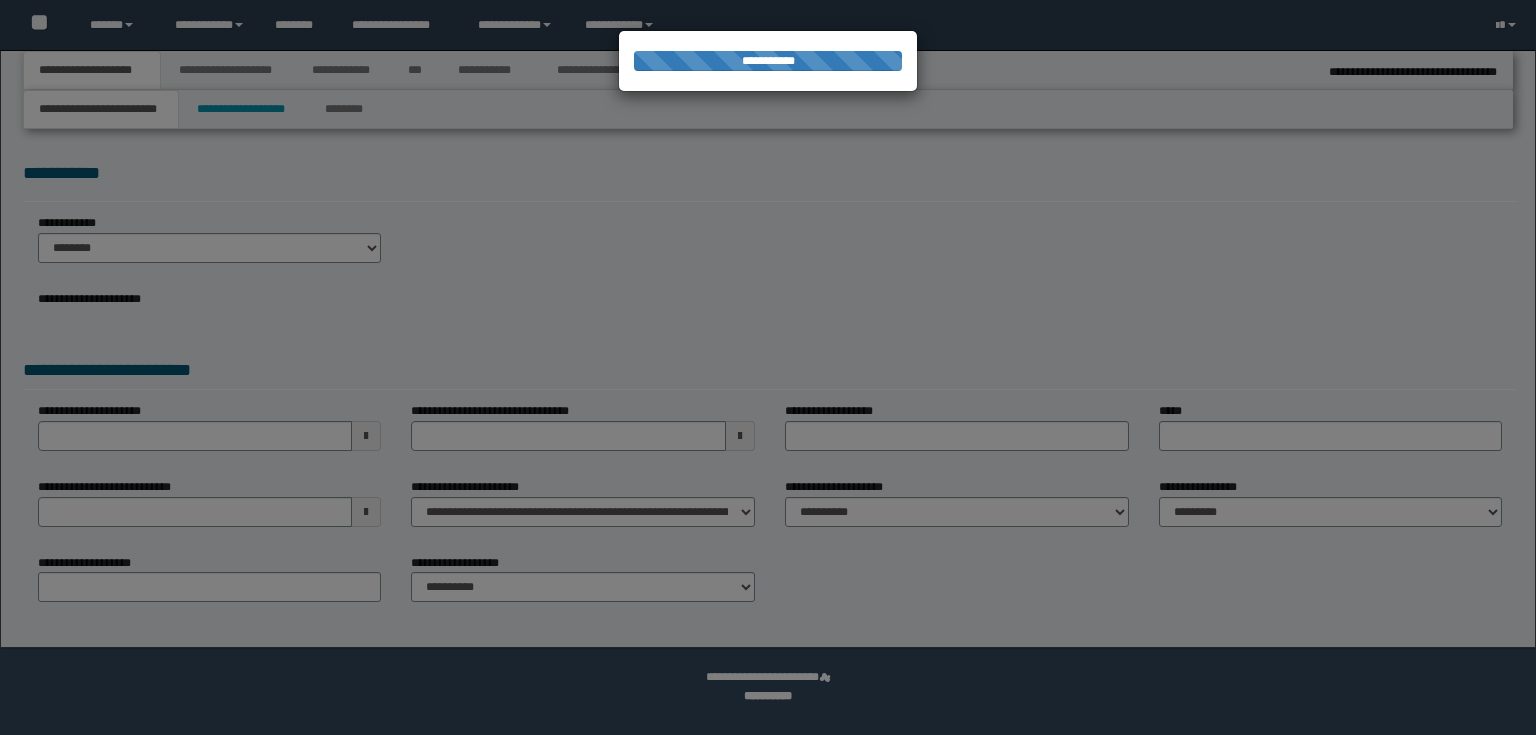 select on "*" 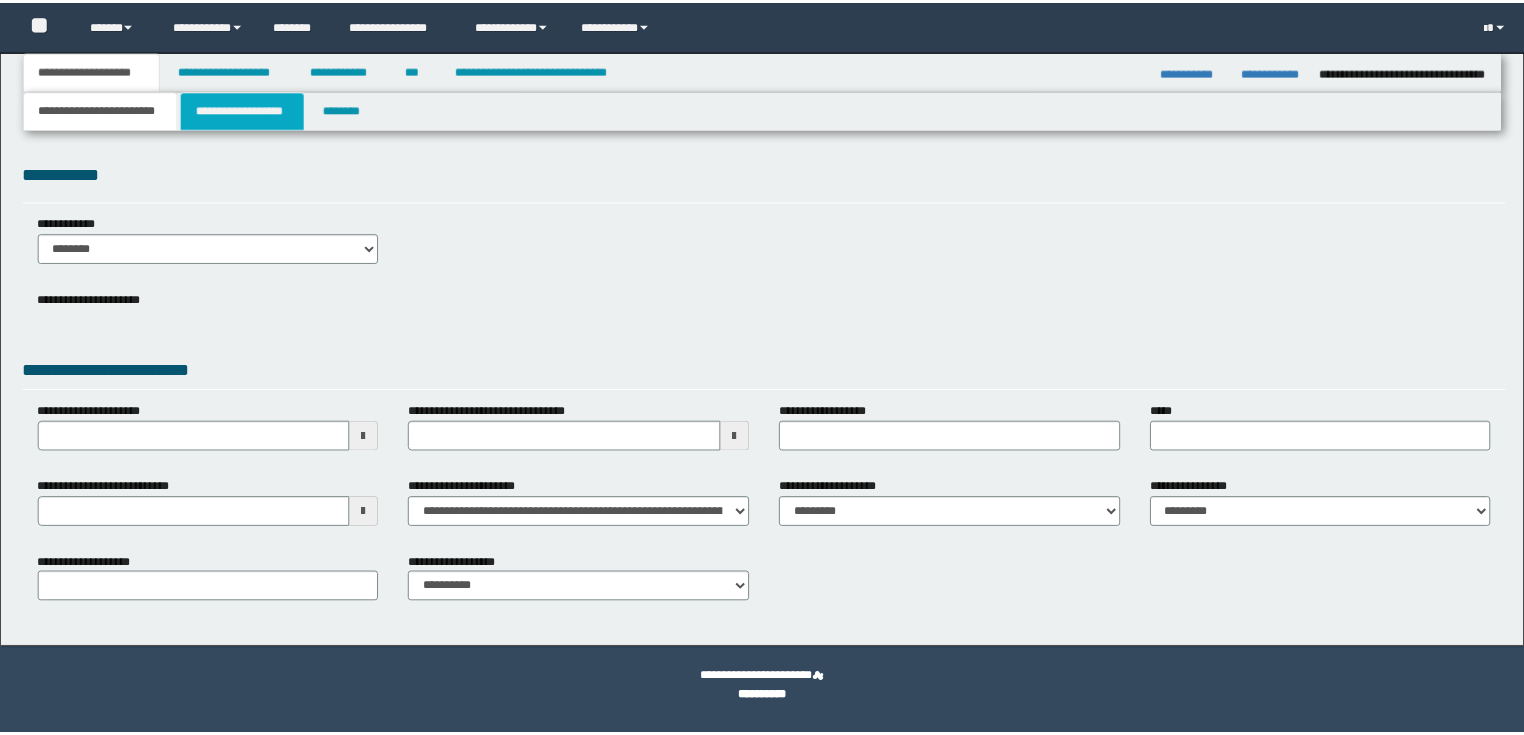 scroll, scrollTop: 0, scrollLeft: 0, axis: both 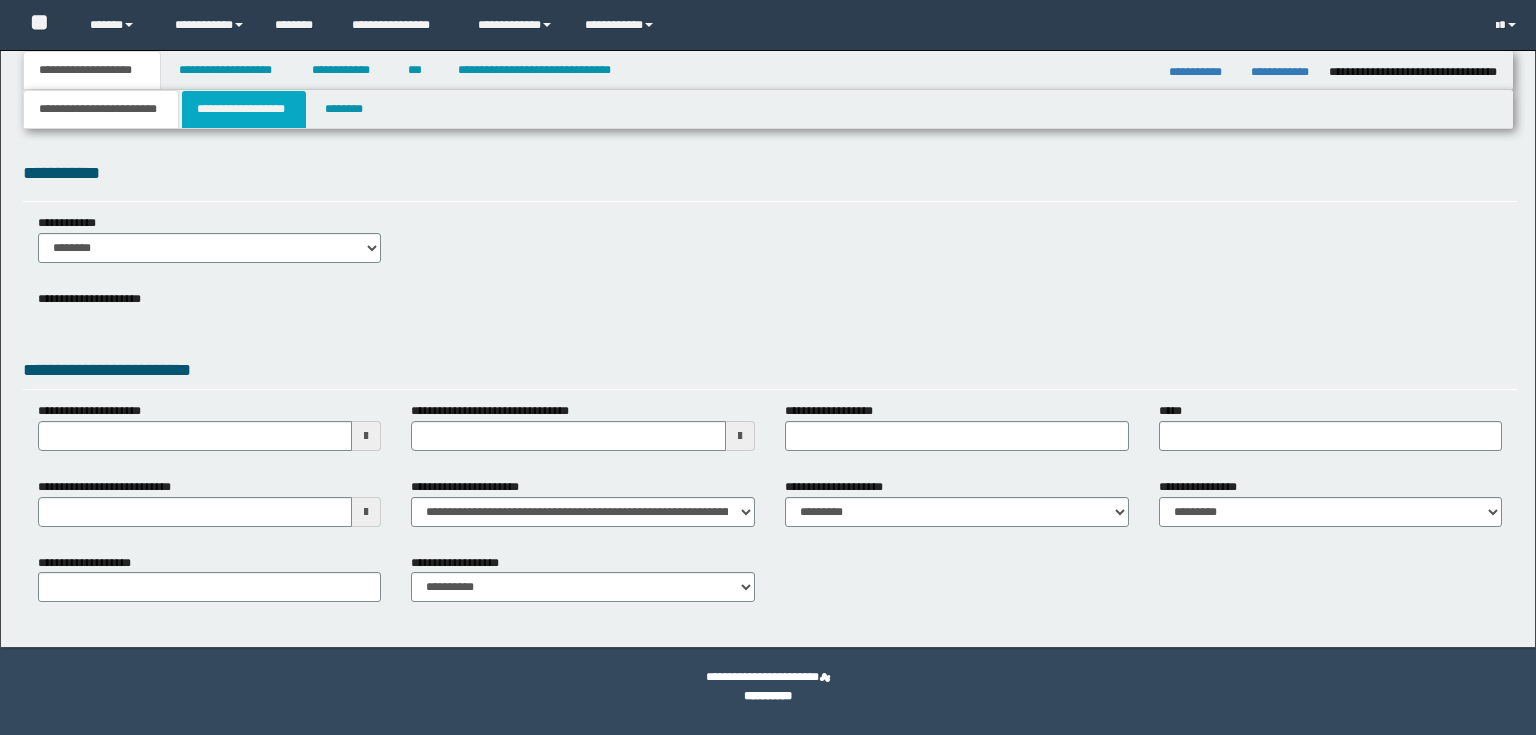 click on "**********" at bounding box center (244, 109) 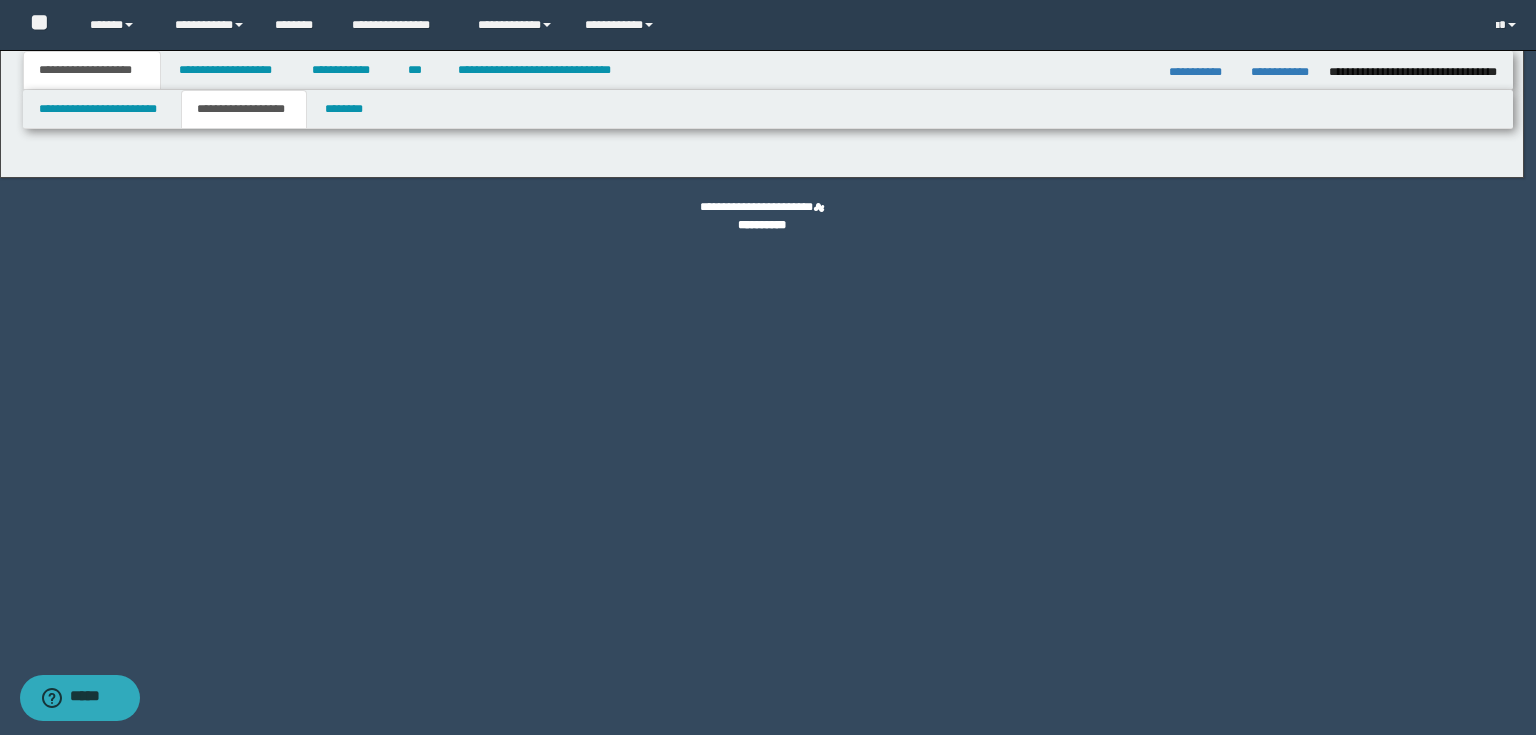 type on "**********" 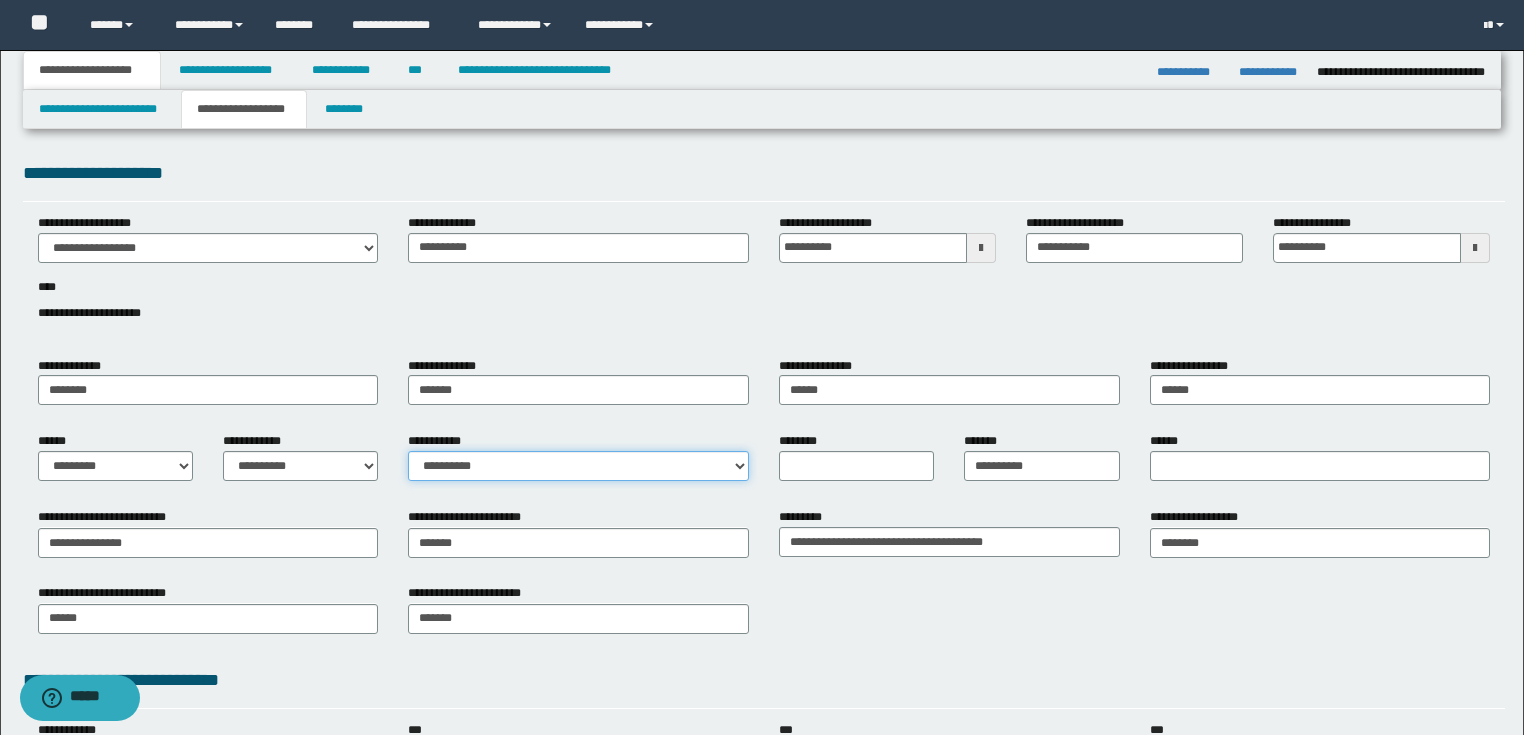 click on "**********" at bounding box center (578, 466) 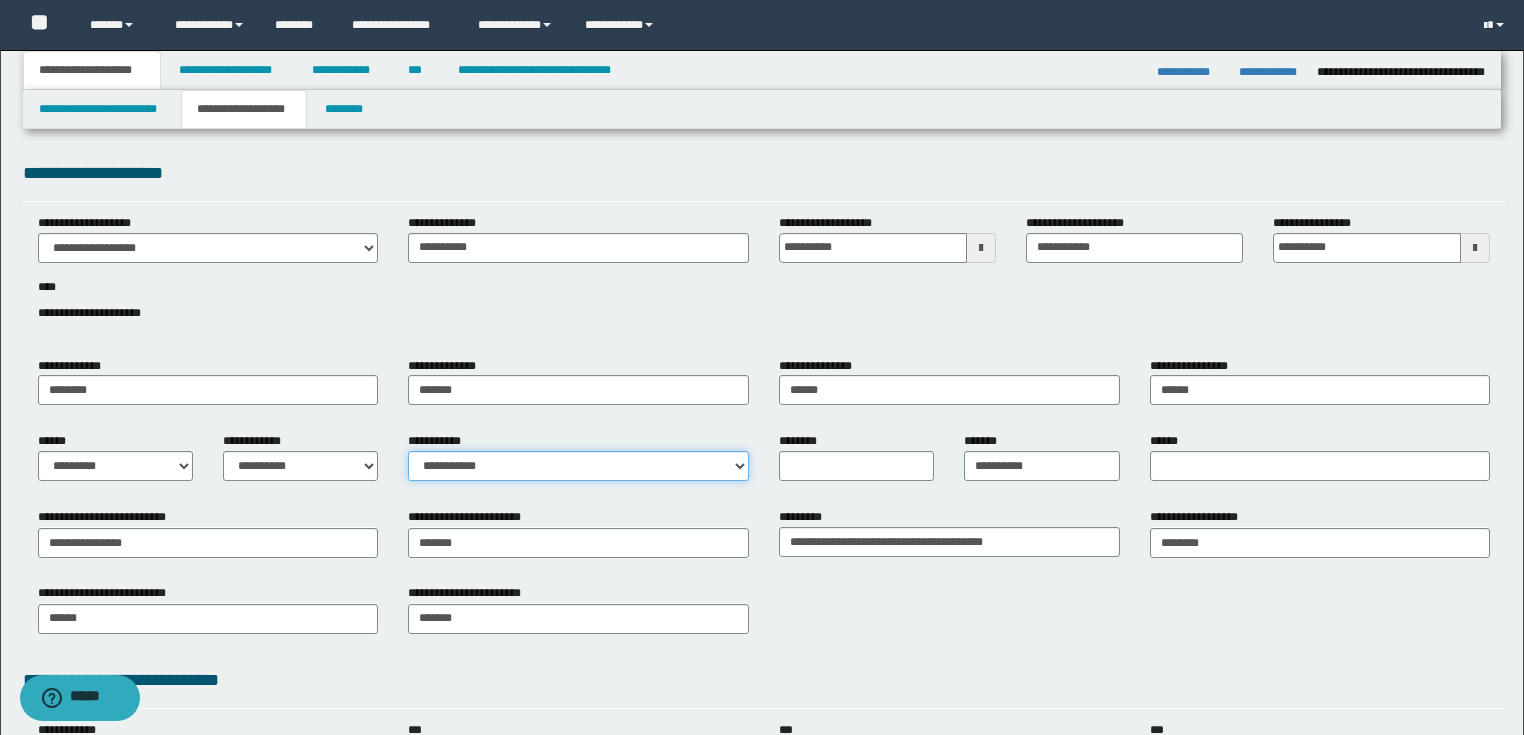 click on "**********" at bounding box center (578, 466) 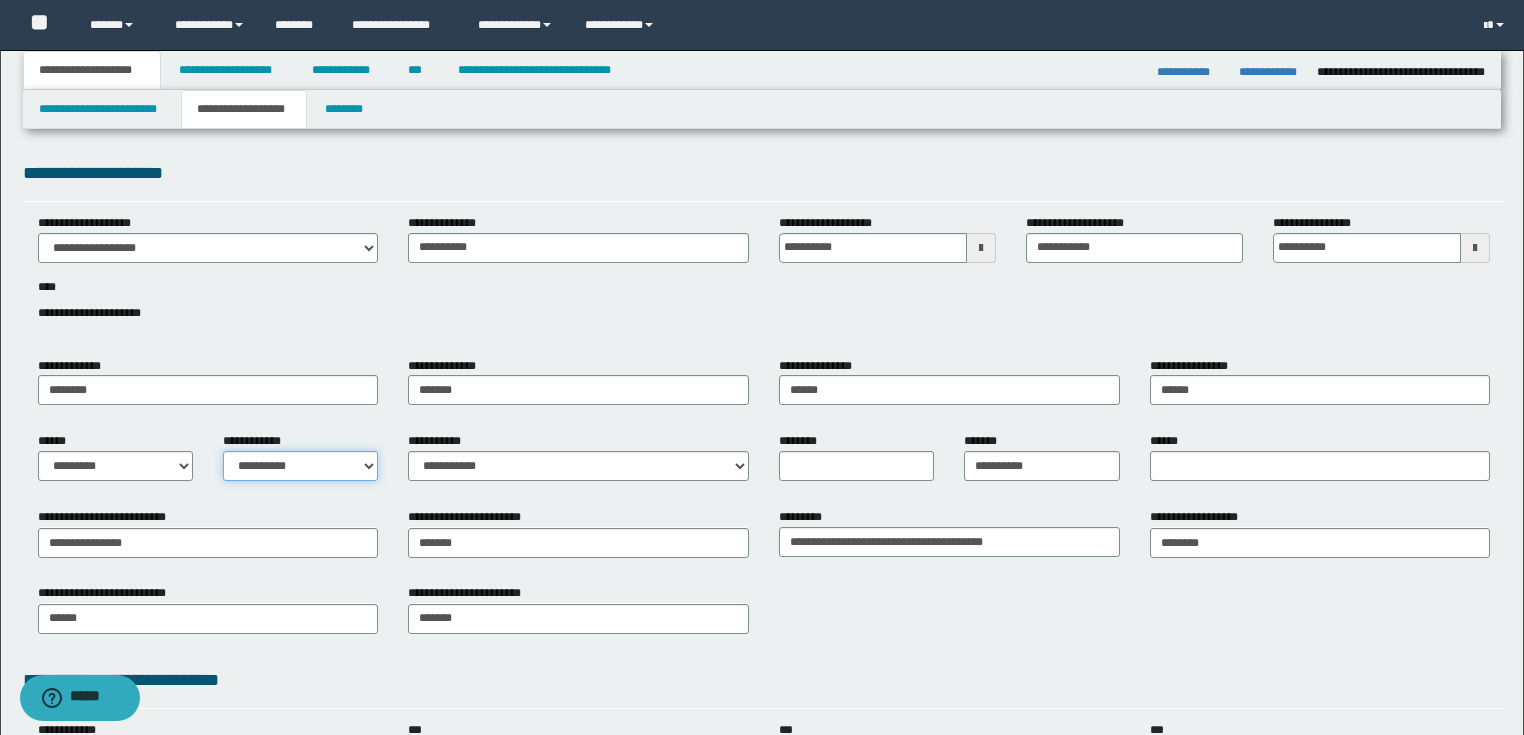 click on "**********" at bounding box center (300, 466) 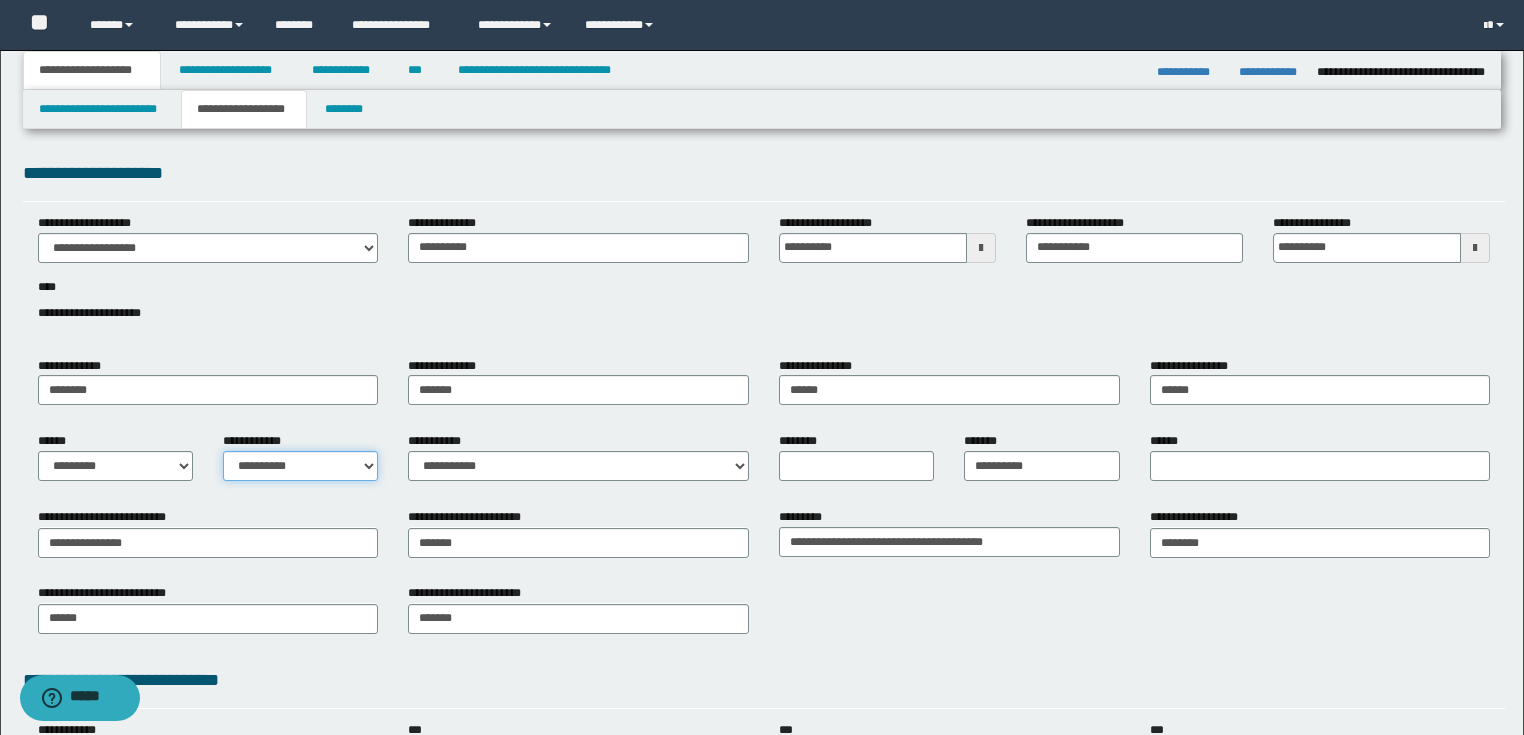 select on "*" 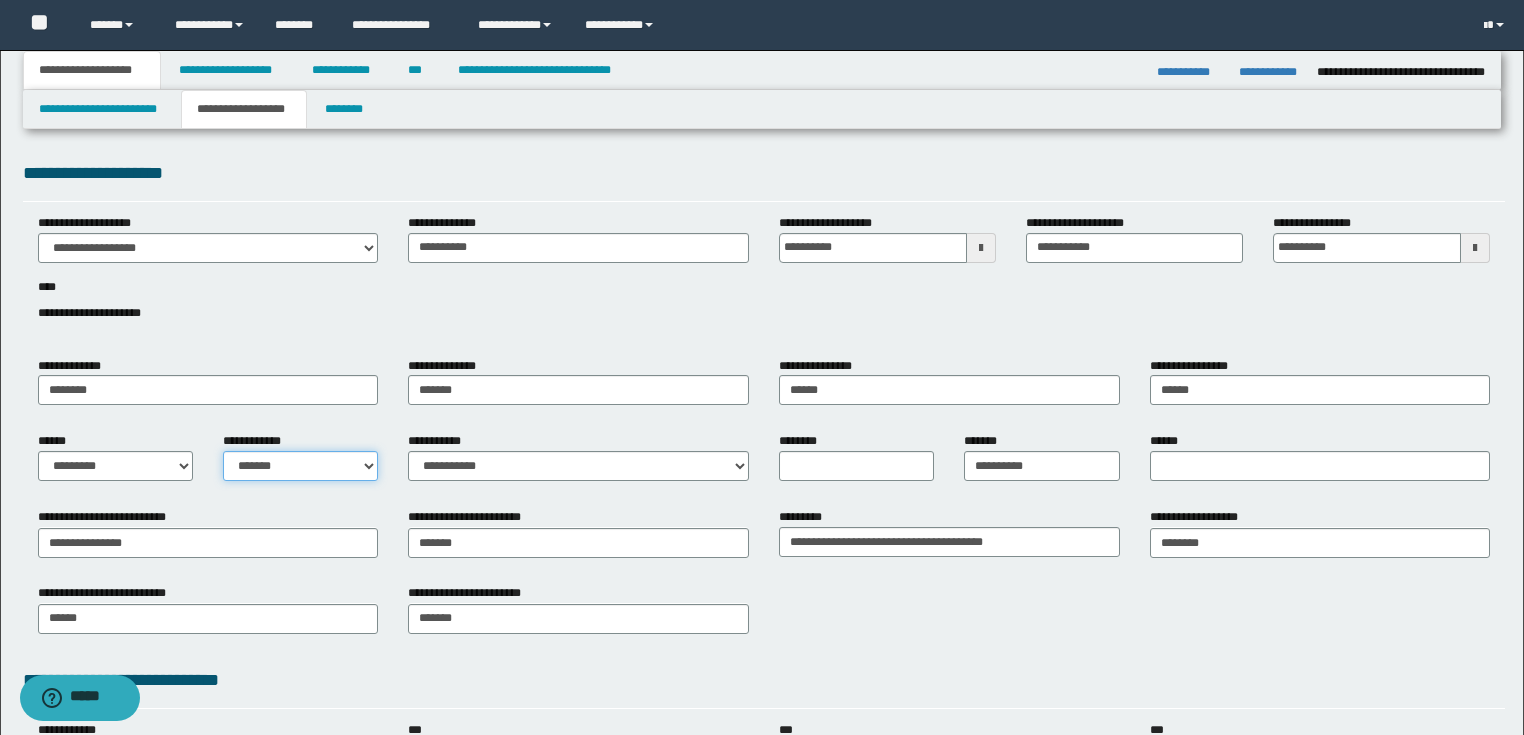 click on "**********" at bounding box center (300, 466) 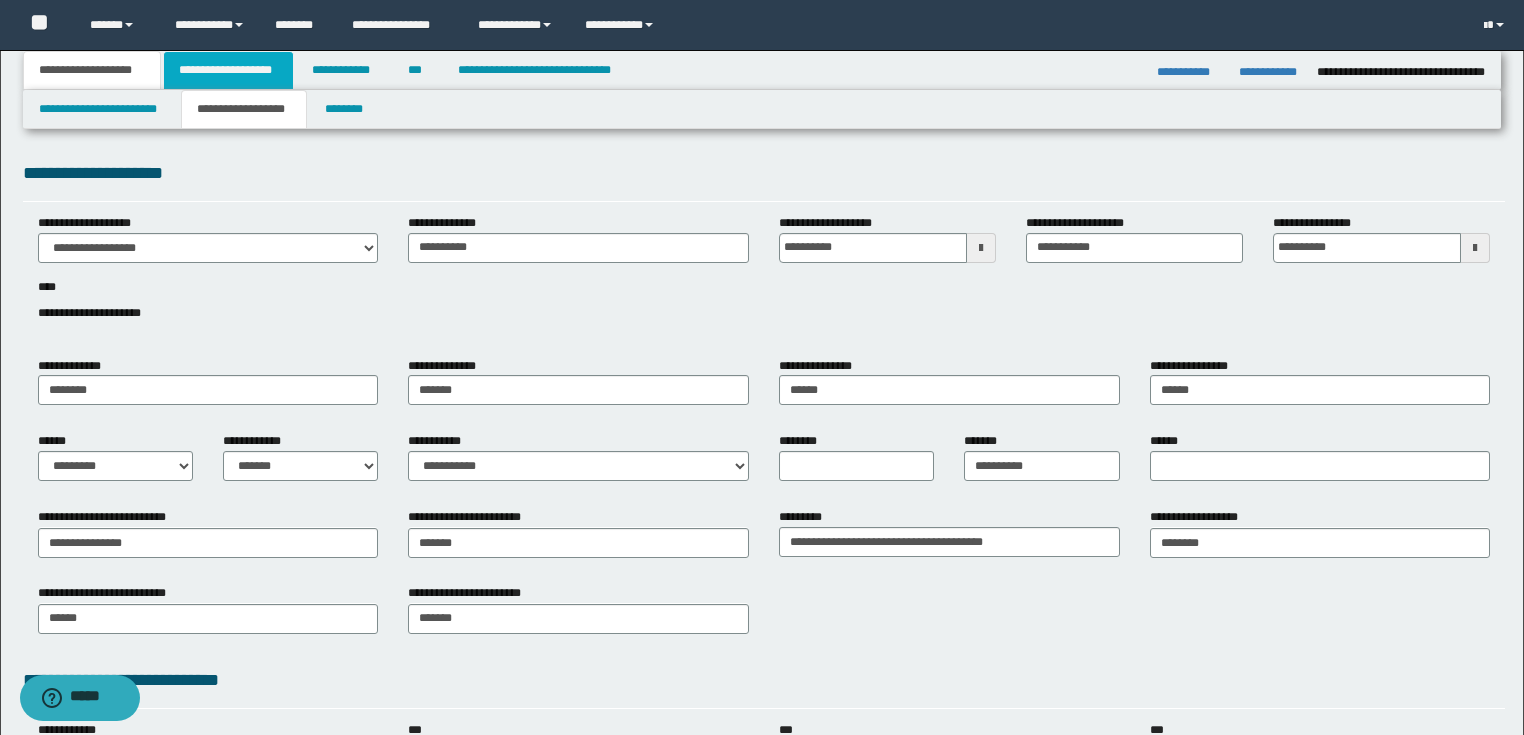 click on "**********" at bounding box center [228, 70] 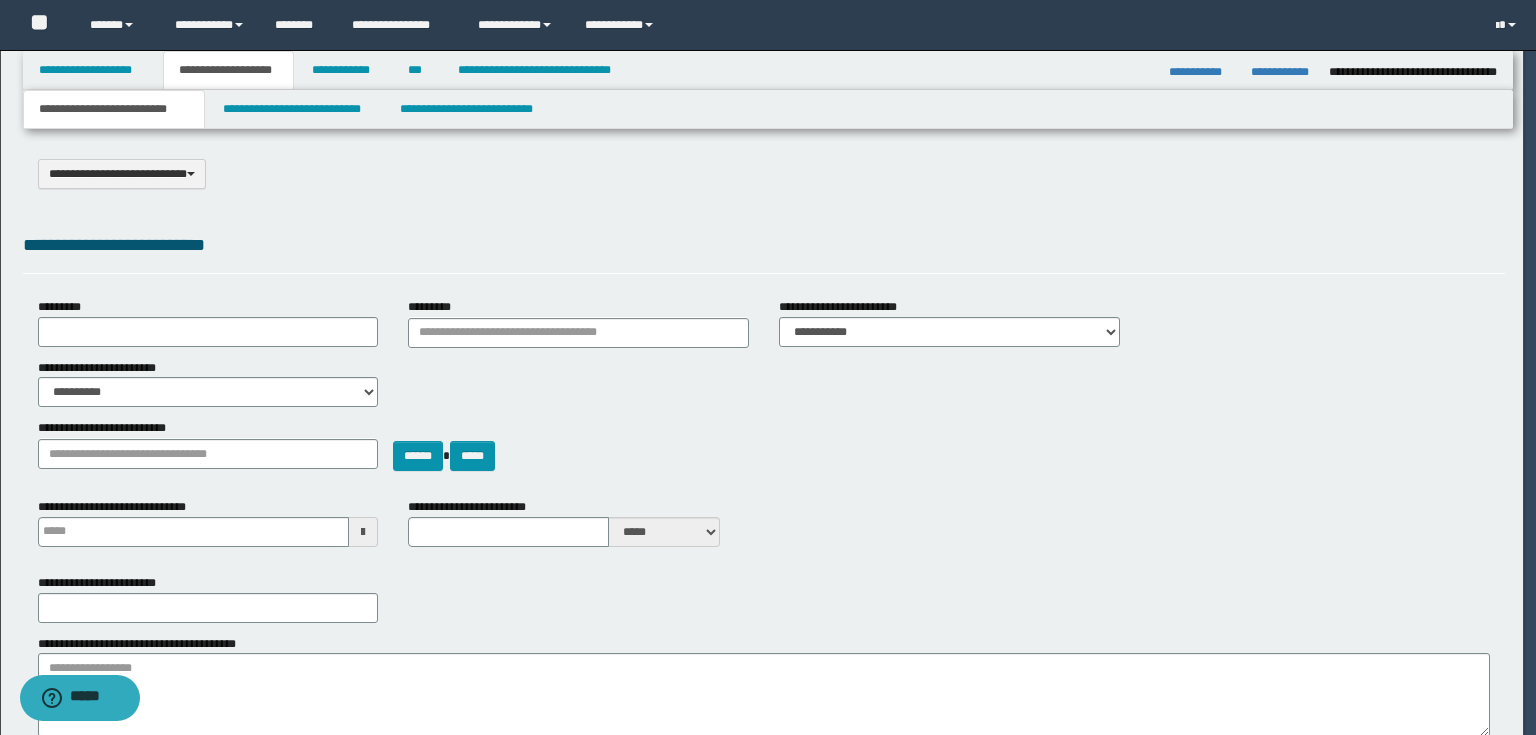 select on "*" 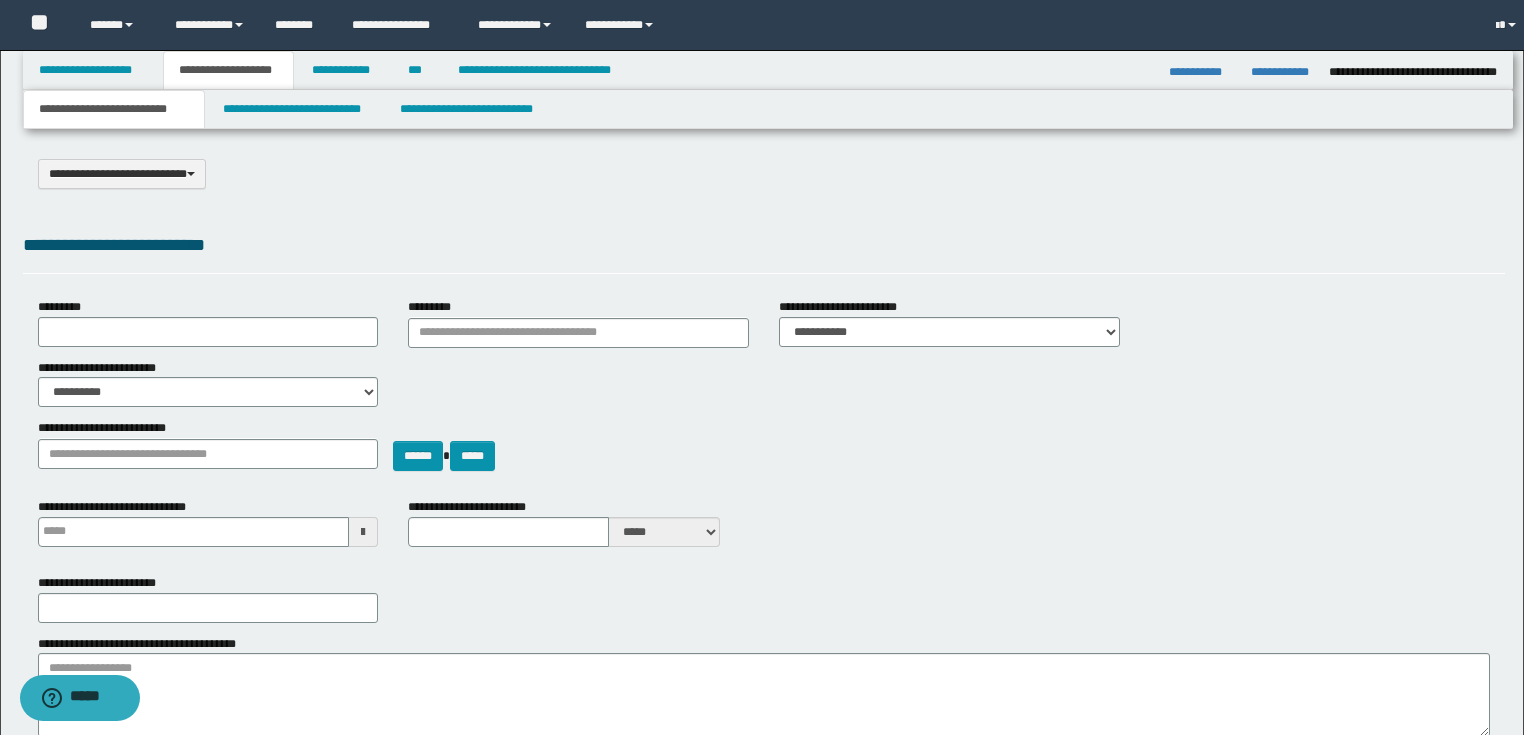 scroll, scrollTop: 0, scrollLeft: 0, axis: both 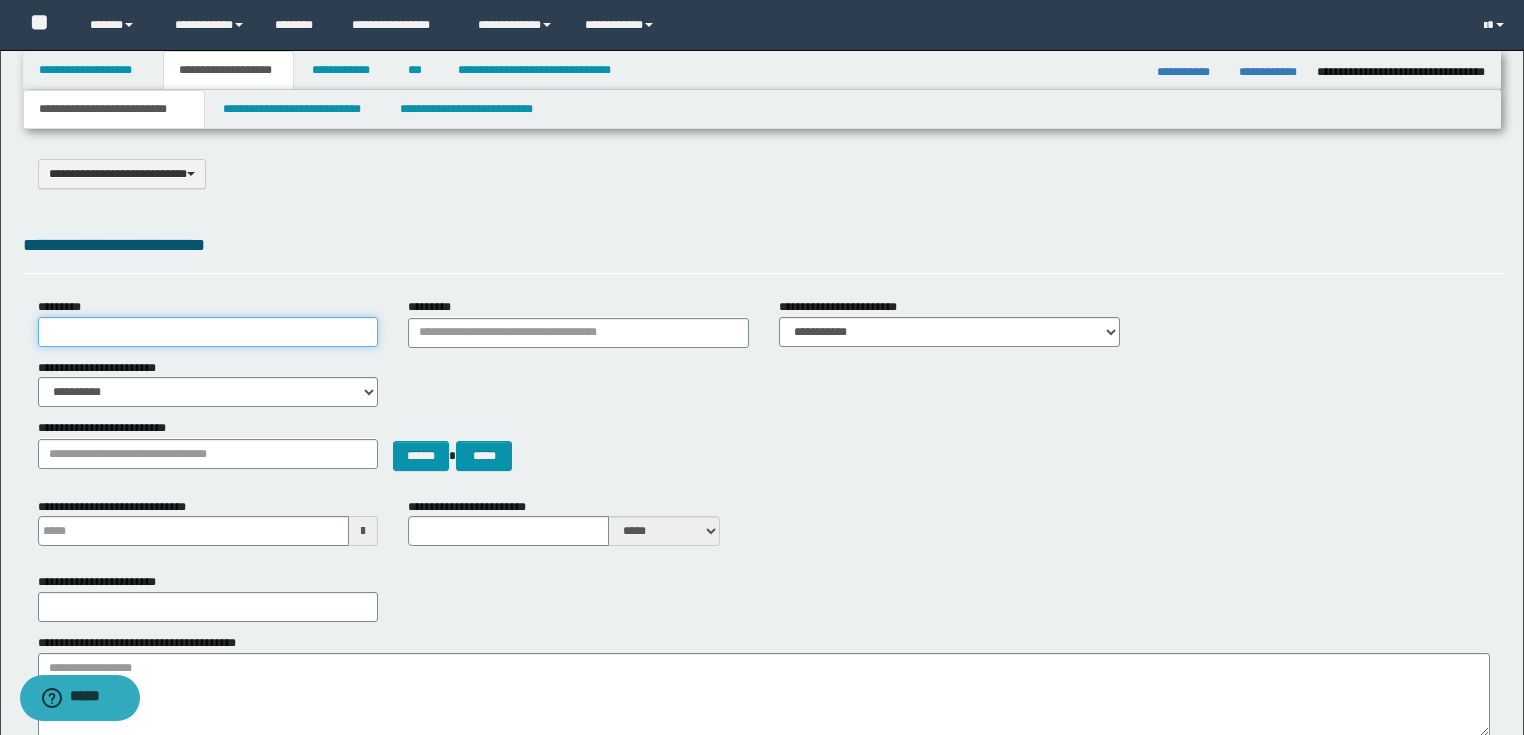 click on "*********" at bounding box center (208, 332) 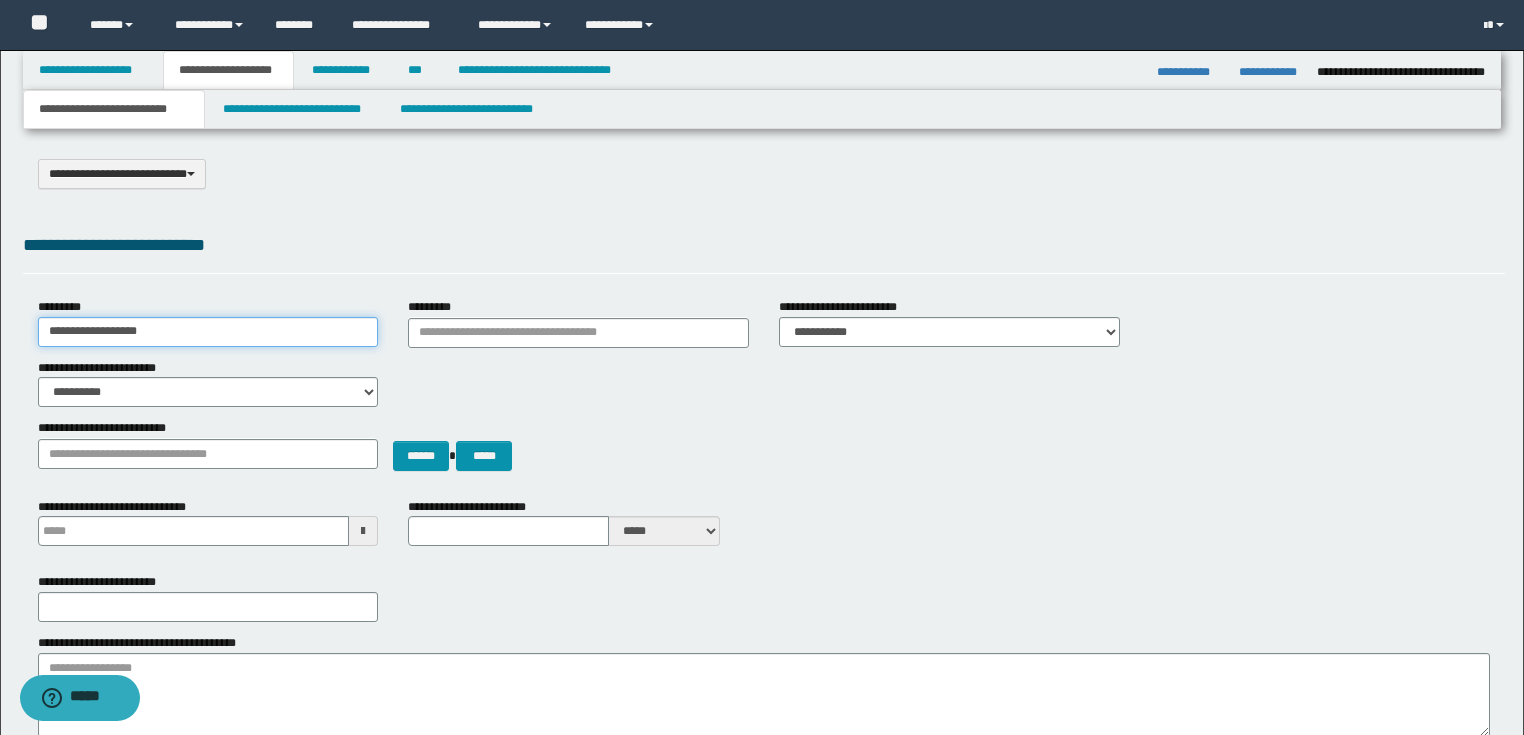 type on "**********" 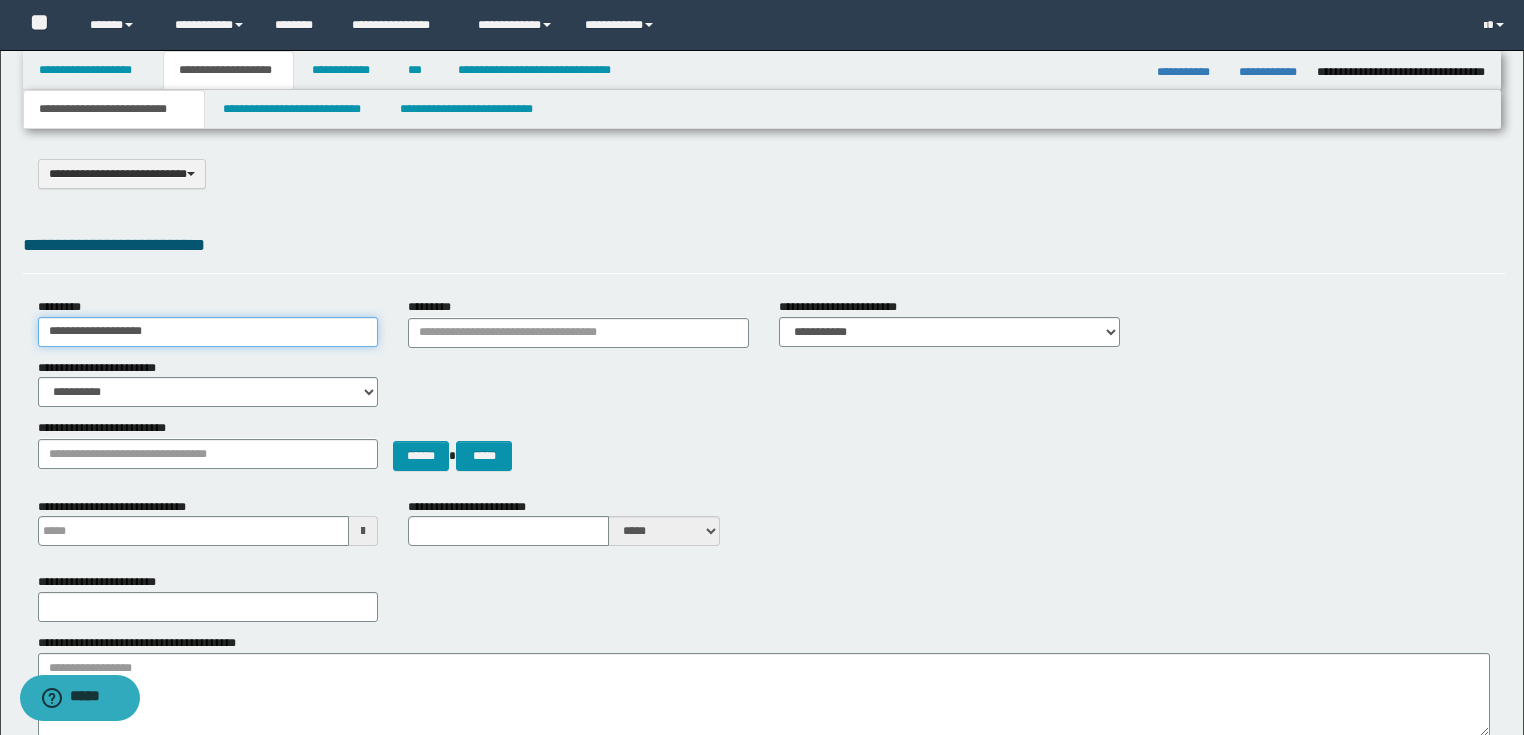 type 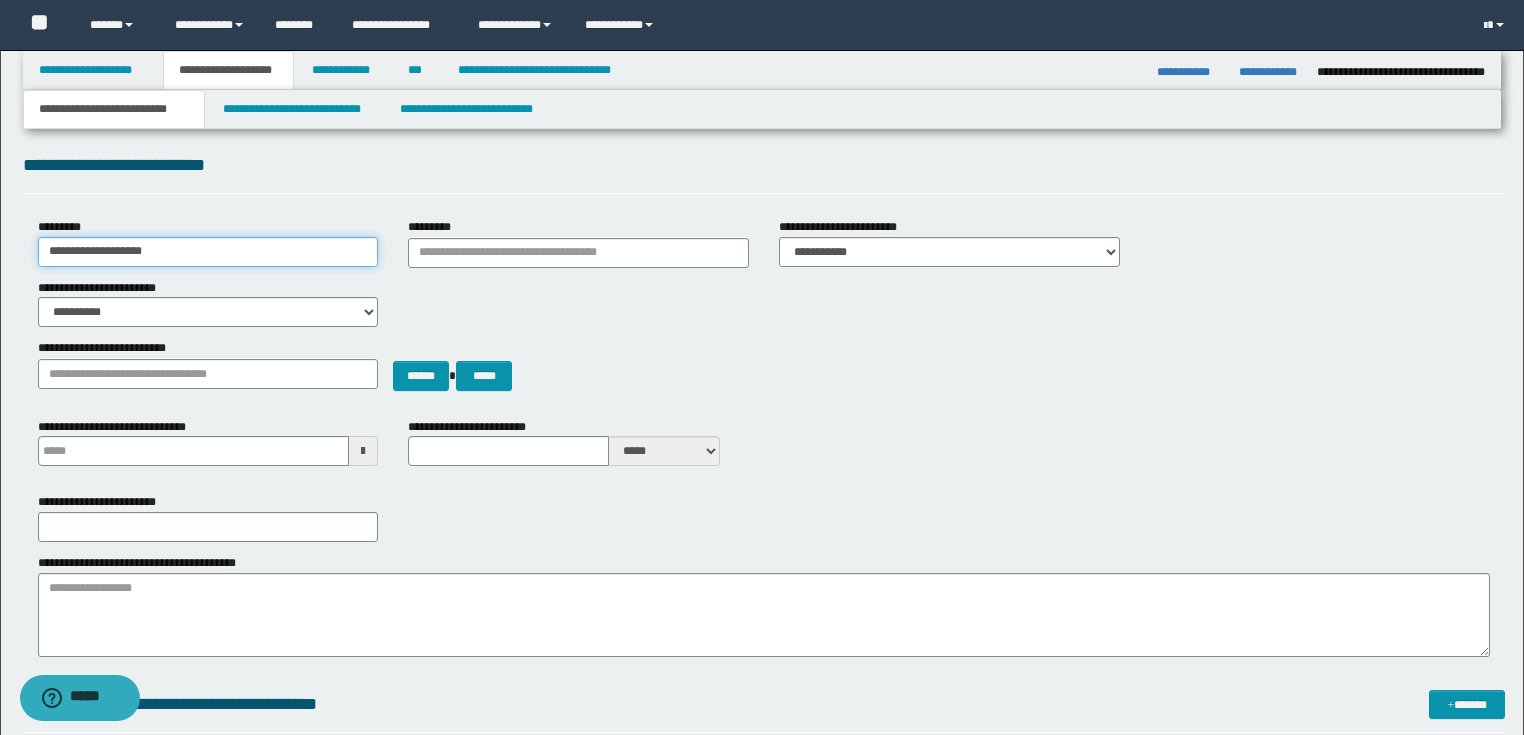type on "**********" 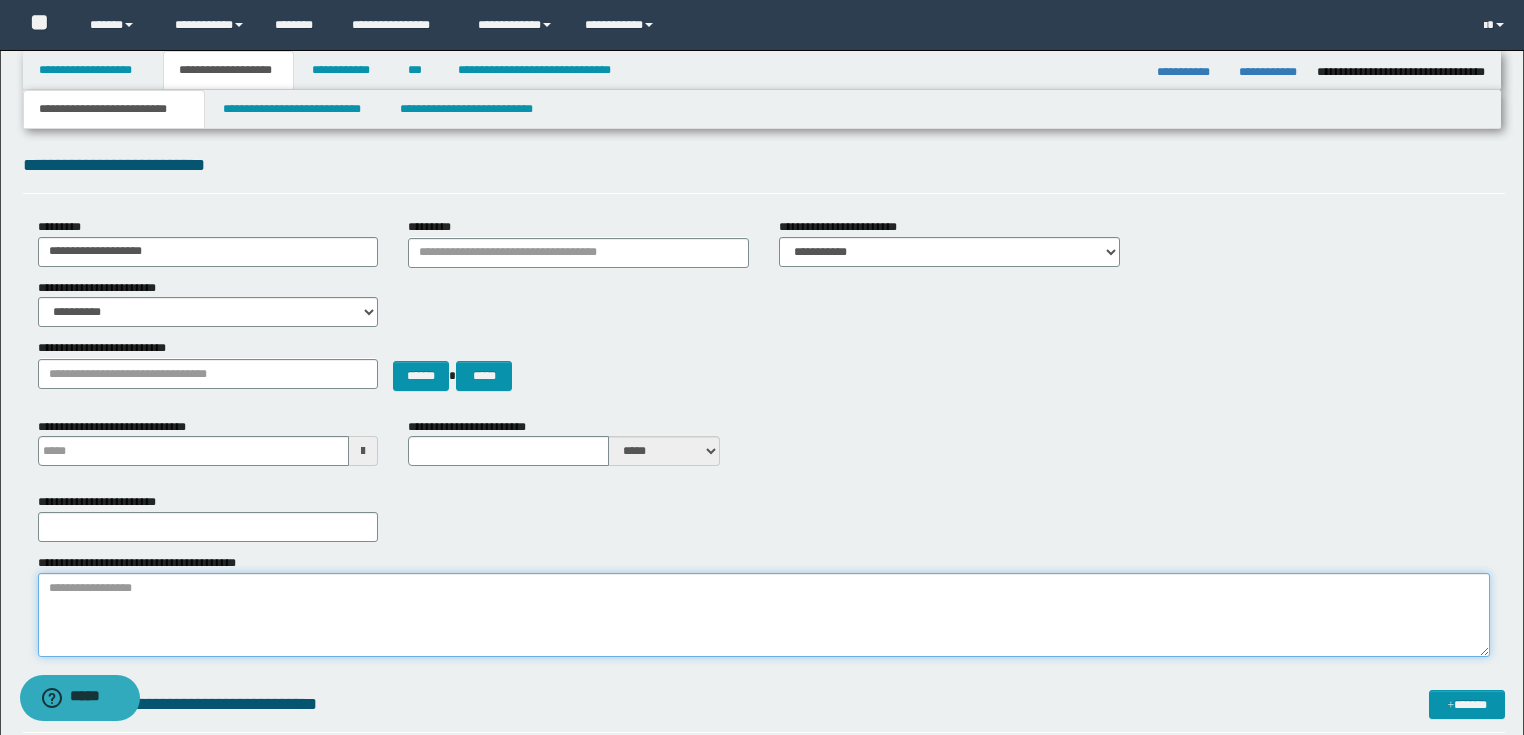 click on "**********" at bounding box center (764, 615) 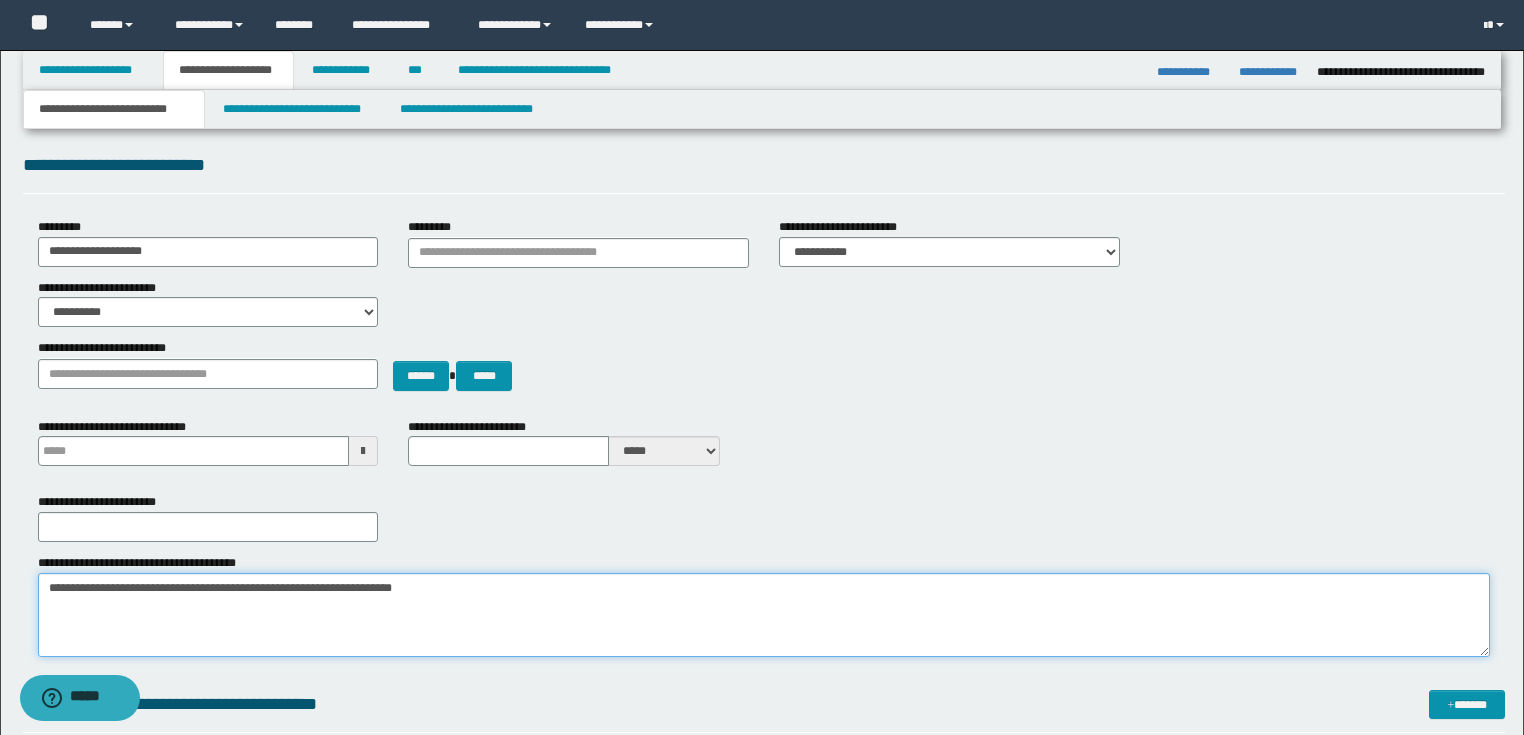 drag, startPoint x: 43, startPoint y: 592, endPoint x: 549, endPoint y: 608, distance: 506.2529 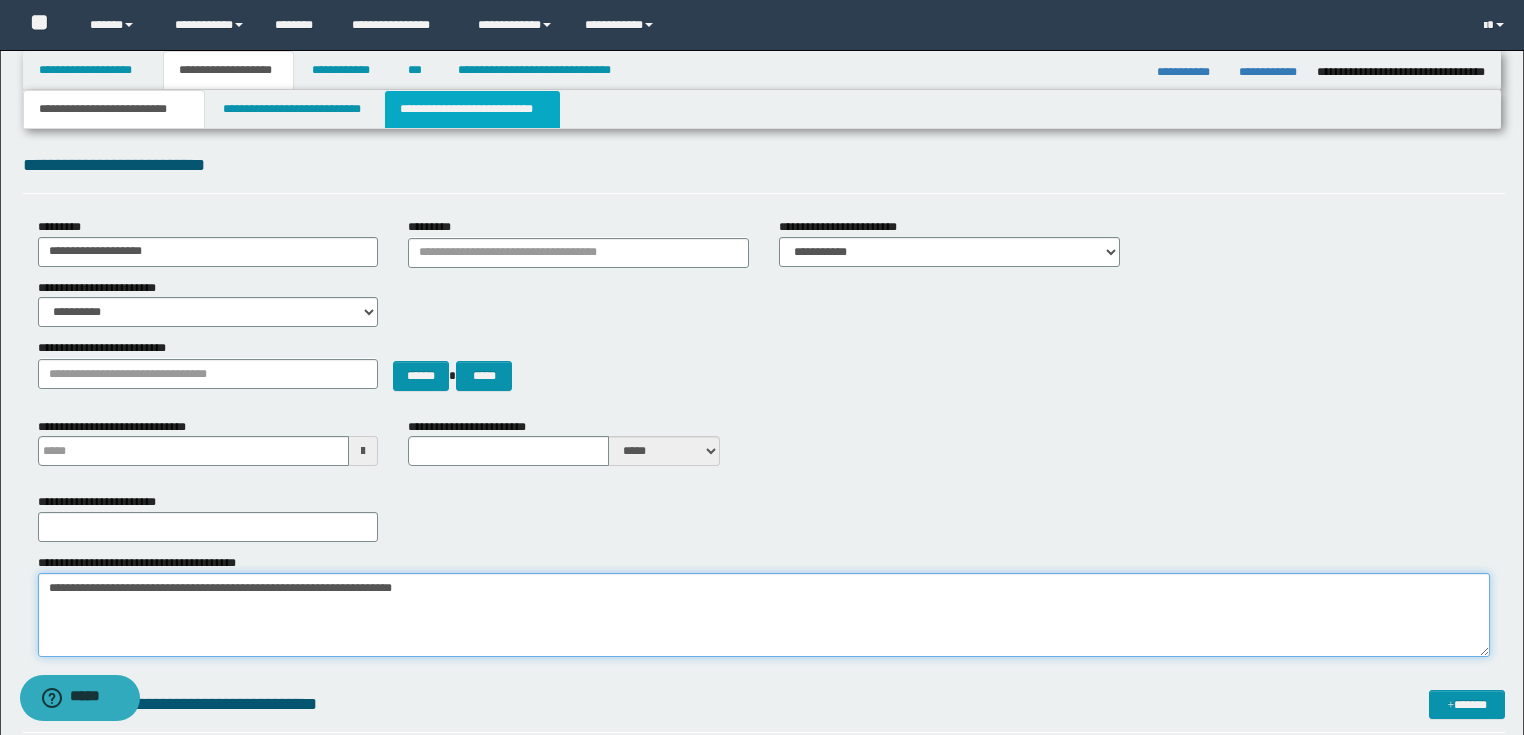type on "**********" 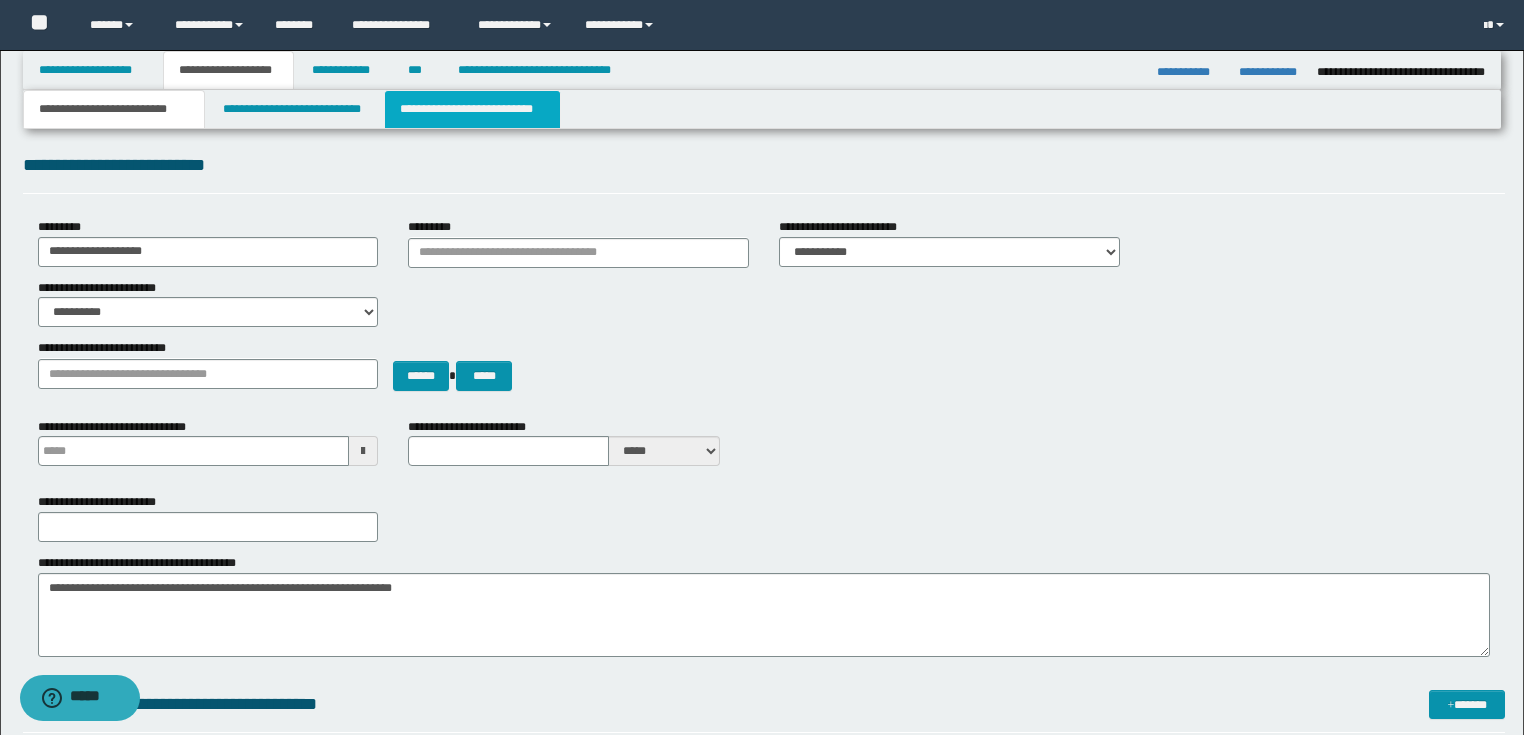 click on "**********" at bounding box center [472, 109] 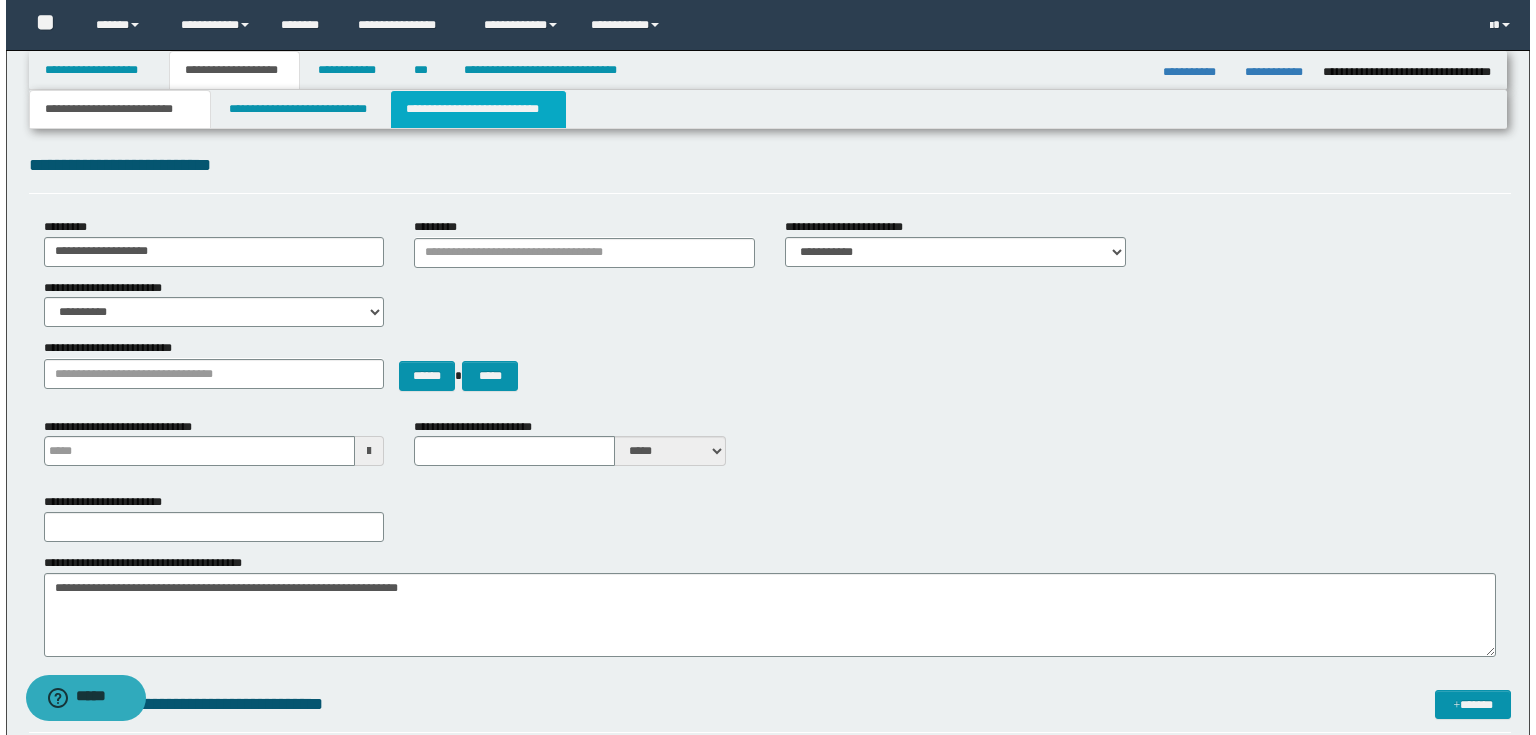scroll, scrollTop: 0, scrollLeft: 0, axis: both 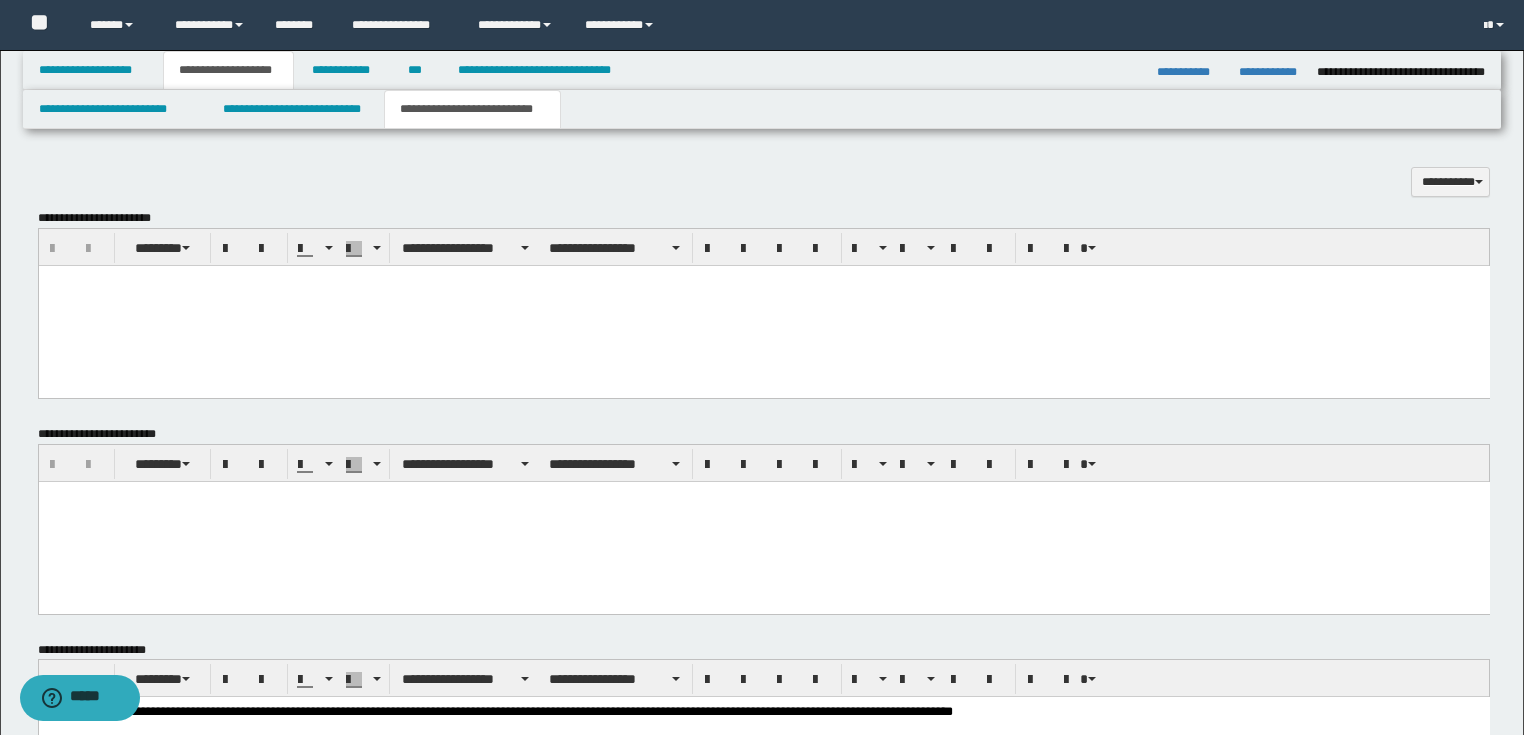 click at bounding box center [763, 496] 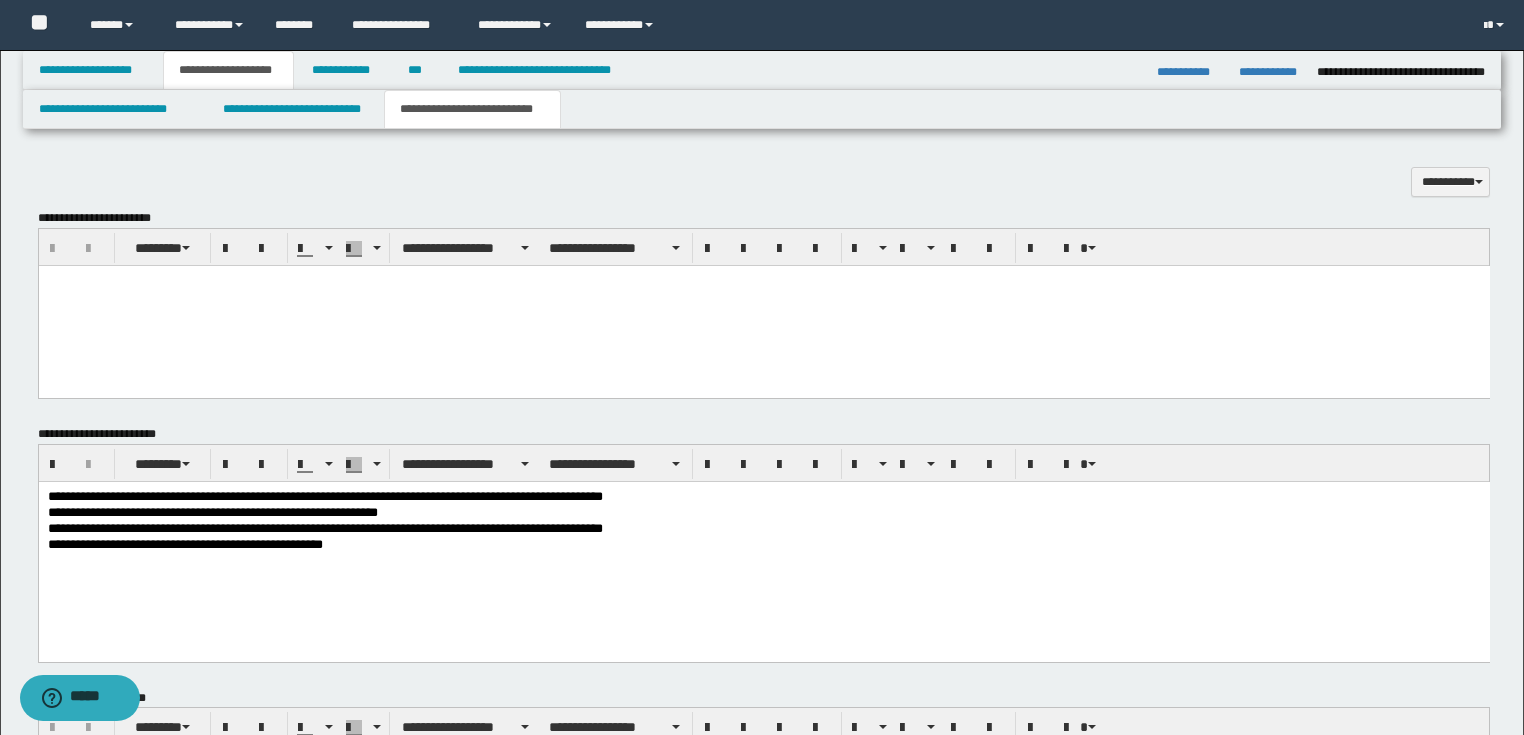 click on "**********" at bounding box center (763, 546) 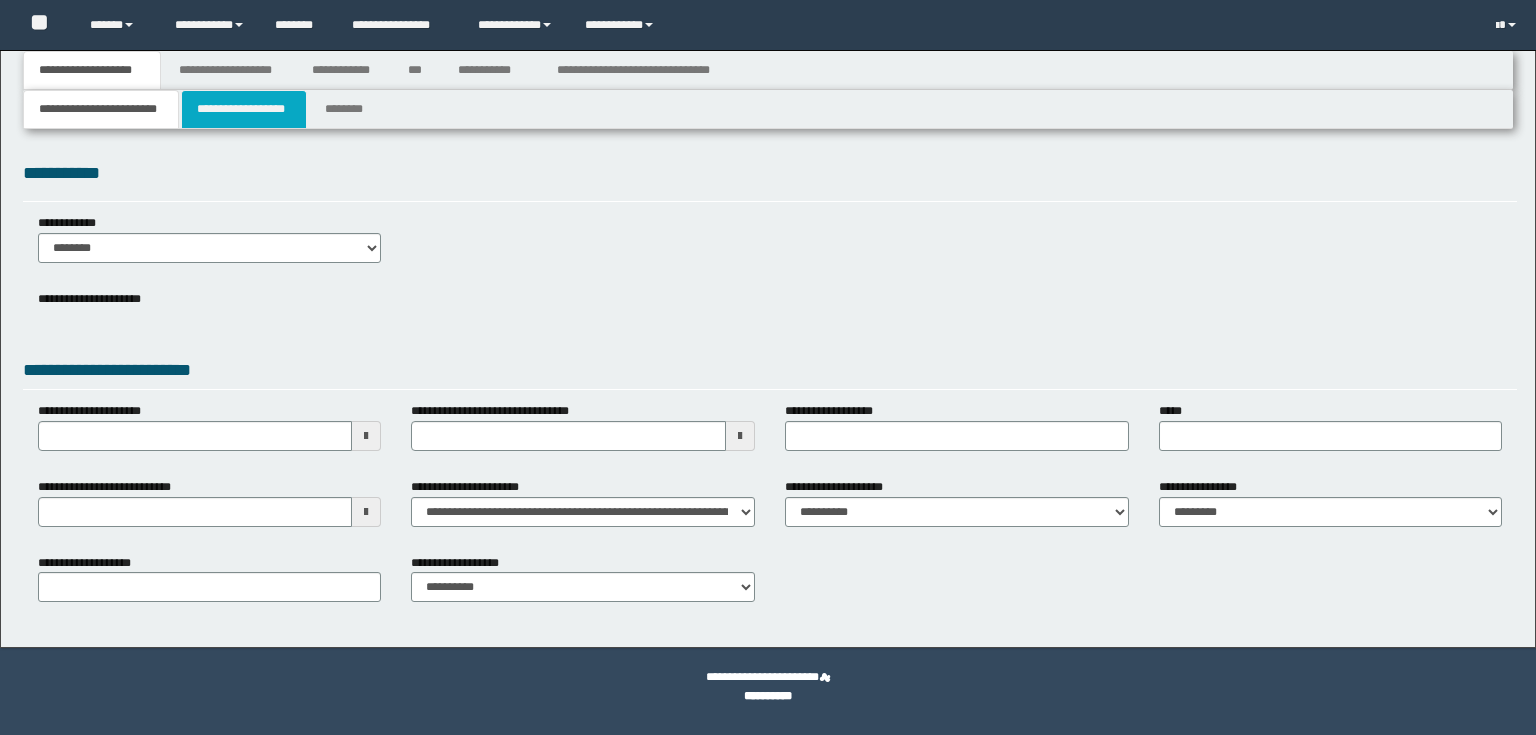 type 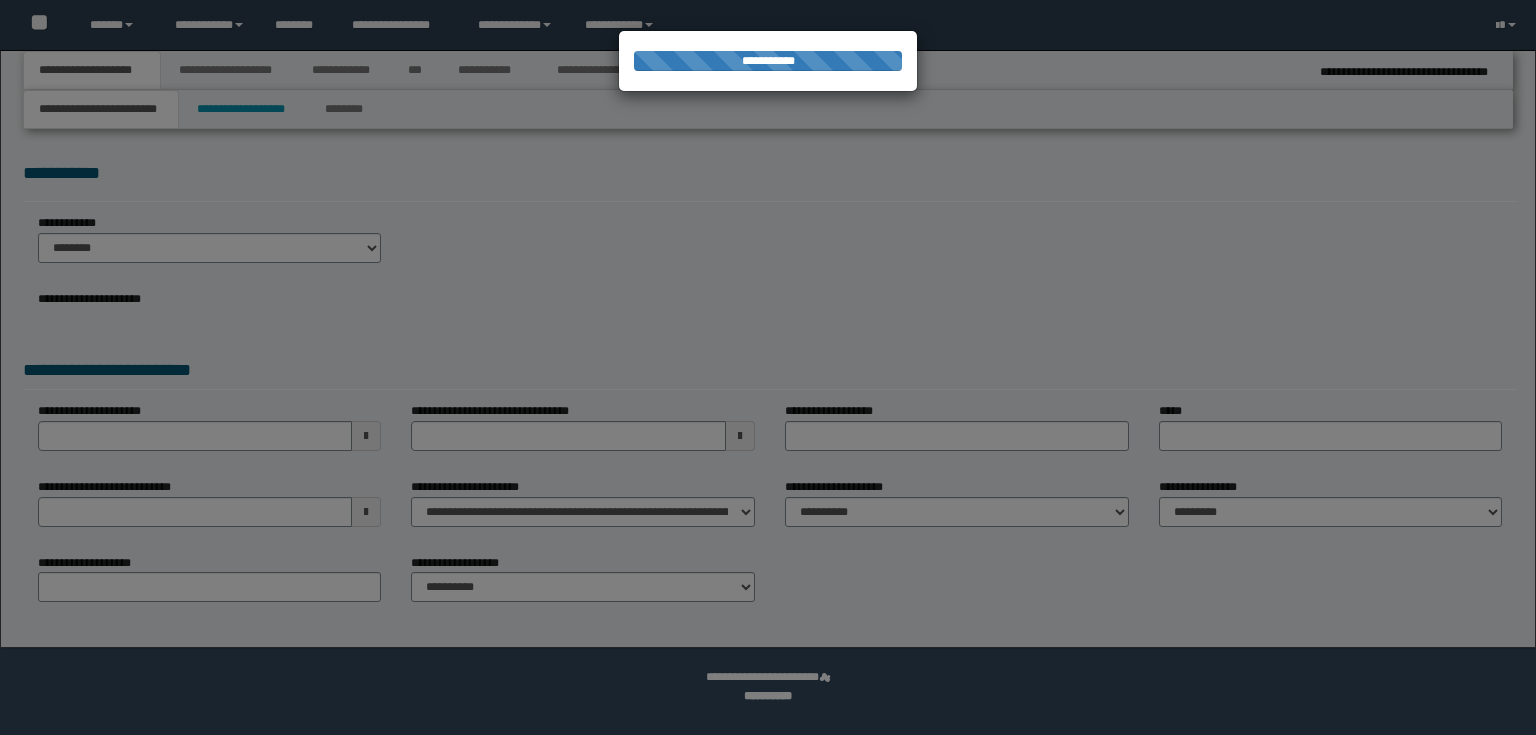 click at bounding box center [768, 367] 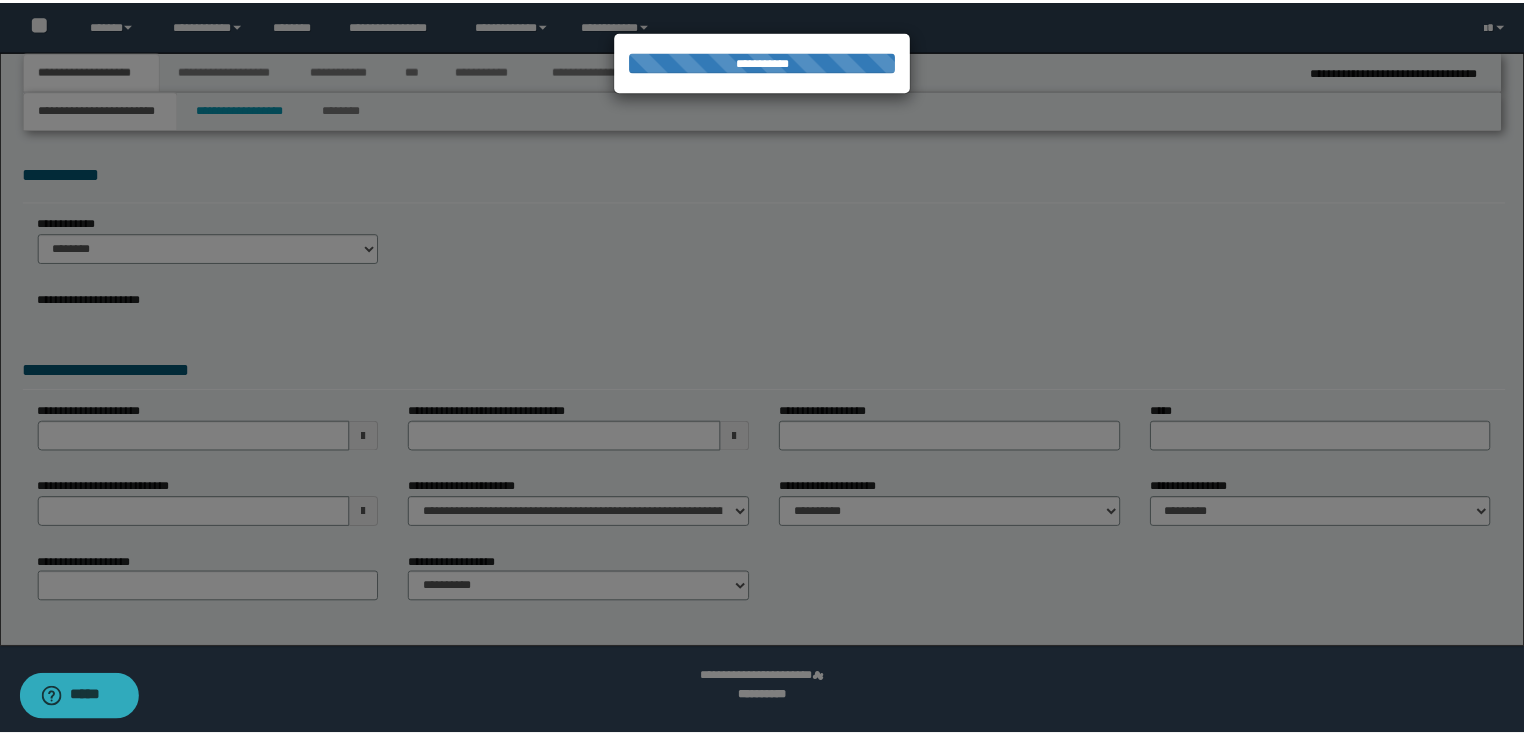 scroll, scrollTop: 0, scrollLeft: 0, axis: both 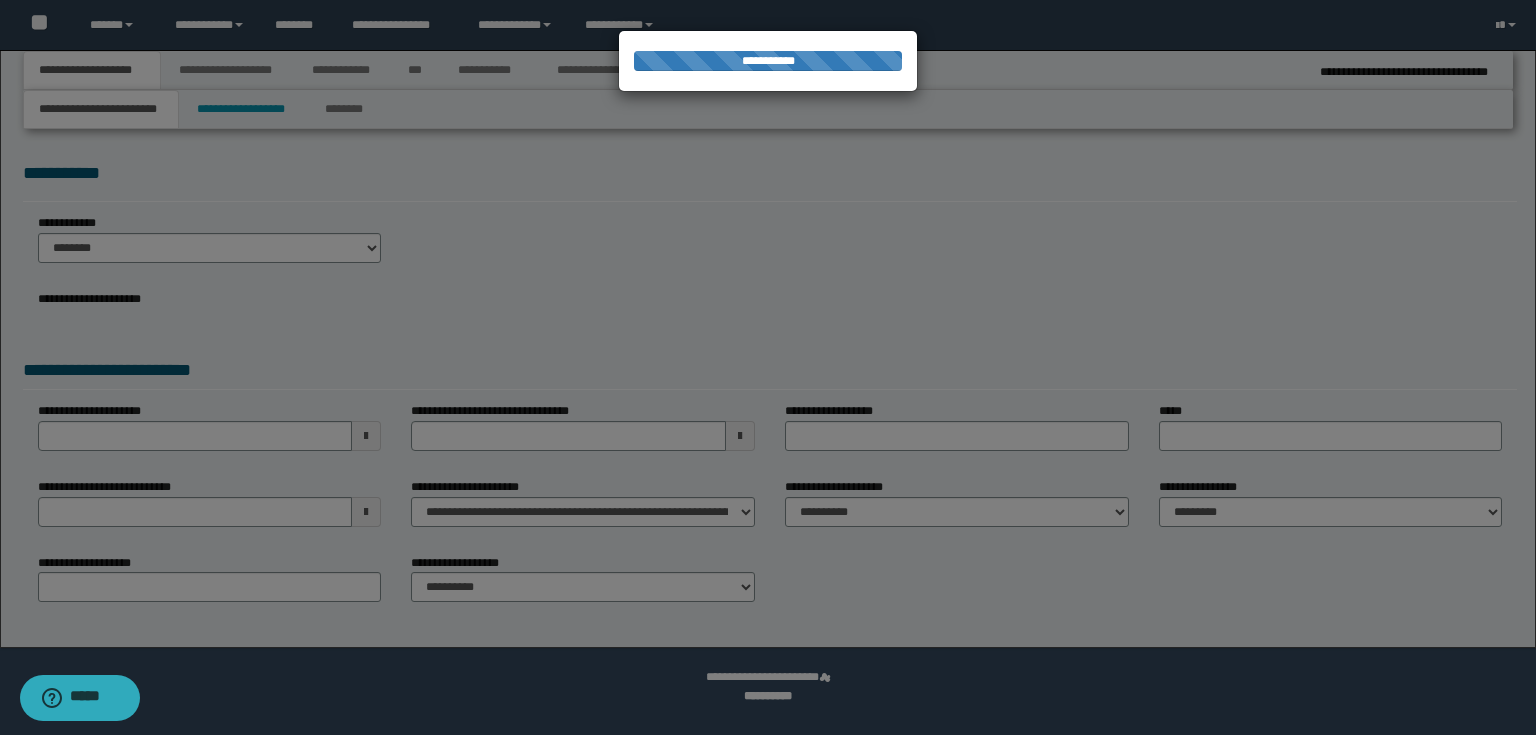 select on "*" 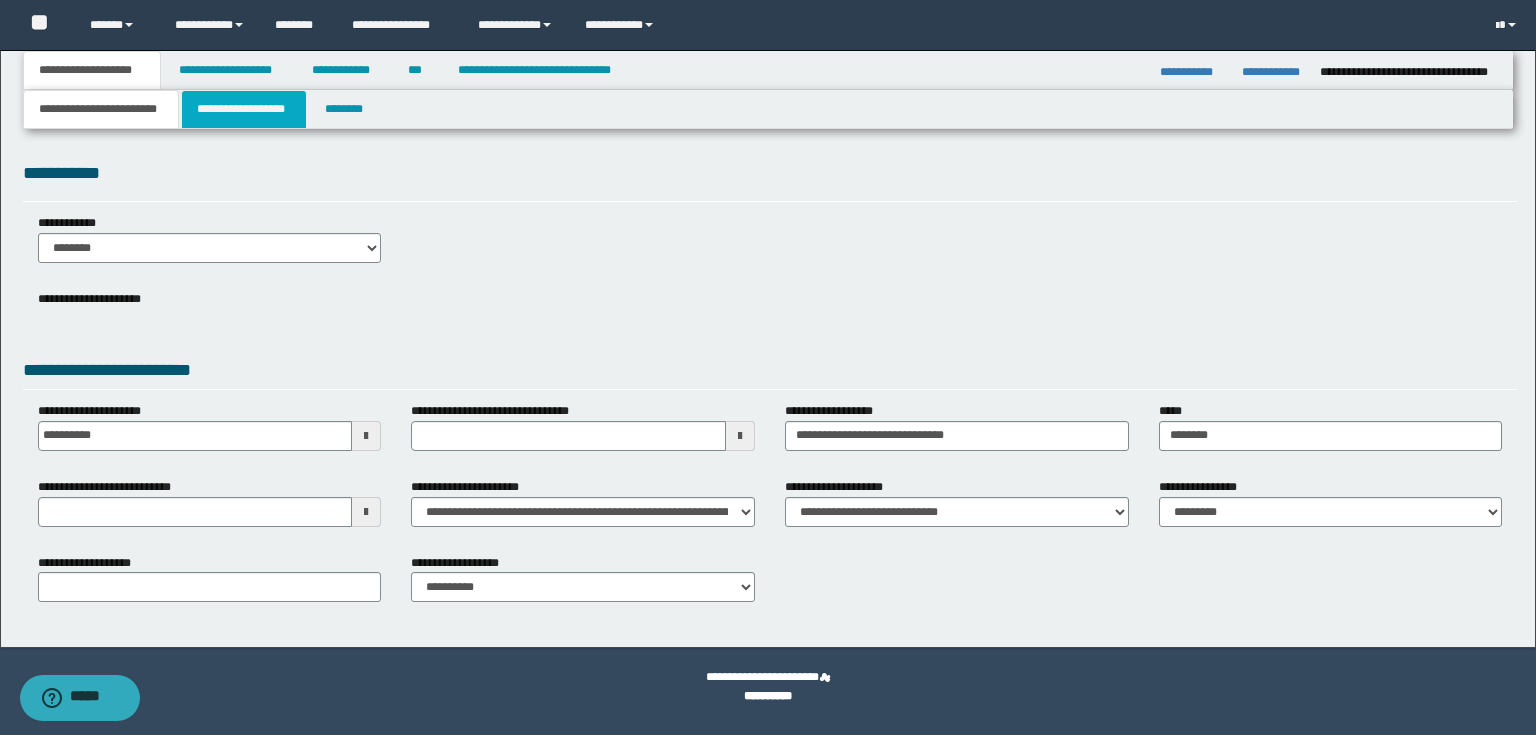 click on "**********" at bounding box center [244, 109] 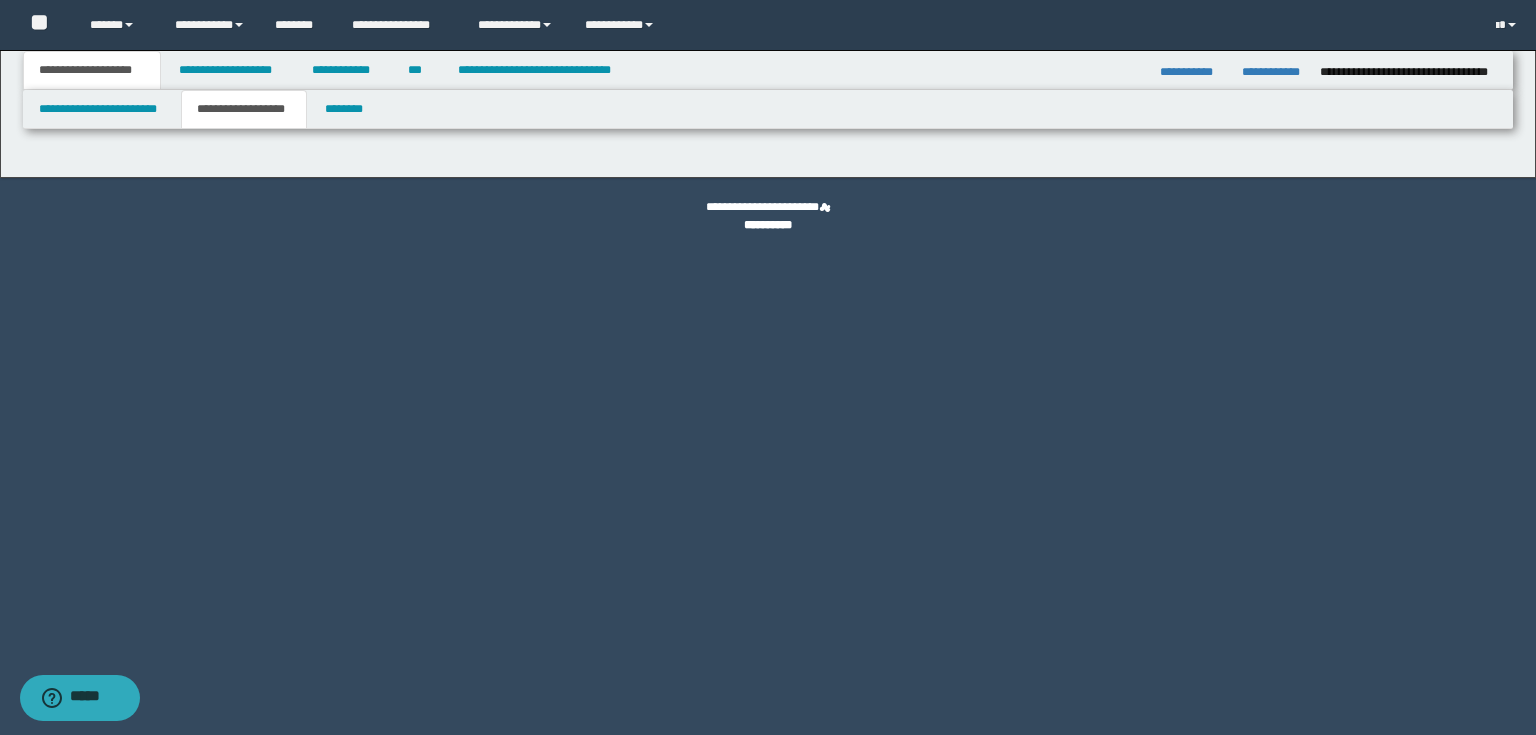 type on "**********" 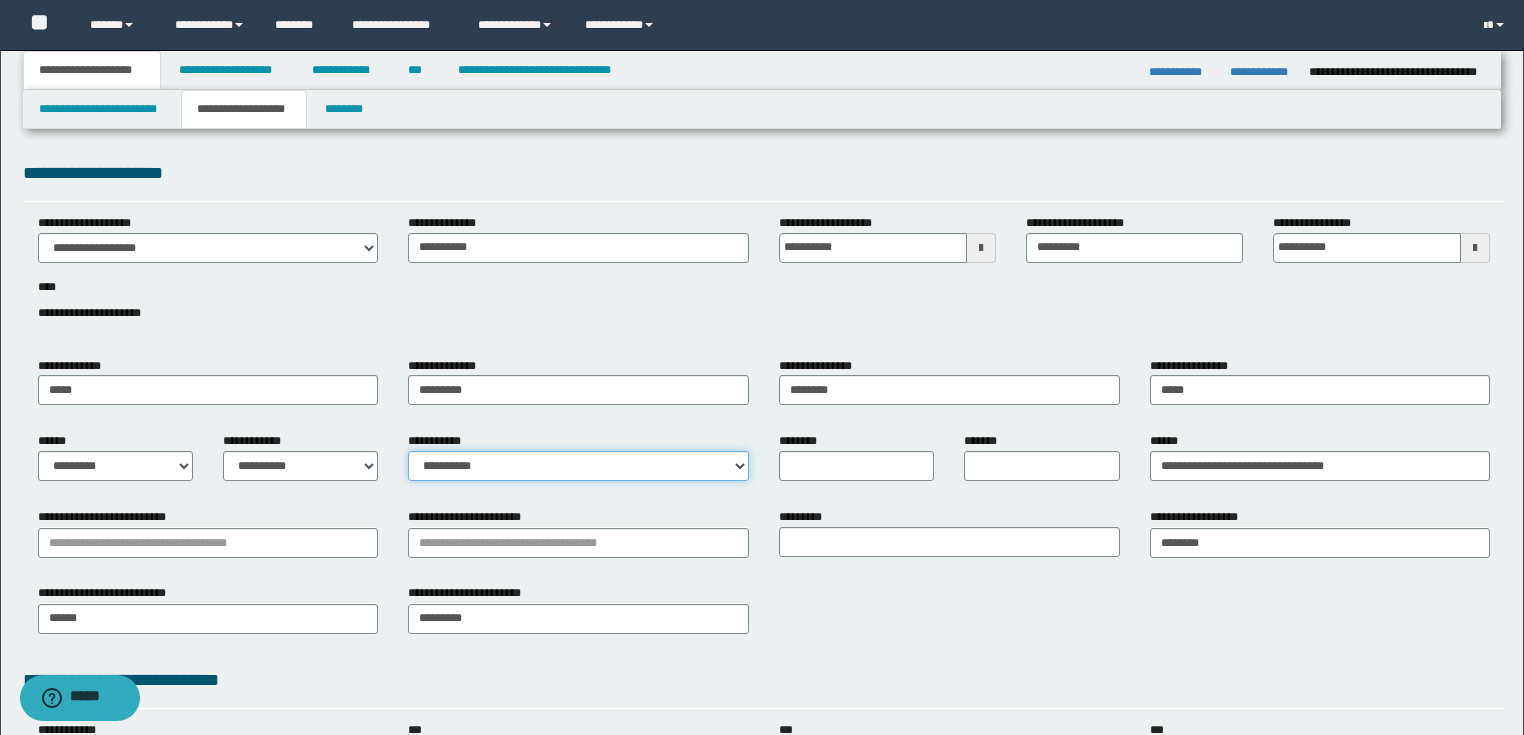 click on "**********" at bounding box center (578, 466) 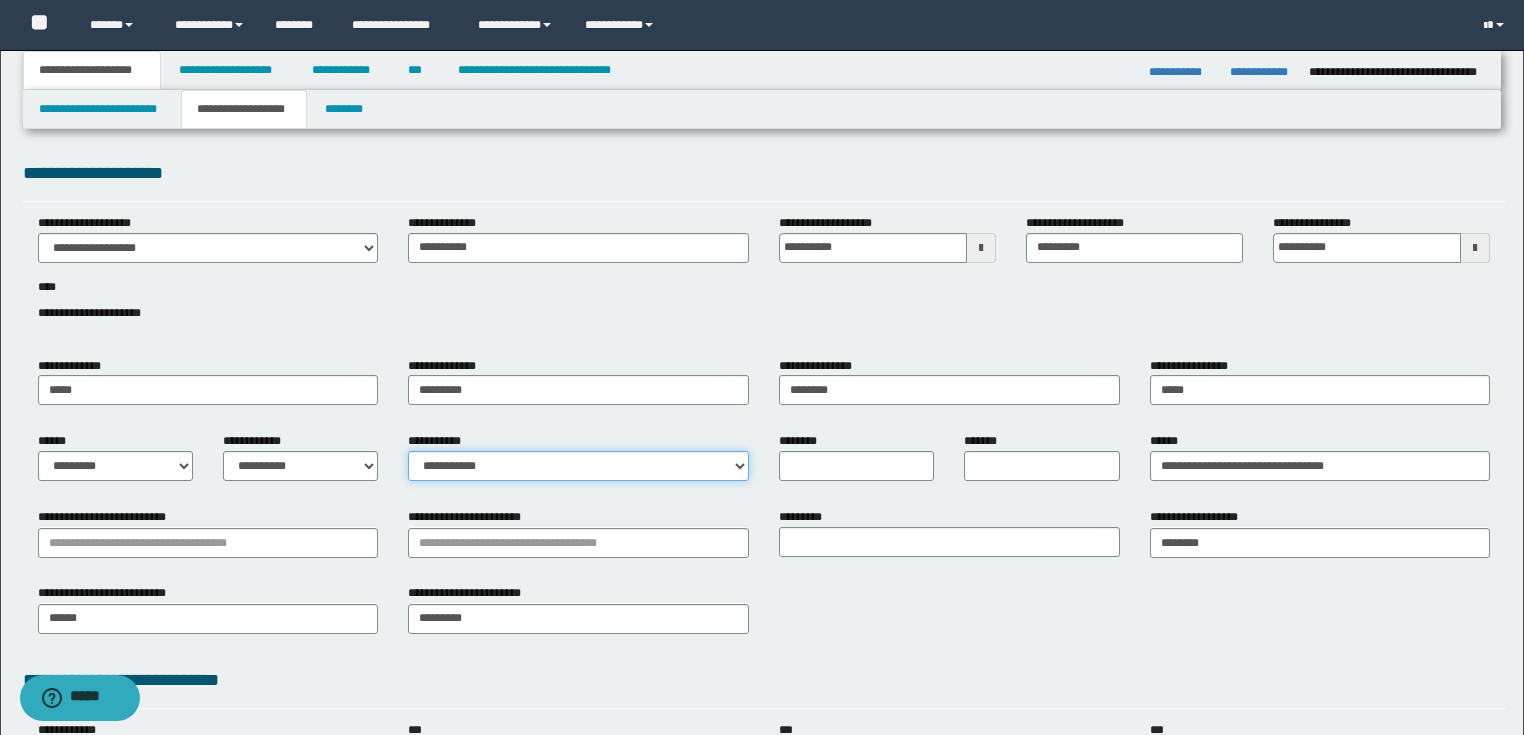click on "**********" at bounding box center (578, 466) 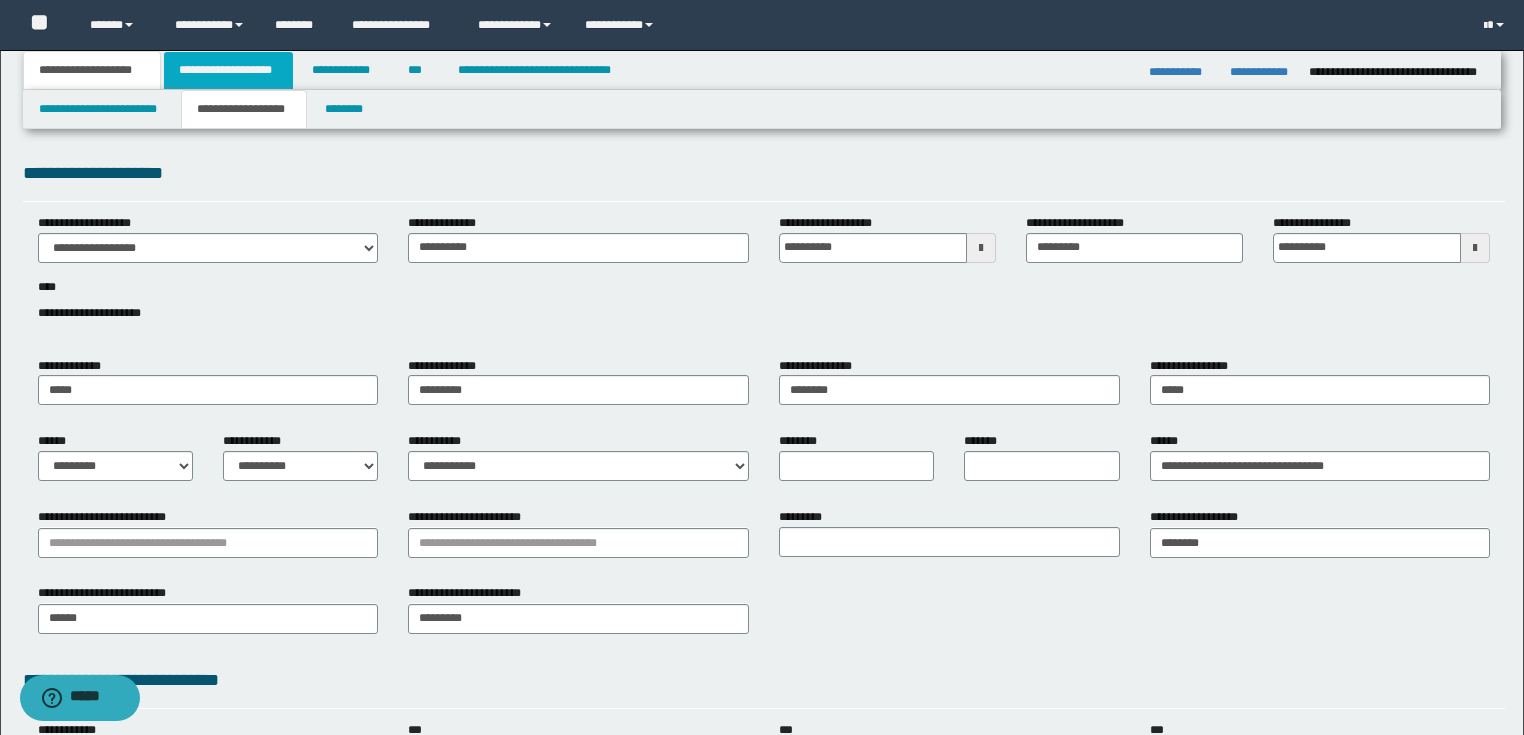 click on "**********" at bounding box center (228, 70) 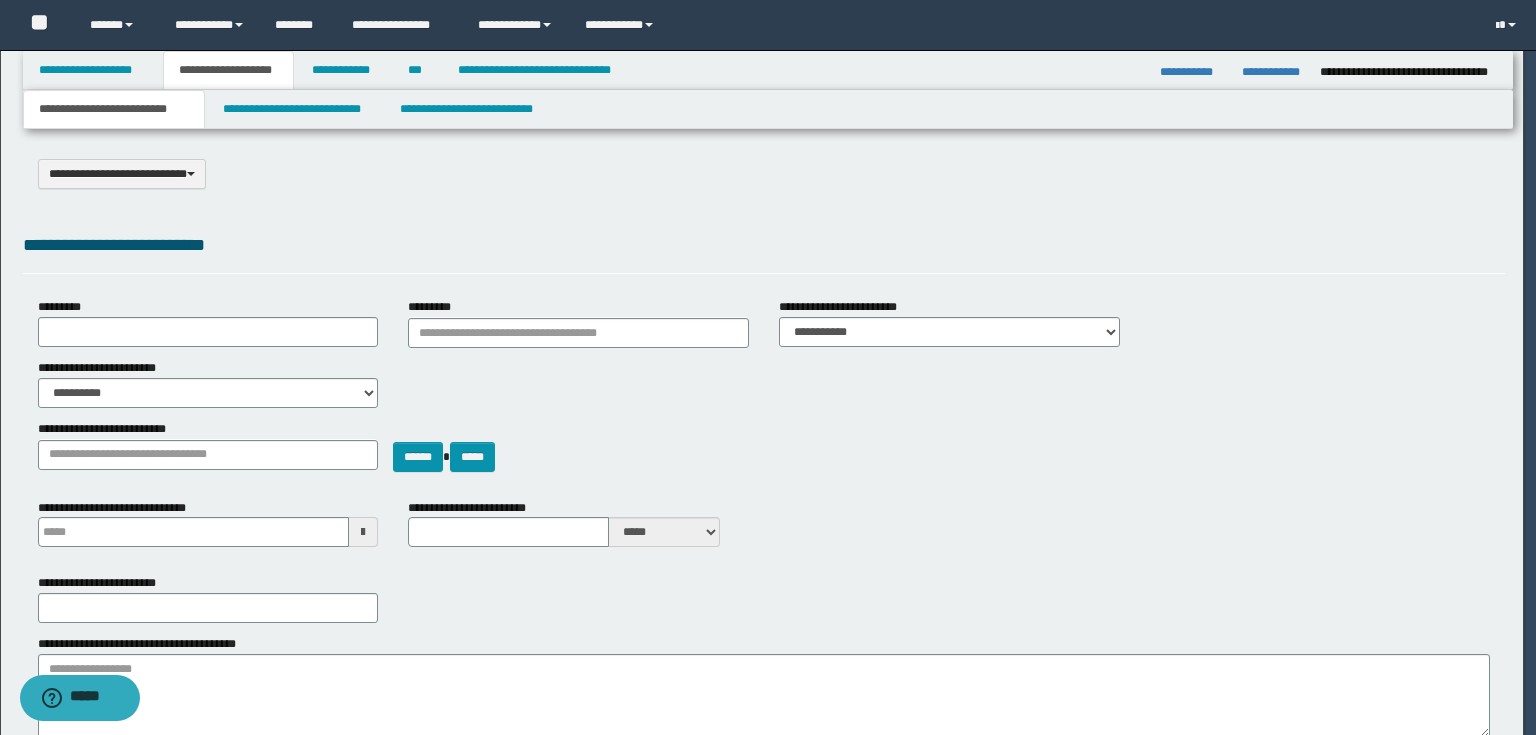 select on "*" 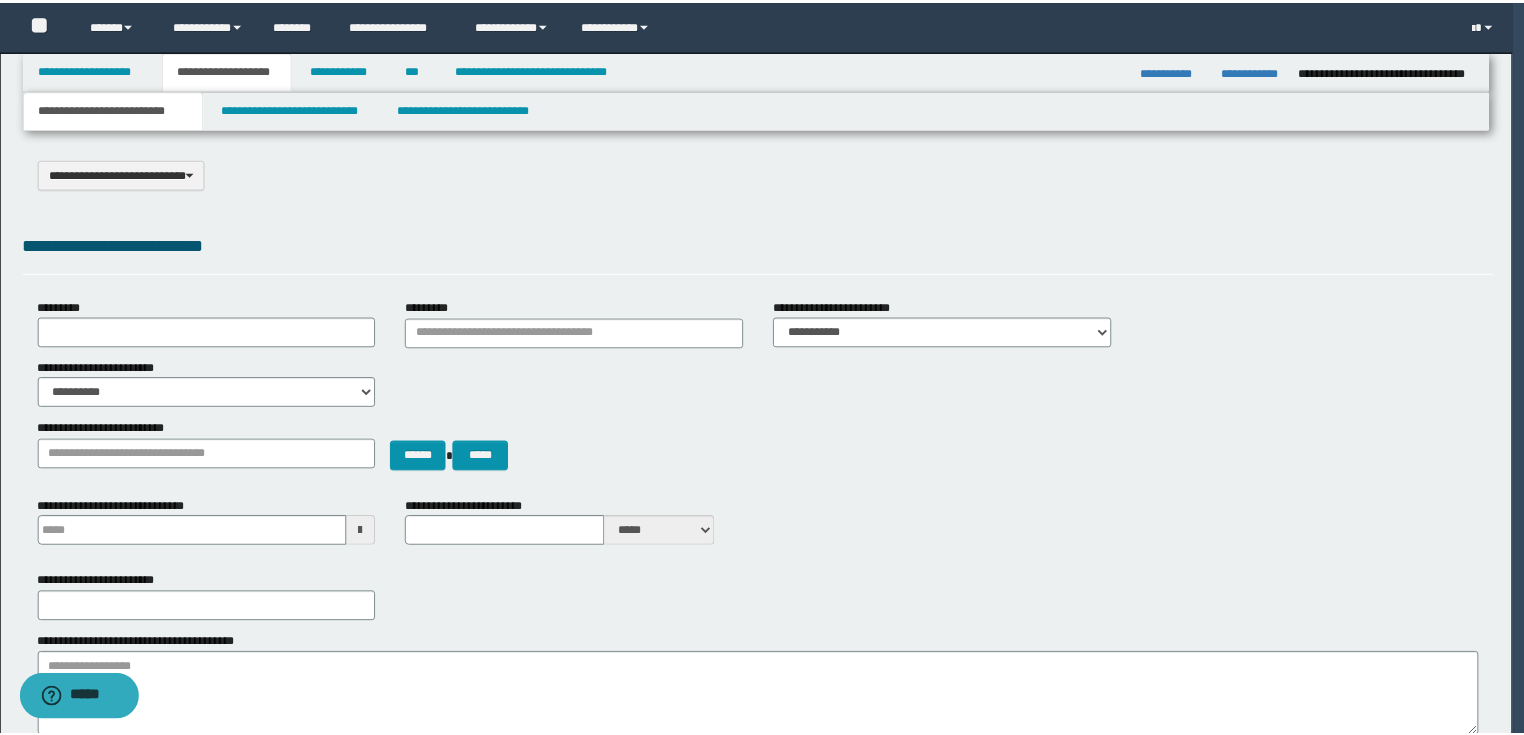 scroll, scrollTop: 0, scrollLeft: 0, axis: both 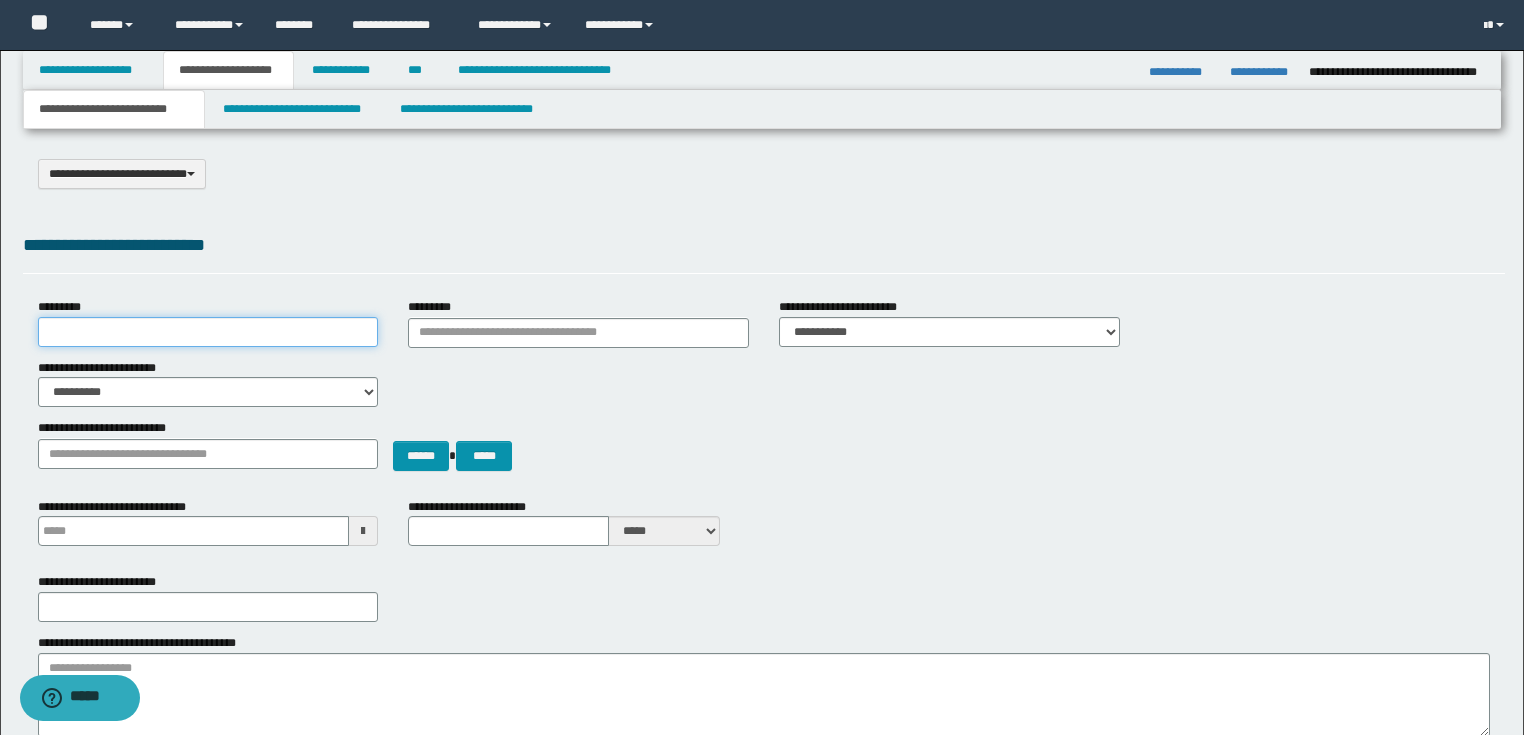 click on "*********" at bounding box center [208, 332] 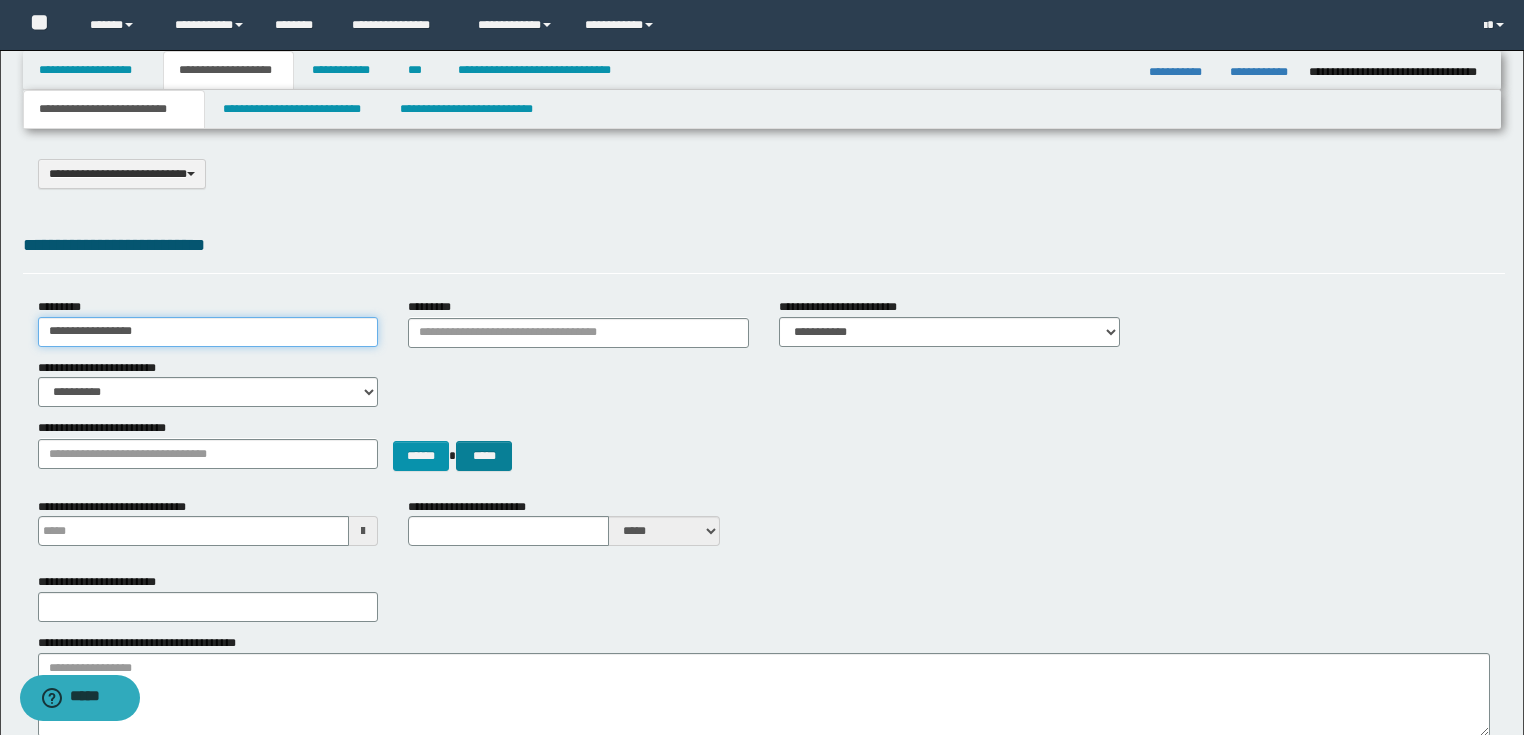 scroll, scrollTop: 240, scrollLeft: 0, axis: vertical 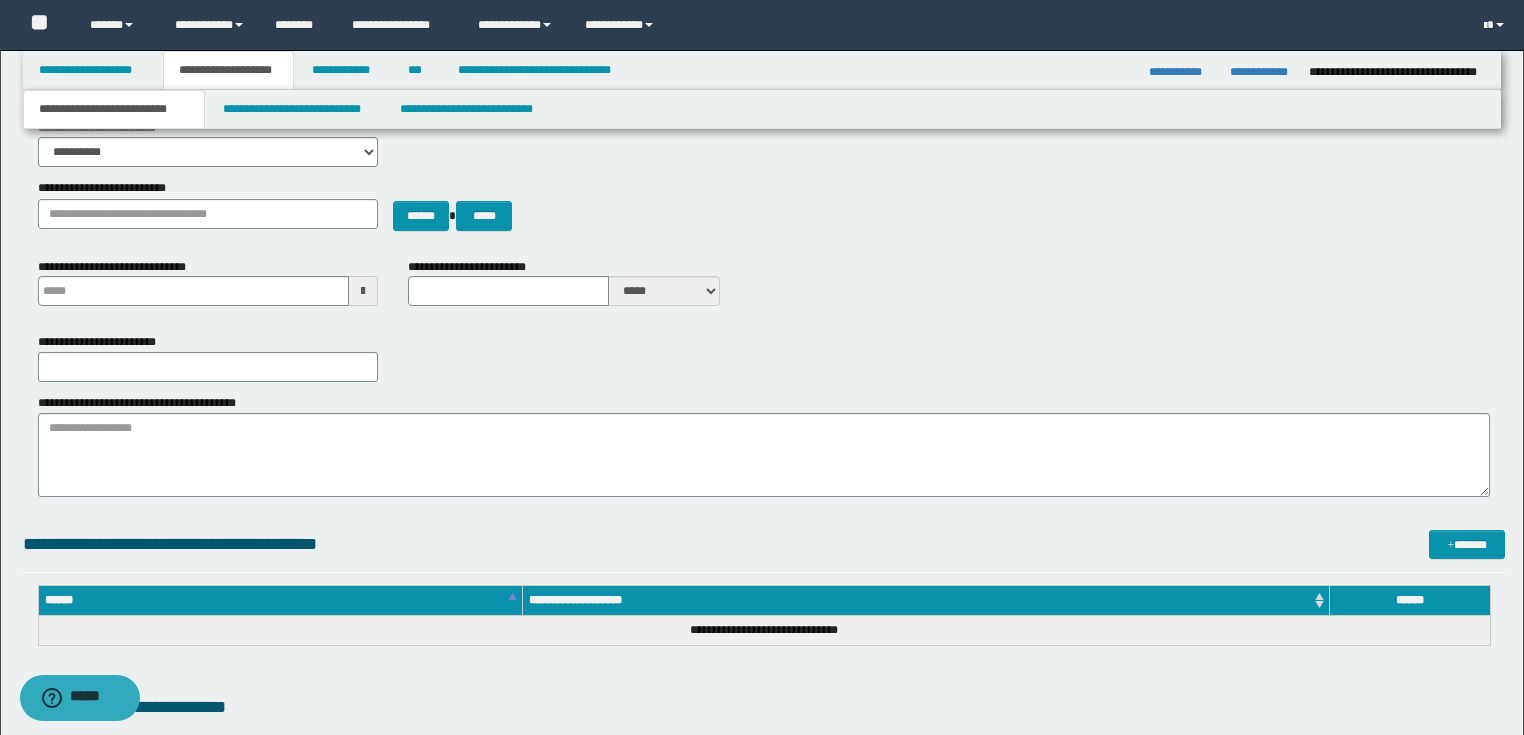 type on "**********" 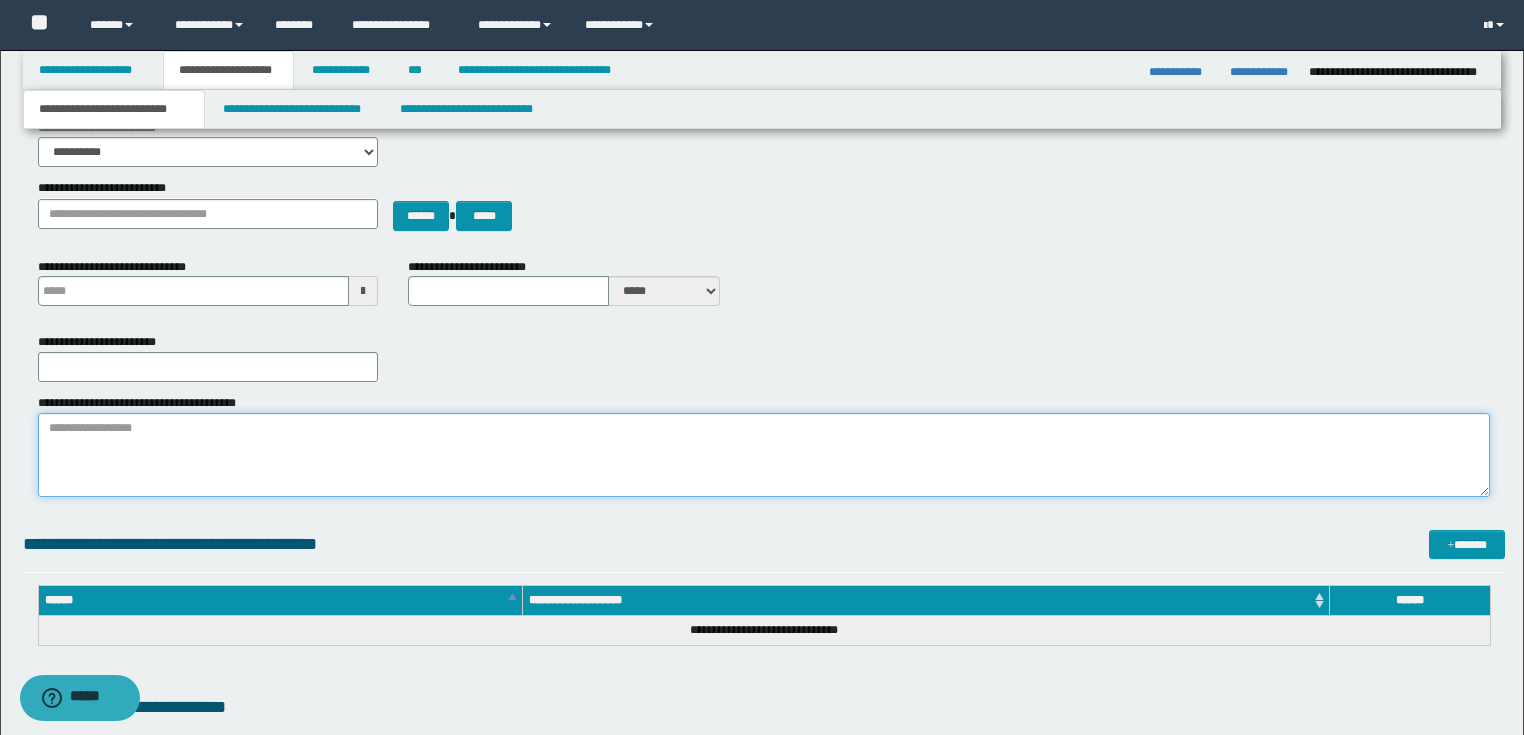 click on "**********" at bounding box center [764, 455] 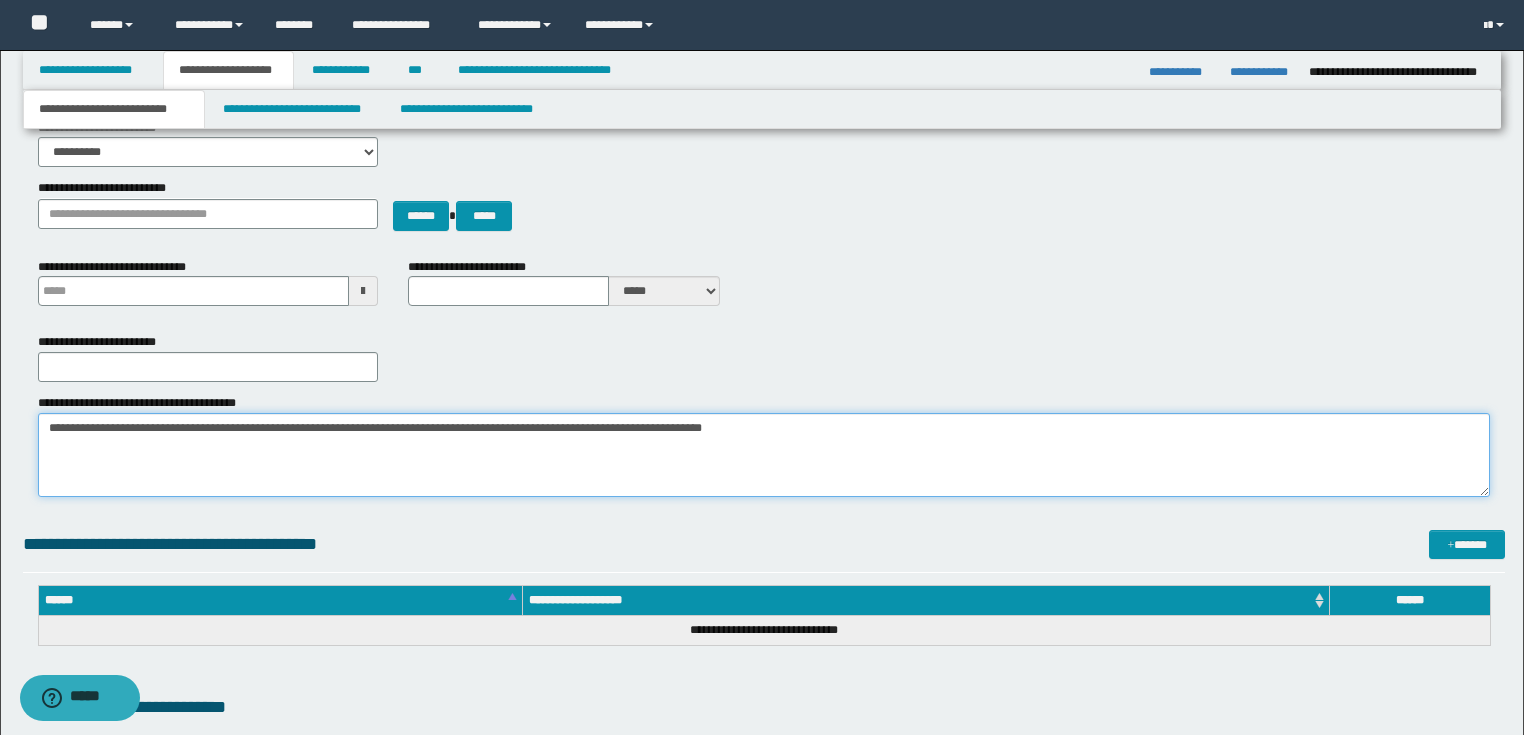 type on "**********" 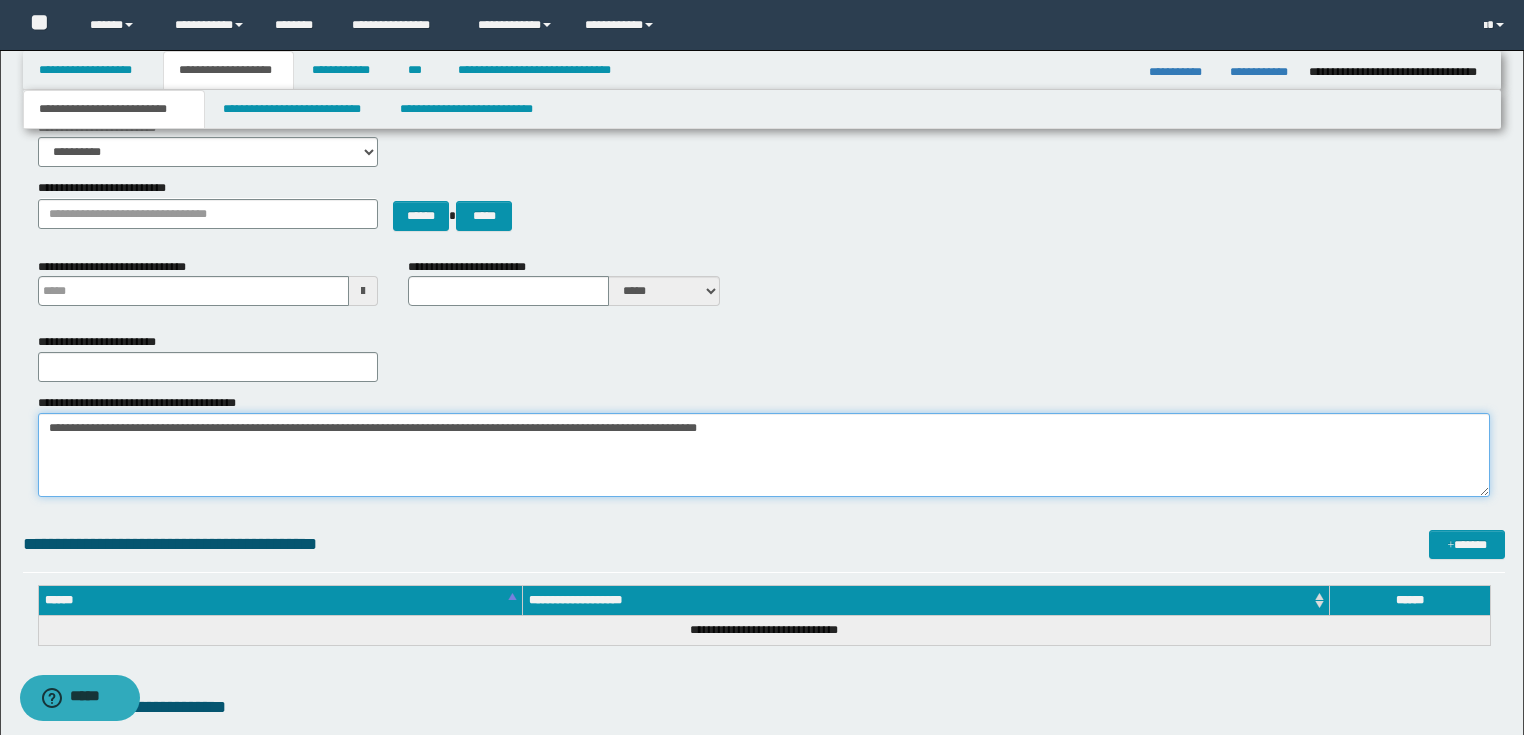 drag, startPoint x: 755, startPoint y: 430, endPoint x: 0, endPoint y: 432, distance: 755.0026 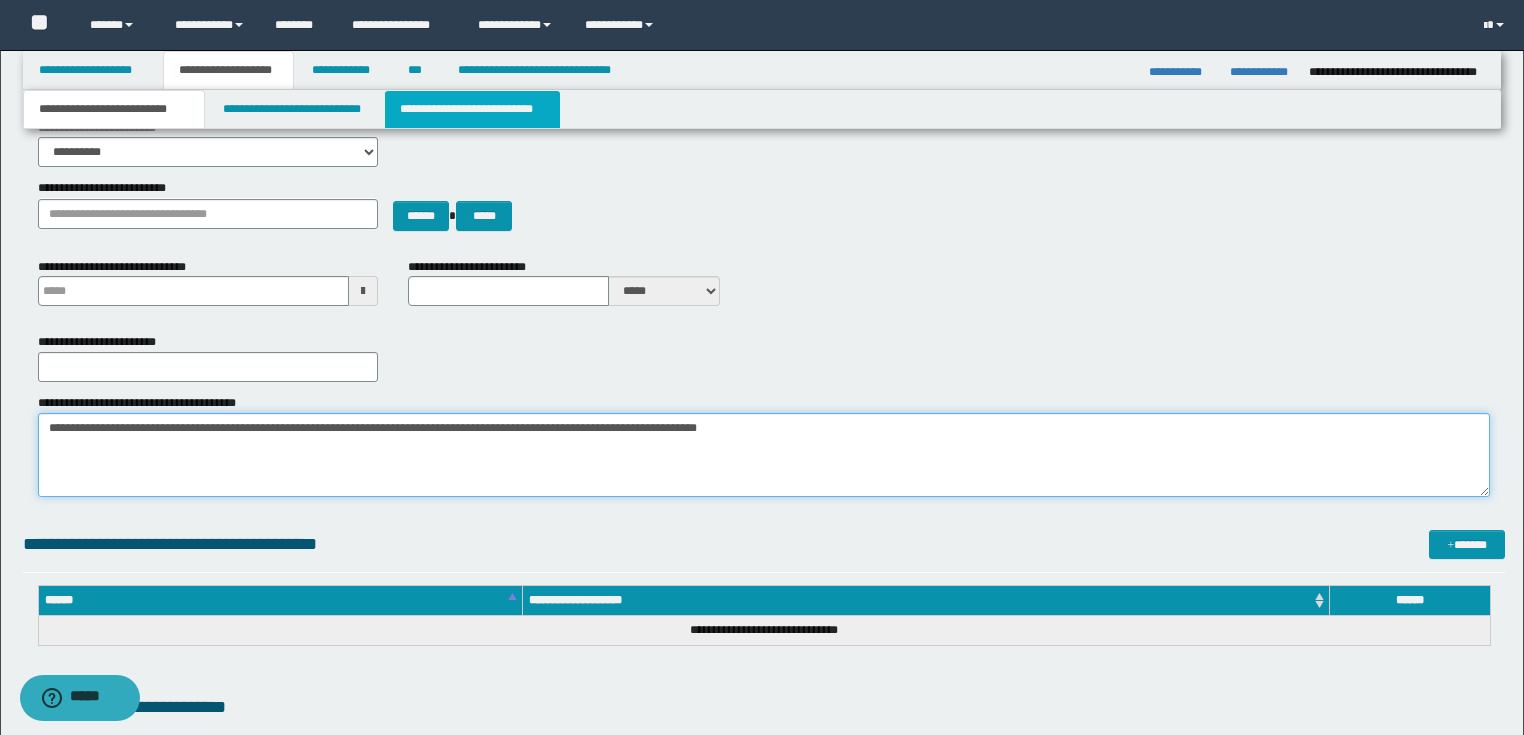 type on "**********" 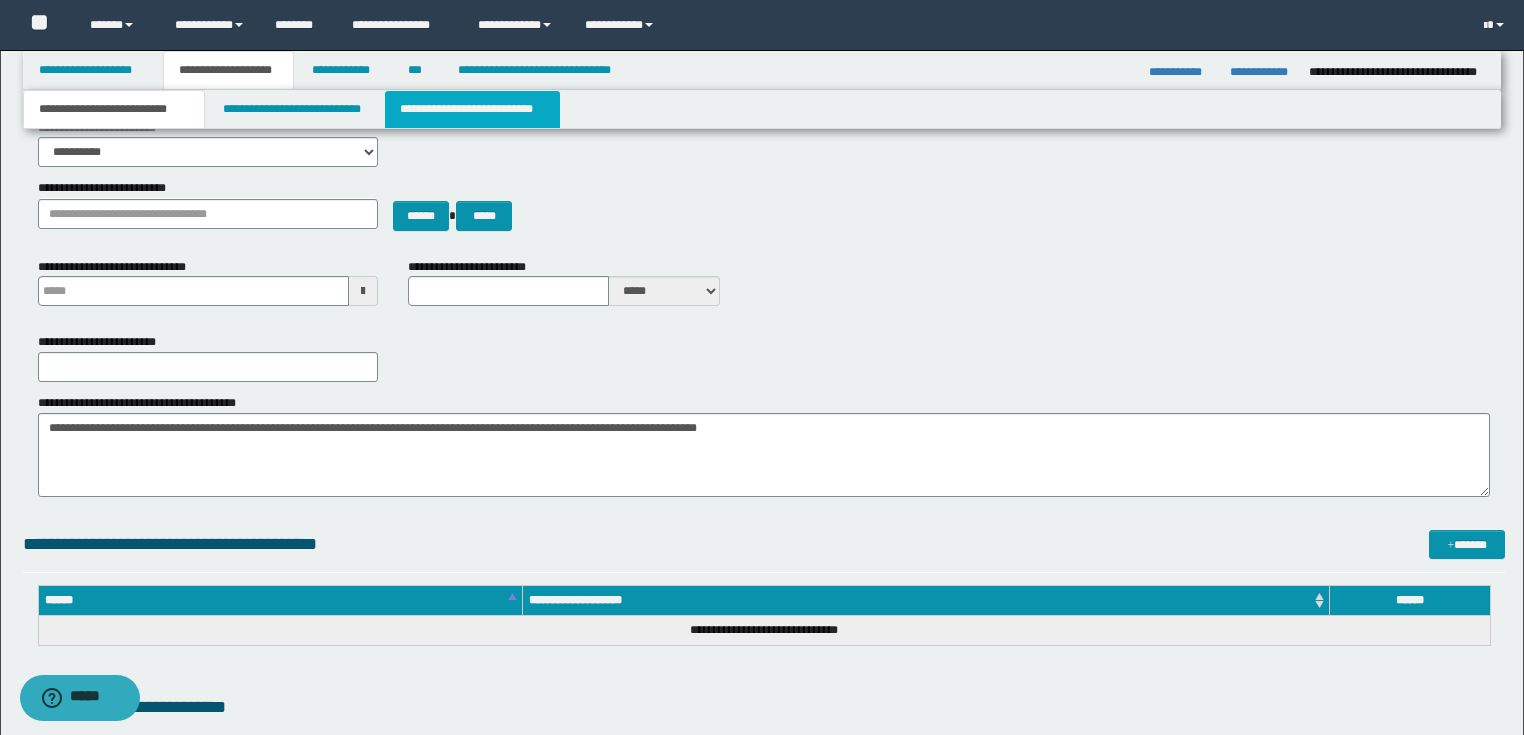 click on "**********" at bounding box center [472, 109] 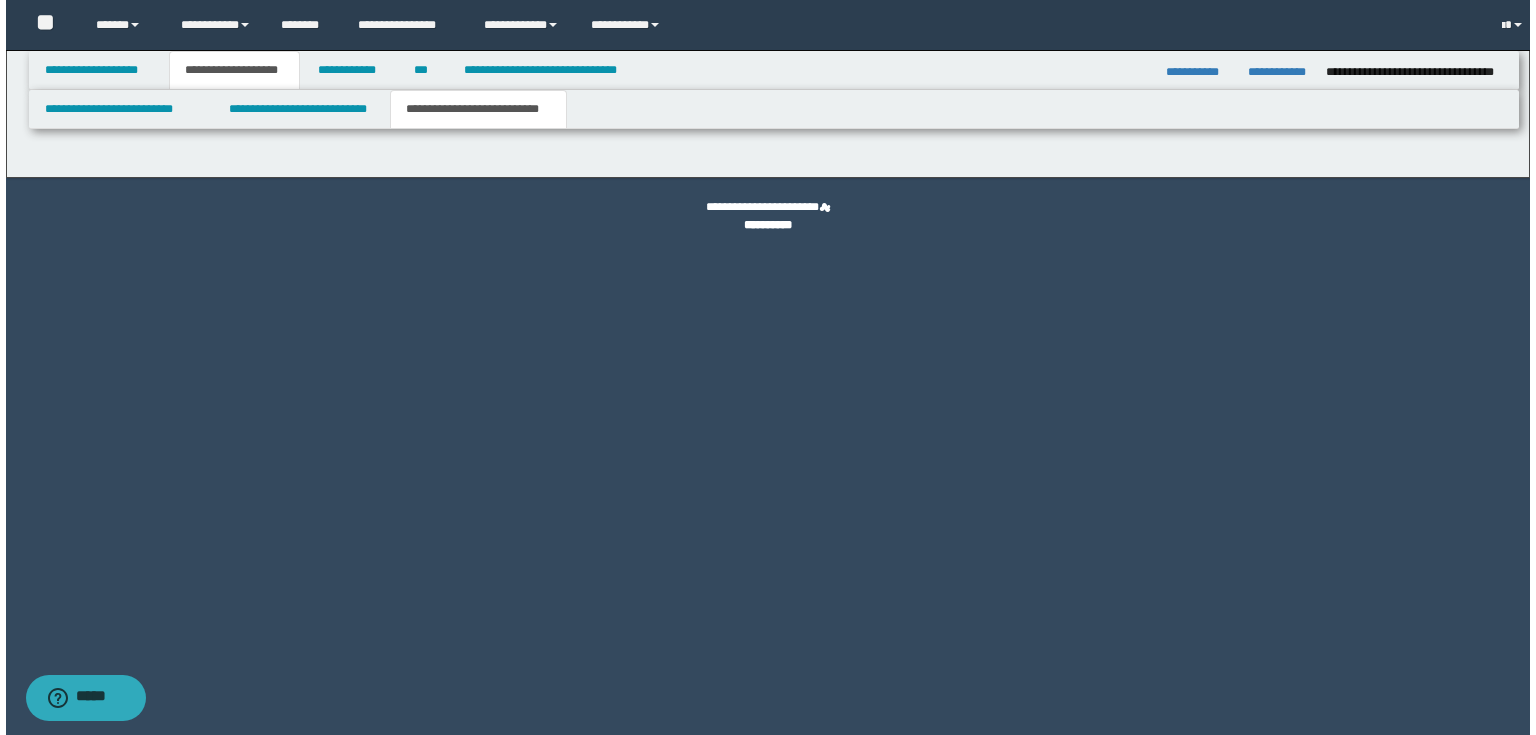 scroll, scrollTop: 0, scrollLeft: 0, axis: both 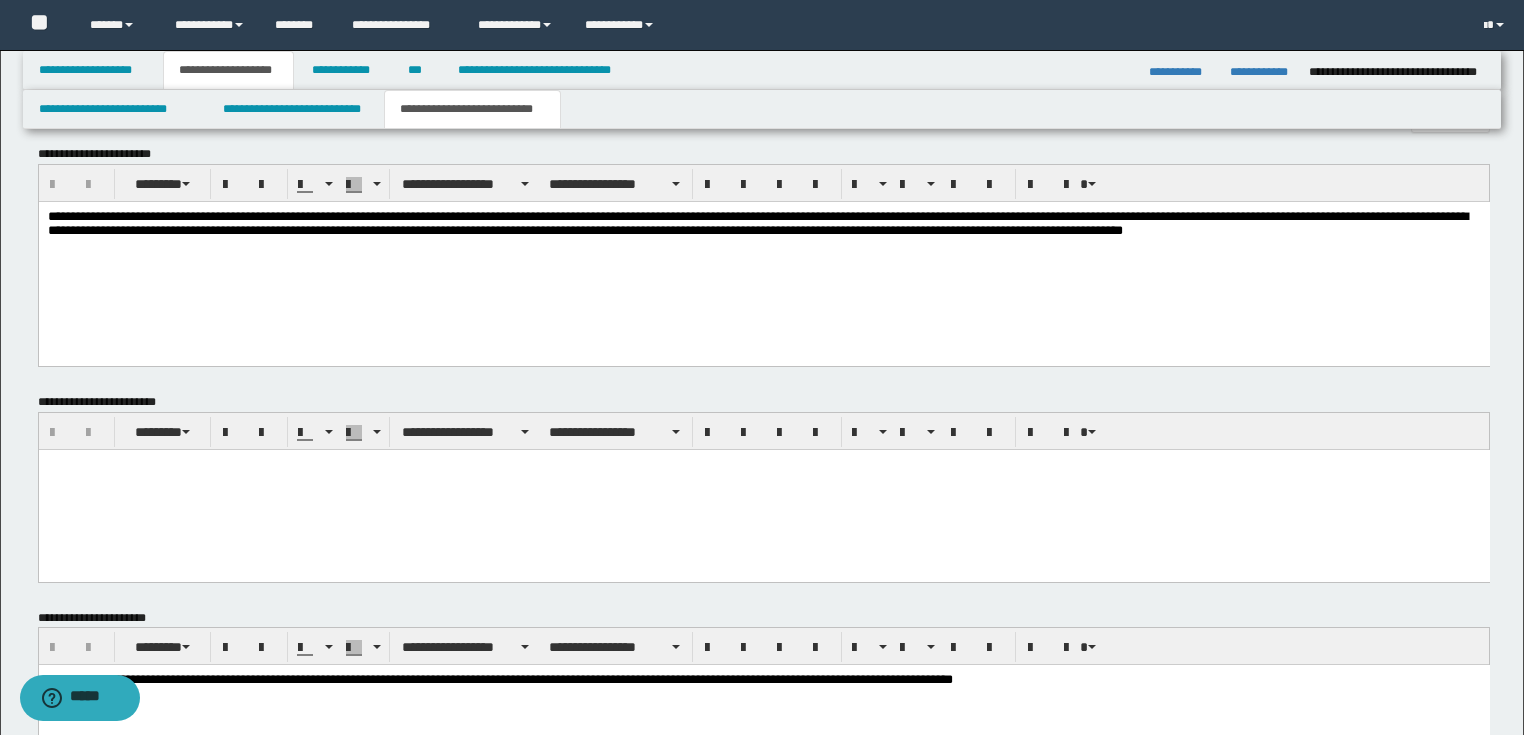 click at bounding box center (763, 489) 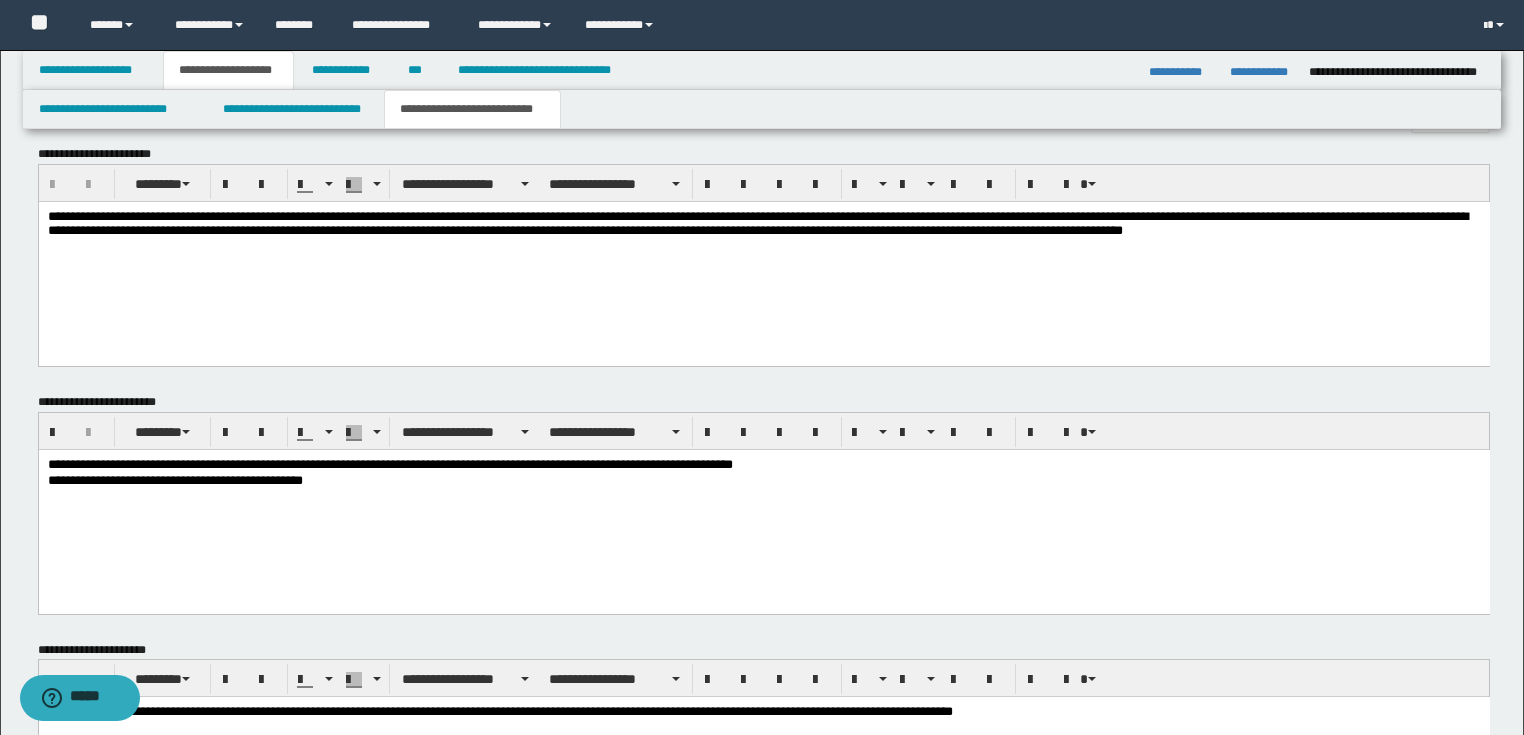 scroll, scrollTop: 936, scrollLeft: 0, axis: vertical 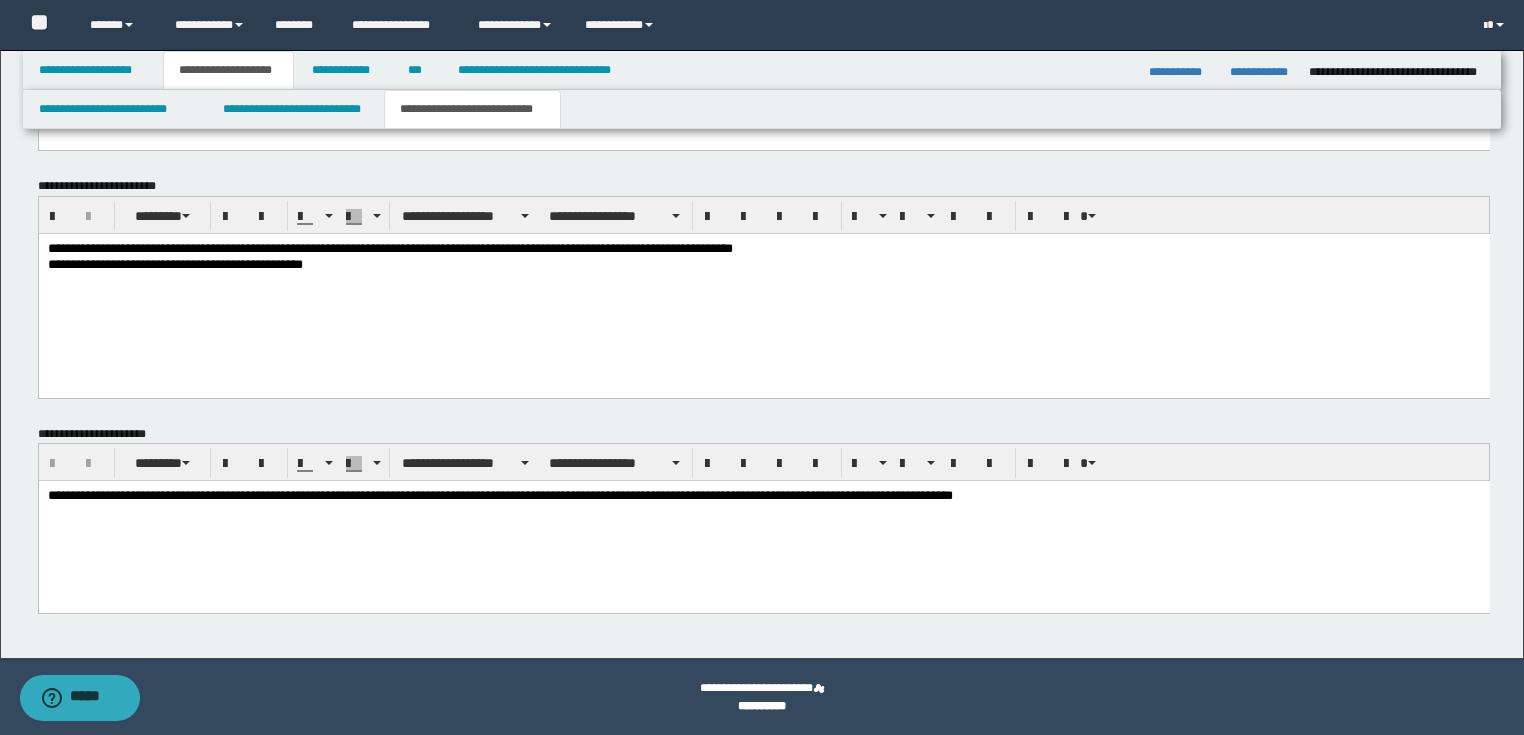click on "**********" at bounding box center [763, 265] 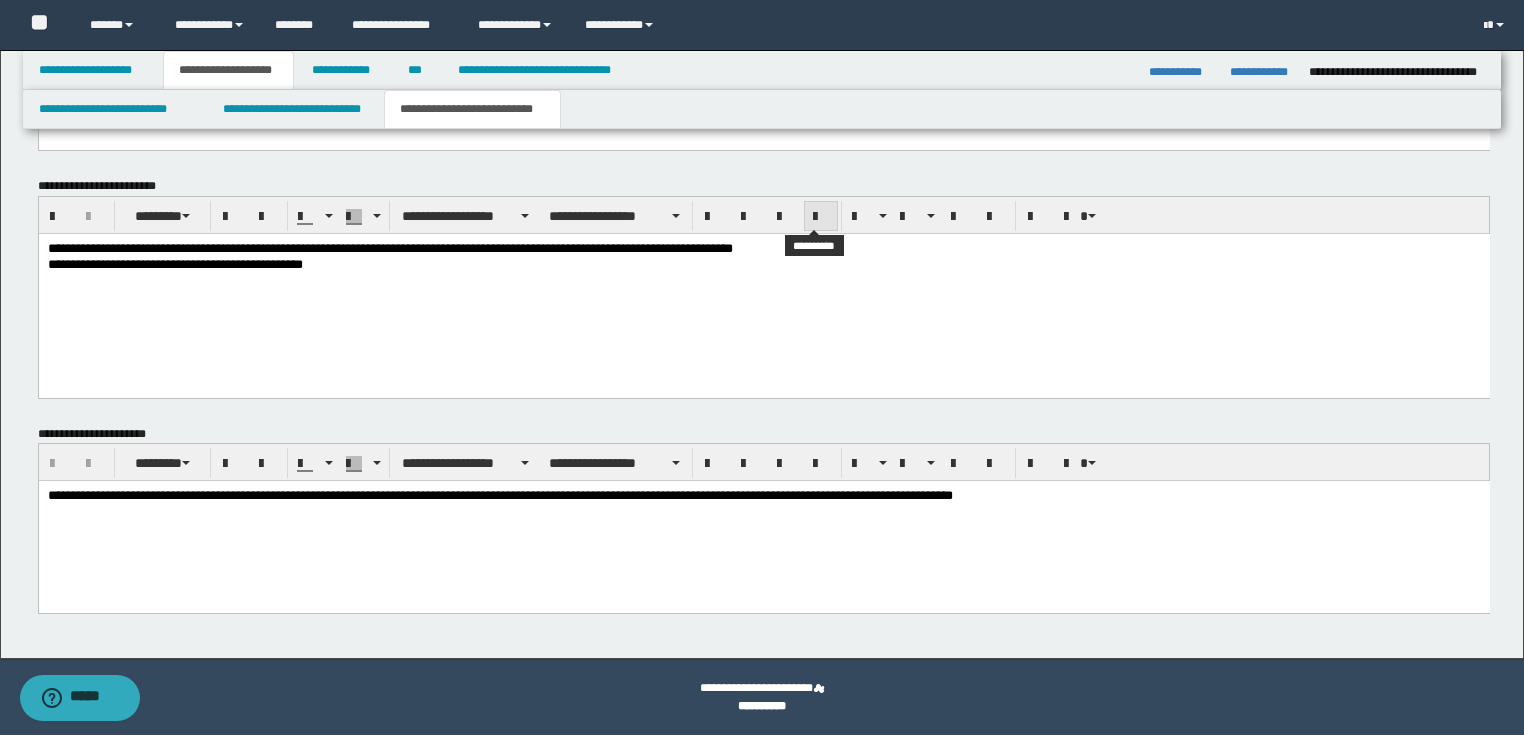click at bounding box center [821, 216] 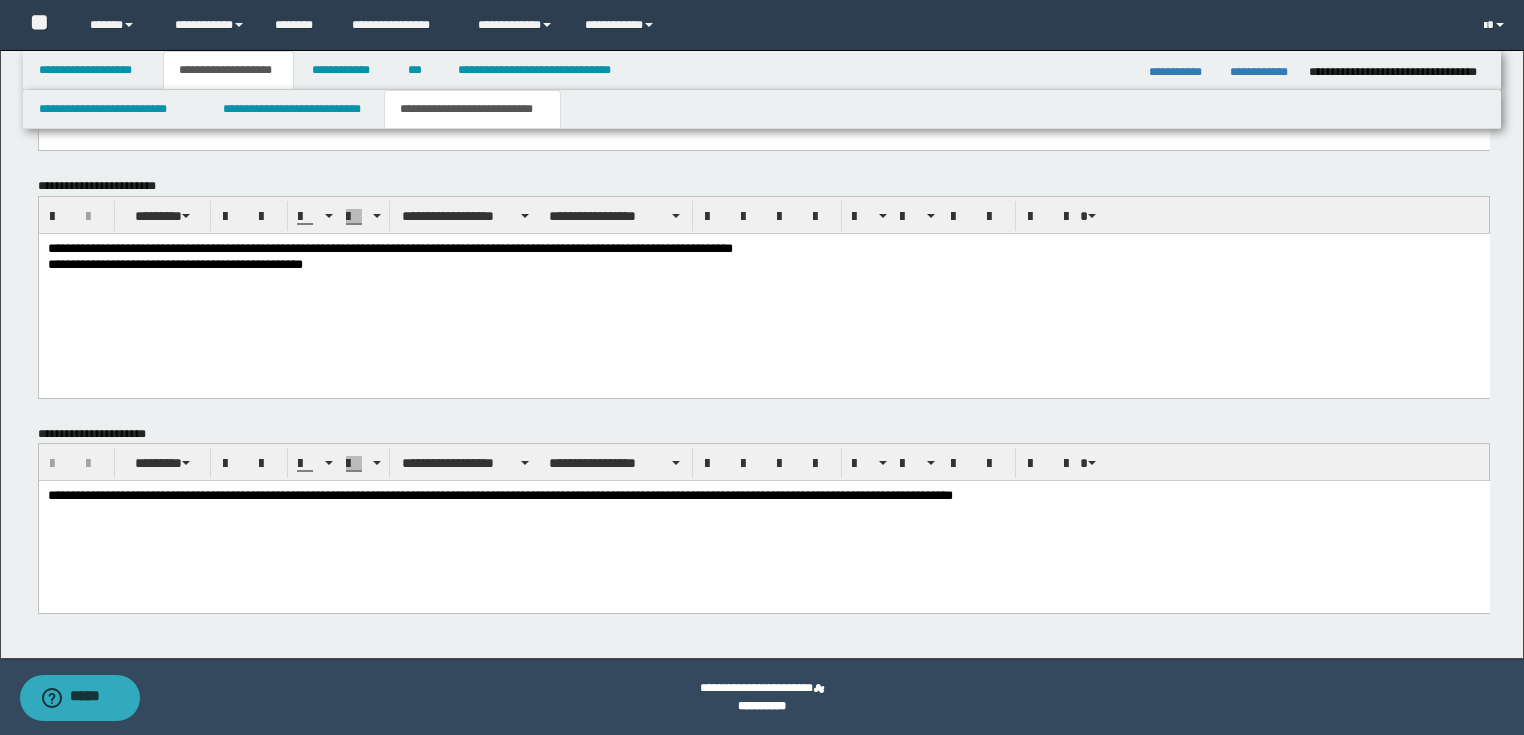 click at bounding box center [763, 280] 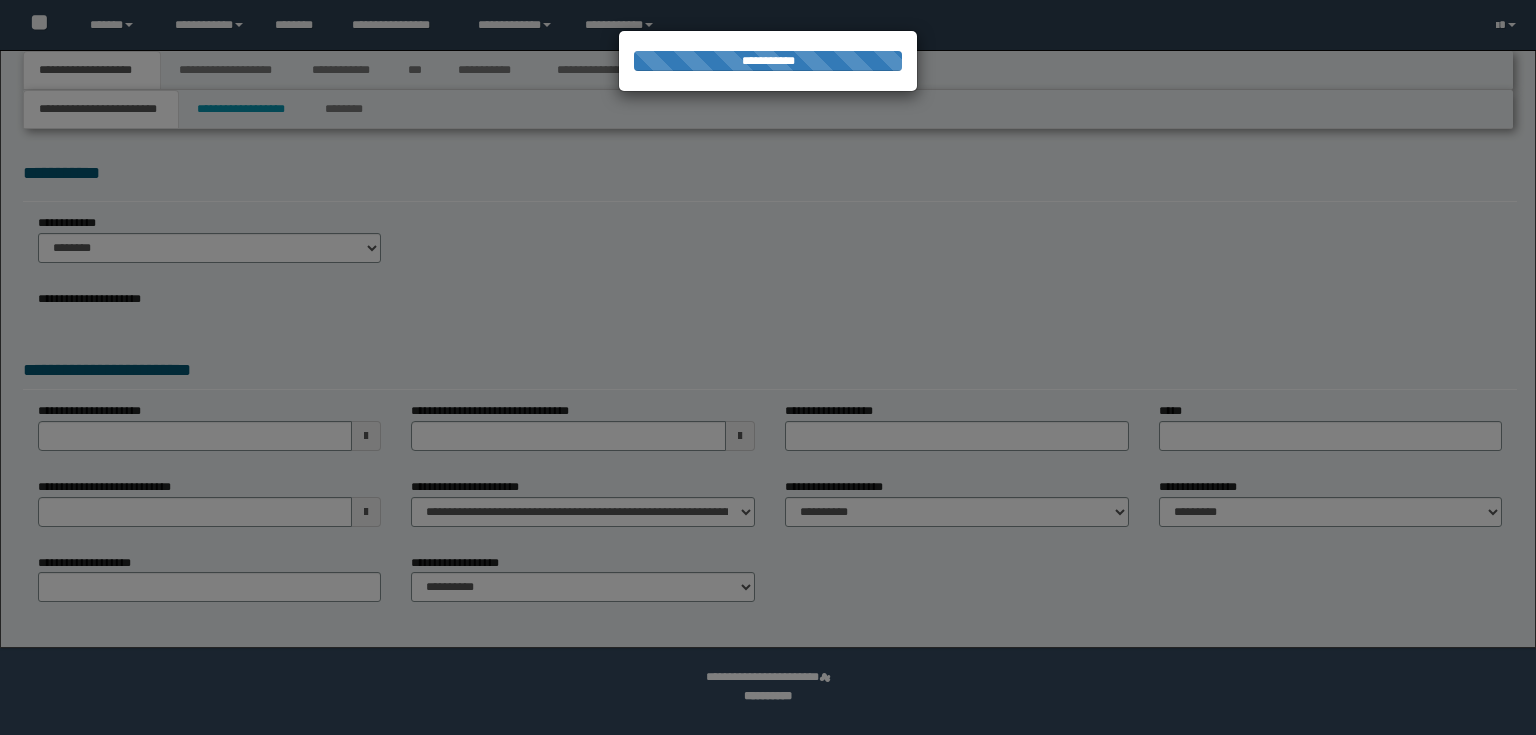 scroll, scrollTop: 0, scrollLeft: 0, axis: both 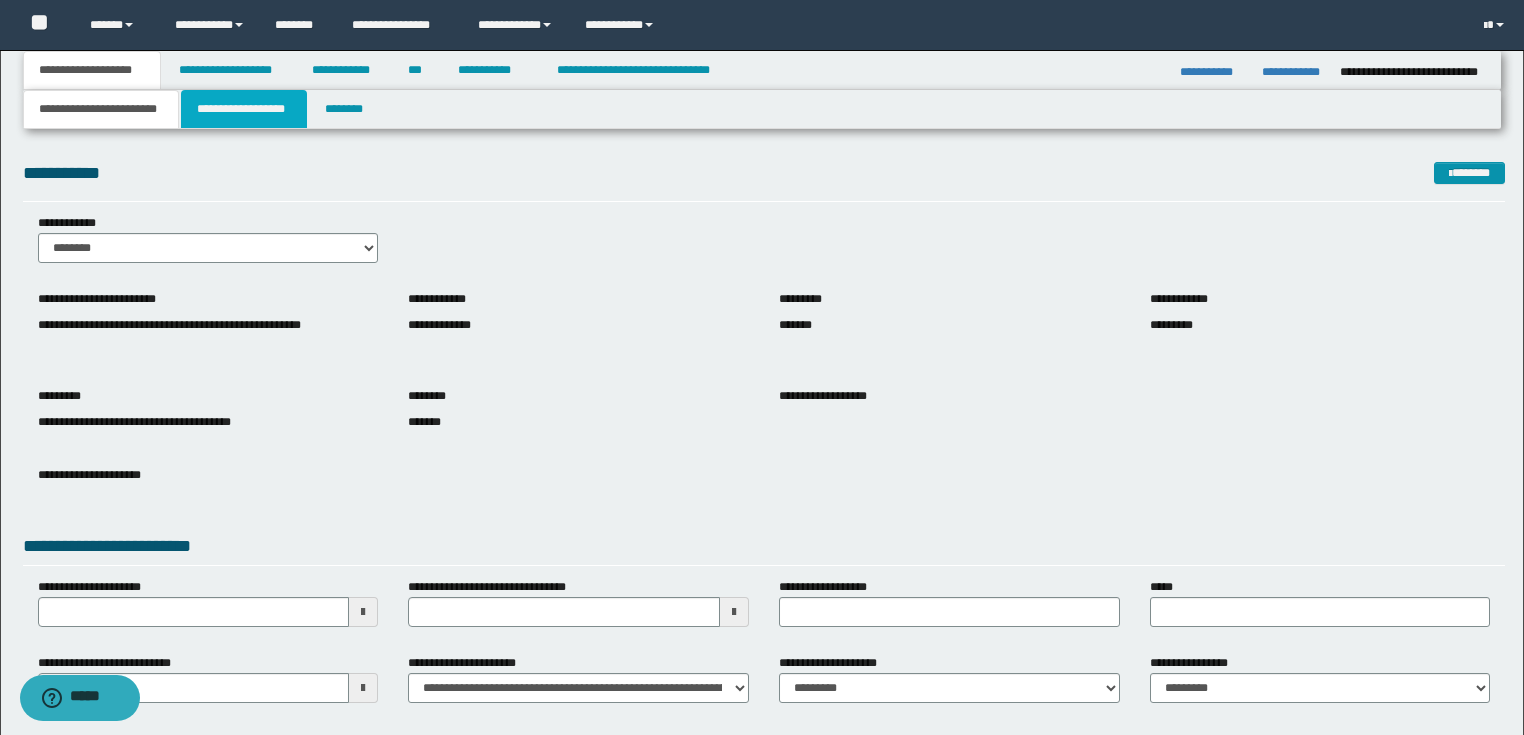 click on "**********" at bounding box center (244, 109) 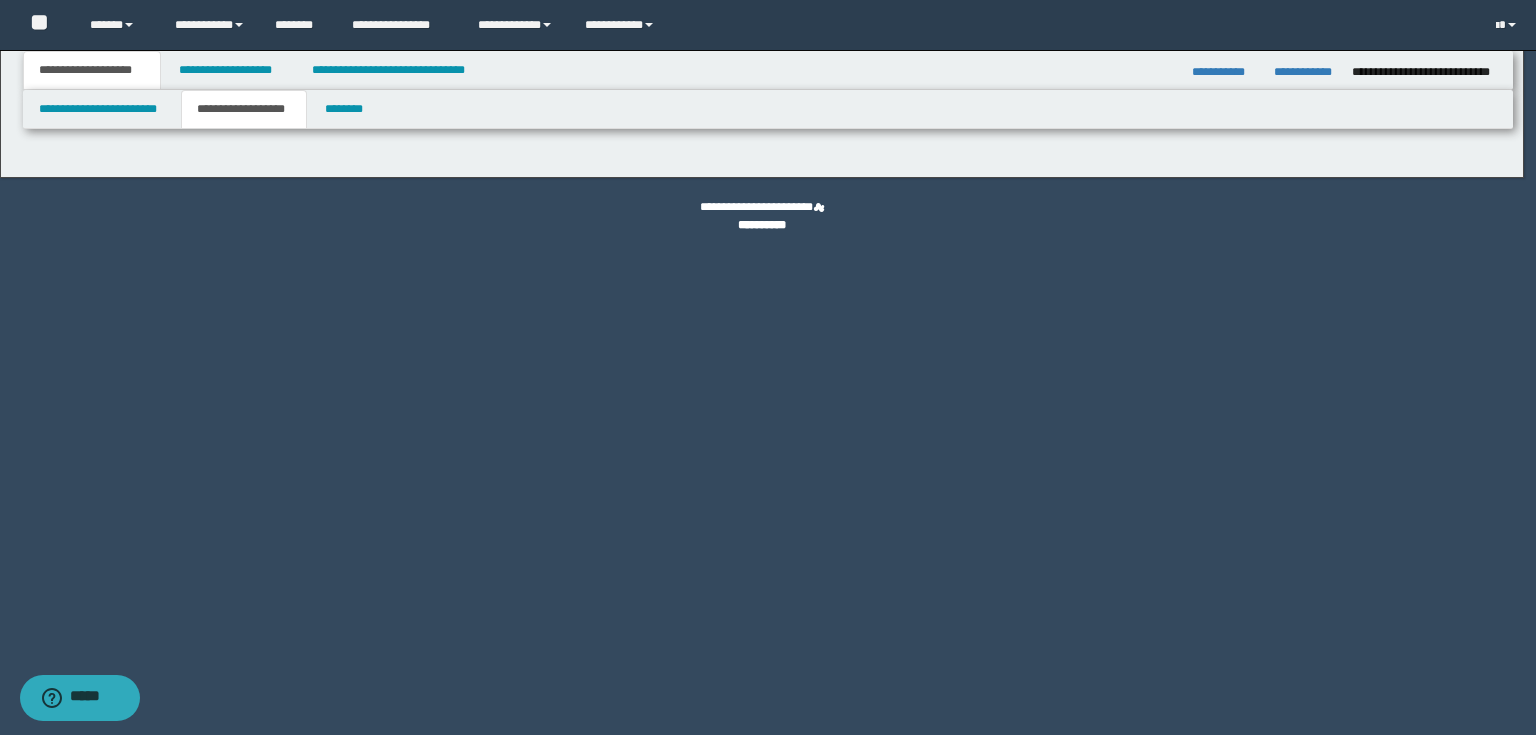 type on "********" 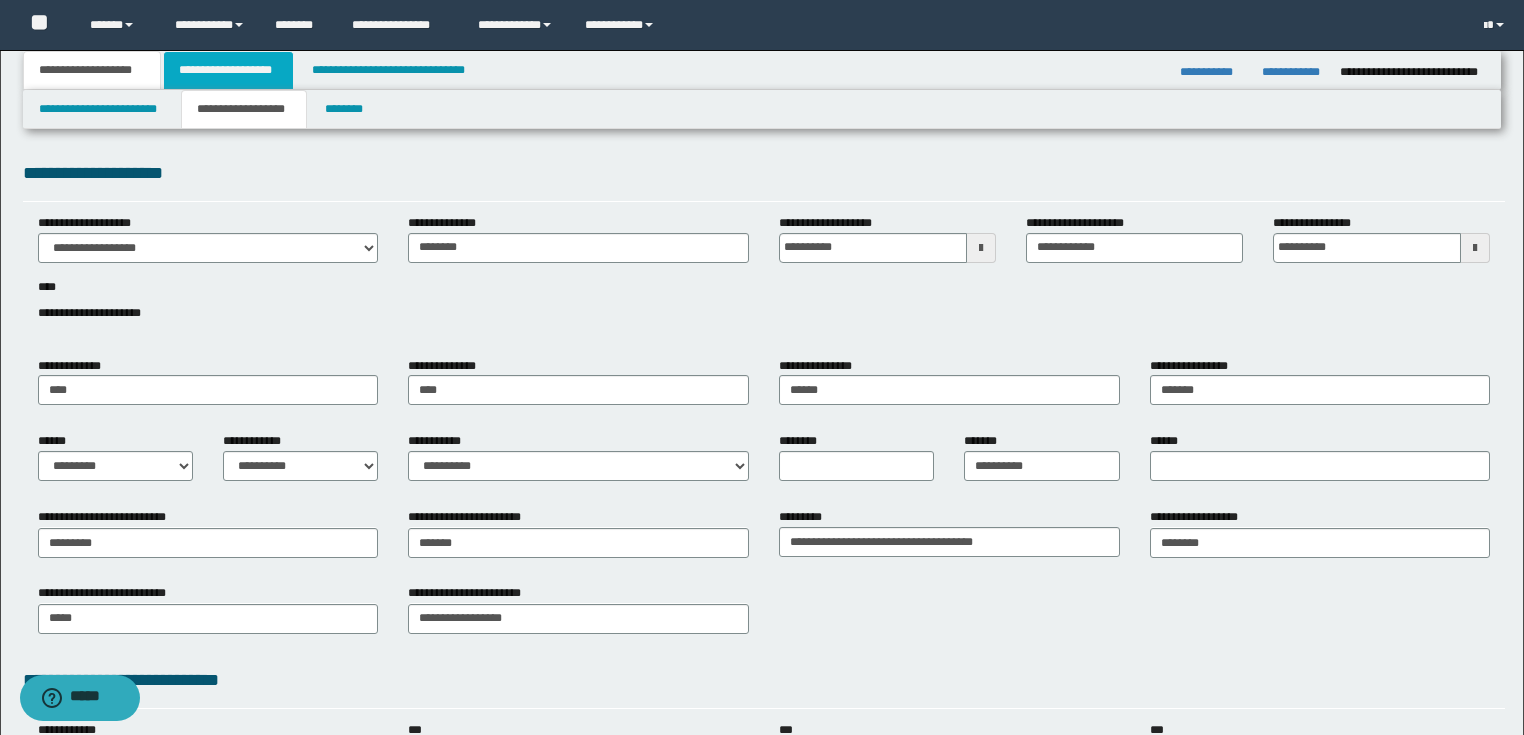 click on "**********" at bounding box center [228, 70] 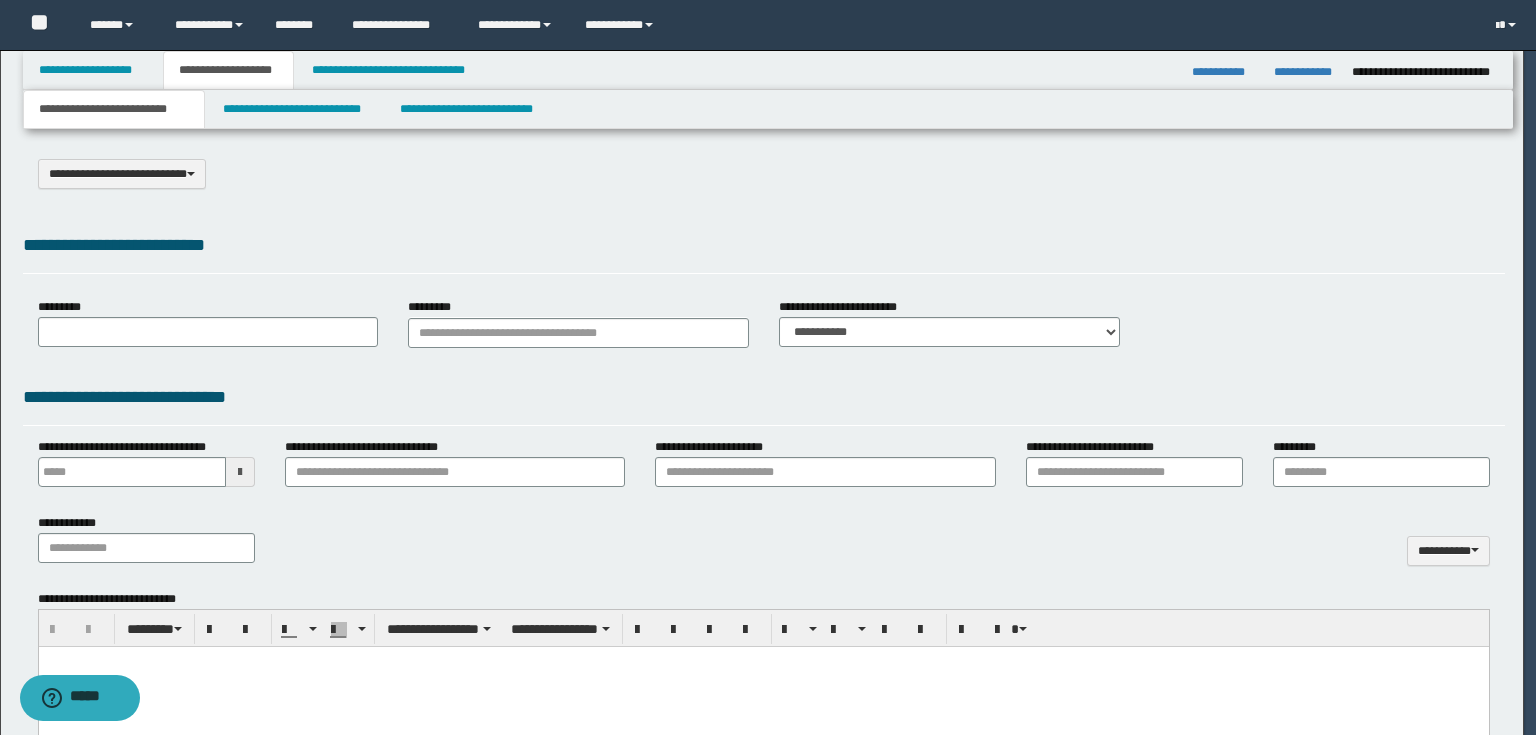 select on "*" 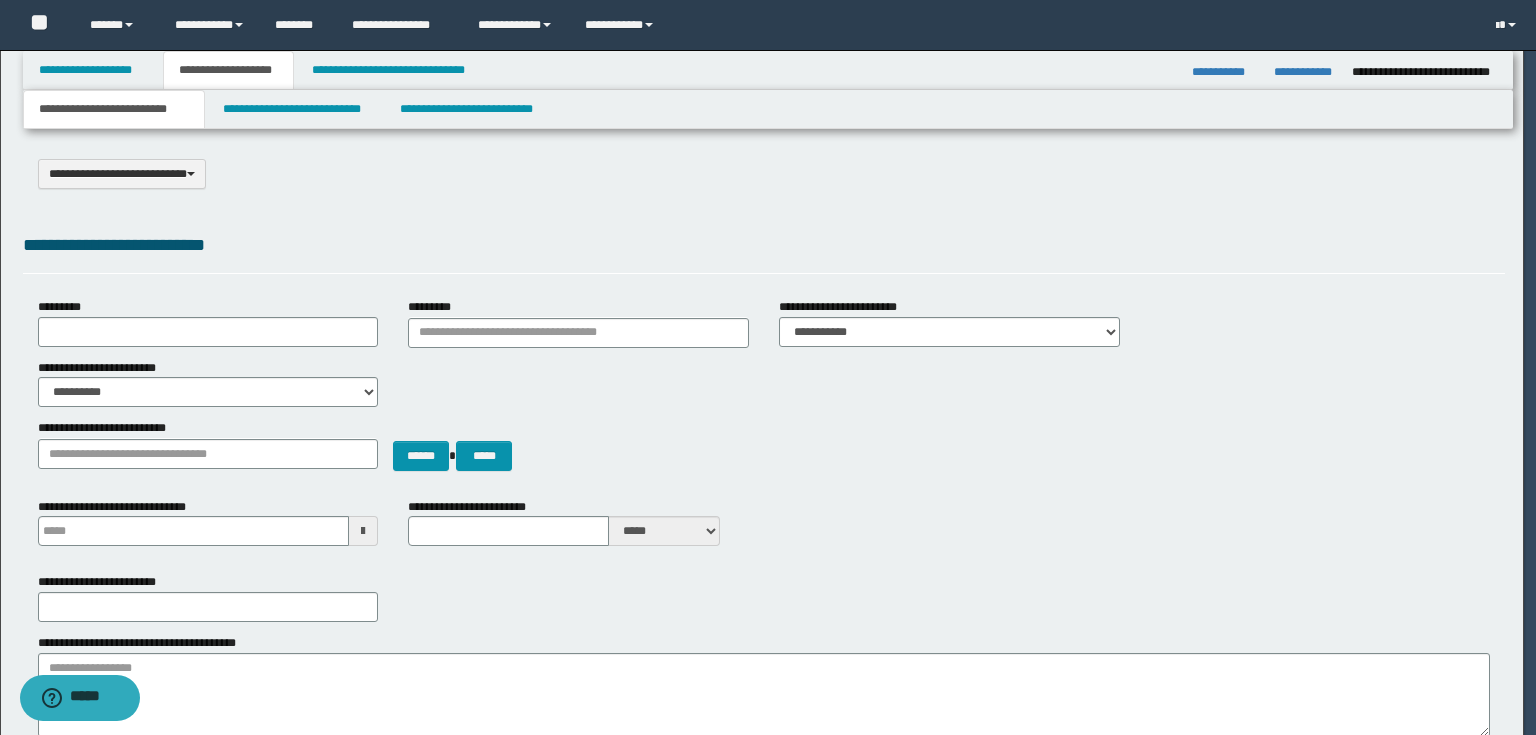 scroll, scrollTop: 0, scrollLeft: 0, axis: both 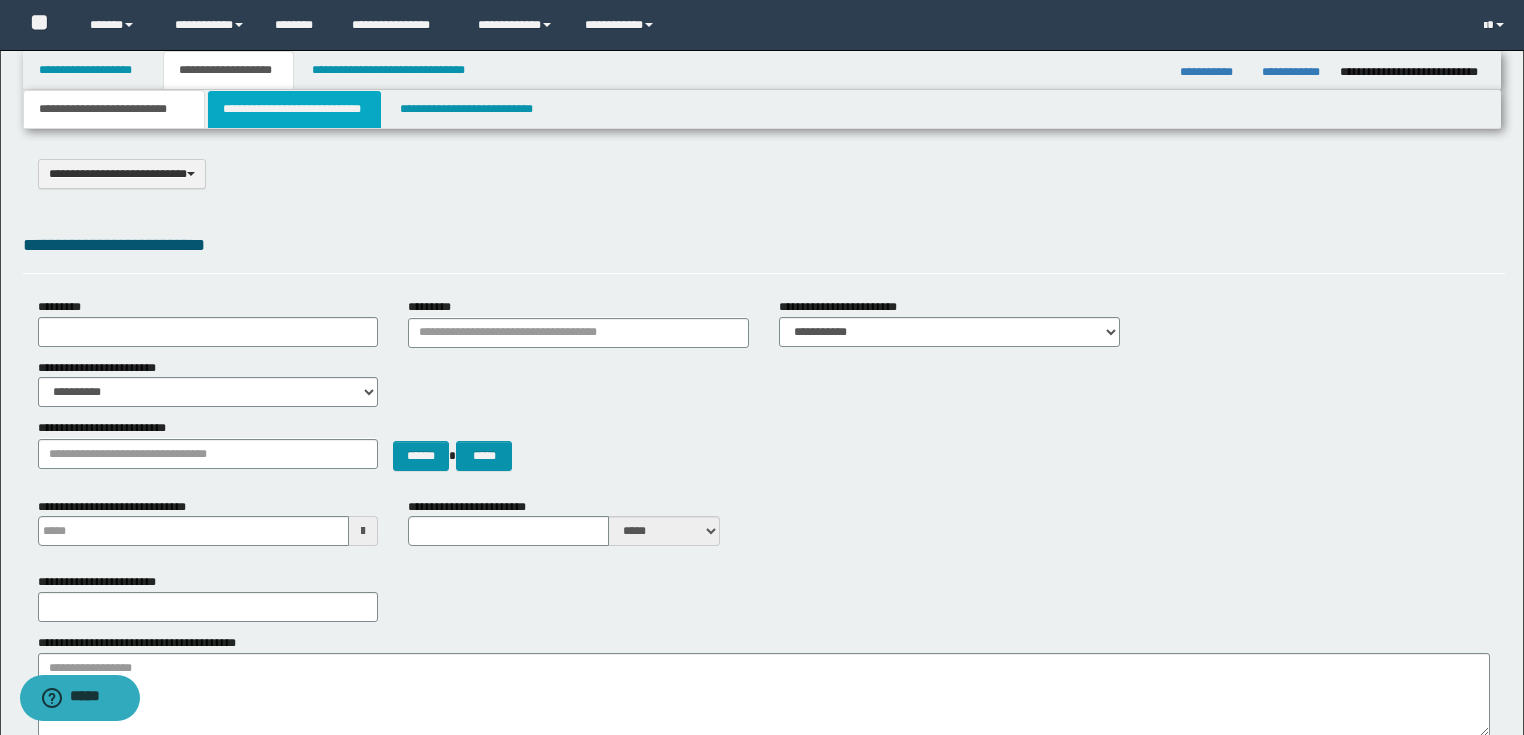 click on "**********" at bounding box center [294, 109] 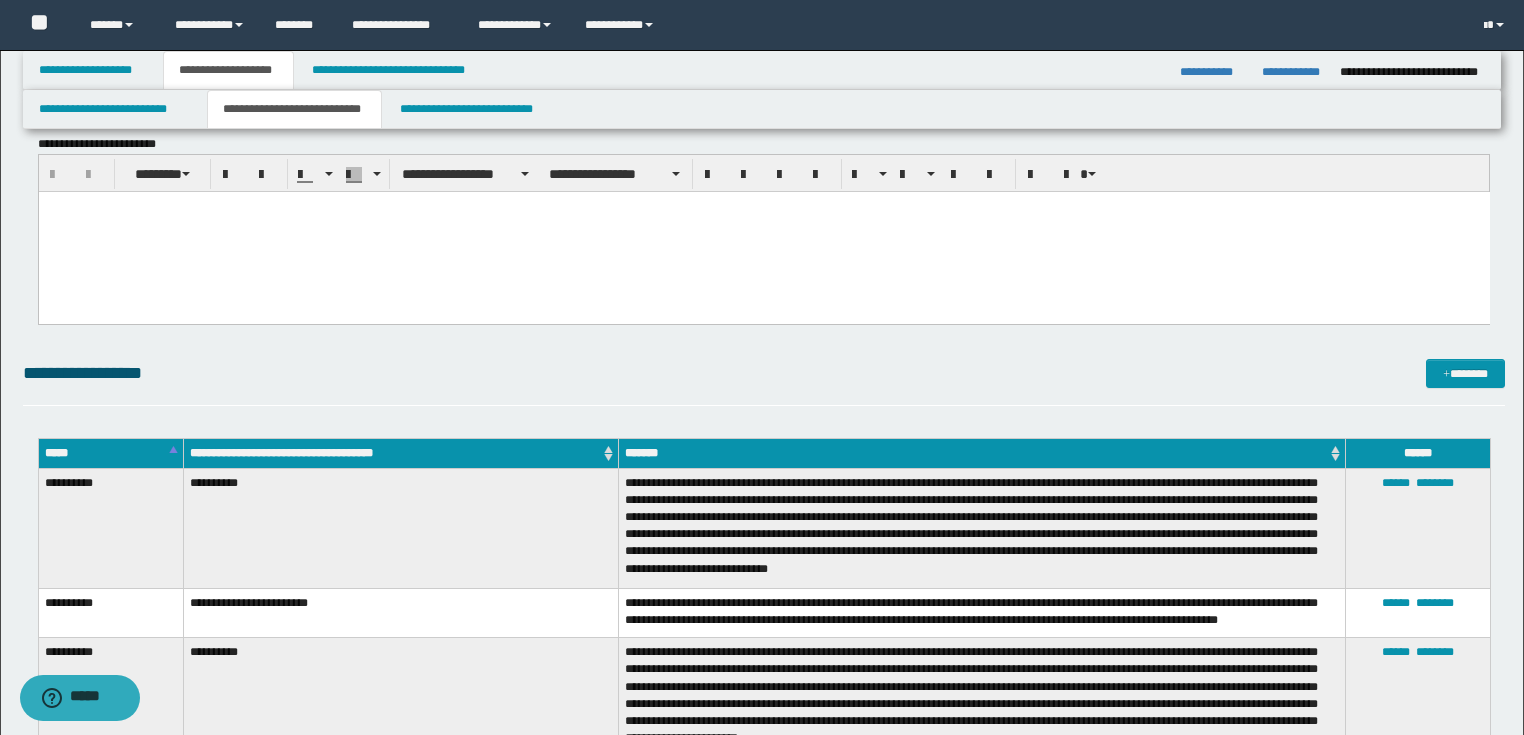 scroll, scrollTop: 0, scrollLeft: 0, axis: both 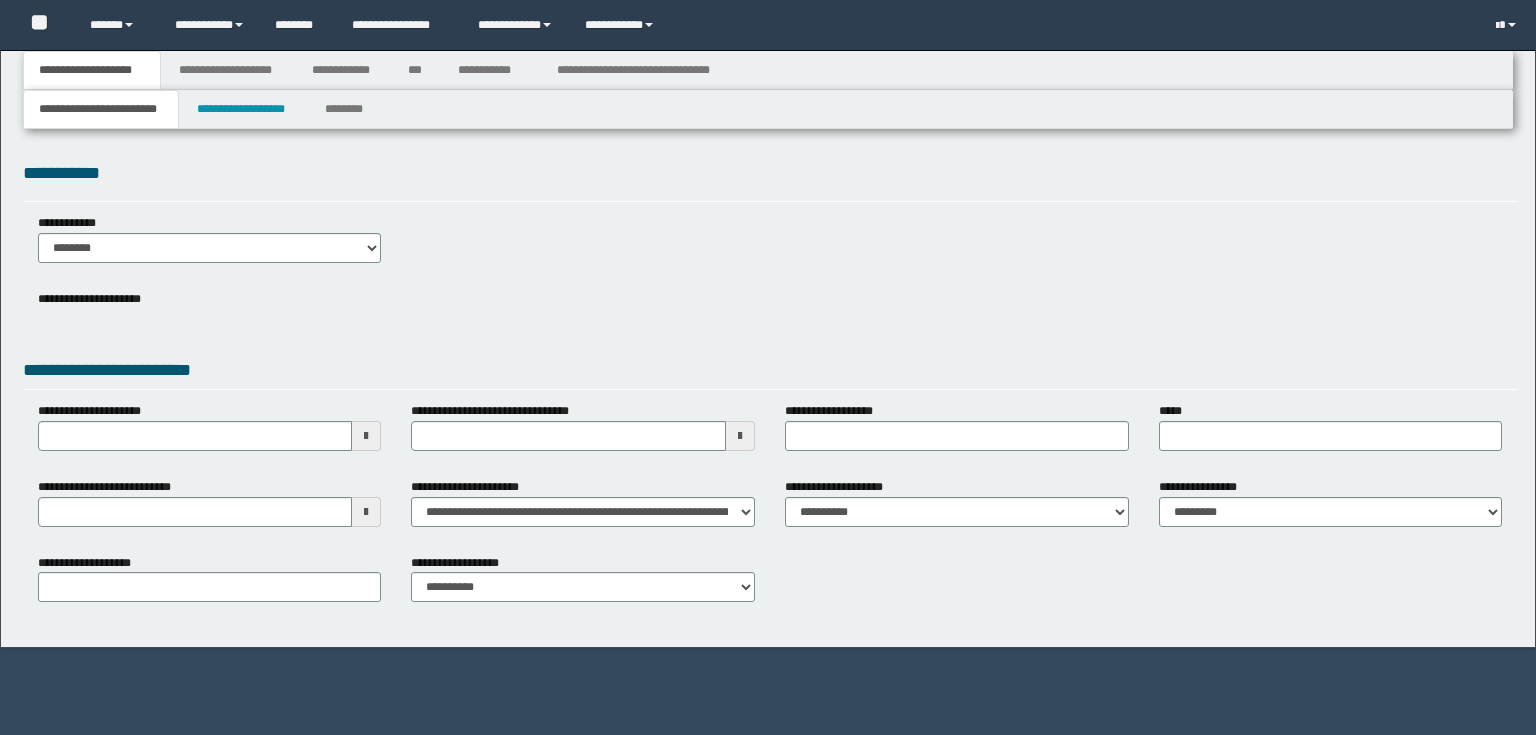 type 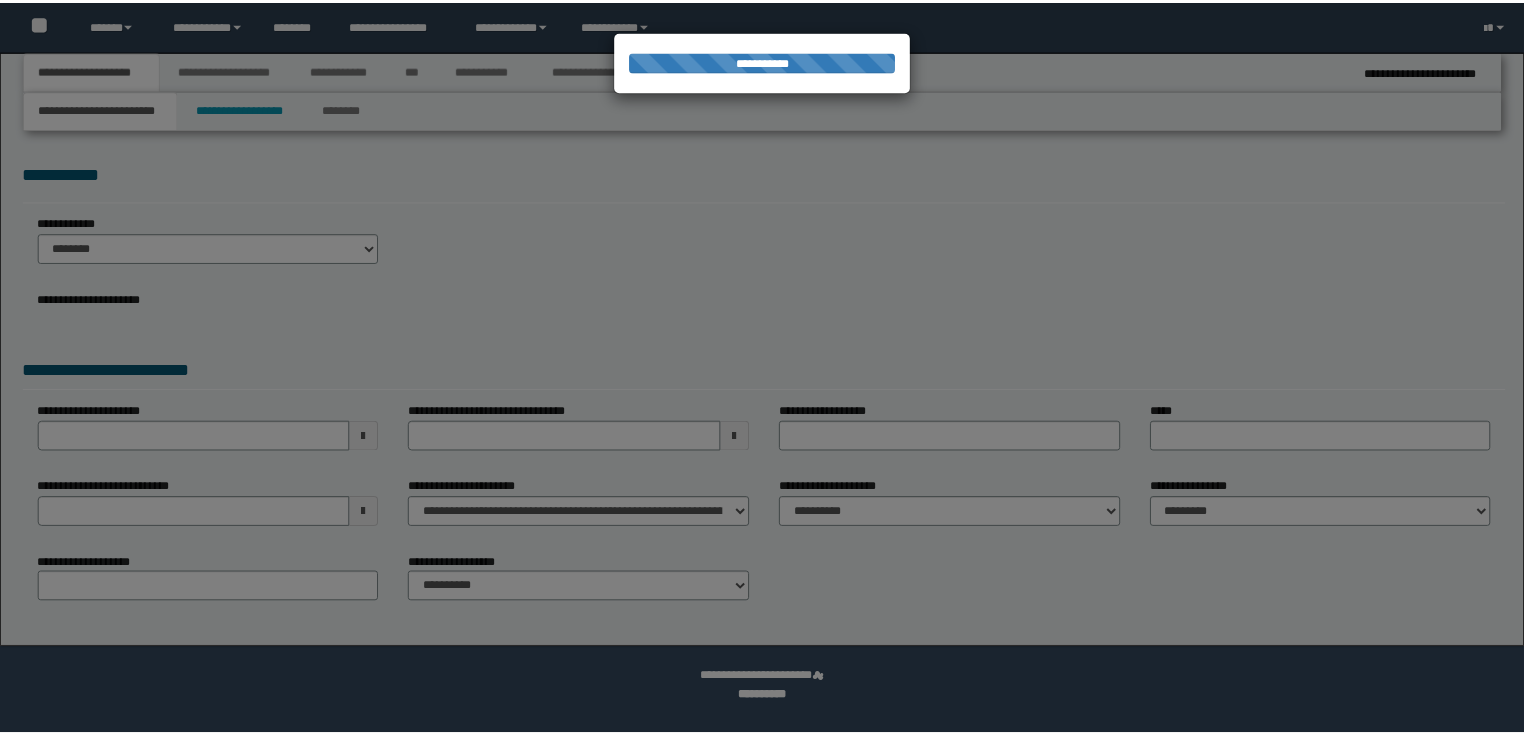 scroll, scrollTop: 0, scrollLeft: 0, axis: both 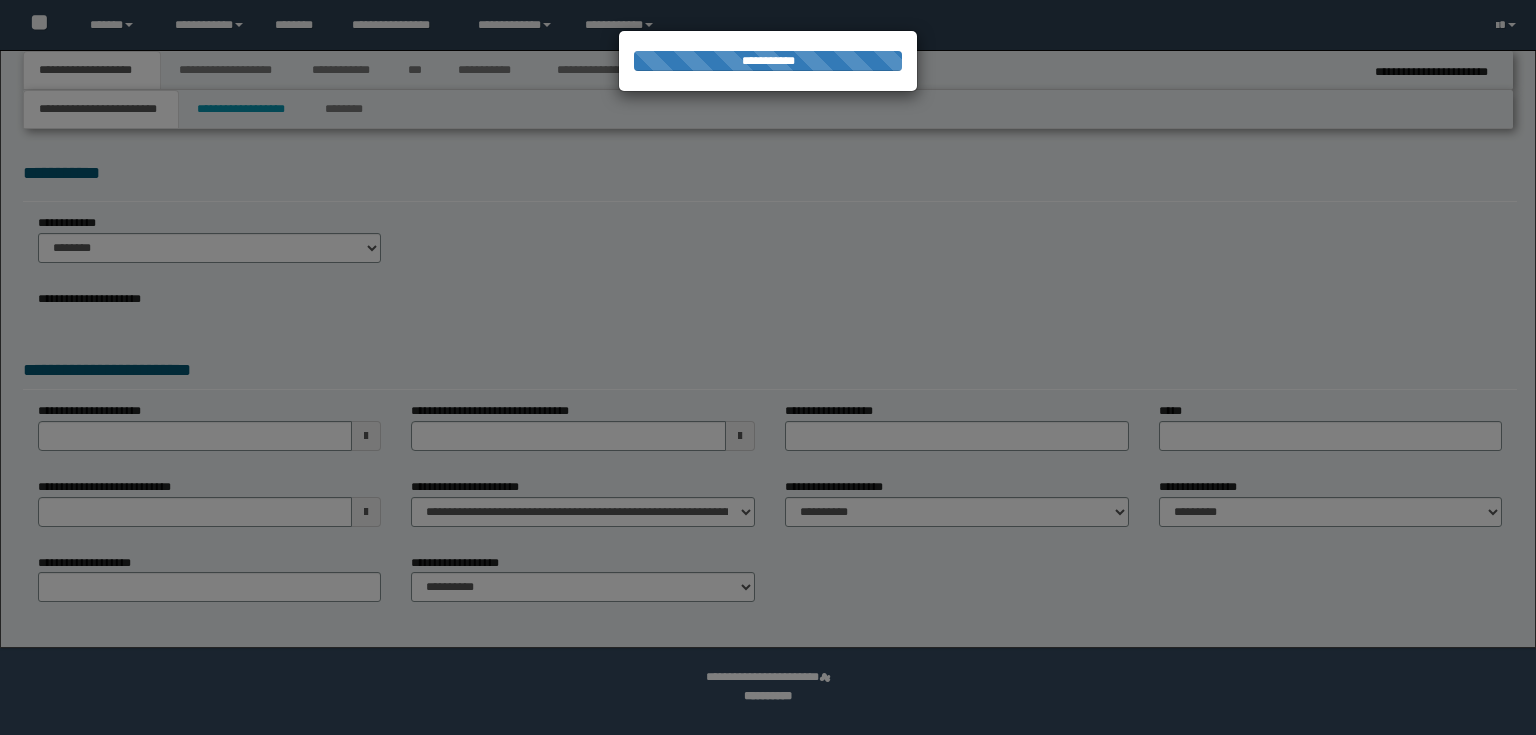 select on "*" 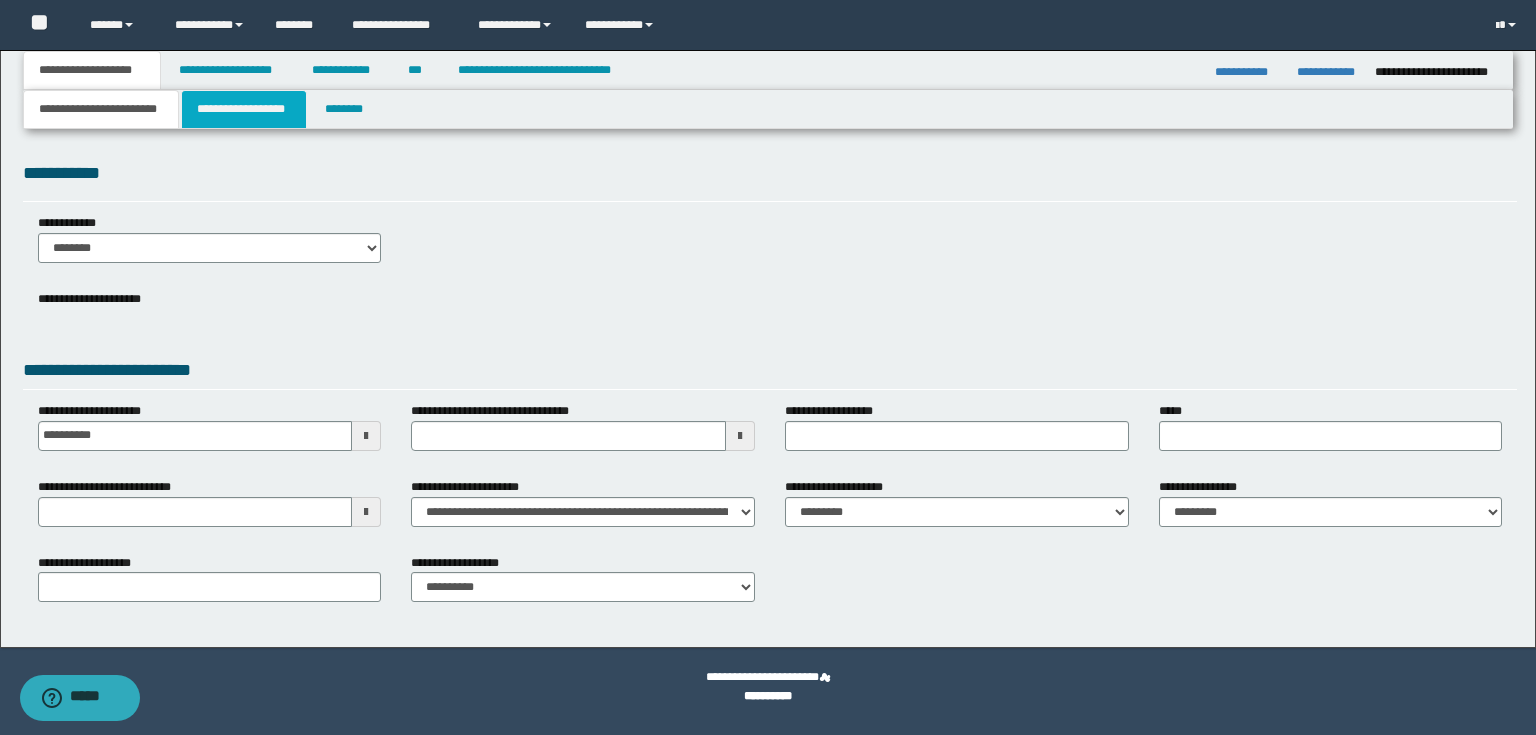 click on "**********" at bounding box center [244, 109] 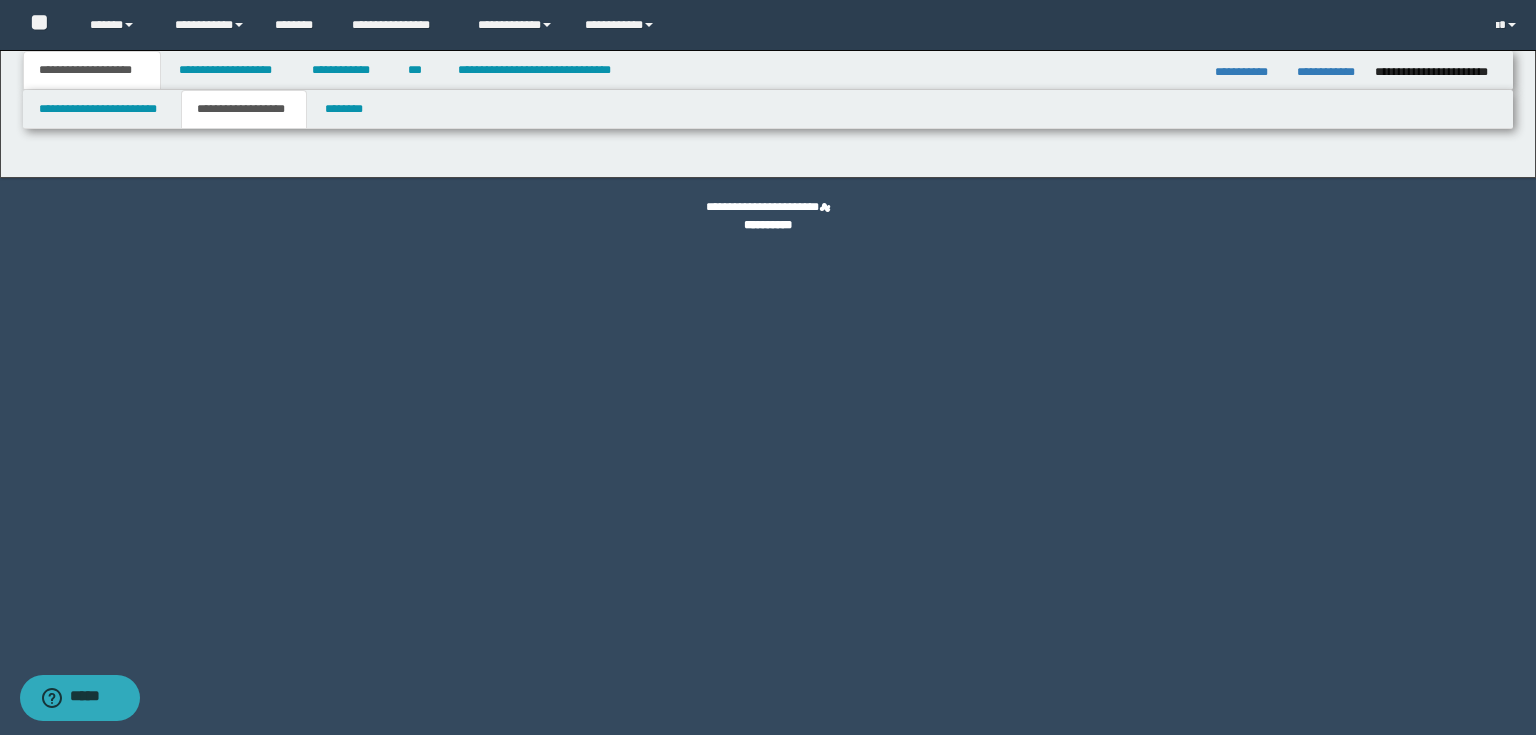 type on "********" 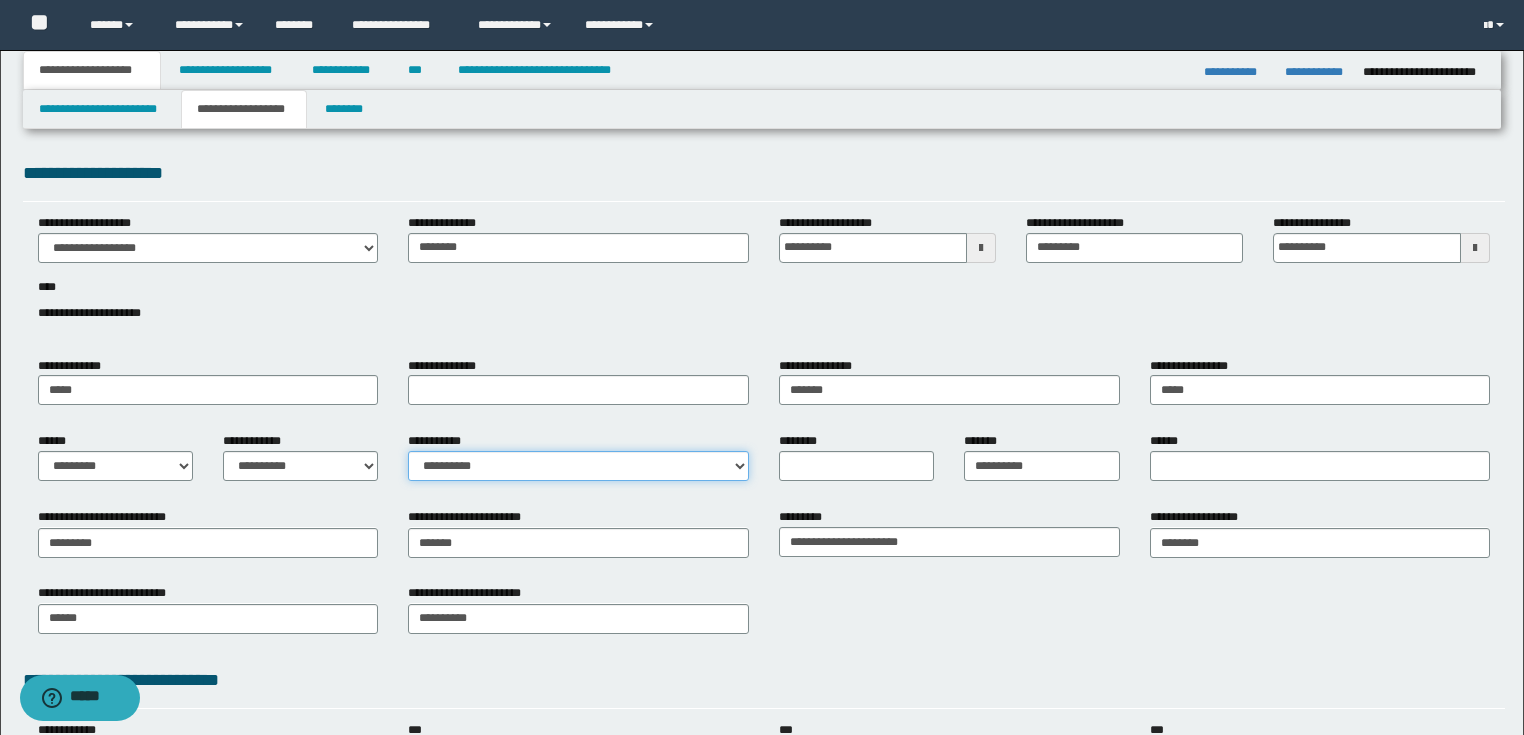 click on "**********" at bounding box center (578, 466) 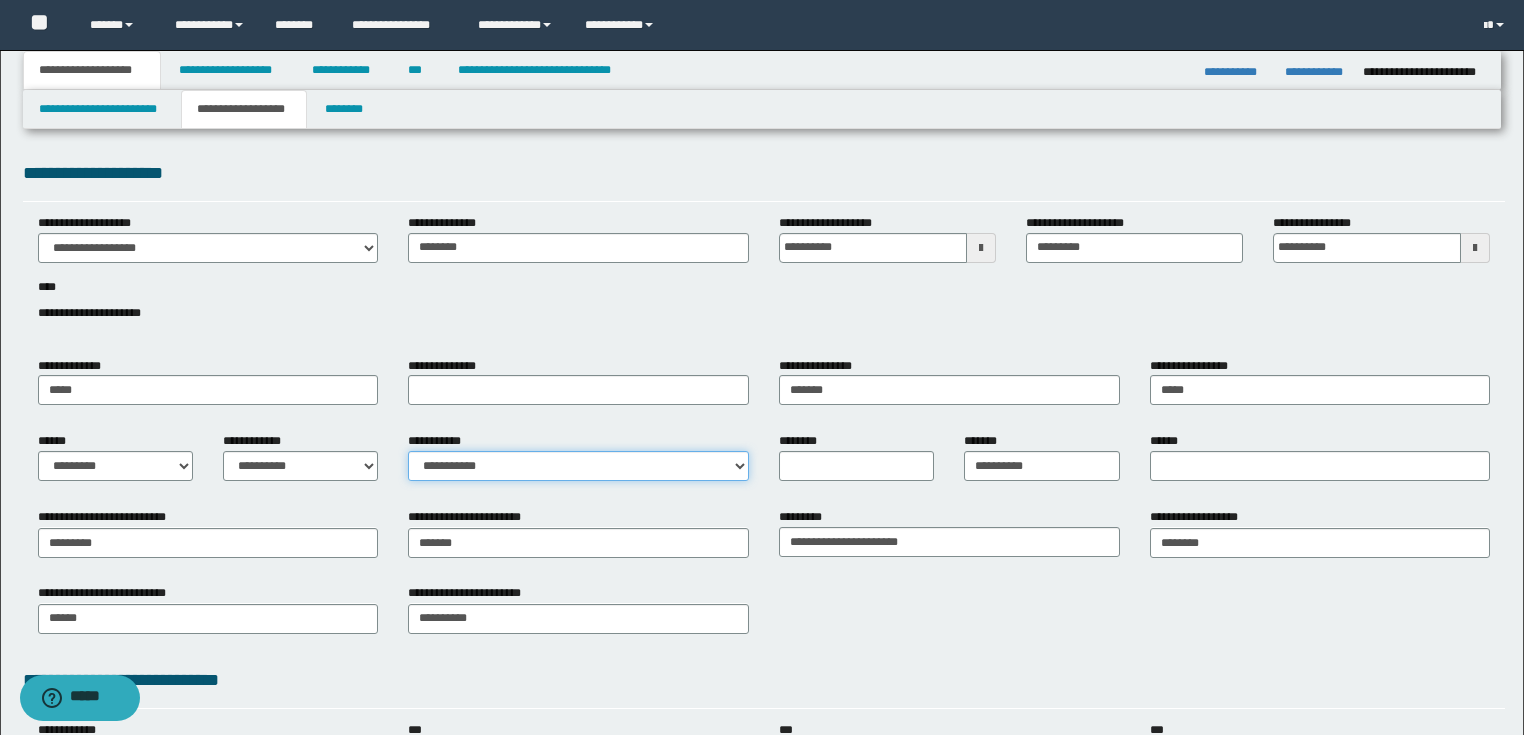 click on "**********" at bounding box center [578, 466] 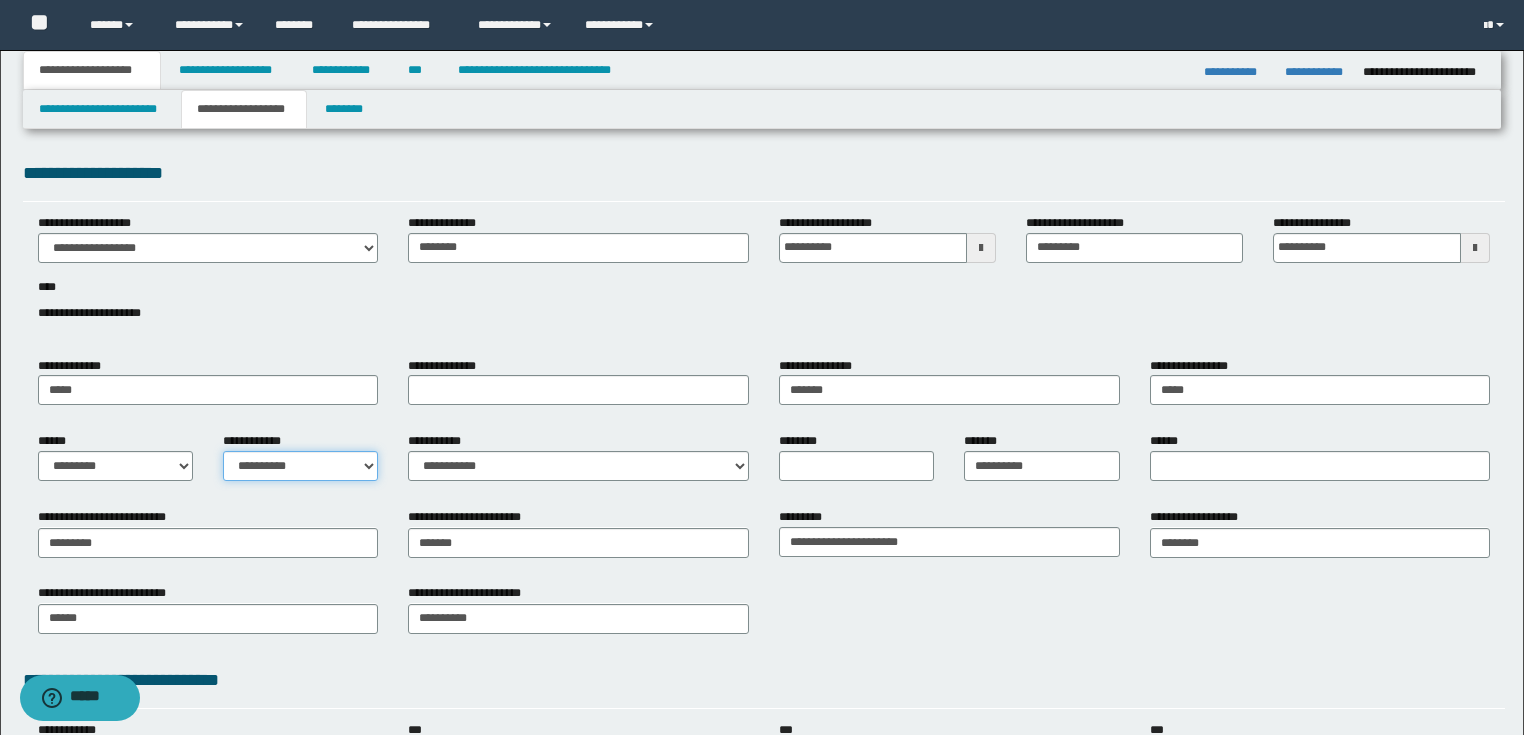 click on "**********" at bounding box center (300, 466) 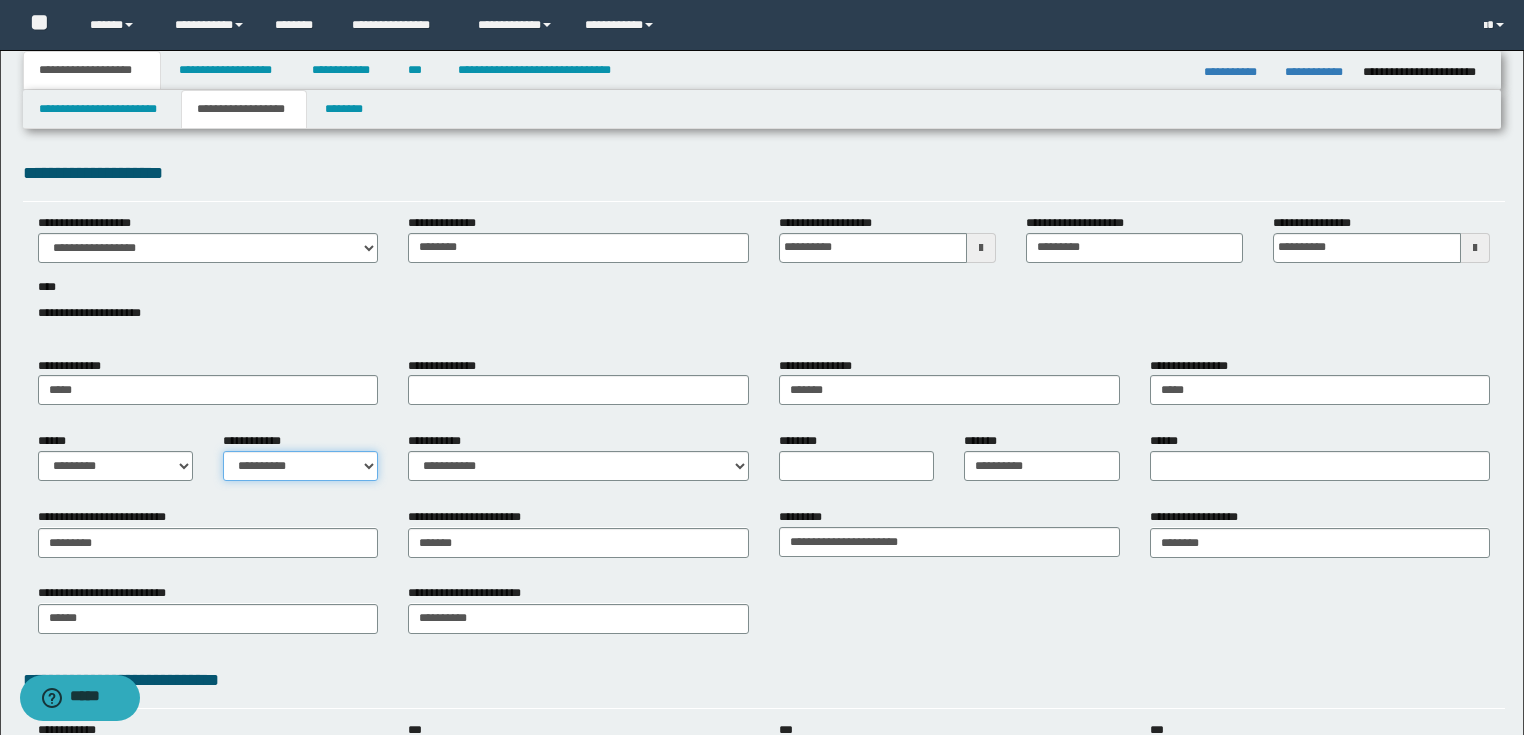 select on "*" 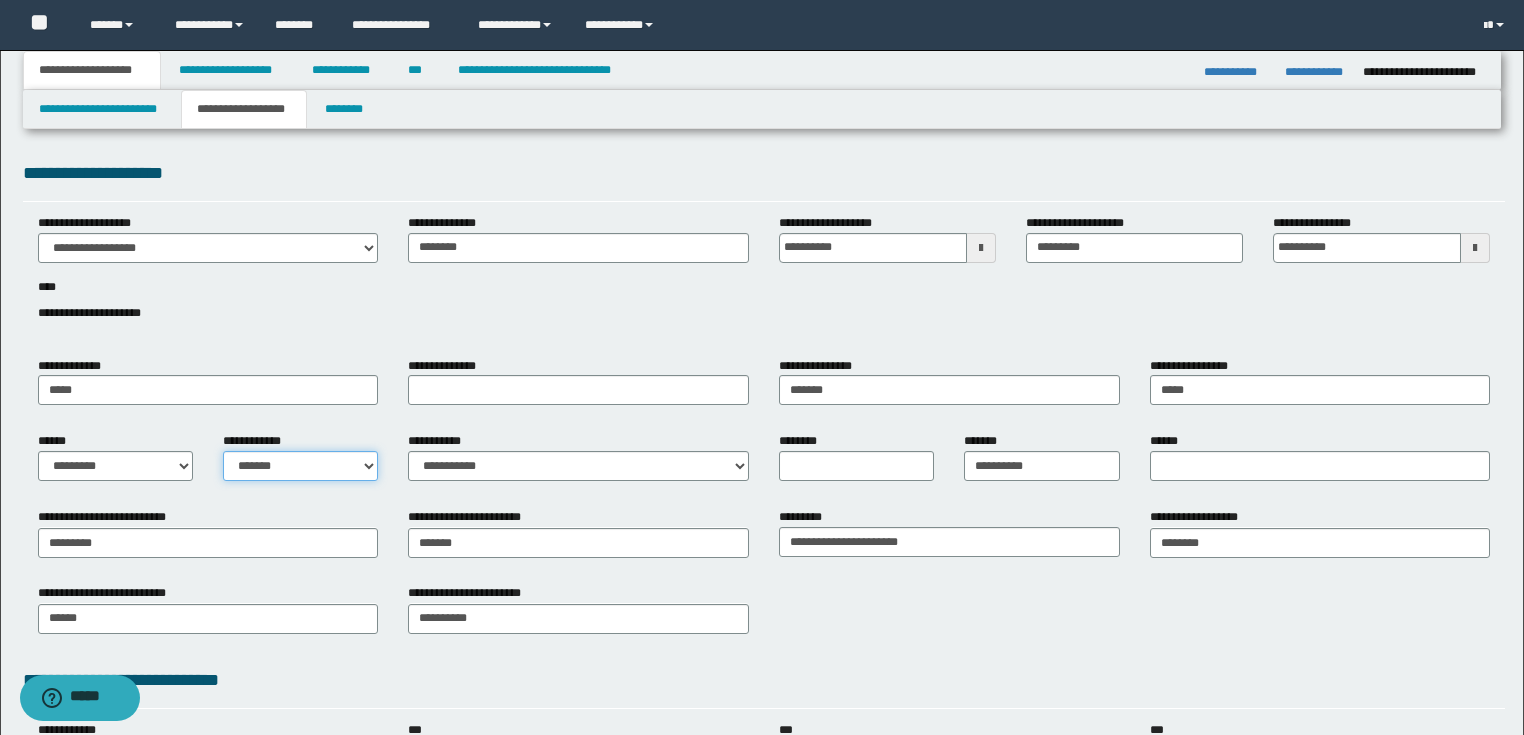 click on "**********" at bounding box center (300, 466) 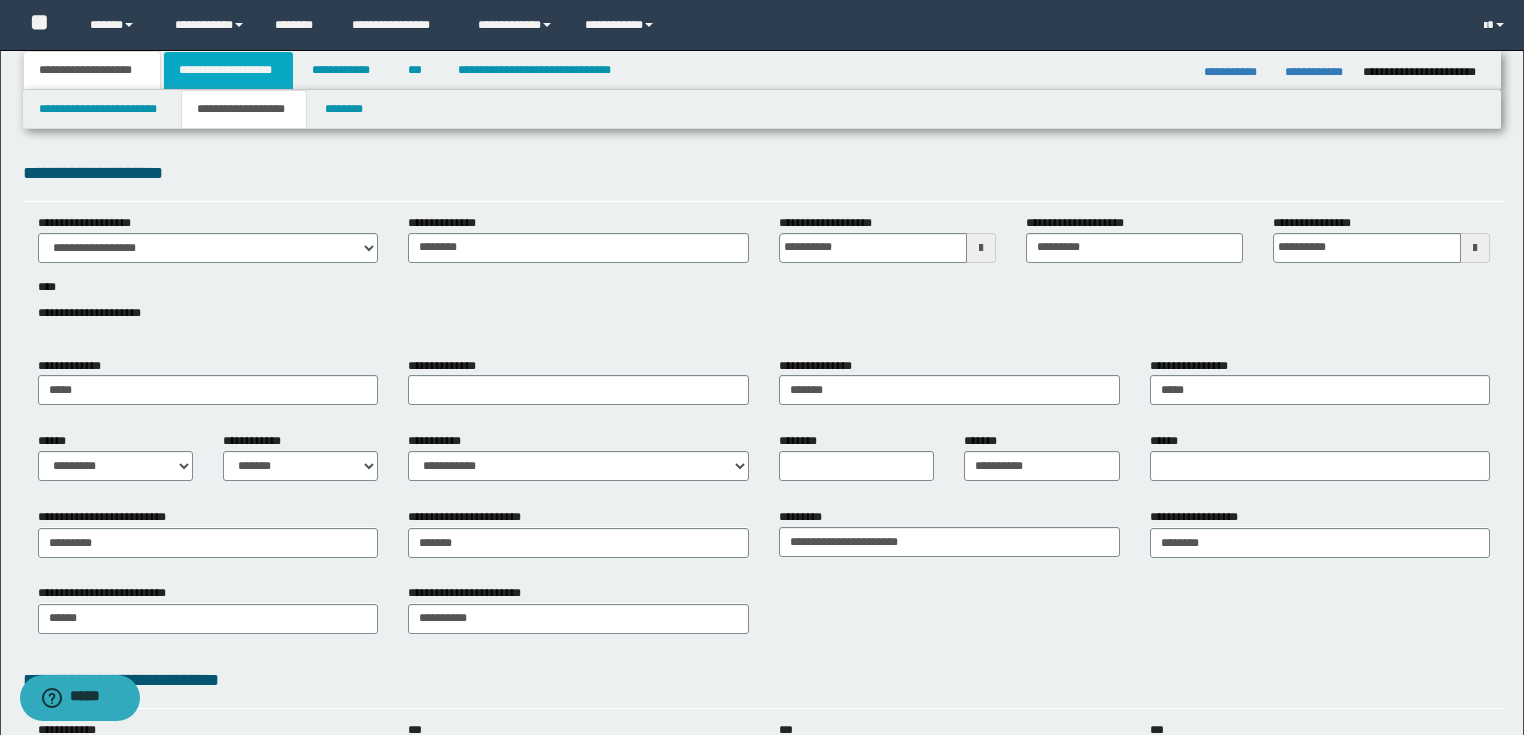 click on "**********" at bounding box center [228, 70] 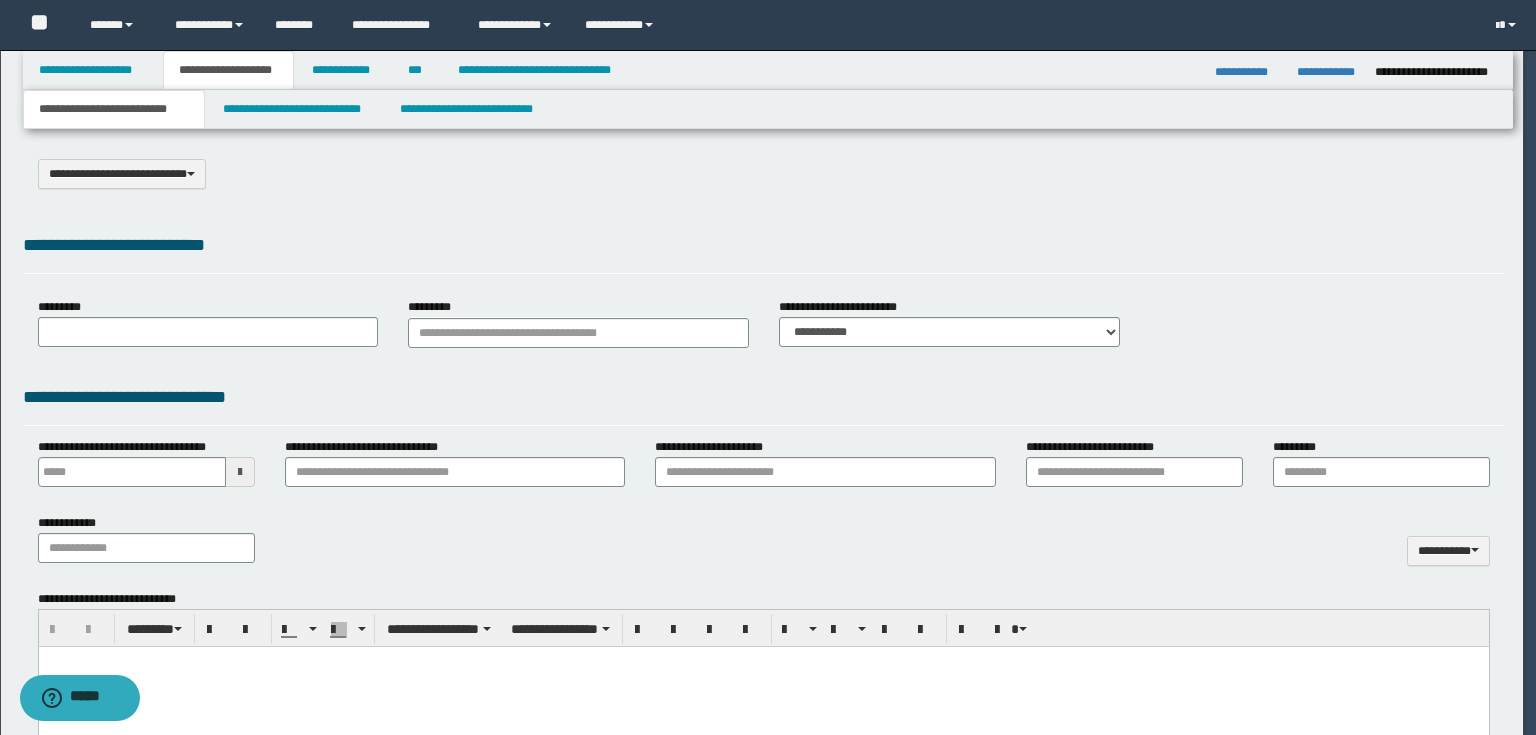 select on "*" 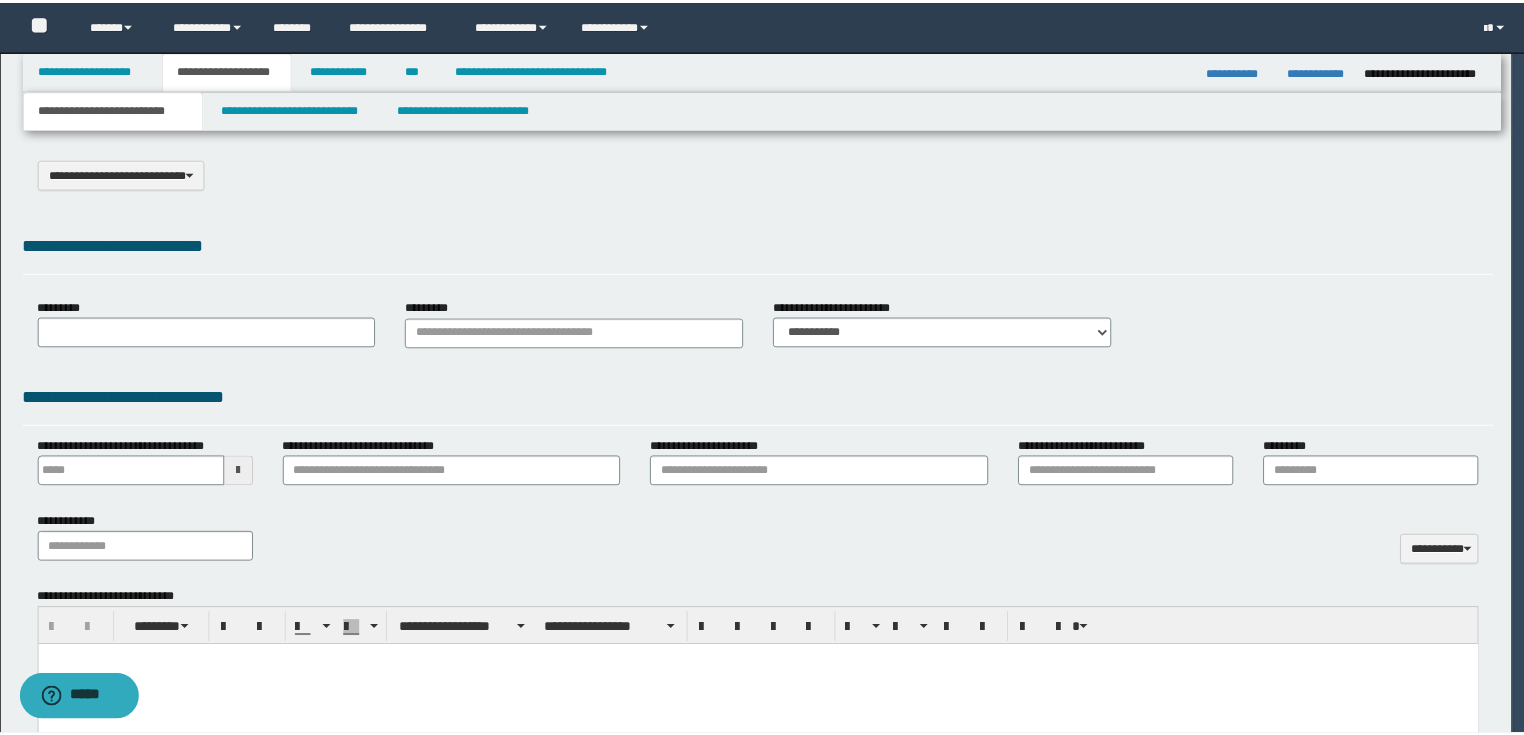 scroll, scrollTop: 0, scrollLeft: 0, axis: both 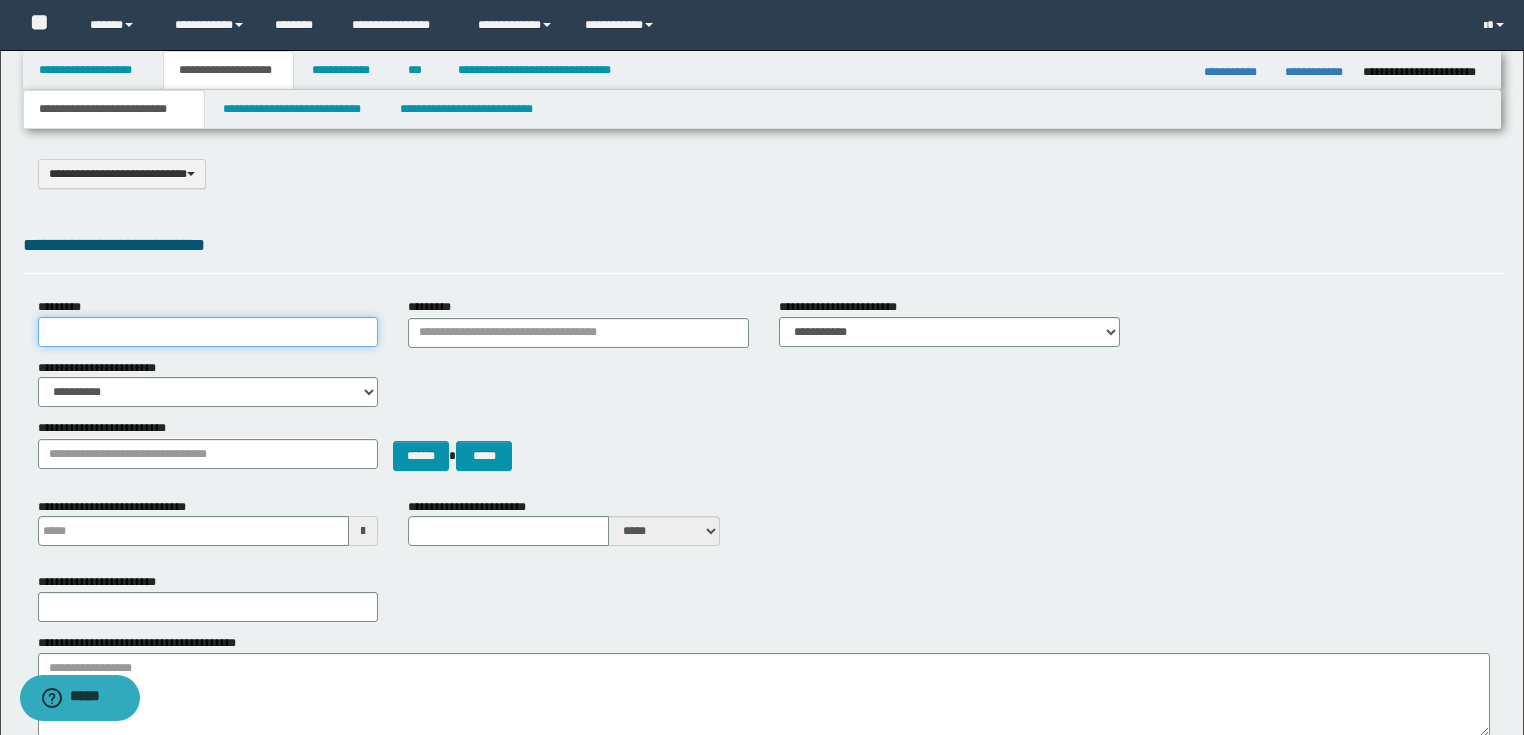 click on "*********" at bounding box center (208, 332) 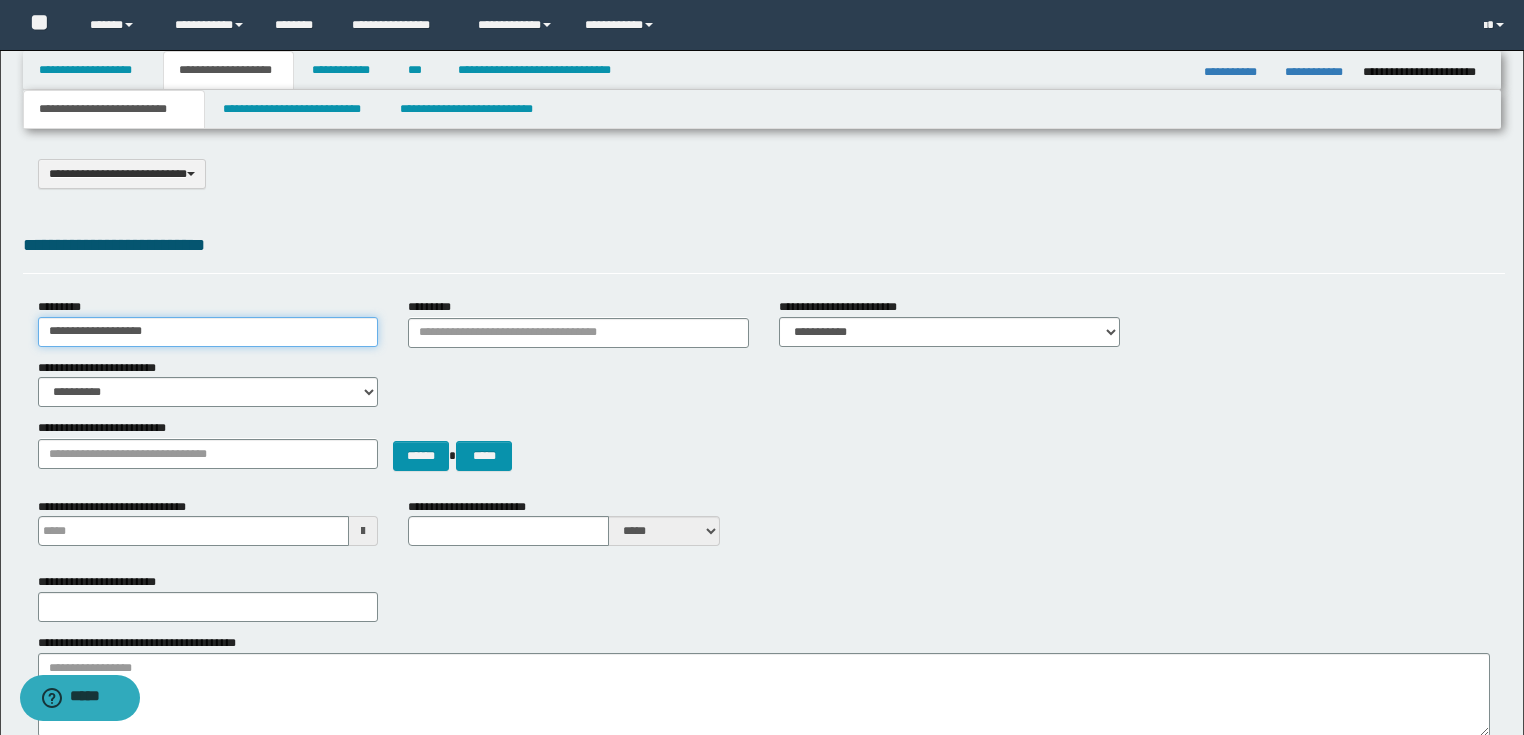 scroll, scrollTop: 240, scrollLeft: 0, axis: vertical 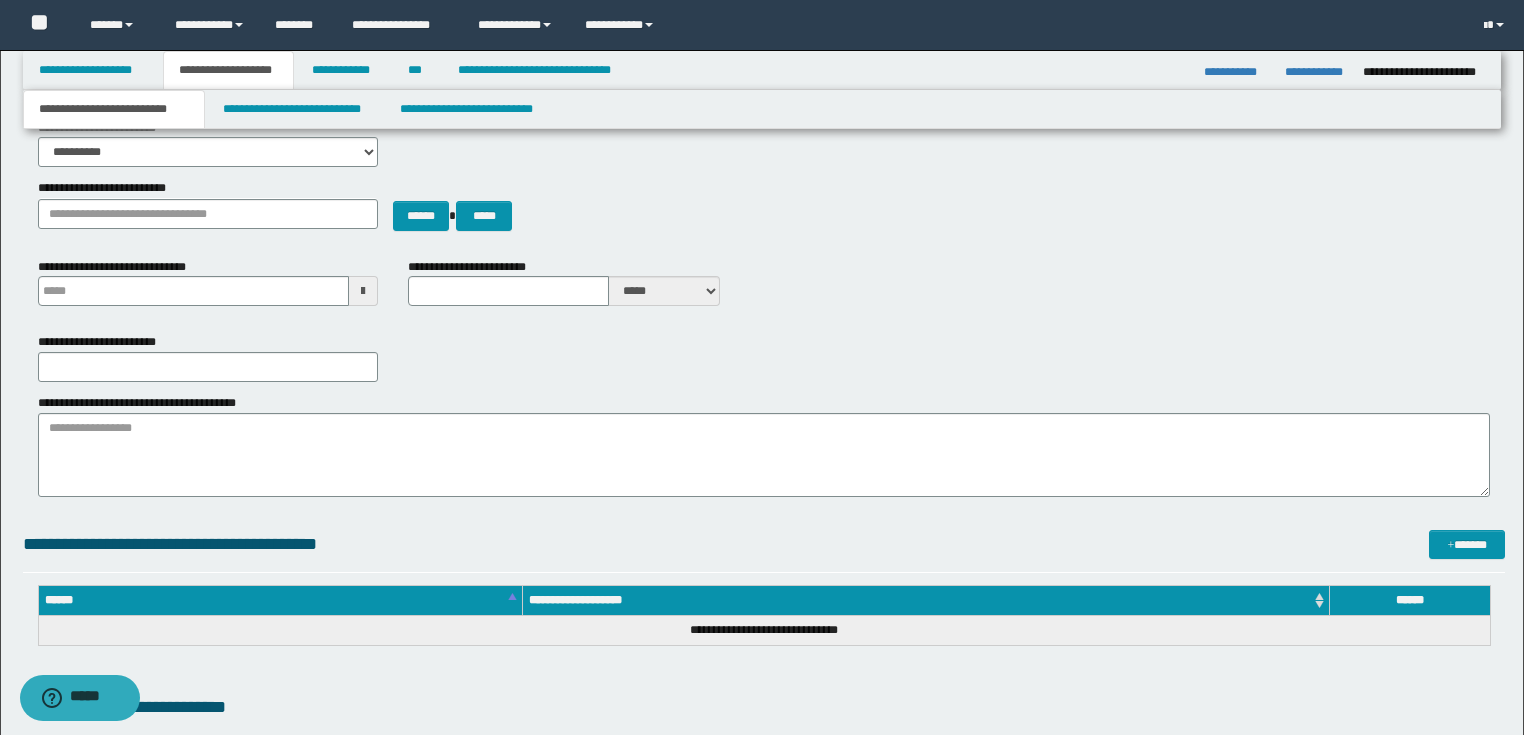 type on "**********" 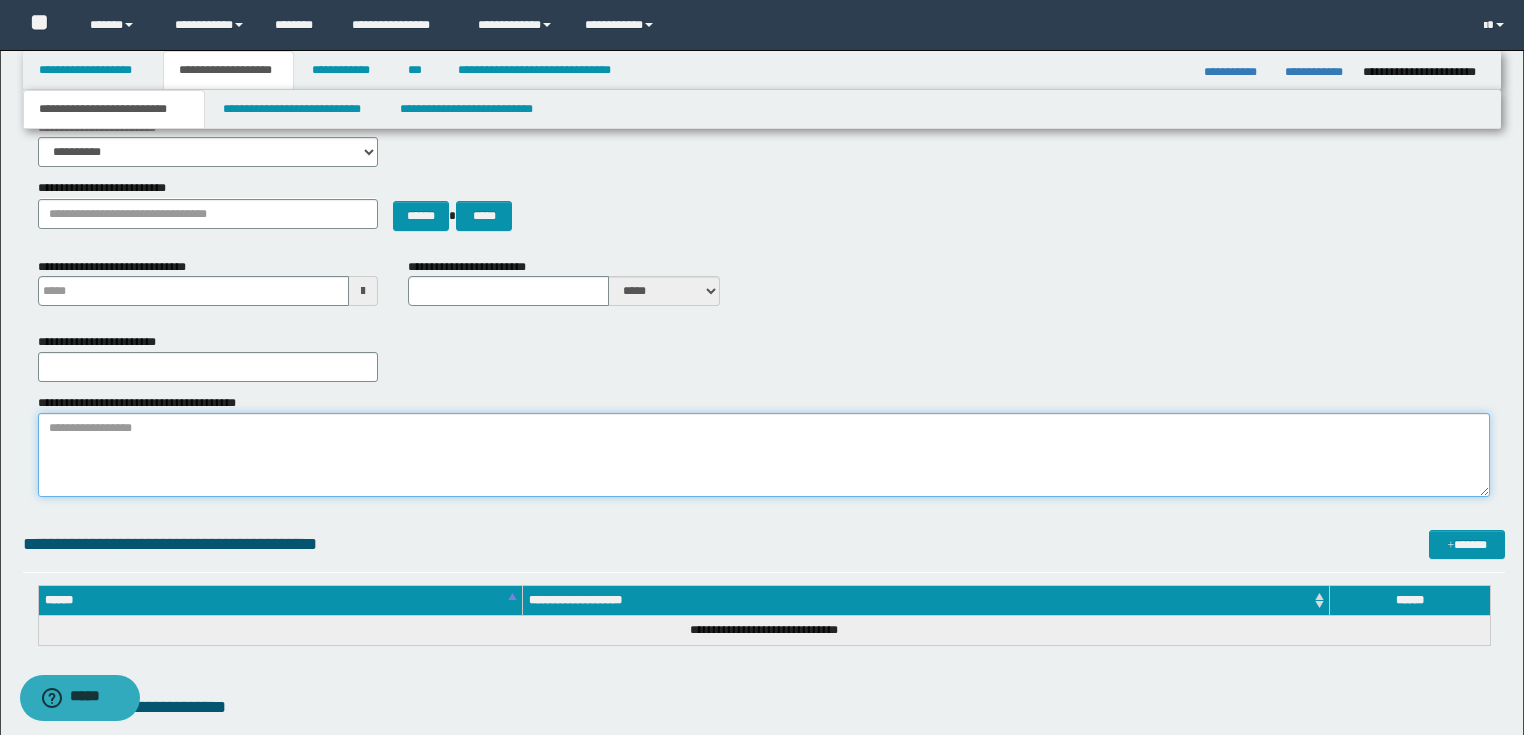 click on "**********" at bounding box center (764, 455) 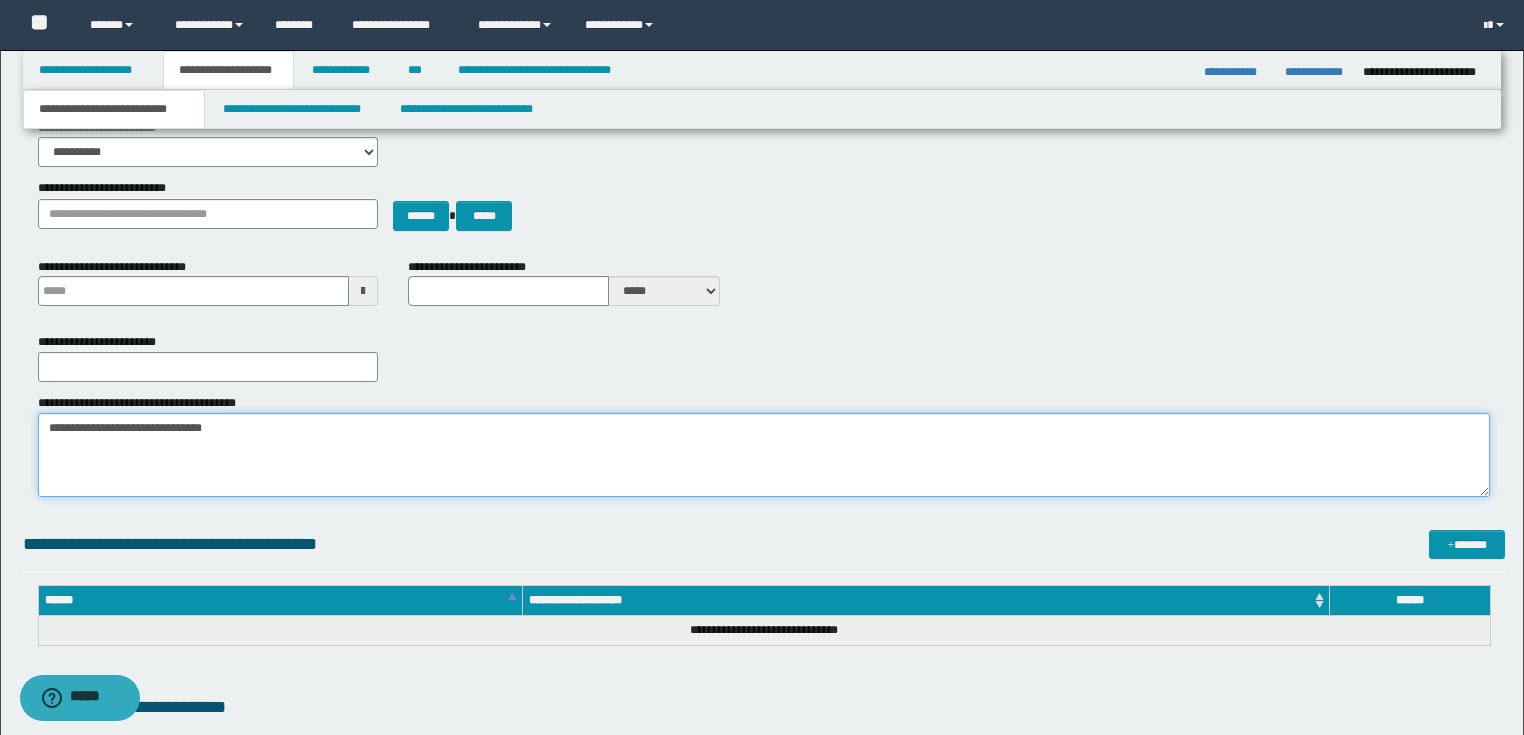 type on "**********" 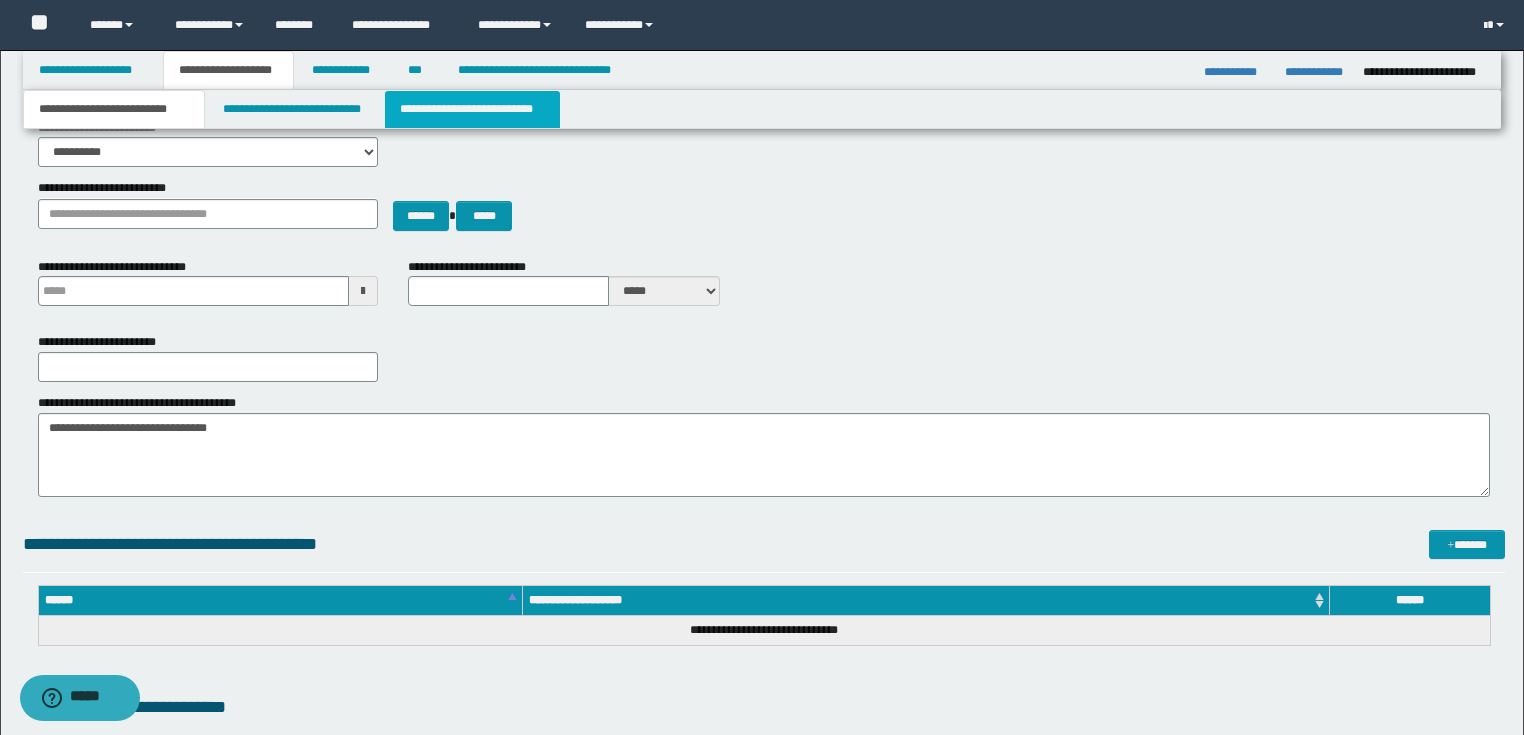 click on "**********" at bounding box center [472, 109] 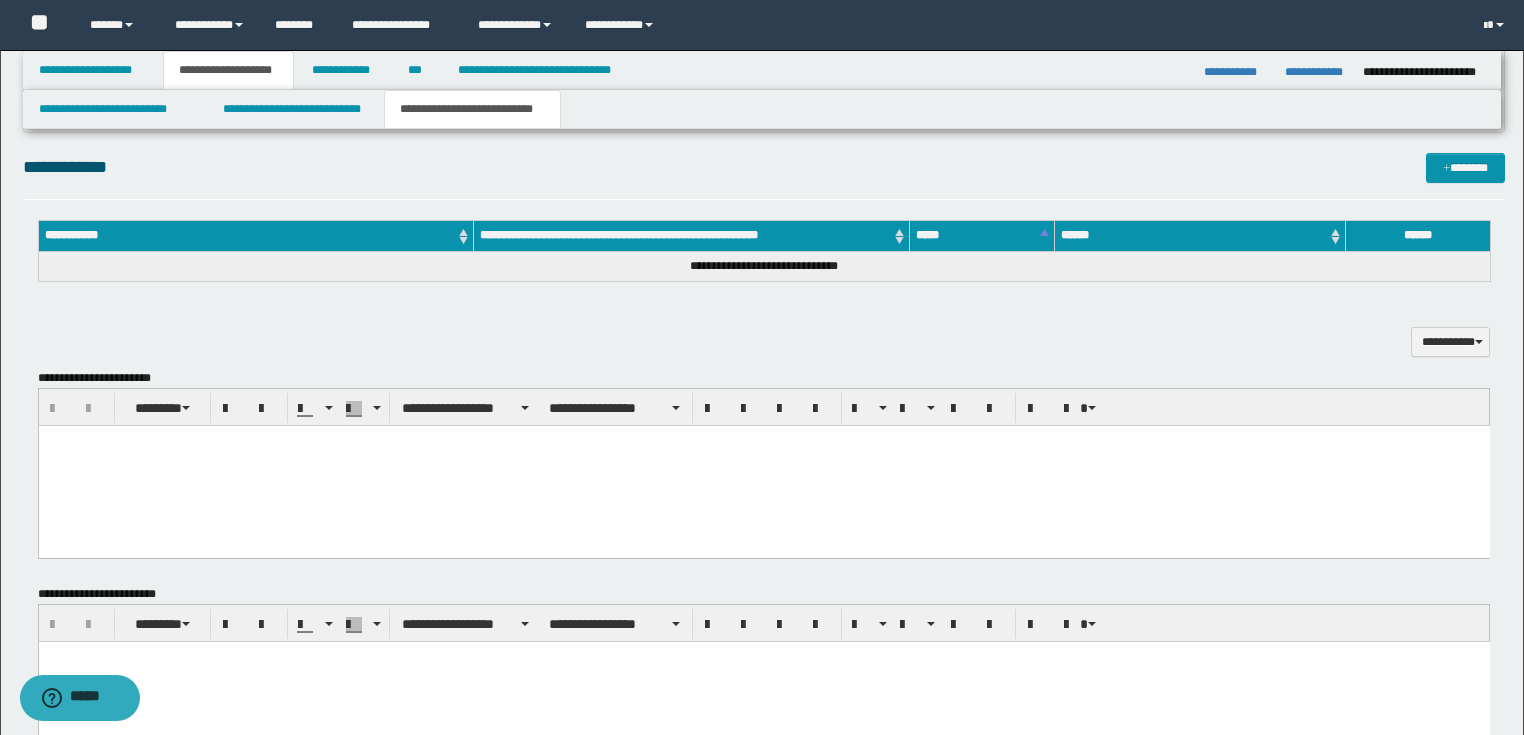 scroll, scrollTop: 776, scrollLeft: 0, axis: vertical 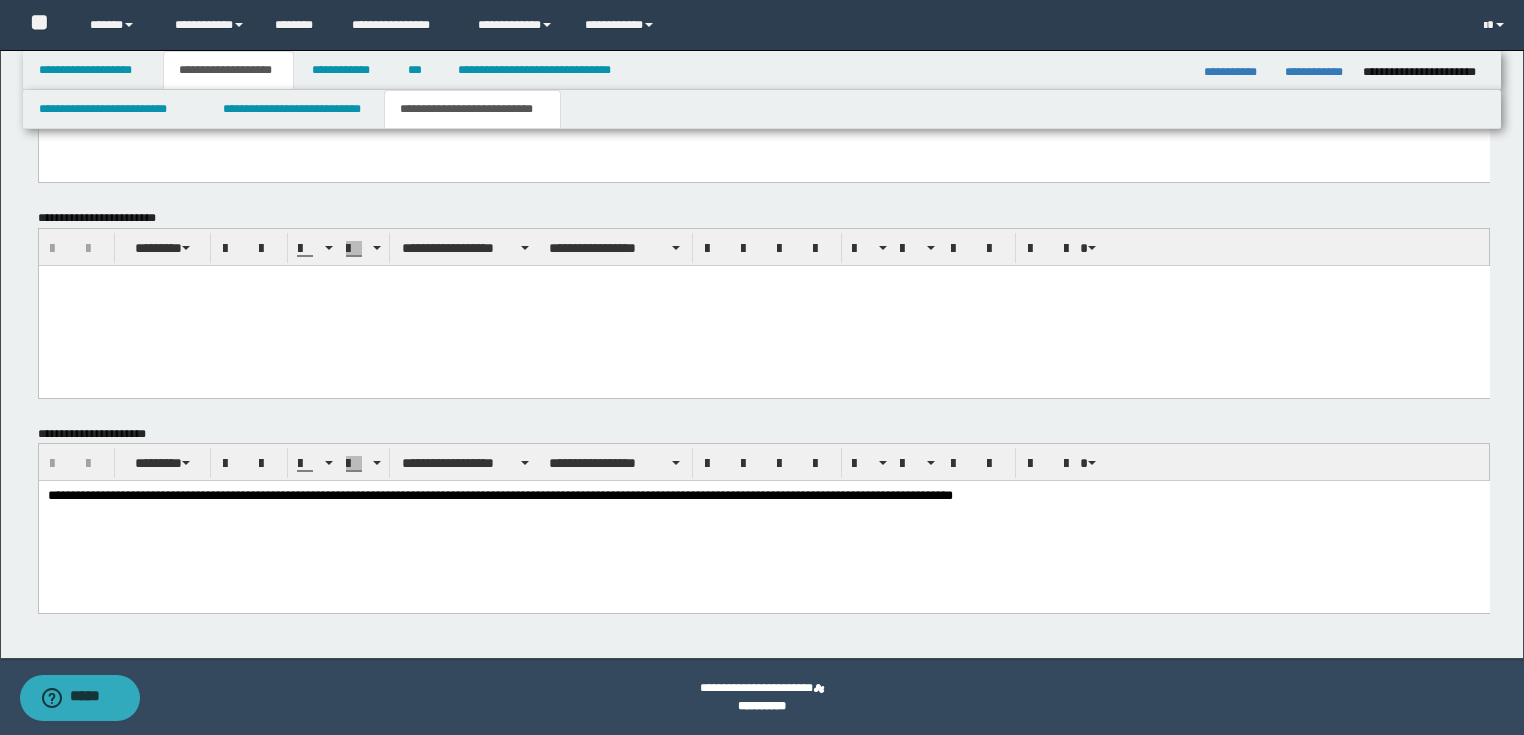 click at bounding box center (763, 305) 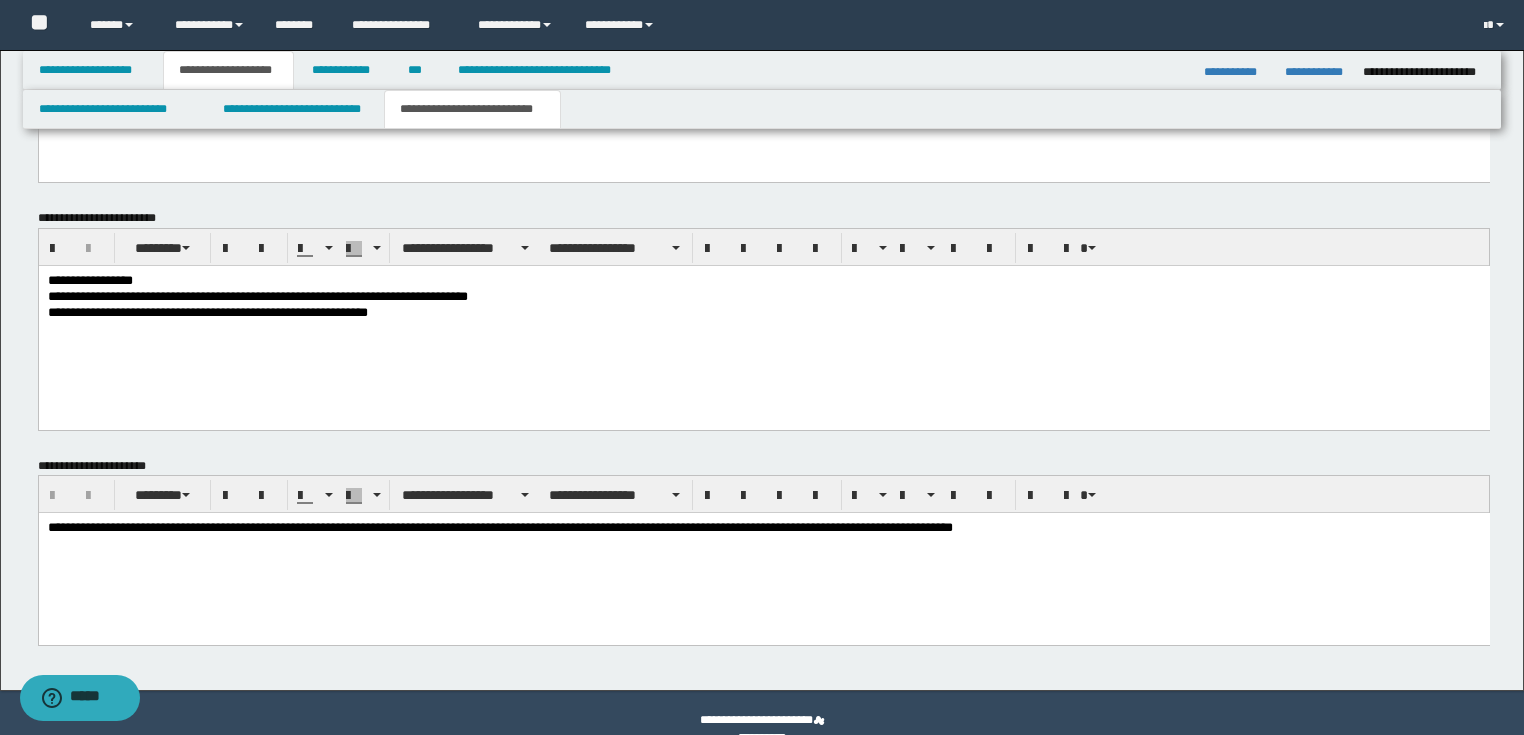 click on "**********" at bounding box center [763, 322] 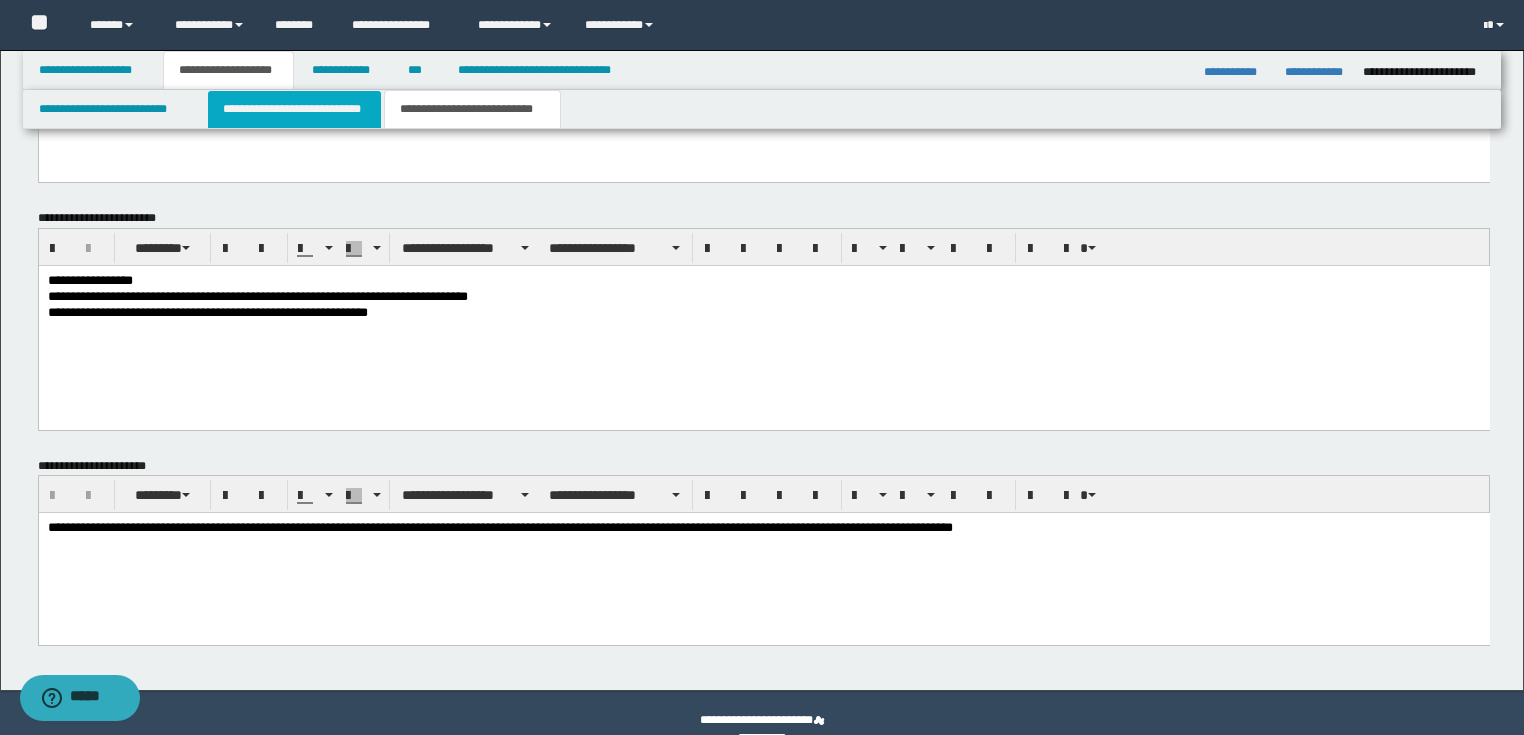 click on "**********" at bounding box center (294, 109) 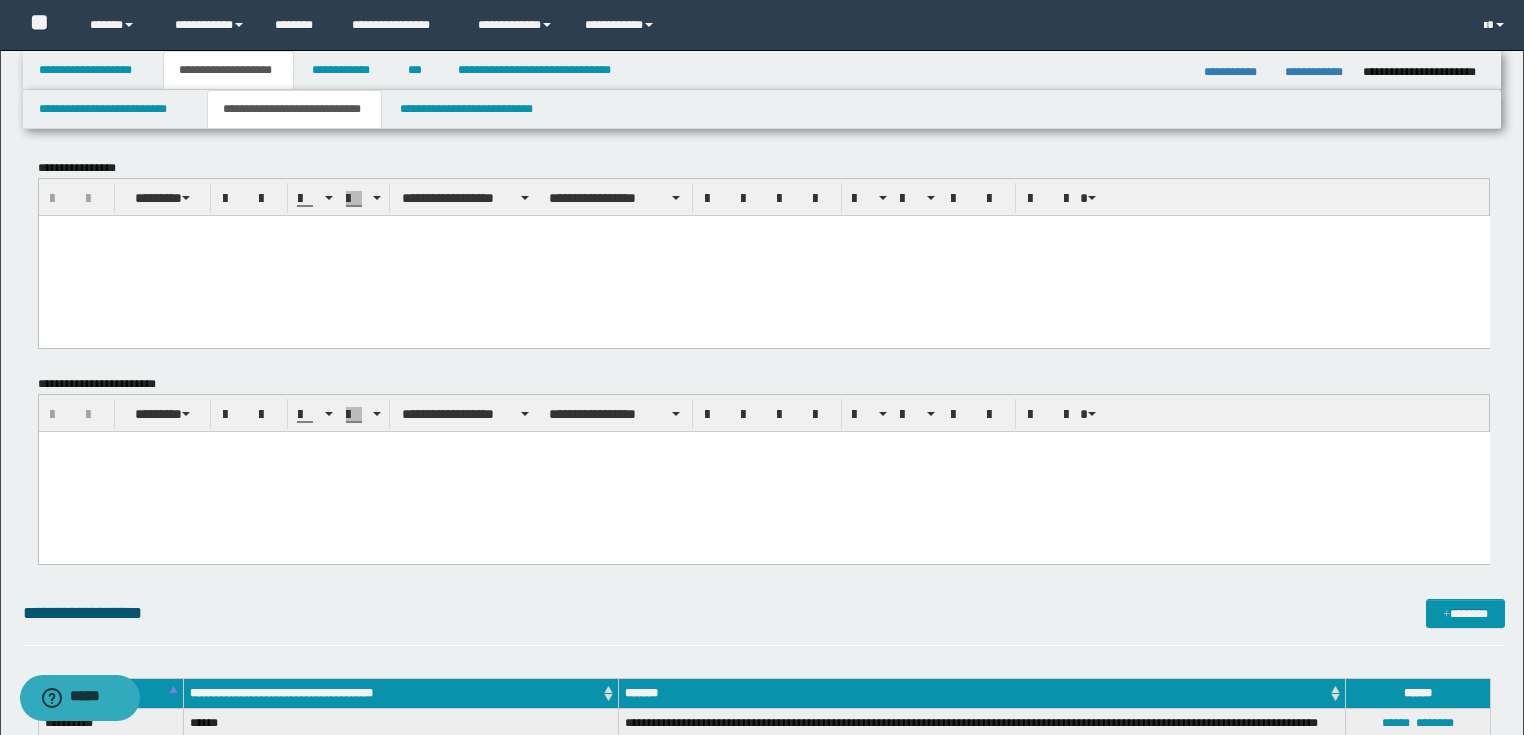 scroll, scrollTop: 320, scrollLeft: 0, axis: vertical 